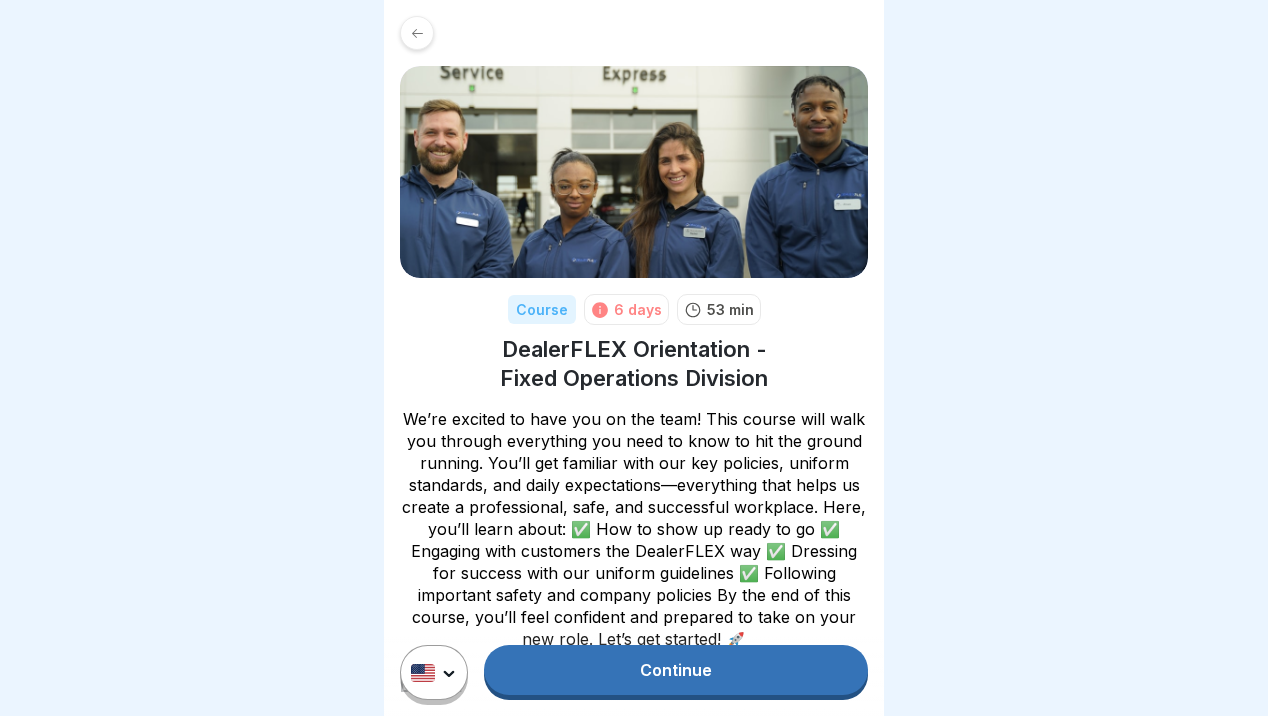 scroll, scrollTop: 0, scrollLeft: 0, axis: both 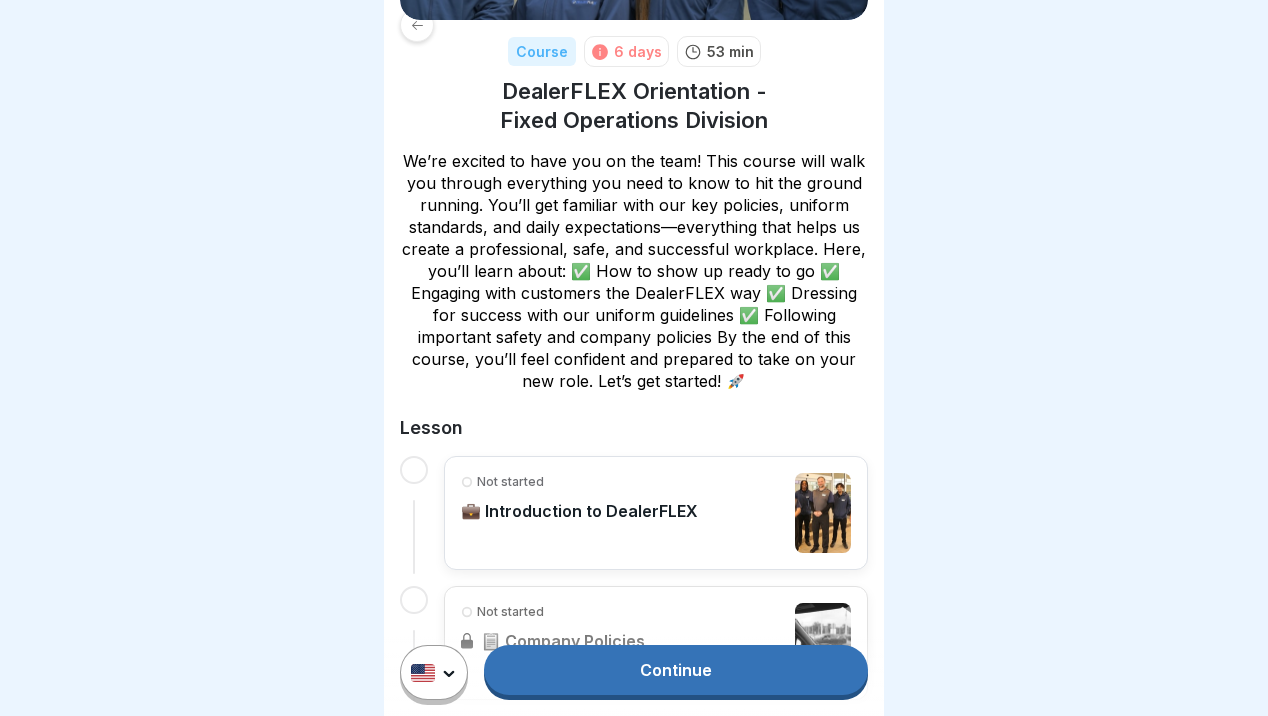 click on "Continue" at bounding box center (676, 670) 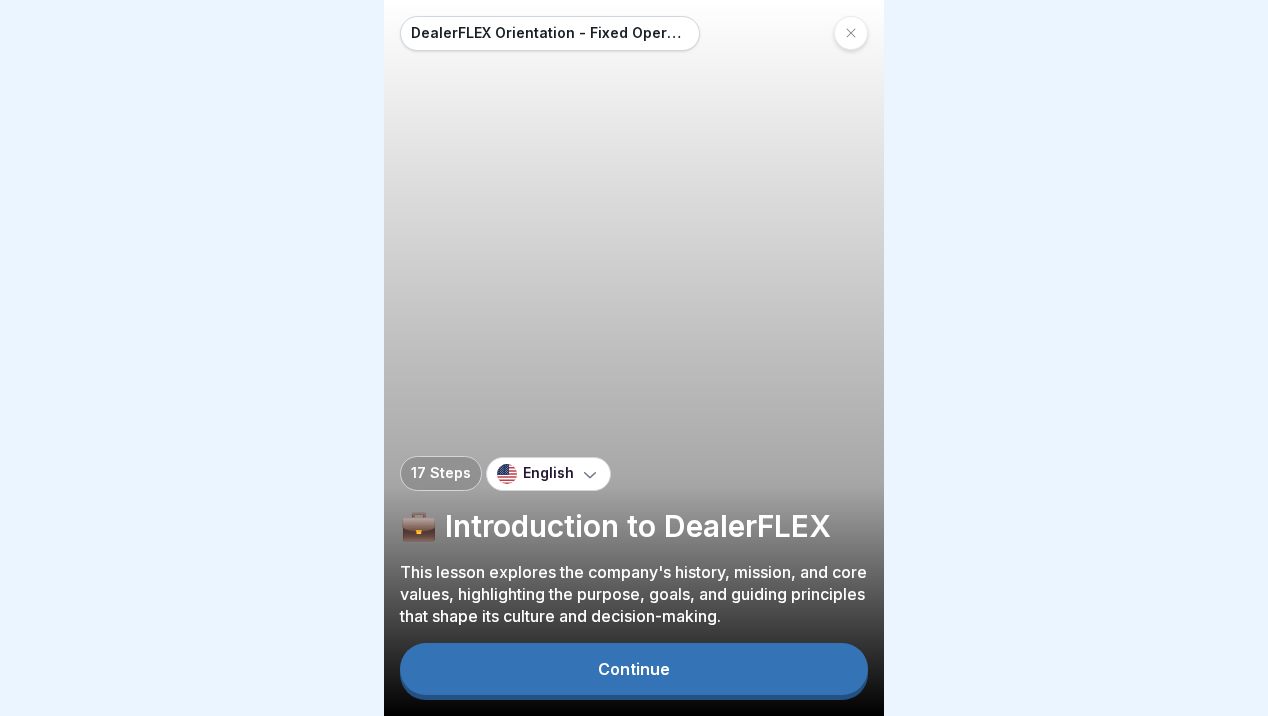 scroll, scrollTop: 0, scrollLeft: 0, axis: both 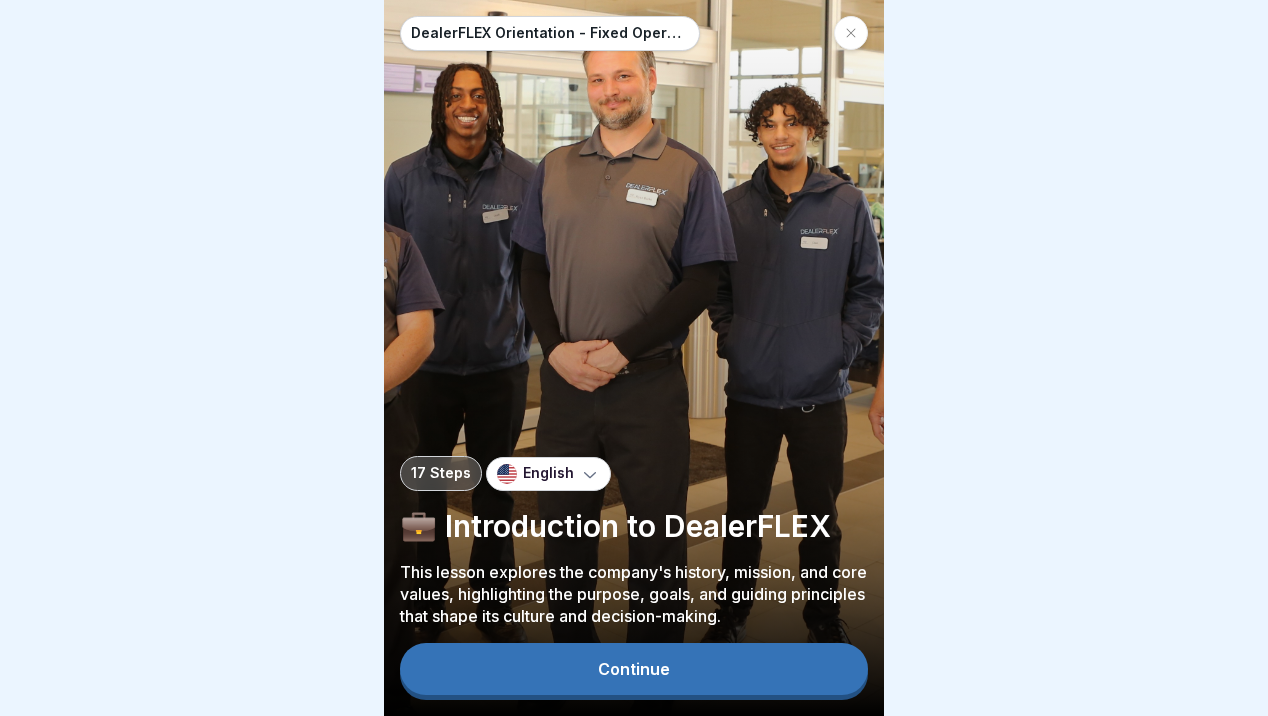 click on "Continue" at bounding box center [634, 669] 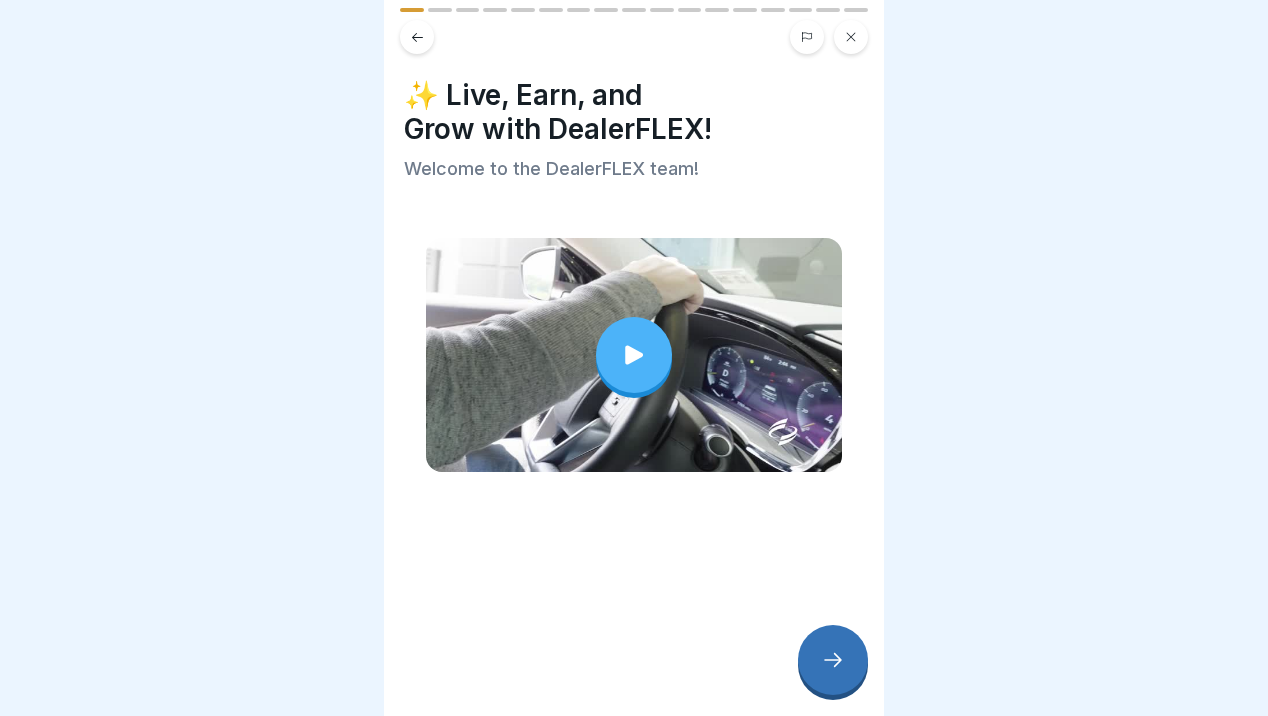 click 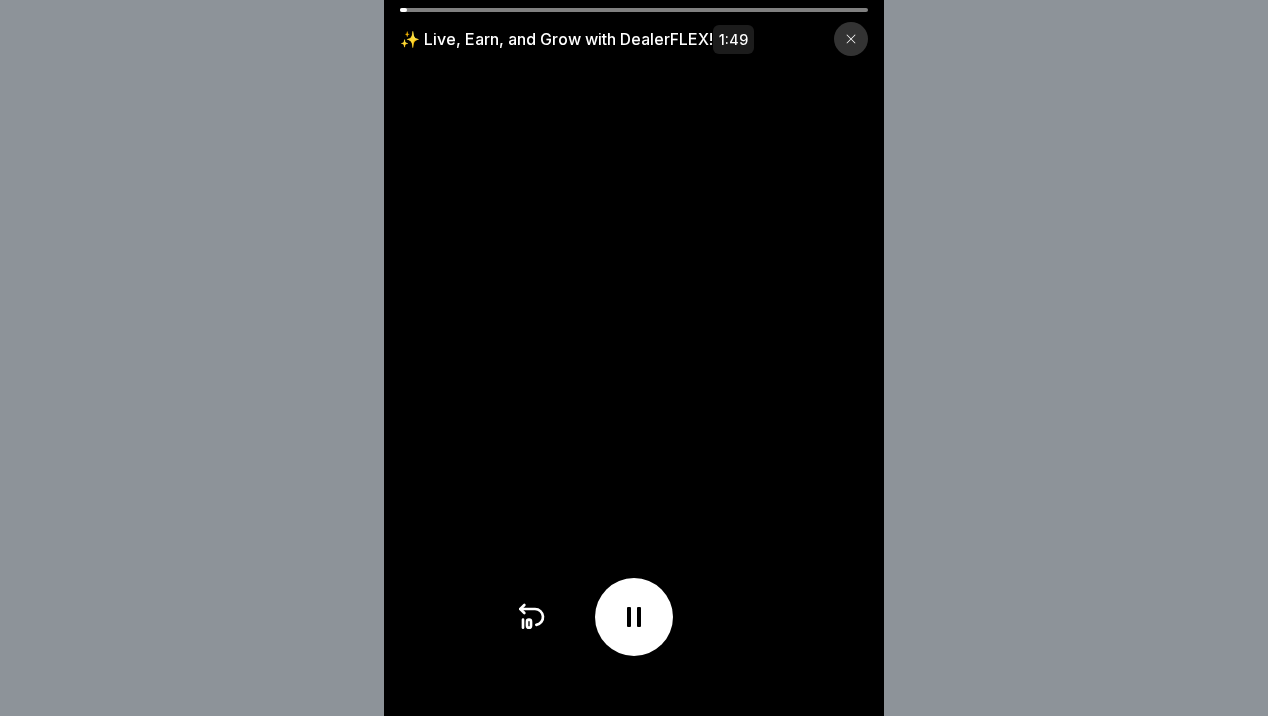 click at bounding box center [634, 10] 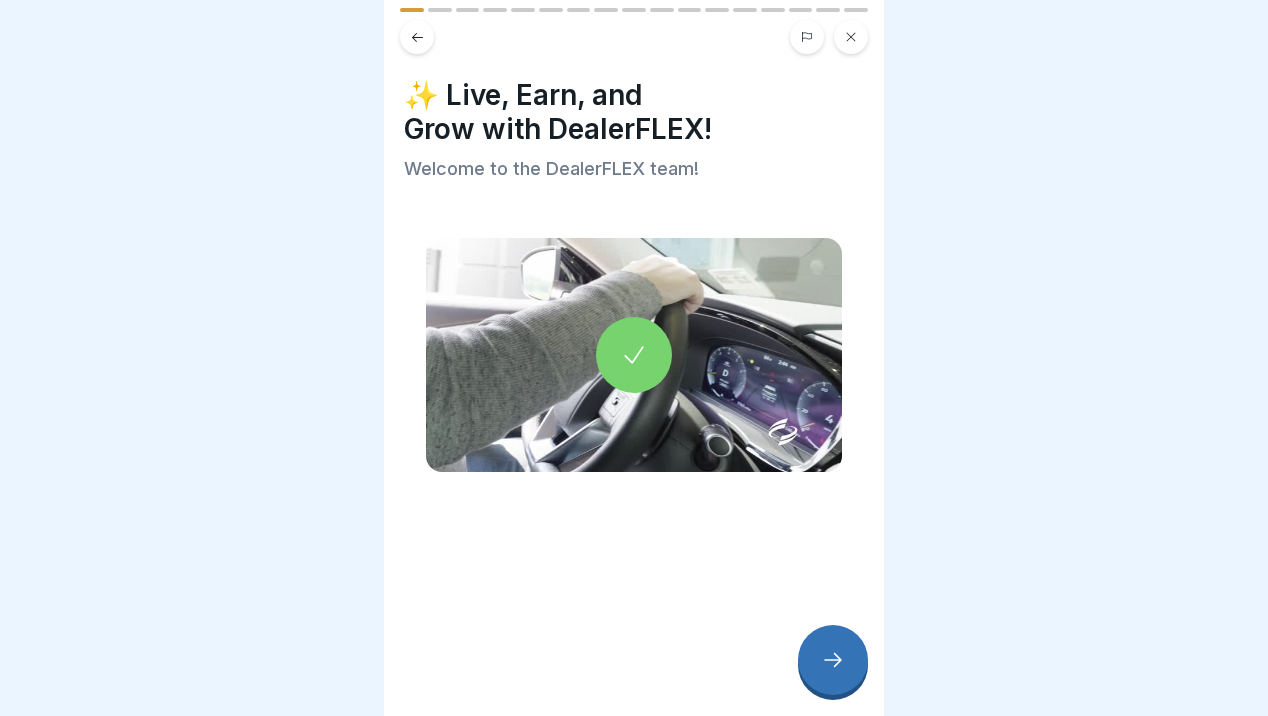 click at bounding box center [833, 660] 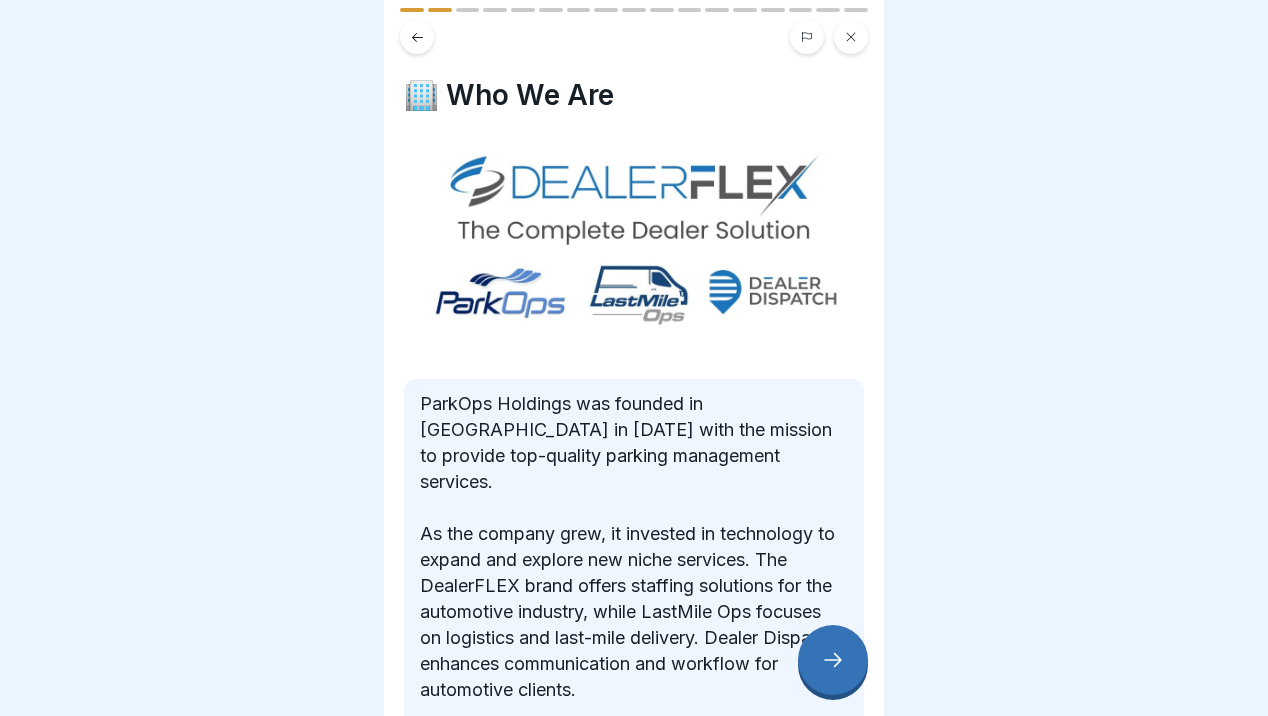 click at bounding box center (833, 660) 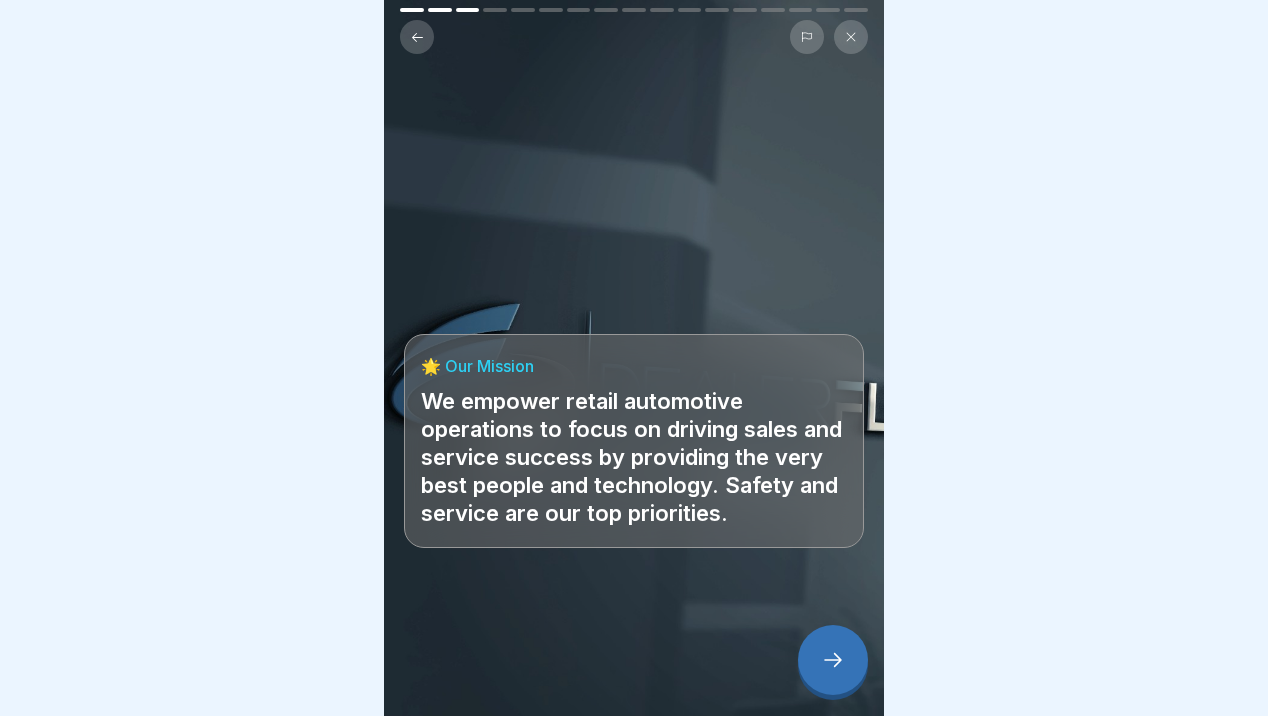 click at bounding box center [833, 660] 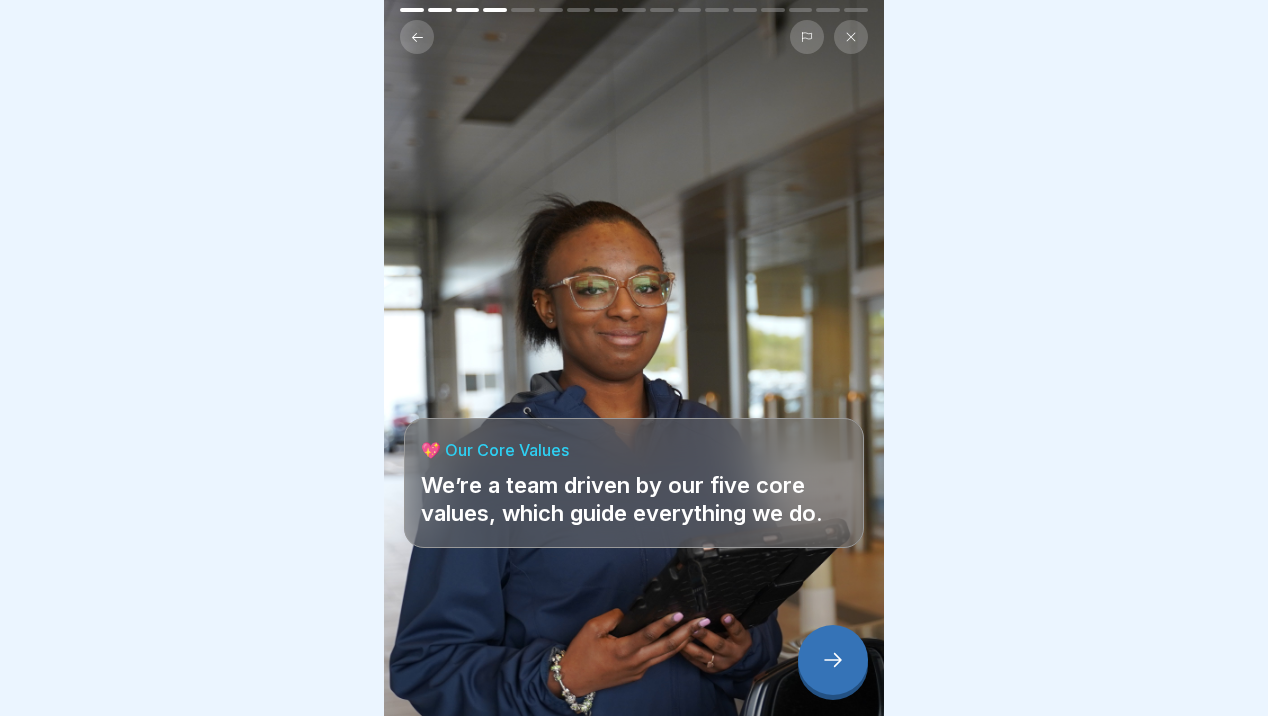 click at bounding box center [833, 660] 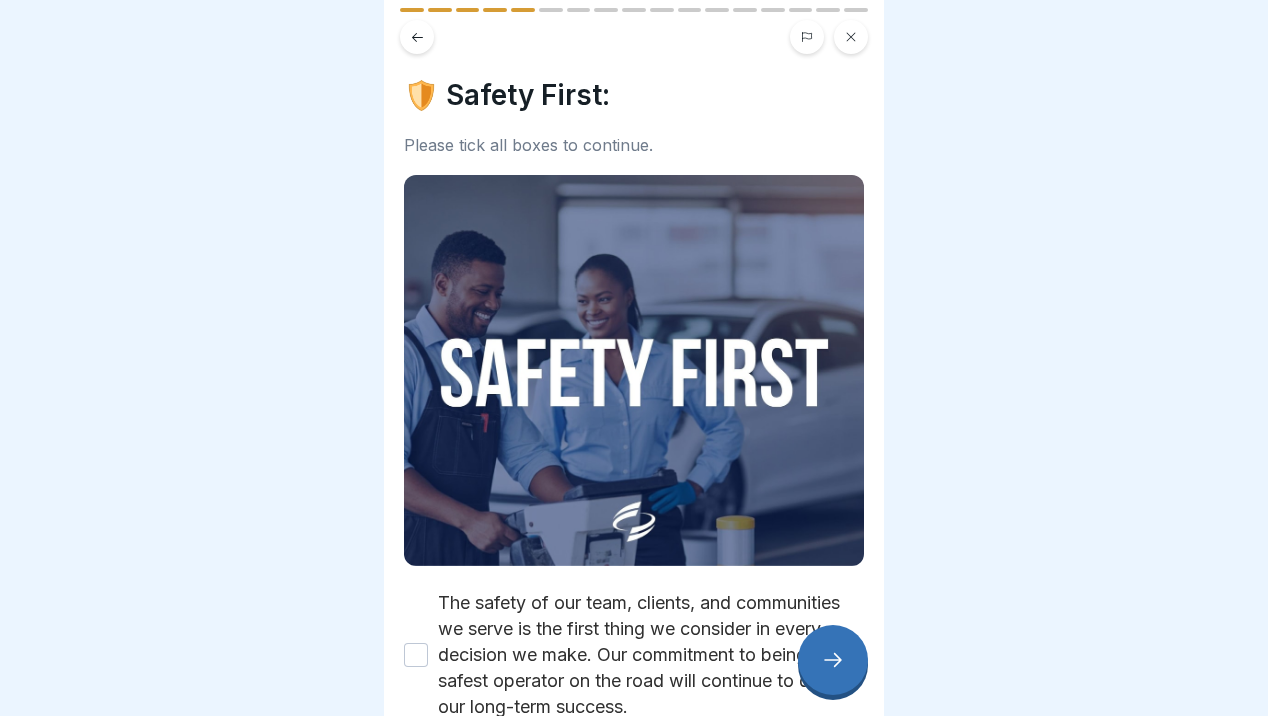 click at bounding box center (833, 660) 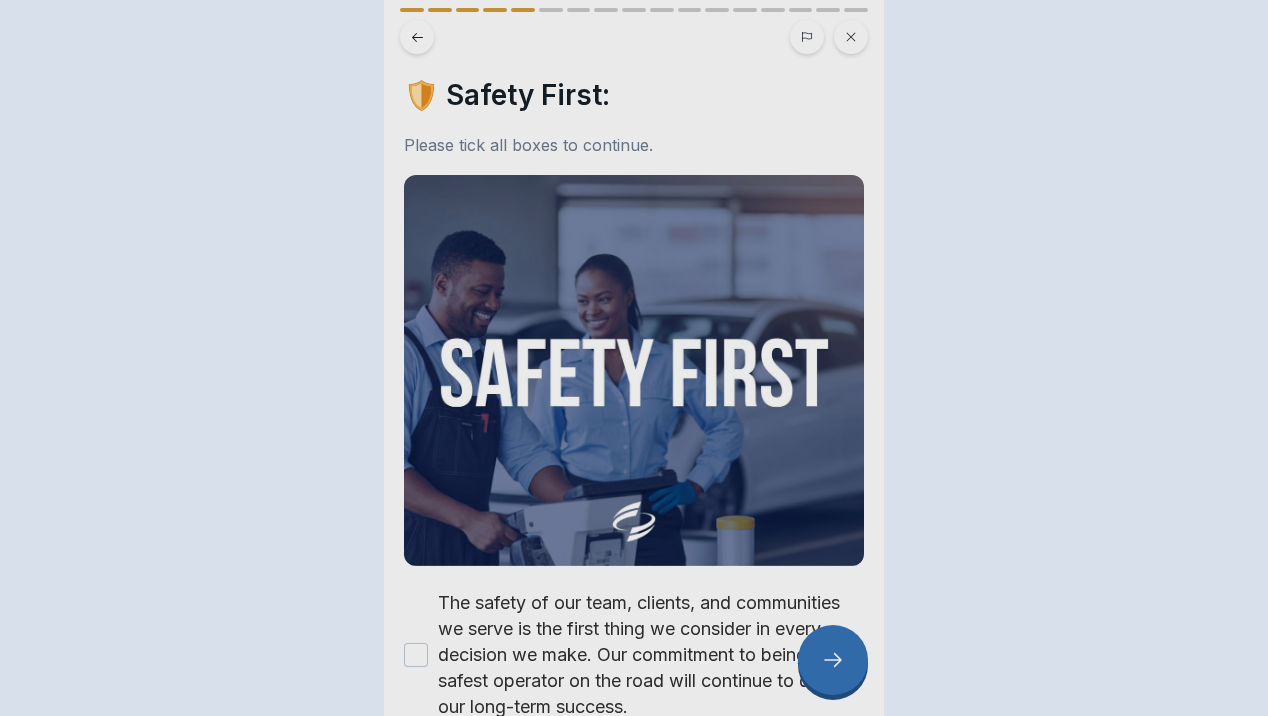 click at bounding box center [634, 358] 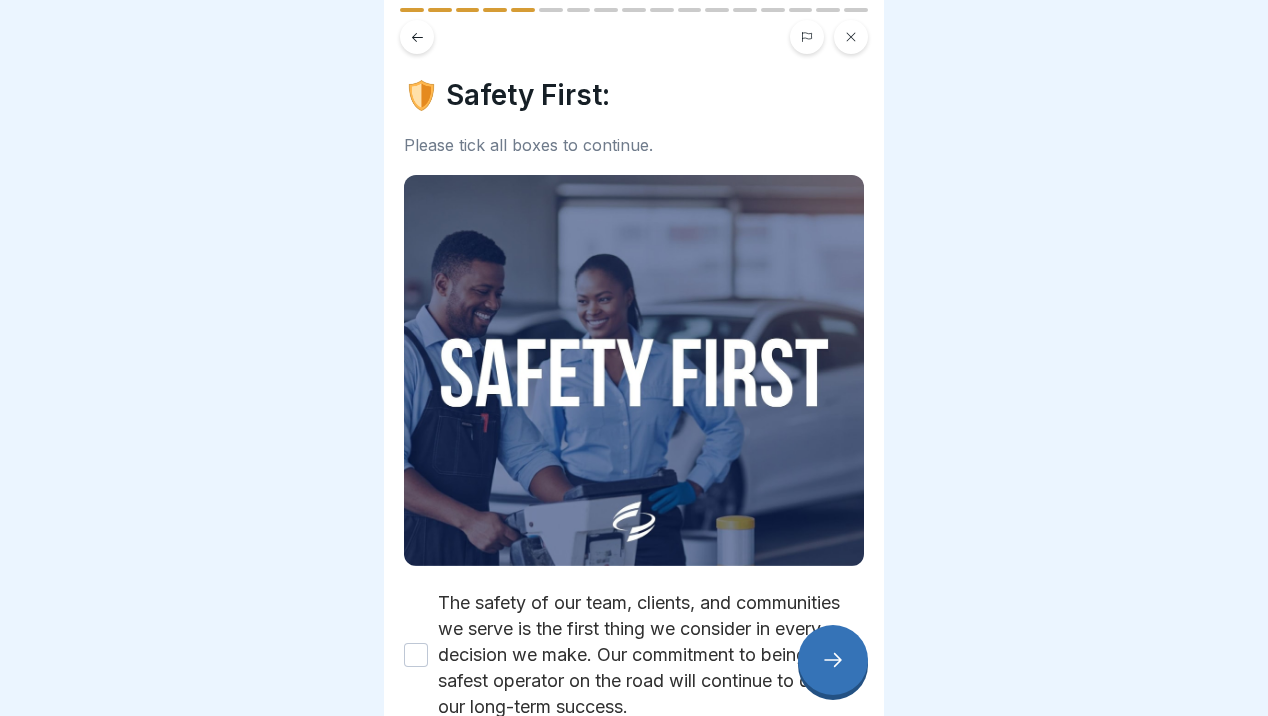 click at bounding box center [833, 660] 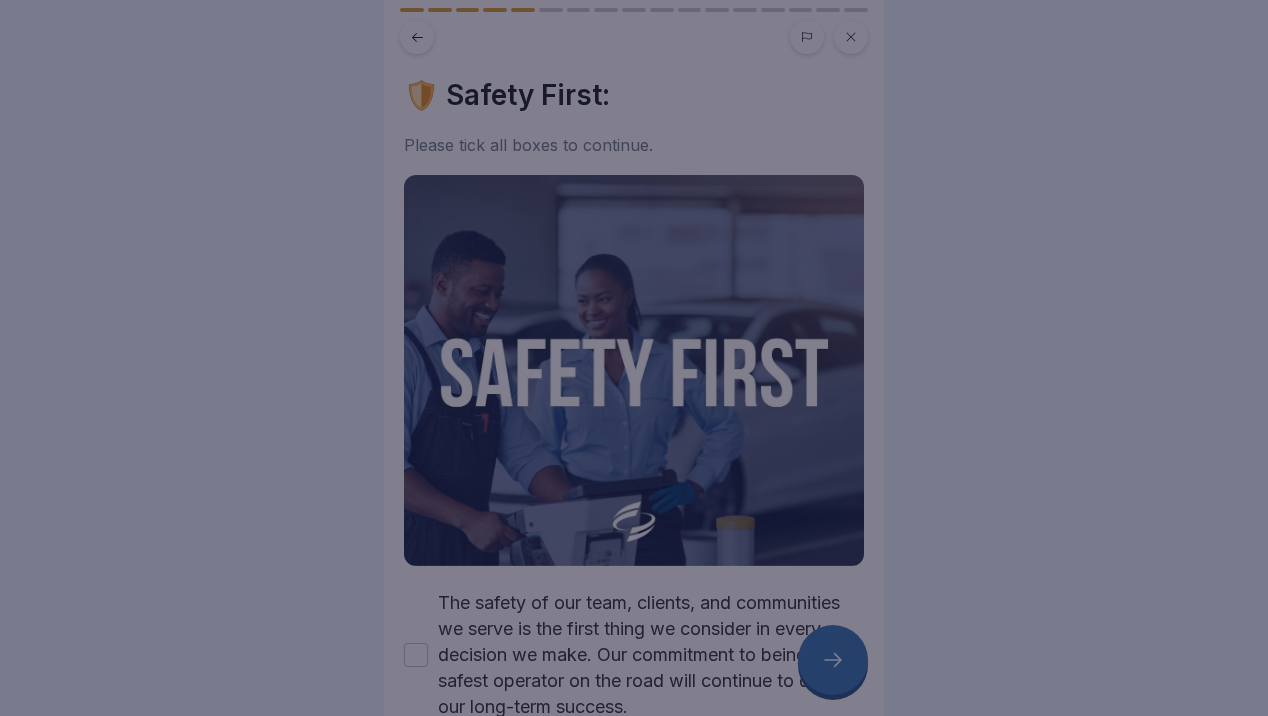 click at bounding box center [634, 358] 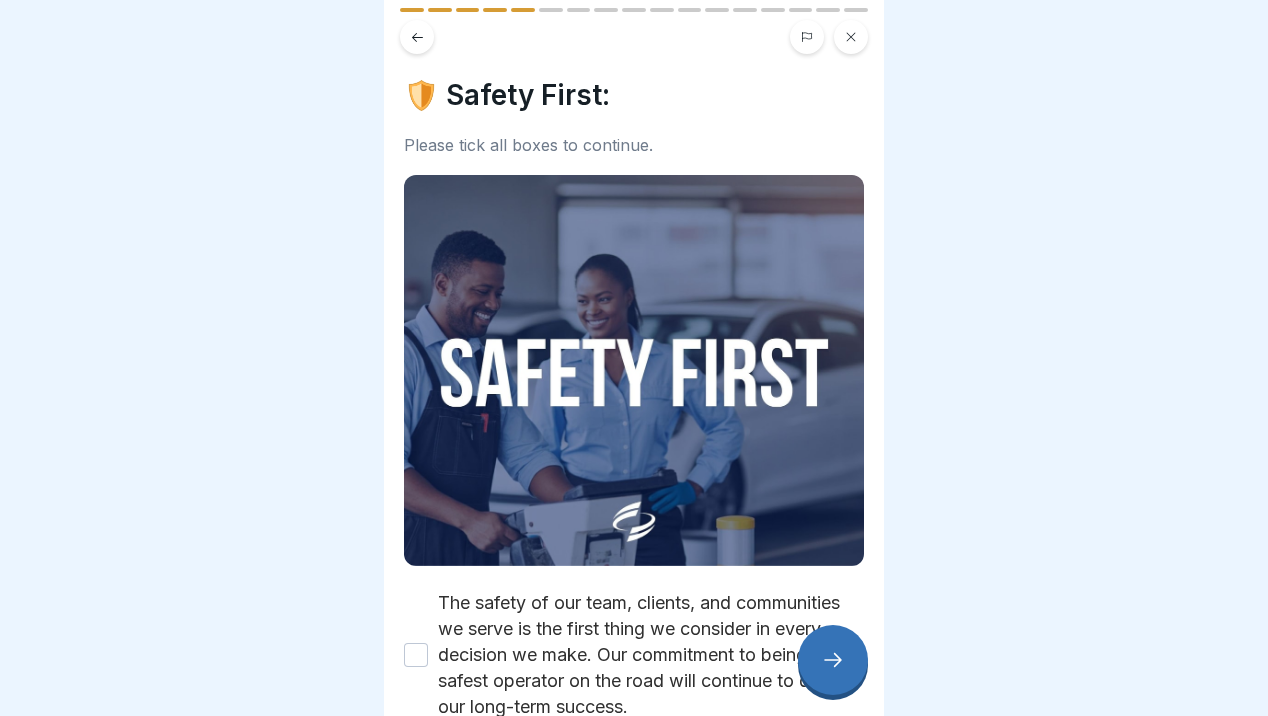 scroll, scrollTop: 123, scrollLeft: 0, axis: vertical 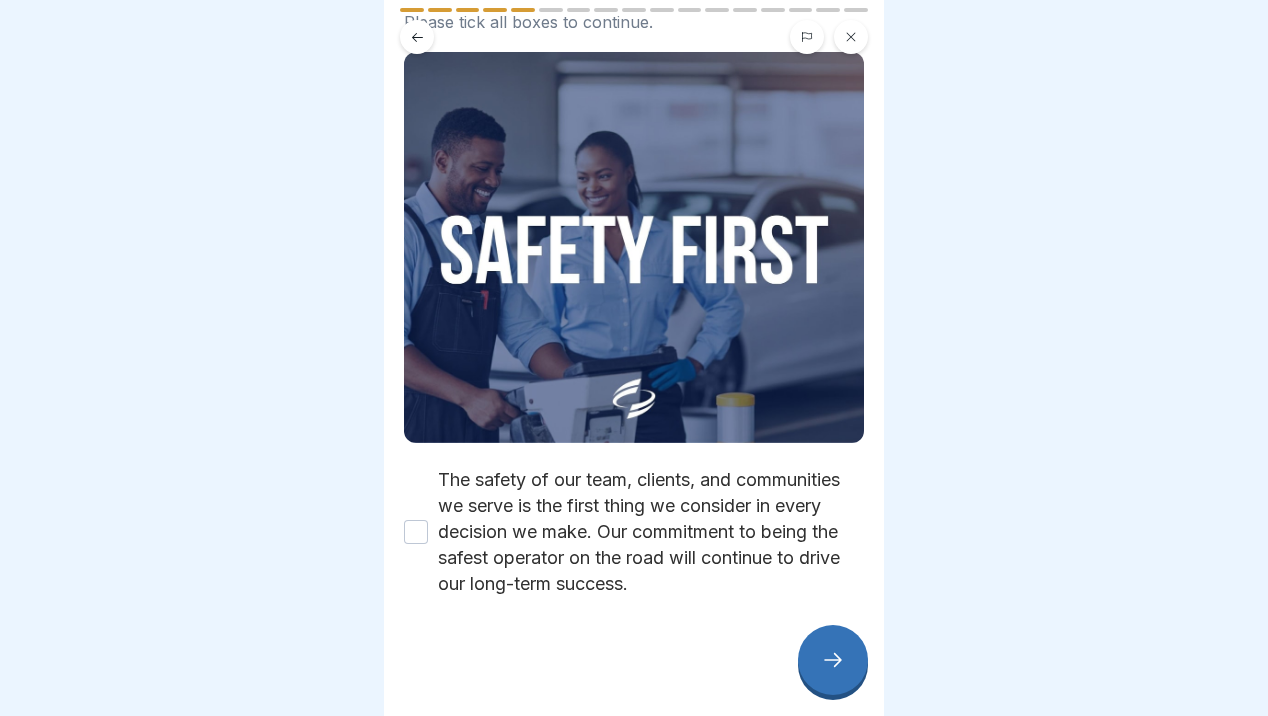 click on "The safety of our team, clients, and communities we serve is the first thing we consider in every decision we make. Our commitment to being the safest operator on the road will continue to drive our long-term success." at bounding box center (416, 532) 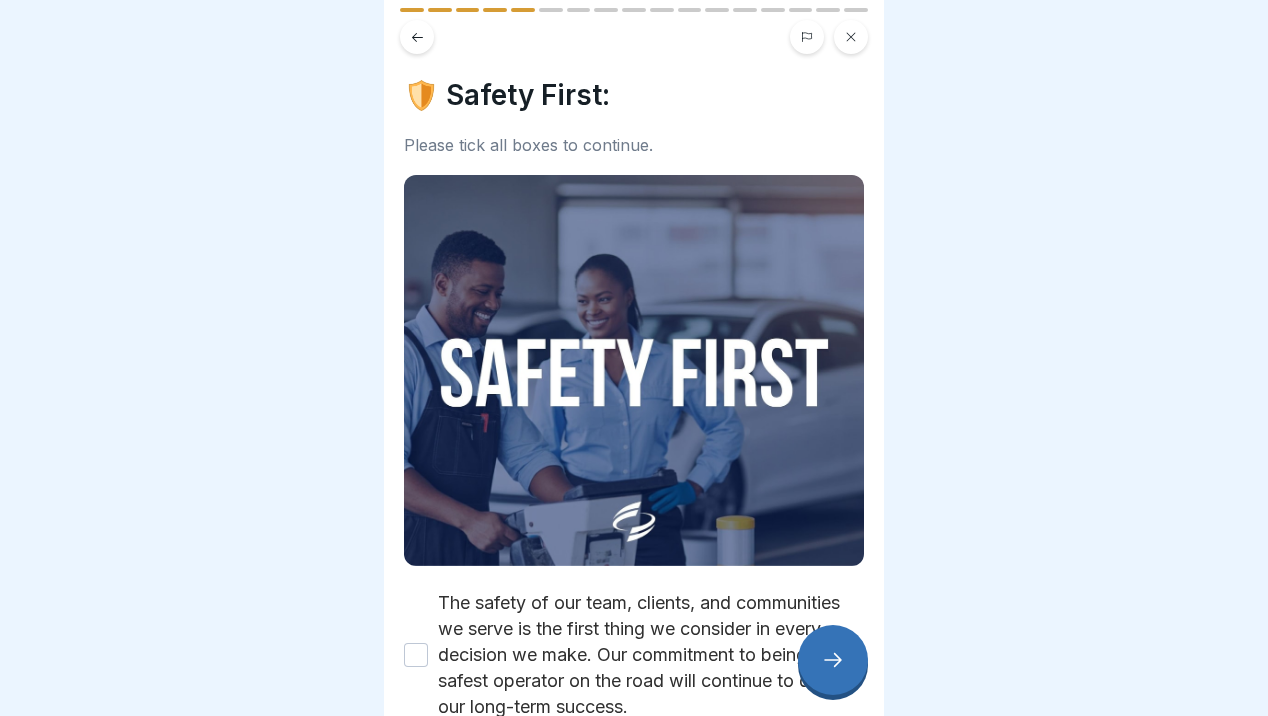 click on "Please tick all boxes to continue." at bounding box center [634, 145] 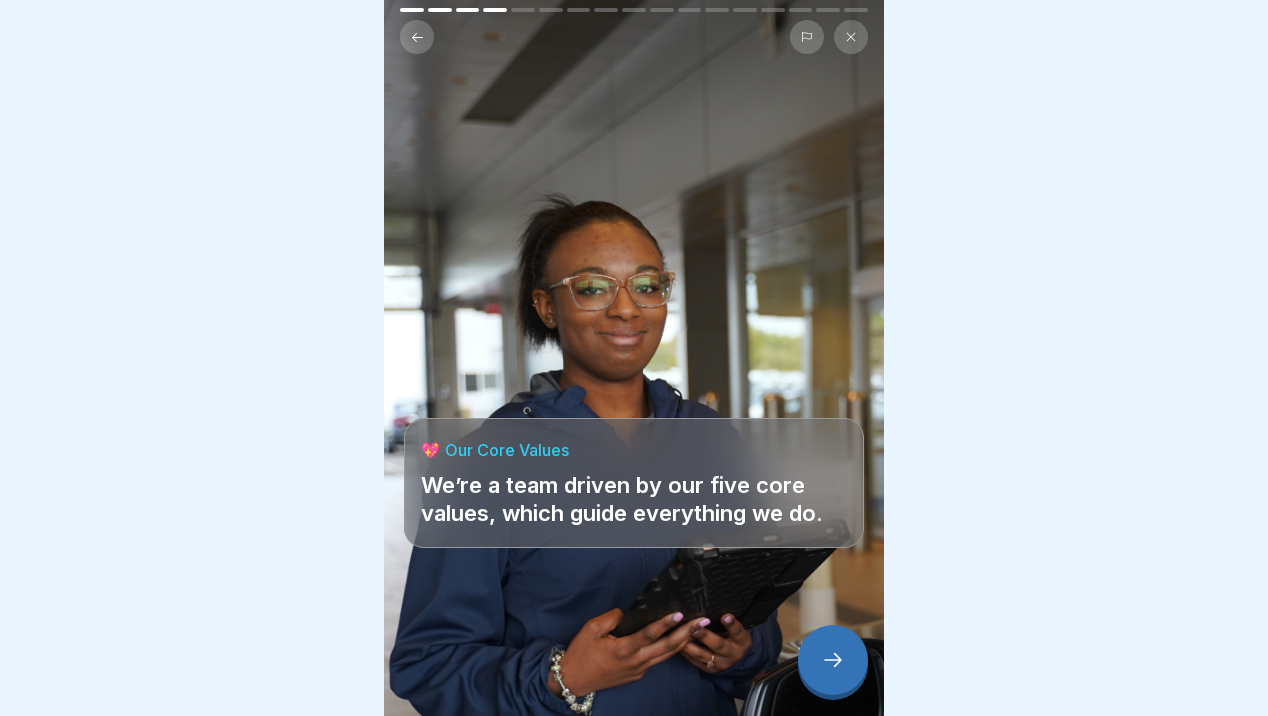 click on "We’re a team driven by our five core values, which guide everything we do." at bounding box center (634, 499) 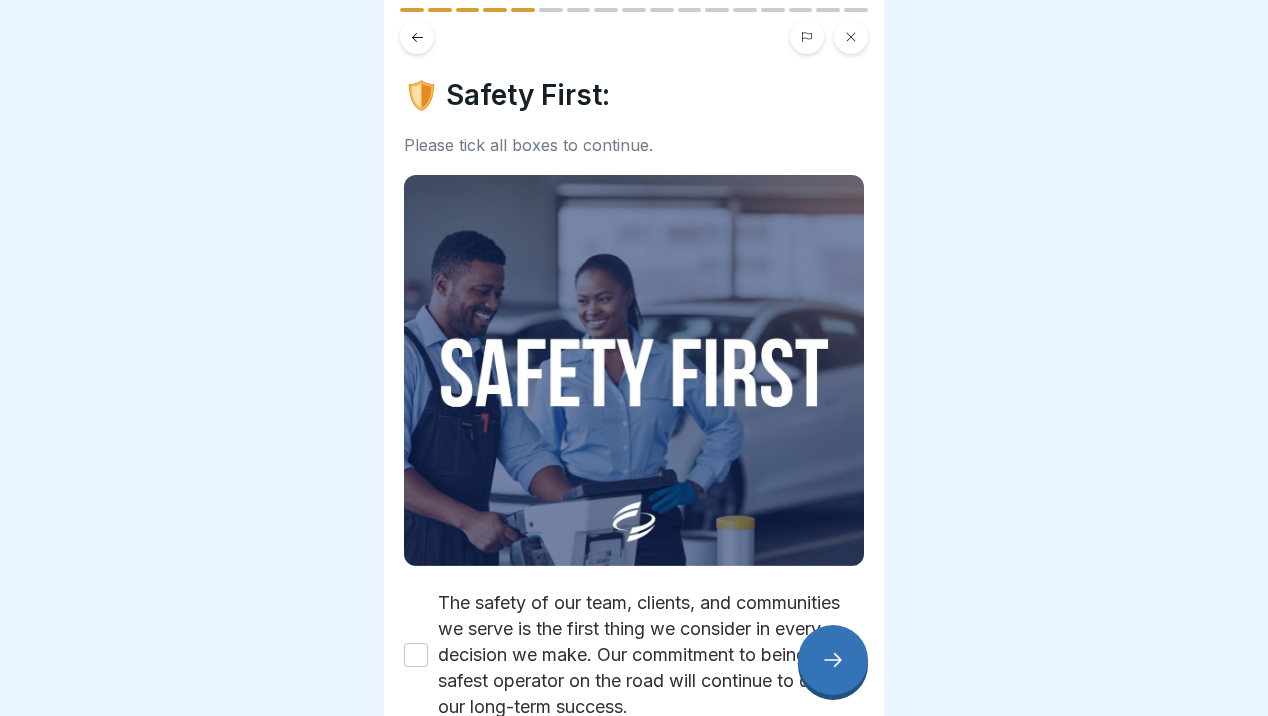 click on "The safety of our team, clients, and communities we serve is the first thing we consider in every decision we make. Our commitment to being the safest operator on the road will continue to drive our long-term success." at bounding box center (416, 655) 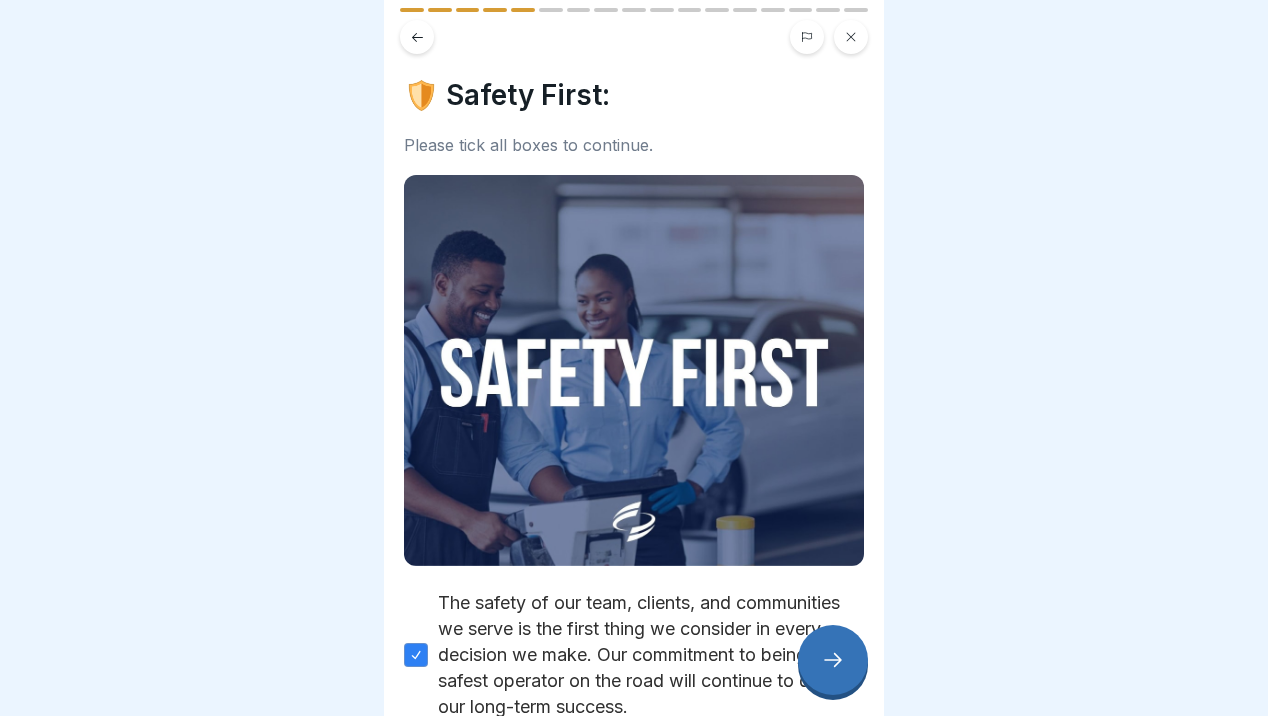 scroll, scrollTop: 123, scrollLeft: 0, axis: vertical 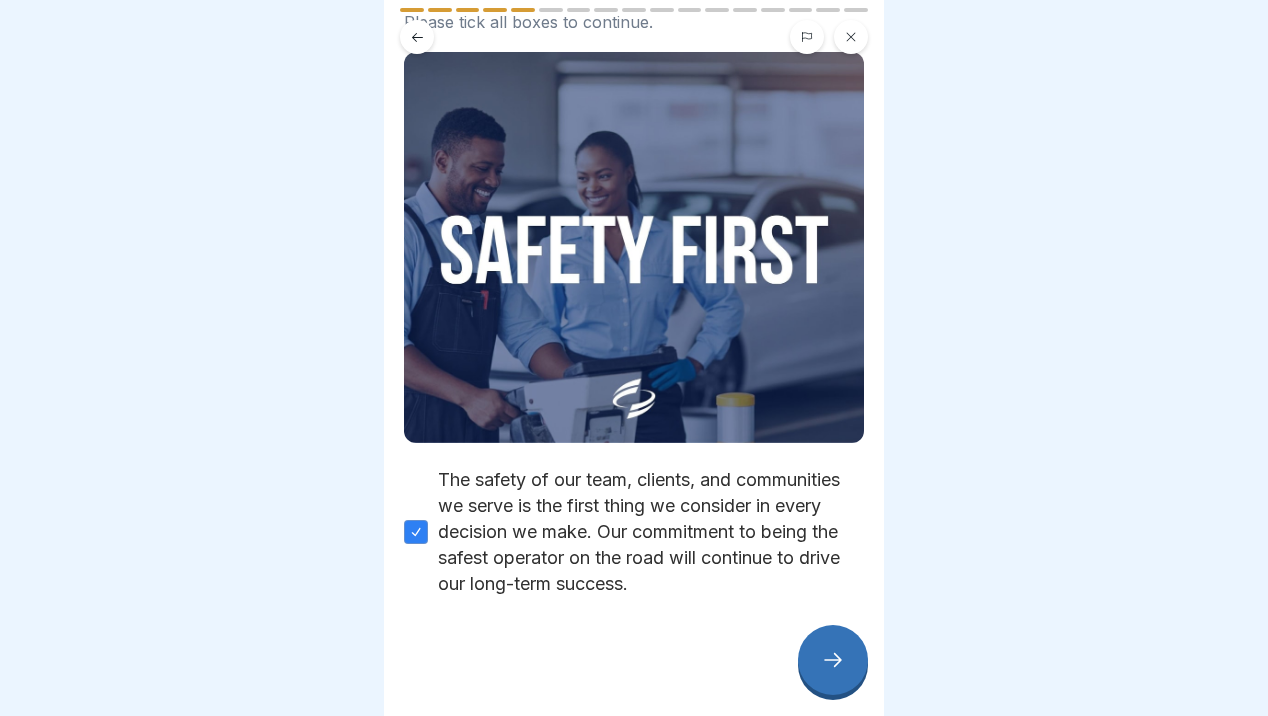 click at bounding box center (833, 660) 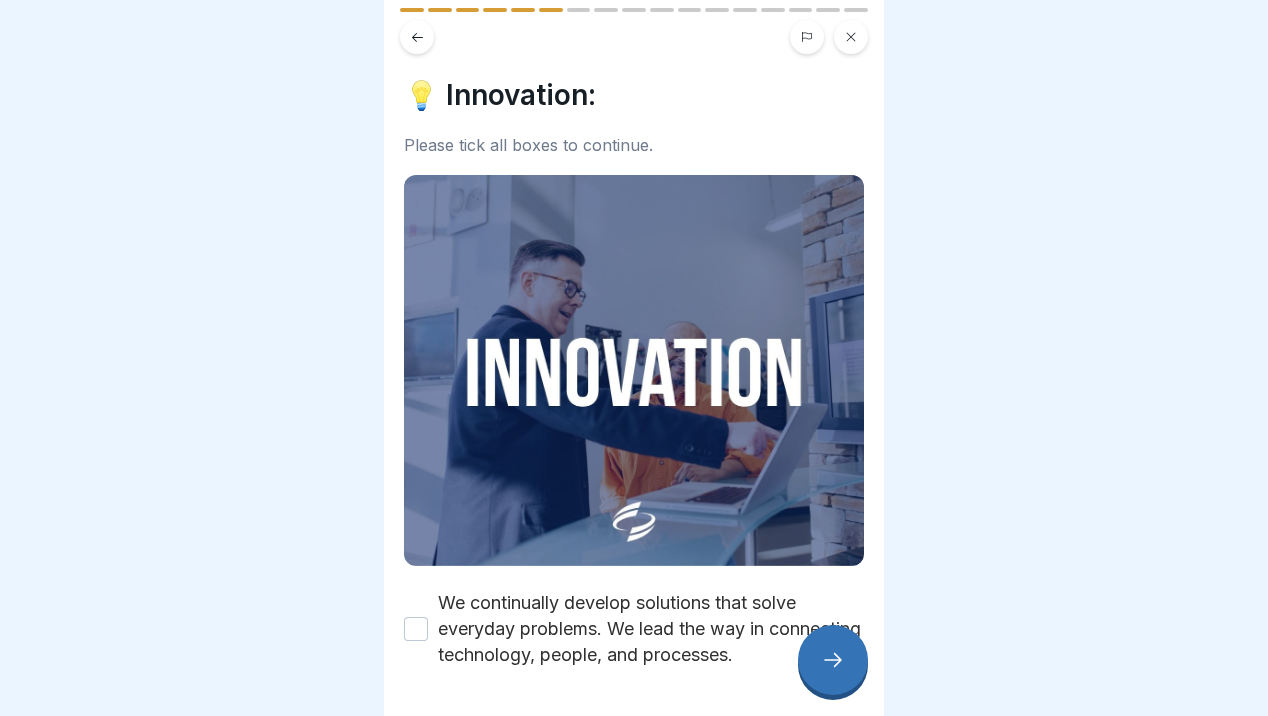 click on "We continually develop solutions that solve everyday problems. We lead the way in connecting technology, people, and processes." at bounding box center [416, 629] 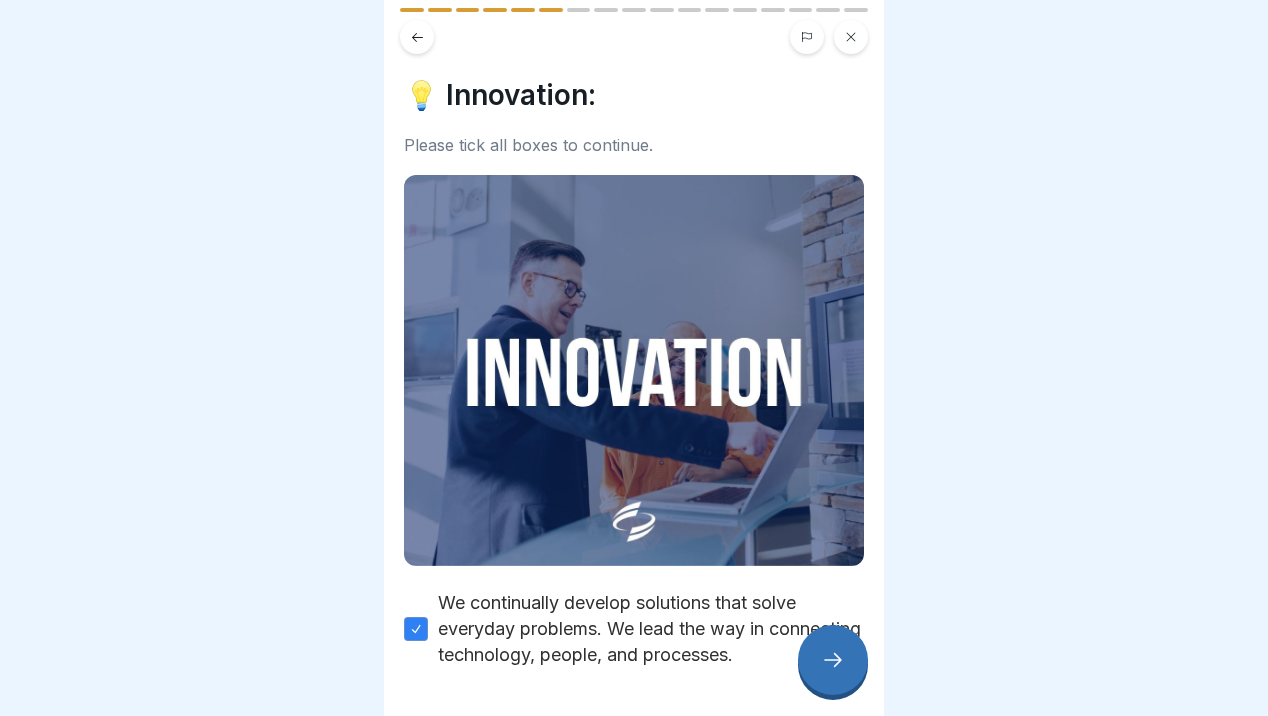 click 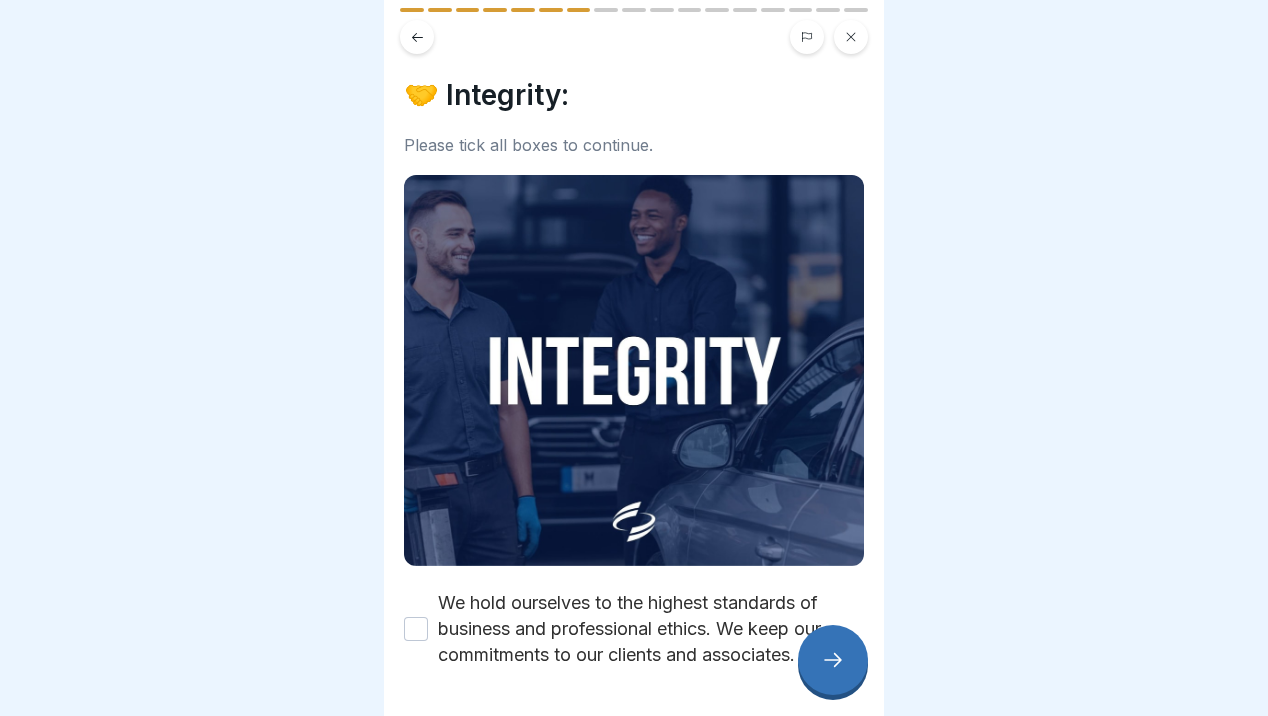 click on "We hold ourselves to the highest standards of business and professional ethics. We keep our commitments to our clients and associates." at bounding box center (416, 629) 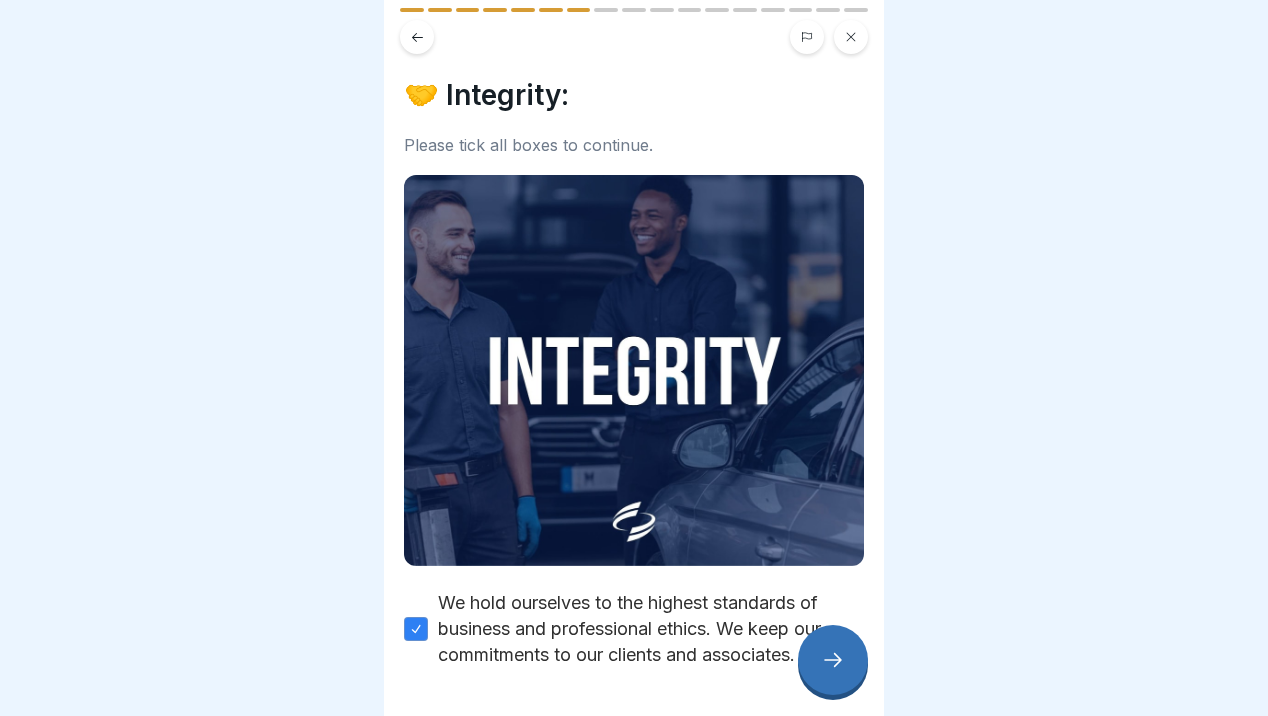 click at bounding box center (833, 660) 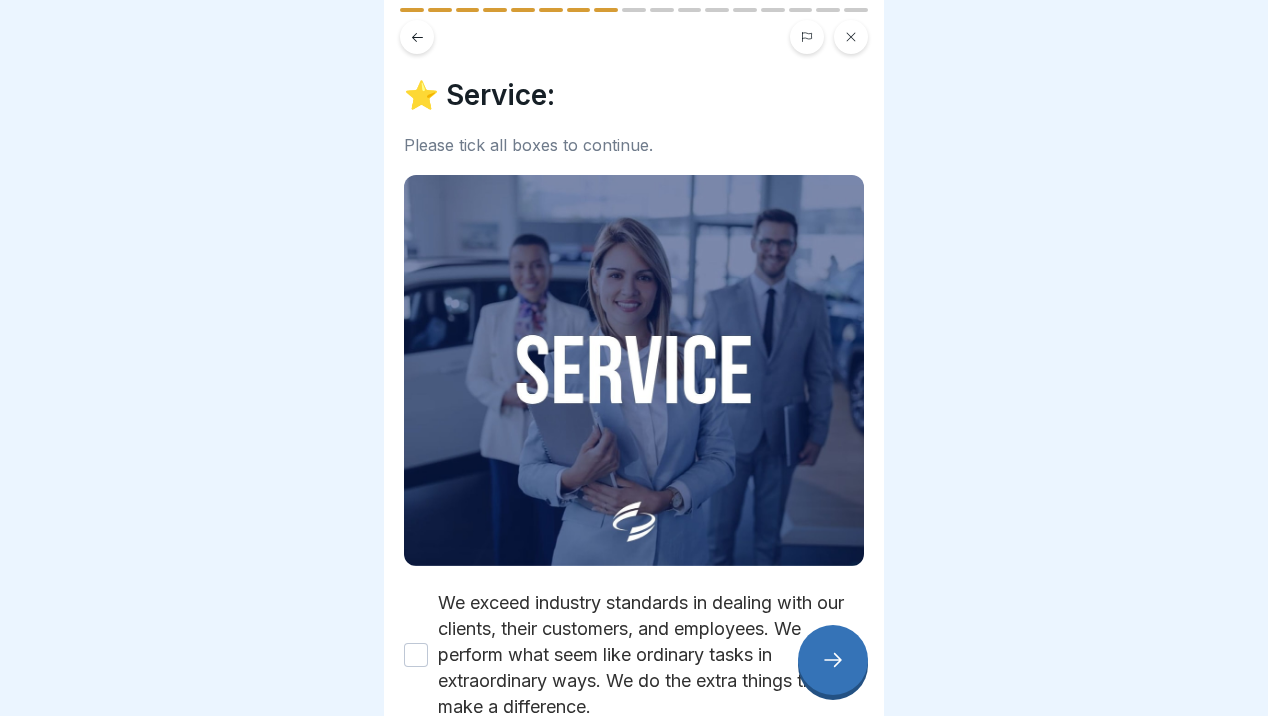 click on "We exceed industry standards in dealing with our clients, their customers, and employees. We perform what seem like ordinary tasks in extraordinary ways. We do the extra things that make a difference." at bounding box center [416, 655] 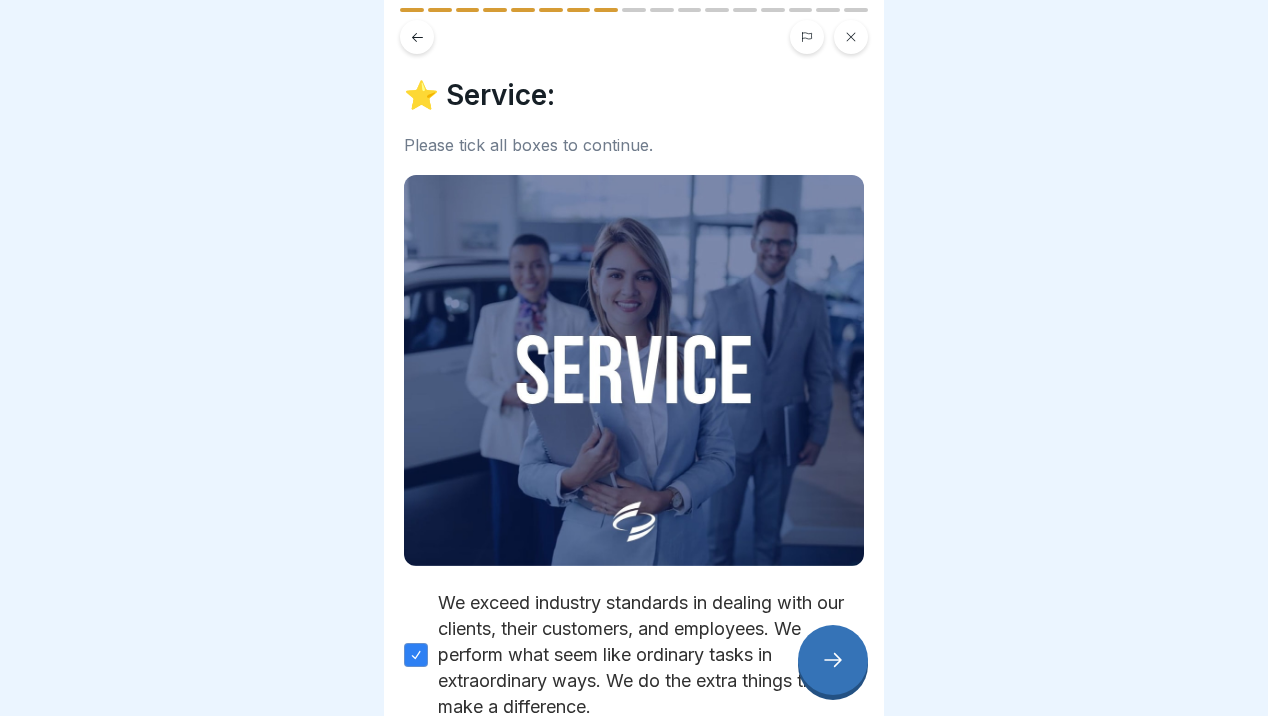 click at bounding box center [833, 660] 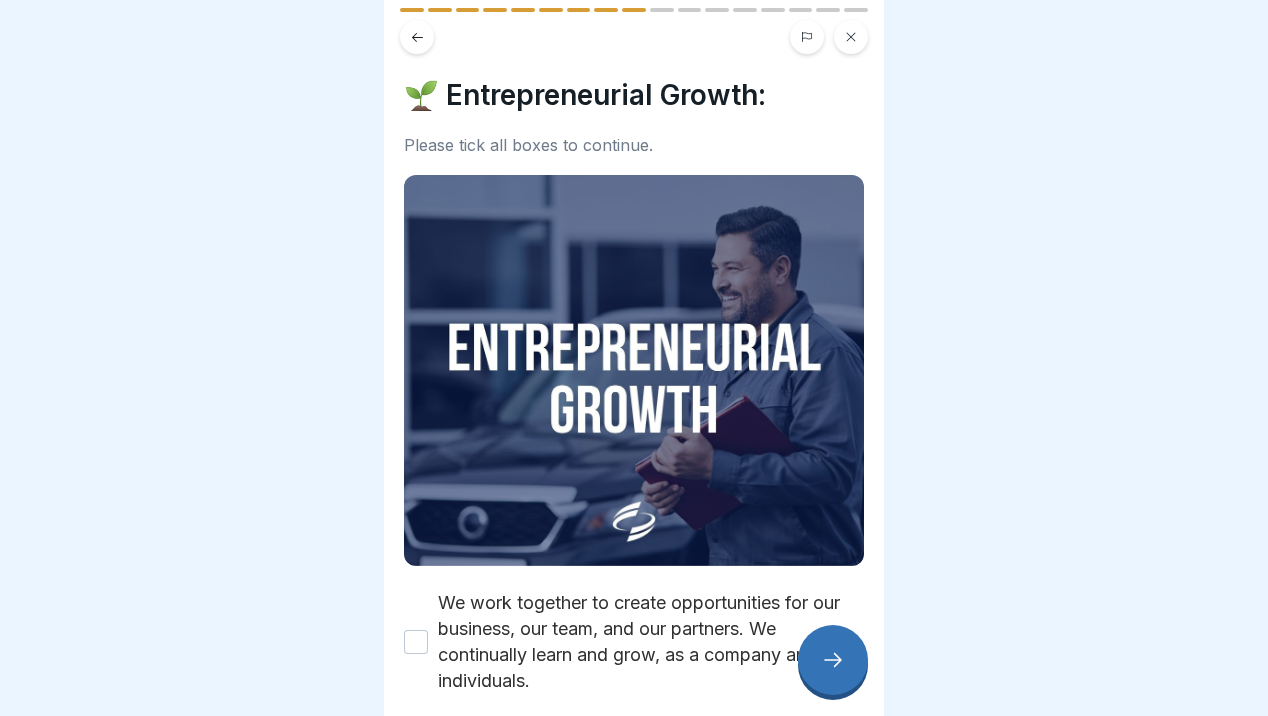 click on "We work together to create opportunities for our business, our team, and our partners. We continually learn and grow, as a company and as individuals." at bounding box center (416, 642) 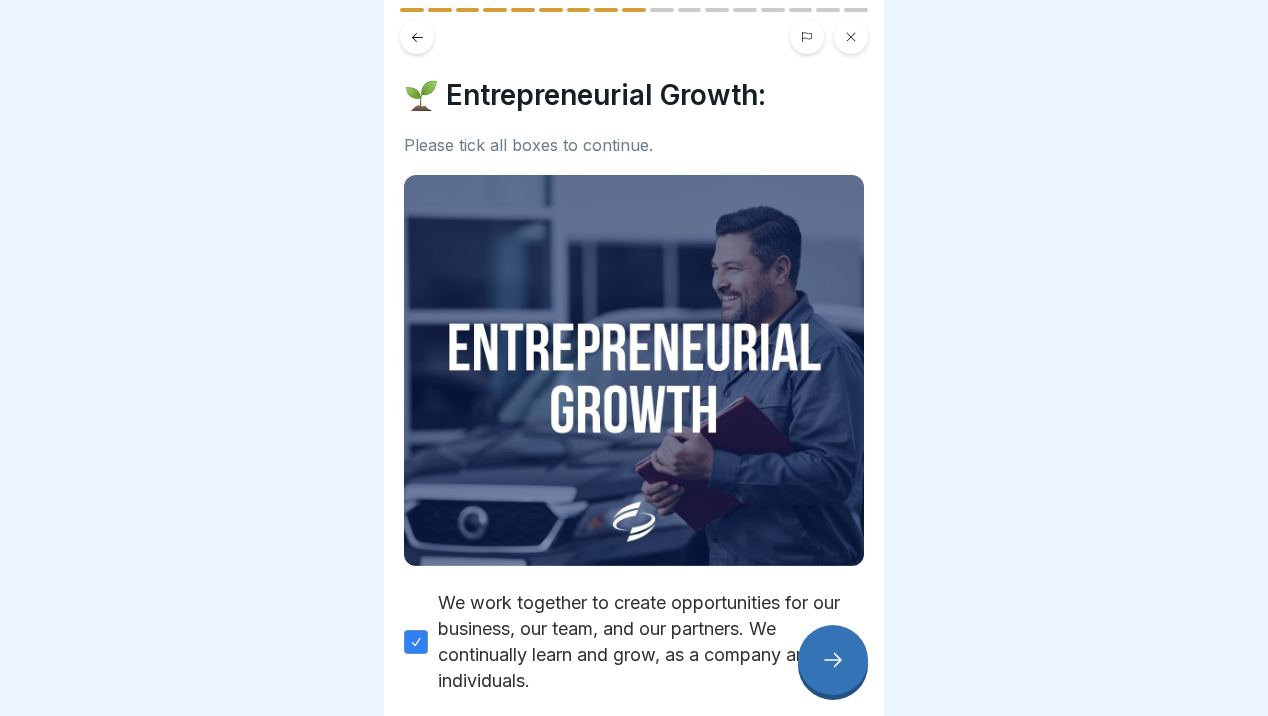 click at bounding box center (833, 660) 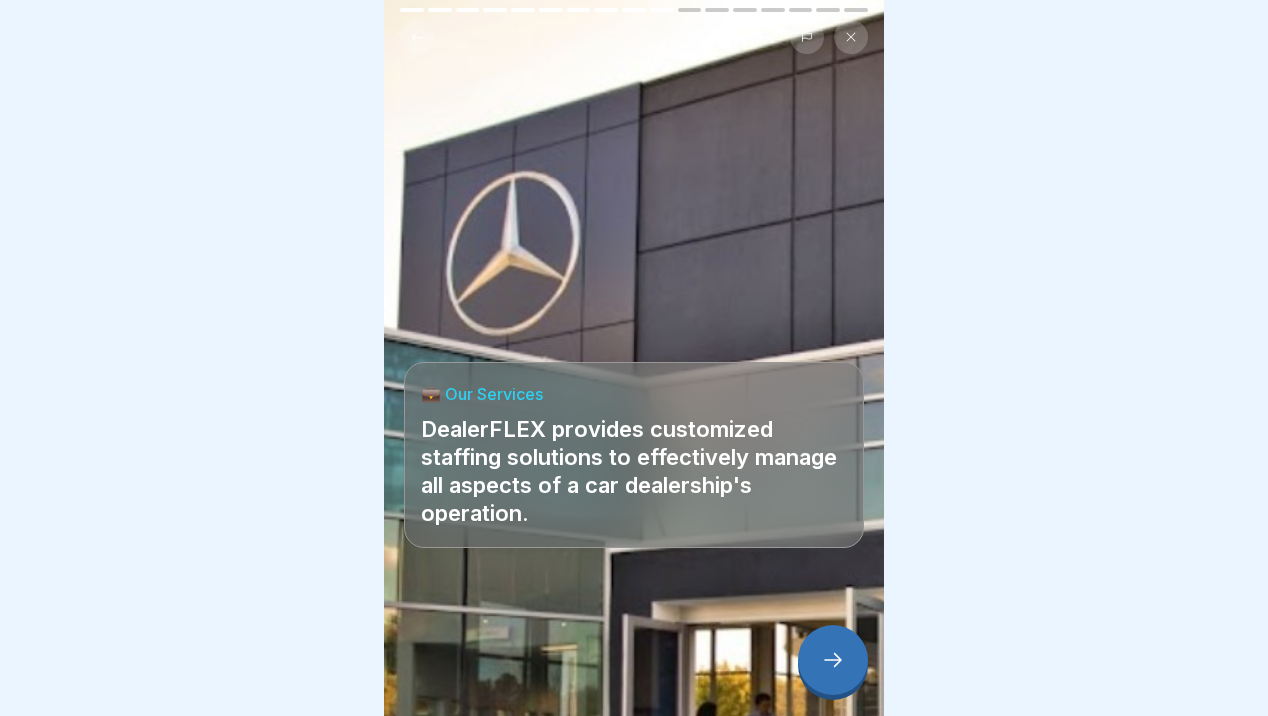 click 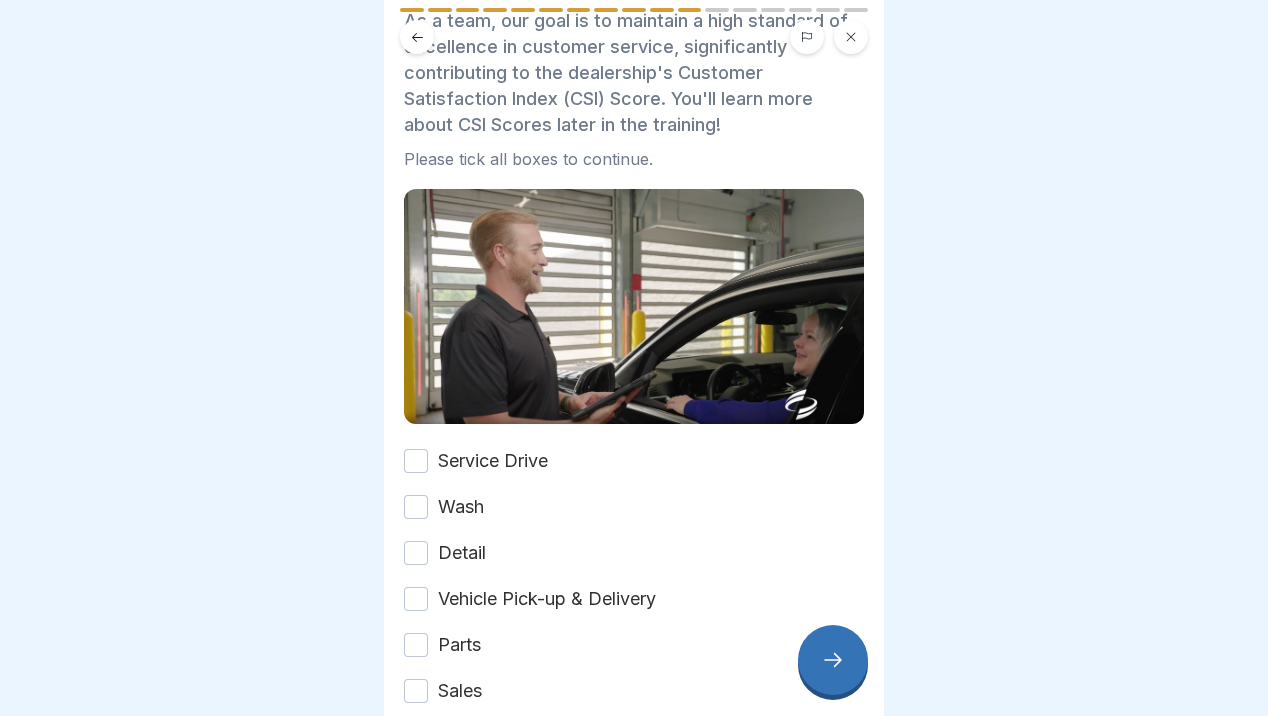 scroll, scrollTop: 149, scrollLeft: 0, axis: vertical 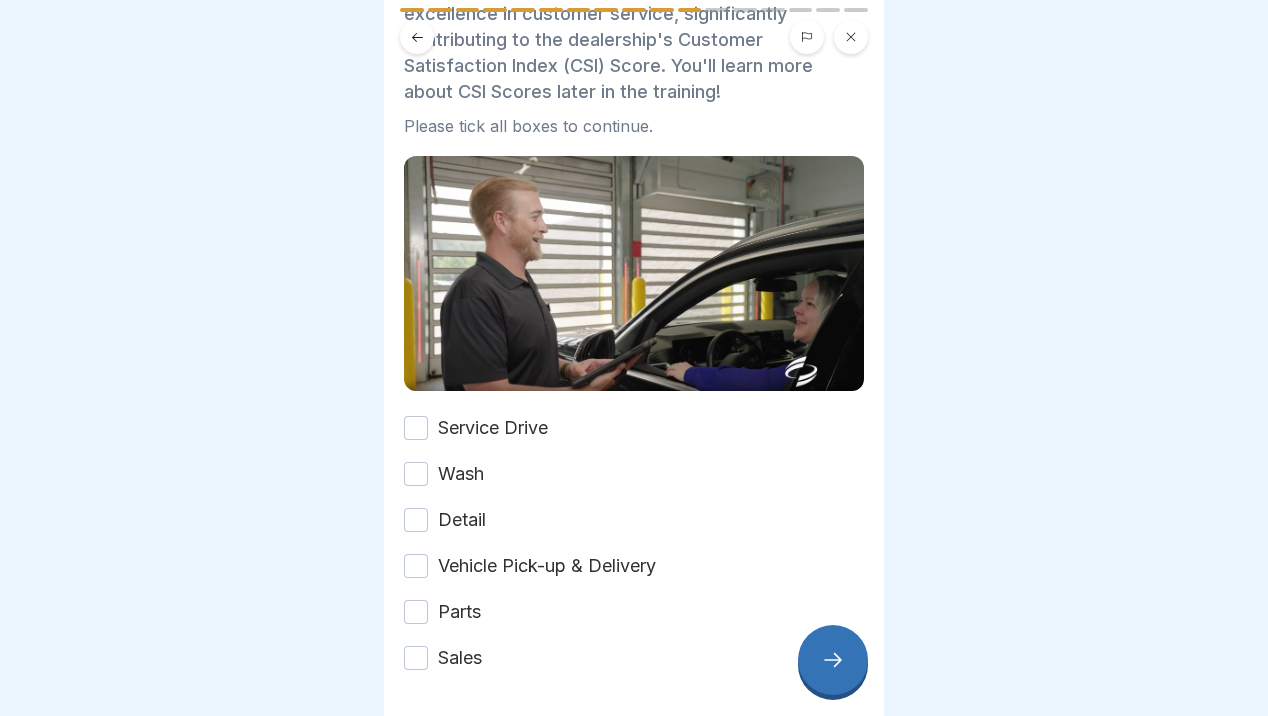 click on "Service Drive" at bounding box center [416, 428] 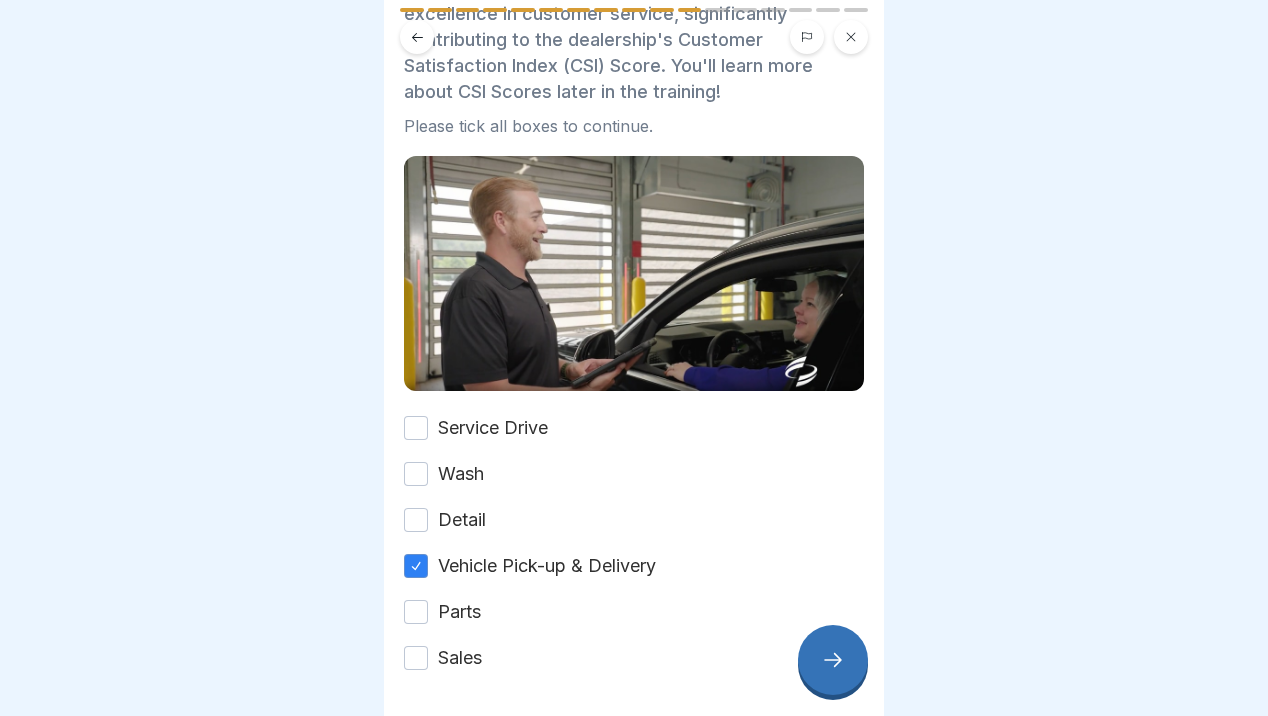 click on "Parts" at bounding box center [416, 612] 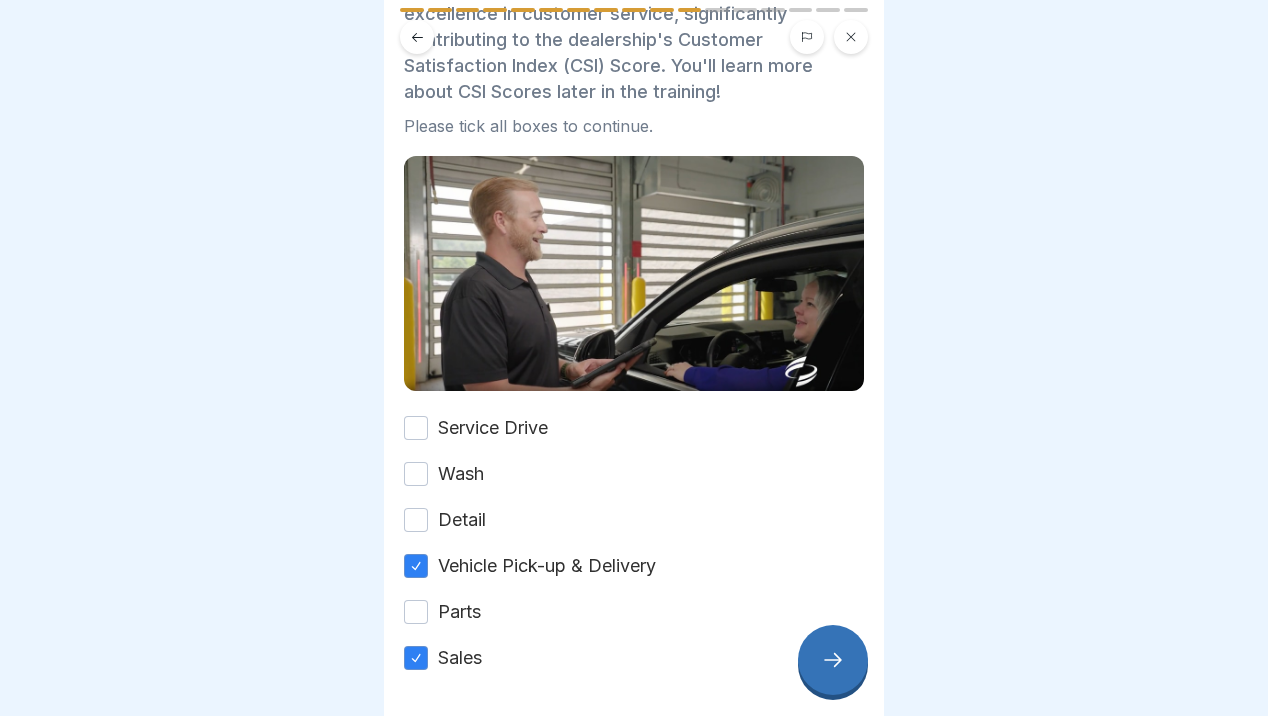 click on "Parts" at bounding box center [416, 612] 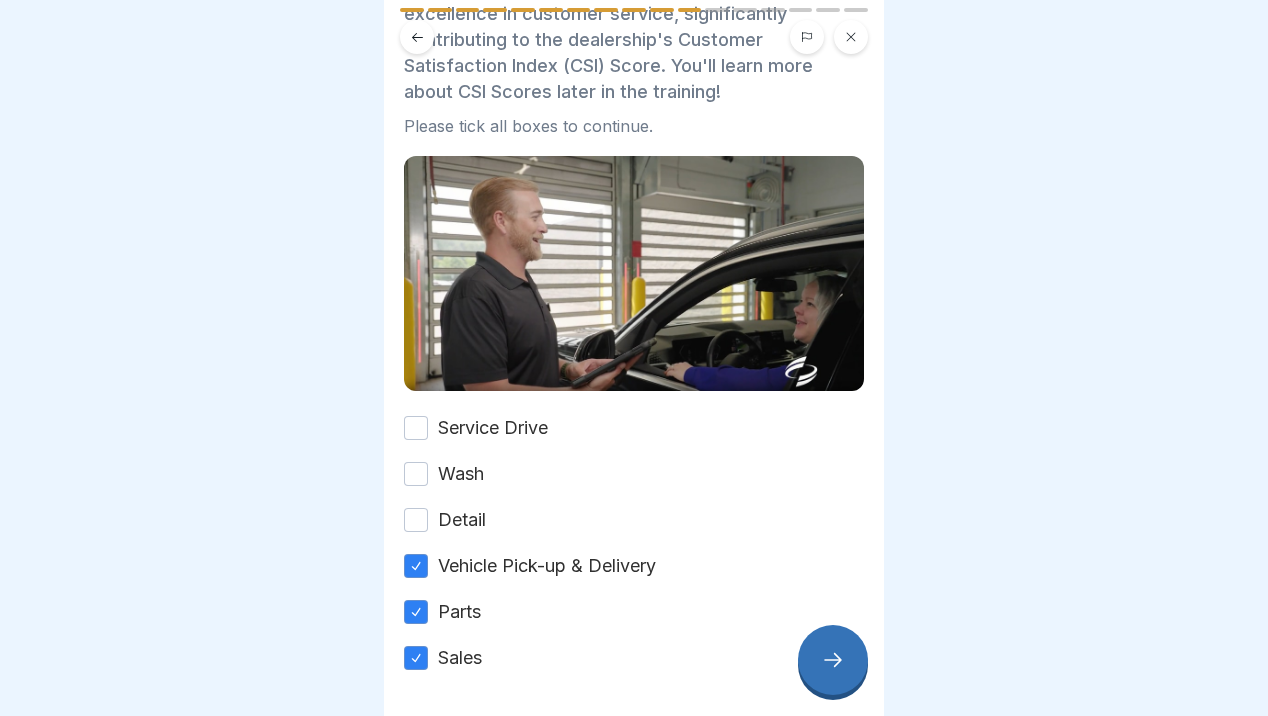 click on "Detail" at bounding box center (416, 520) 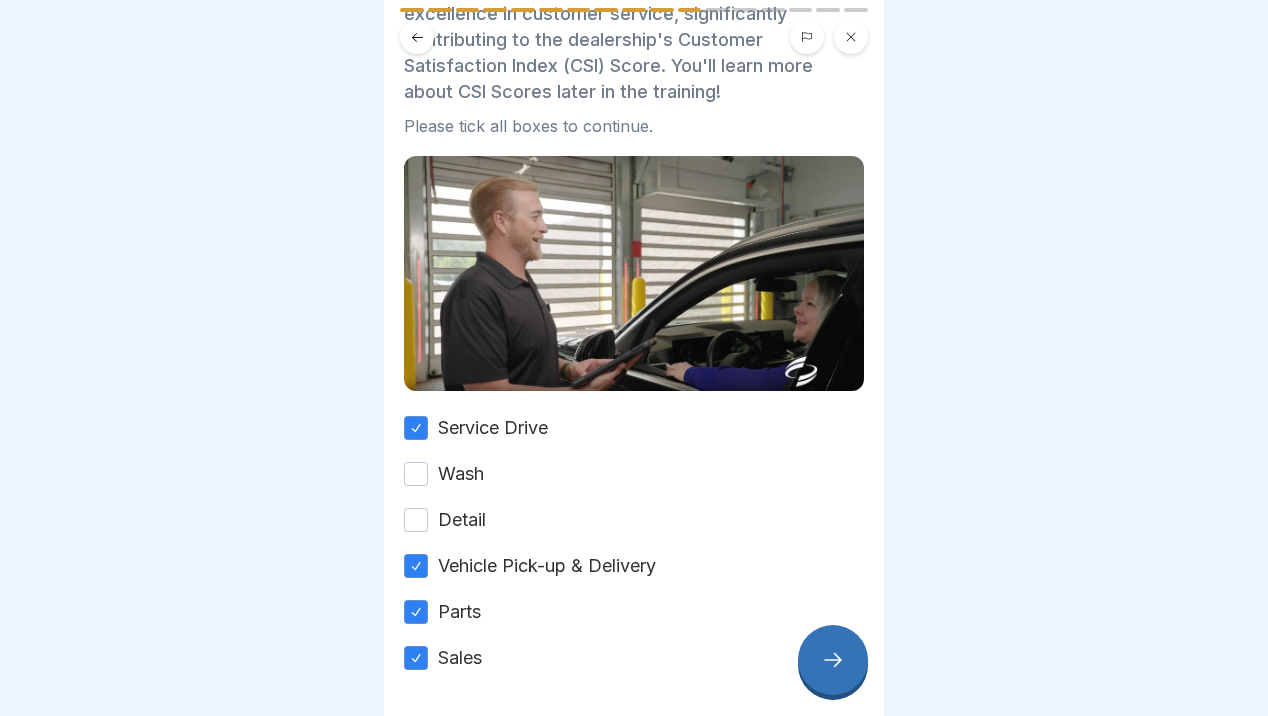 click on "Wash" at bounding box center [416, 474] 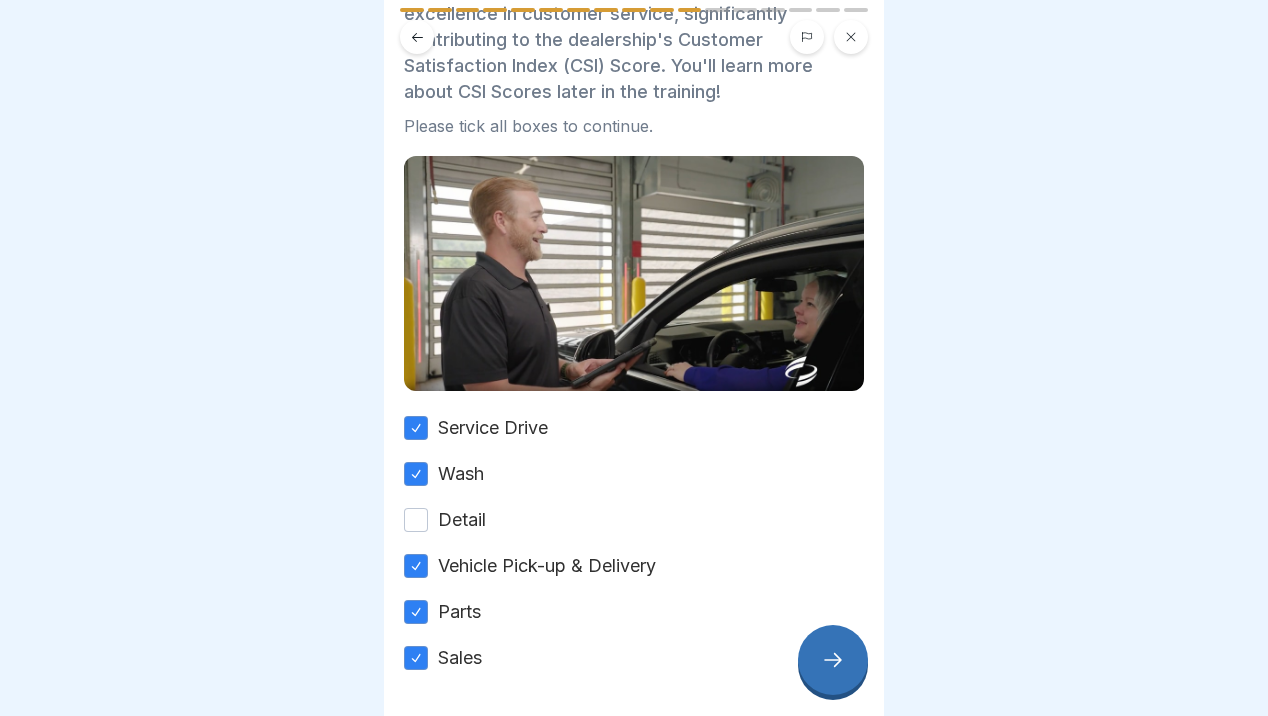 click on "Detail" at bounding box center [416, 520] 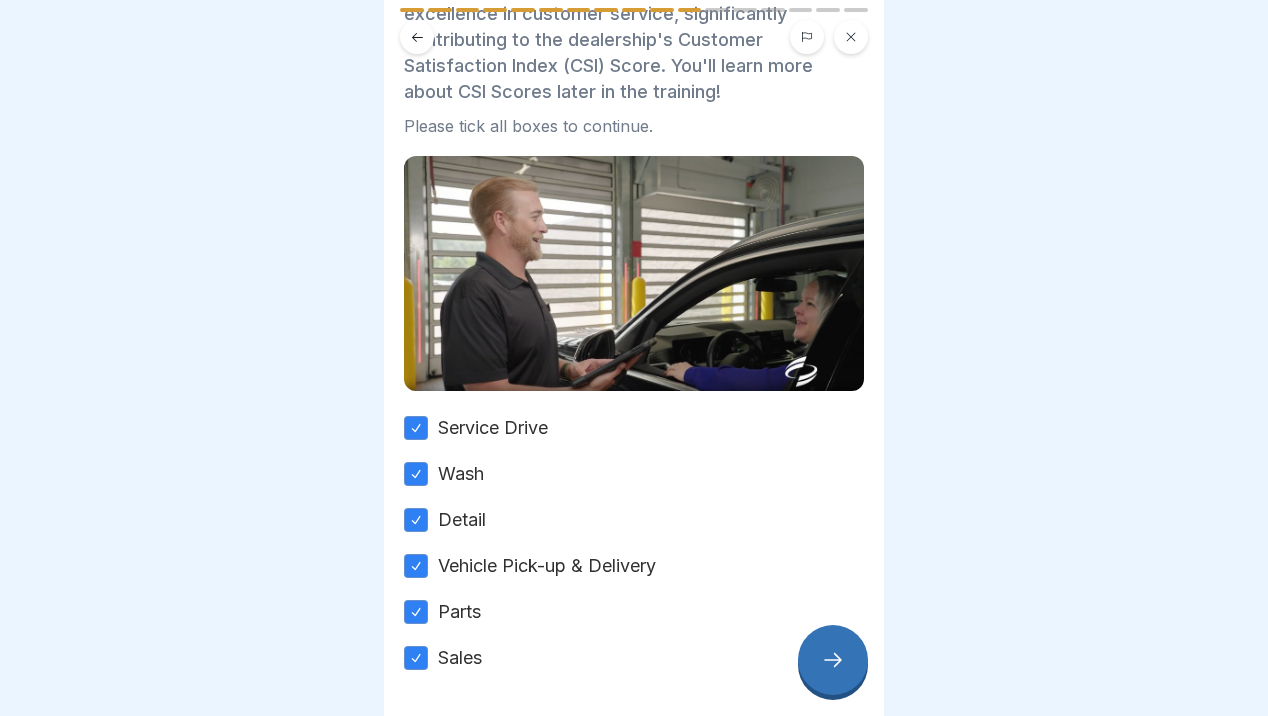 click at bounding box center [833, 660] 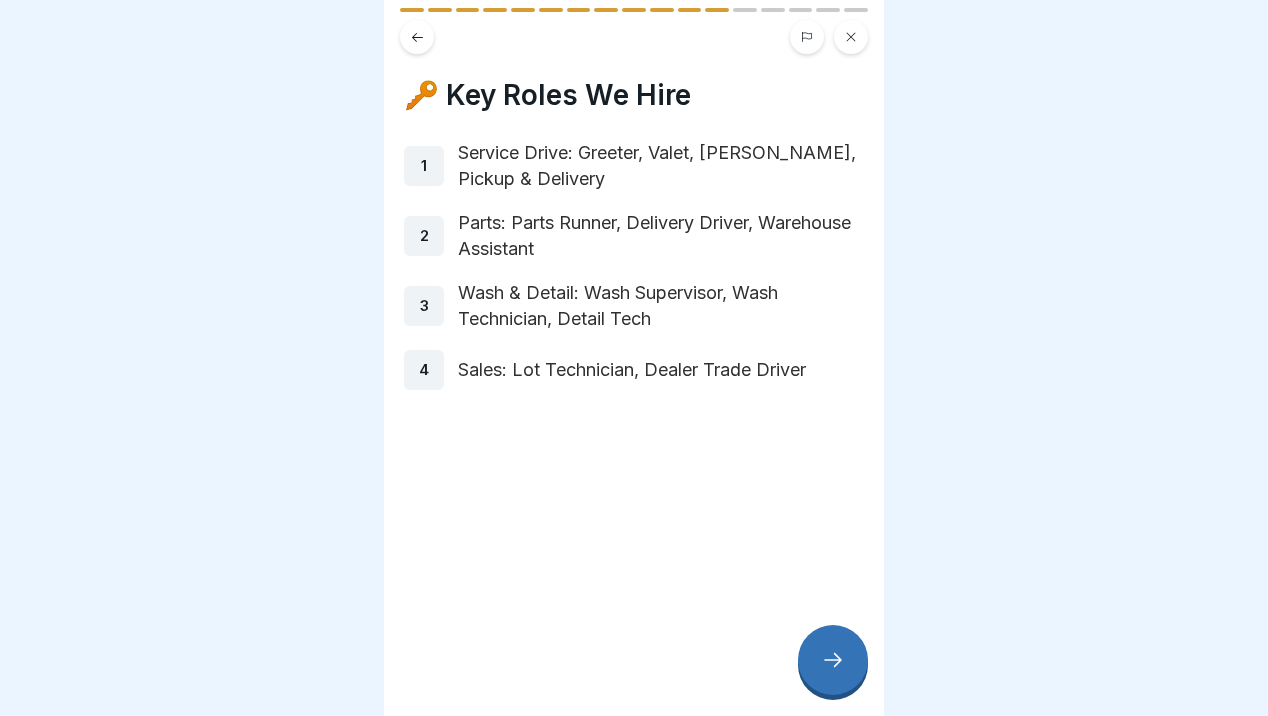 click at bounding box center (833, 660) 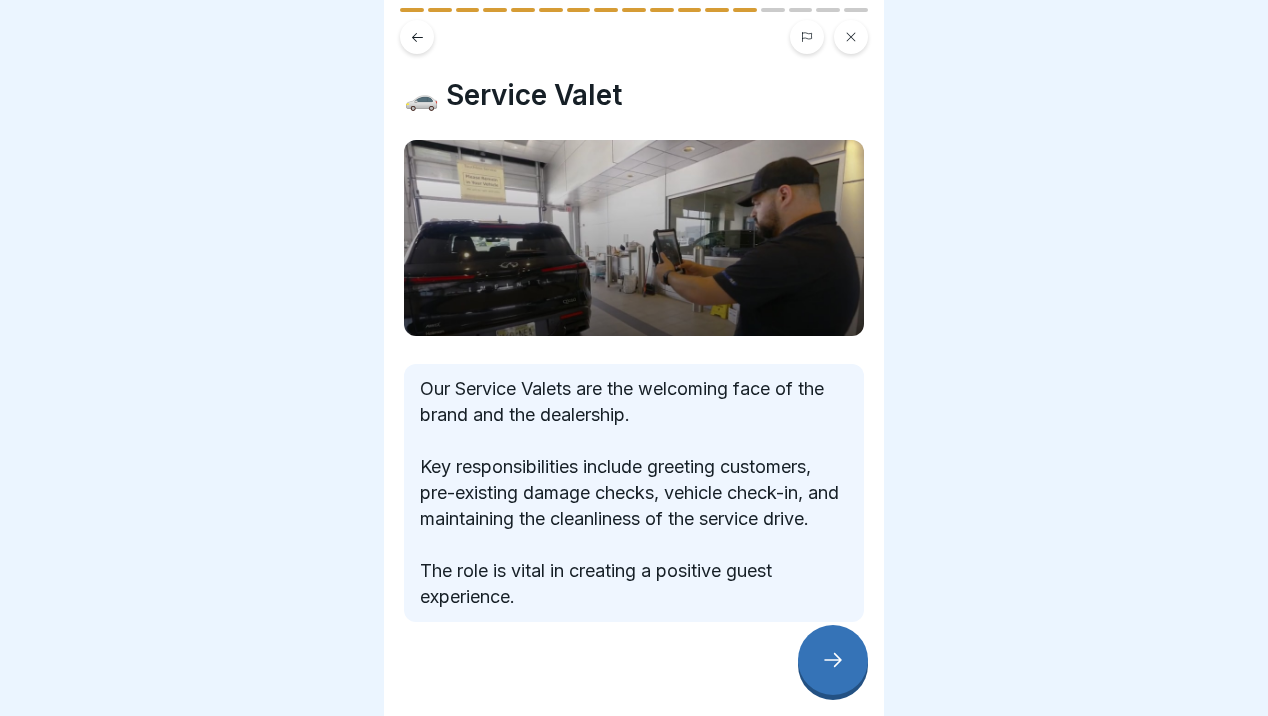 click 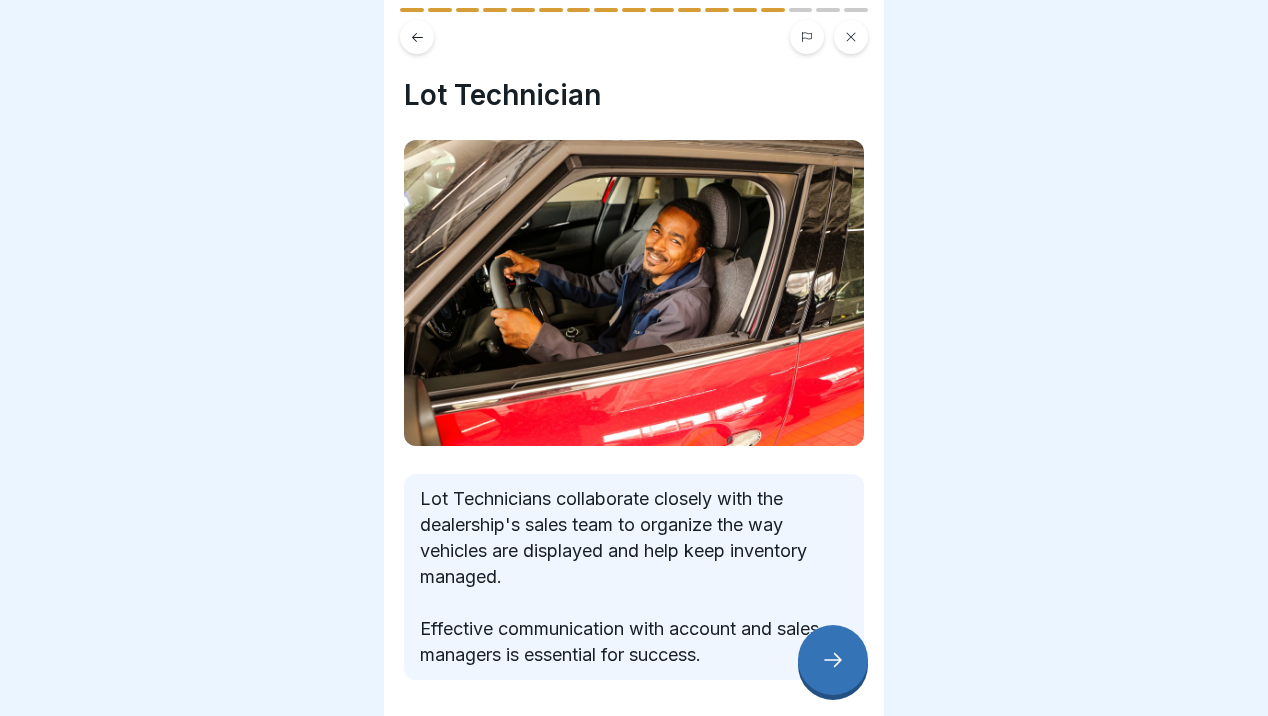 click 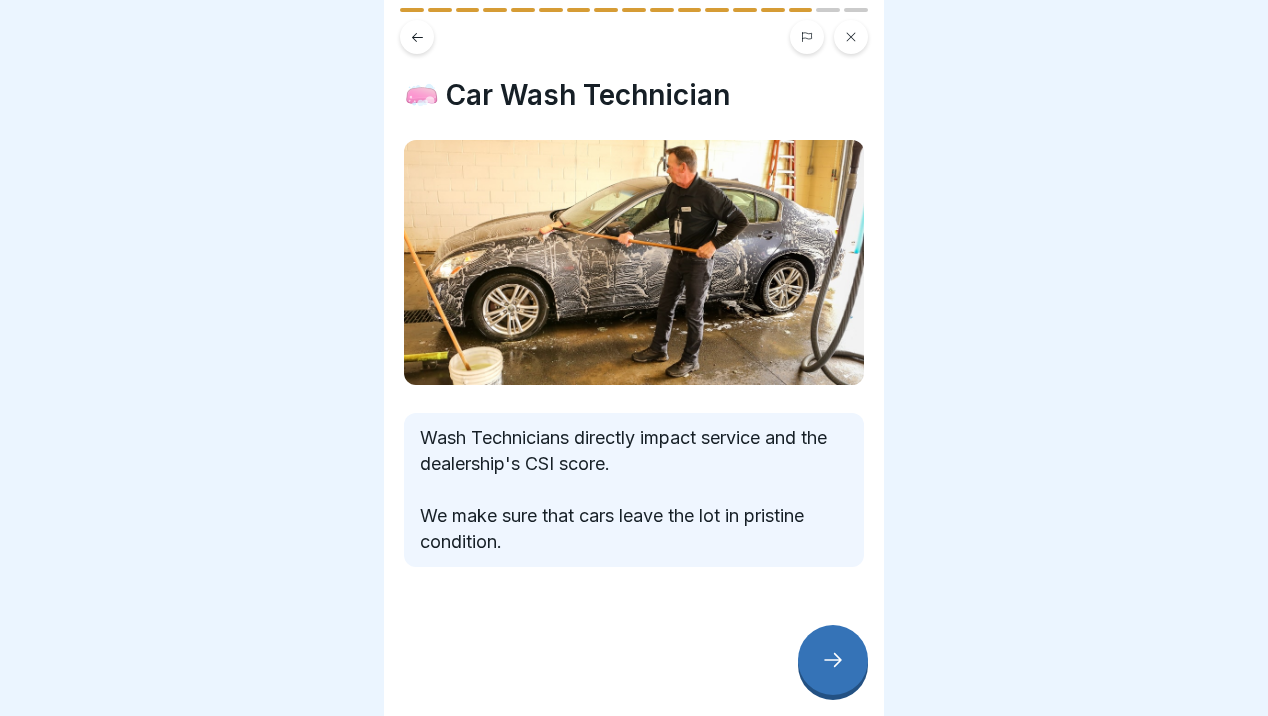 click 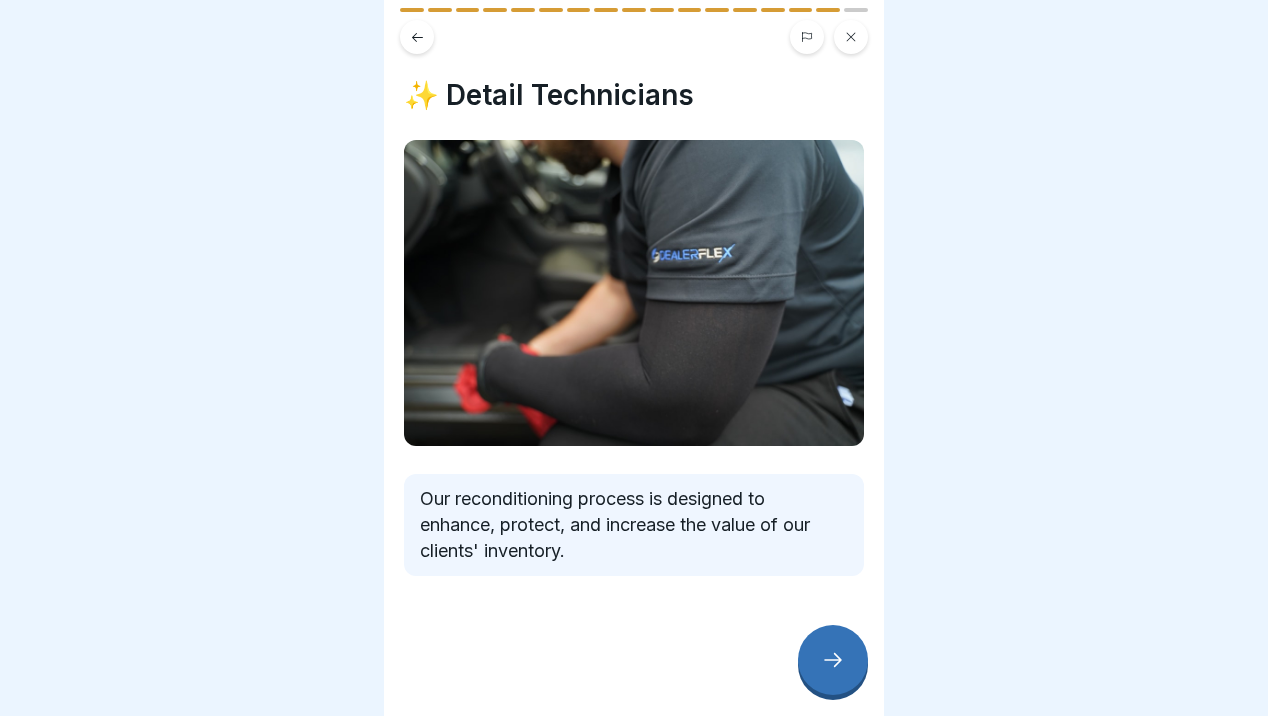 click 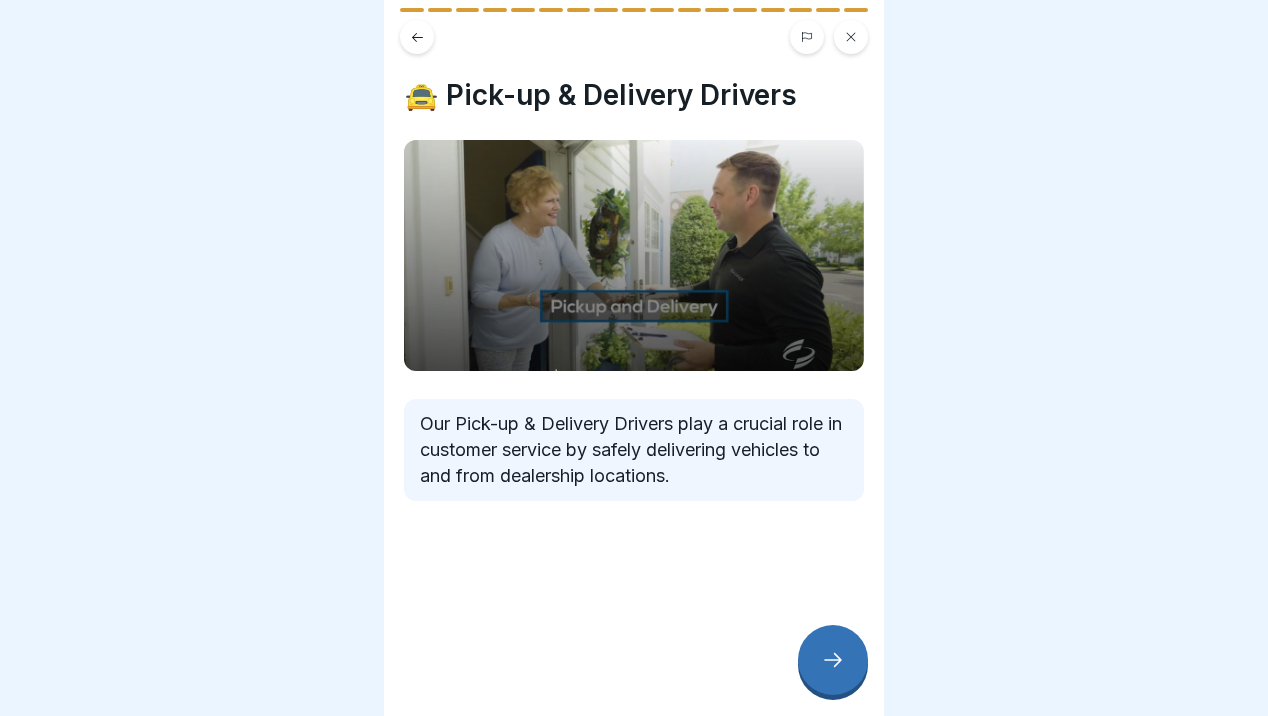 click 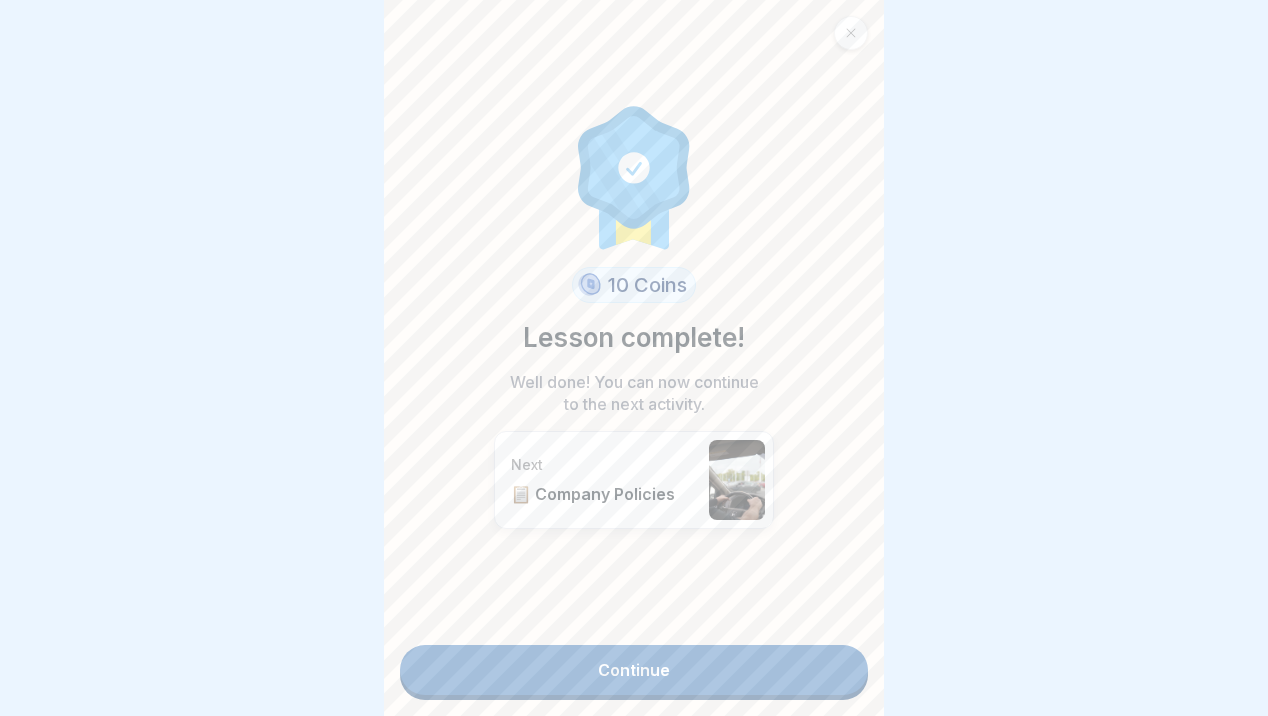 click on "Continue" at bounding box center (634, 670) 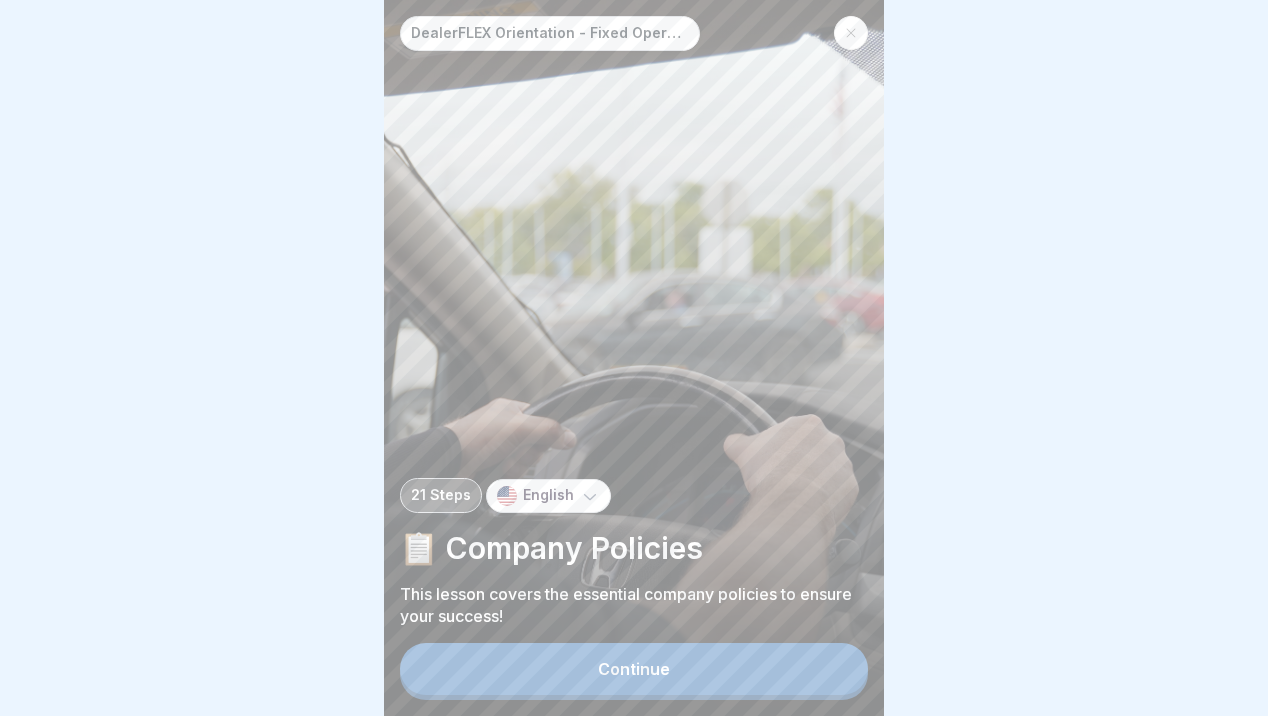 click on "Continue" at bounding box center (634, 669) 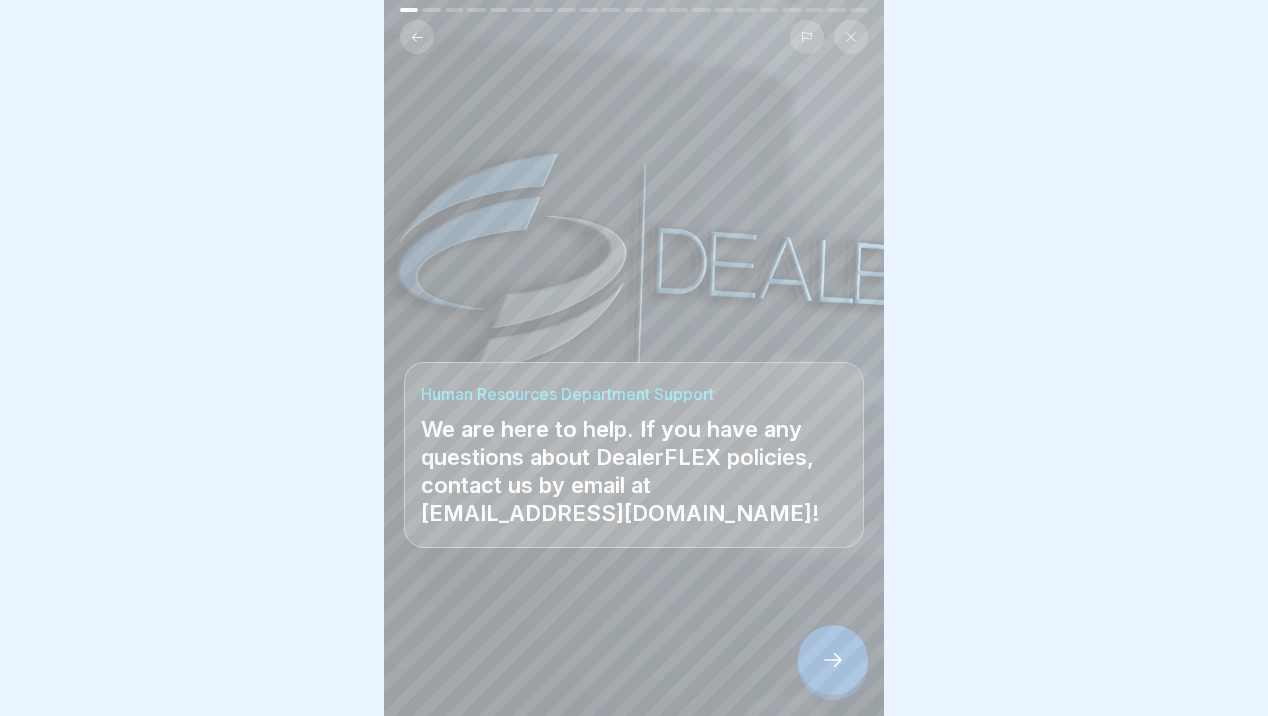 click at bounding box center (833, 660) 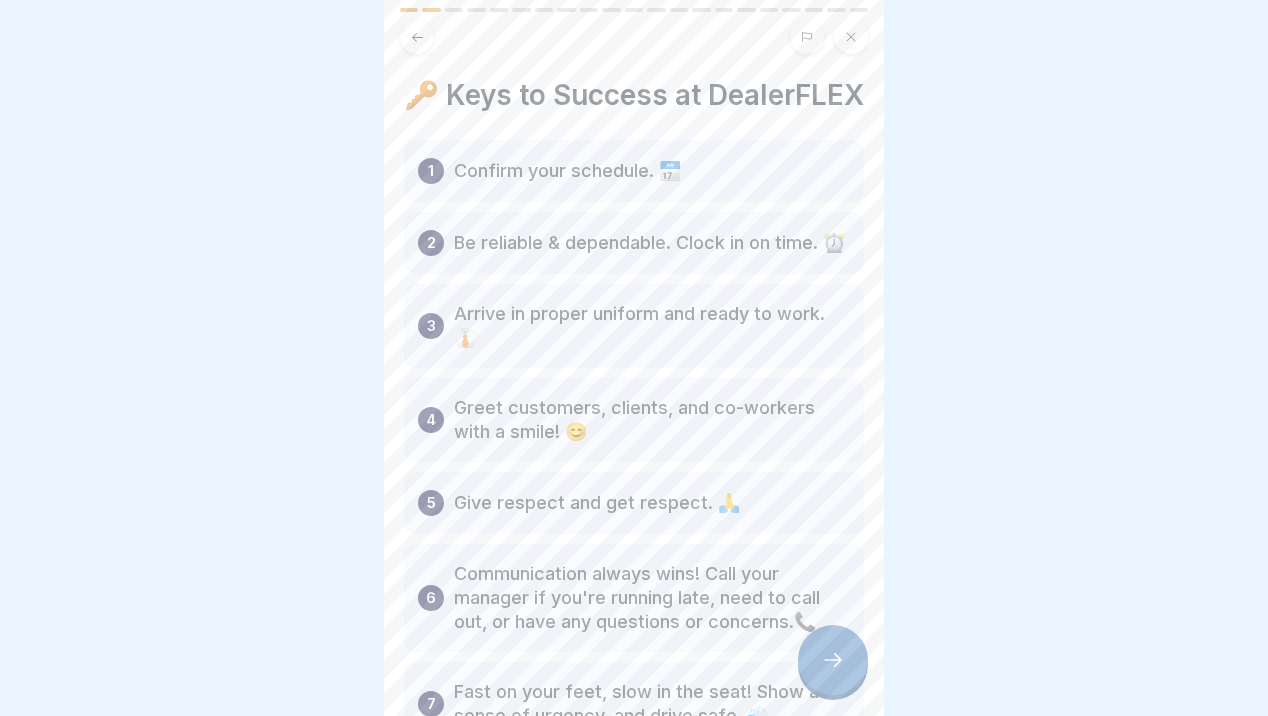 click at bounding box center [833, 660] 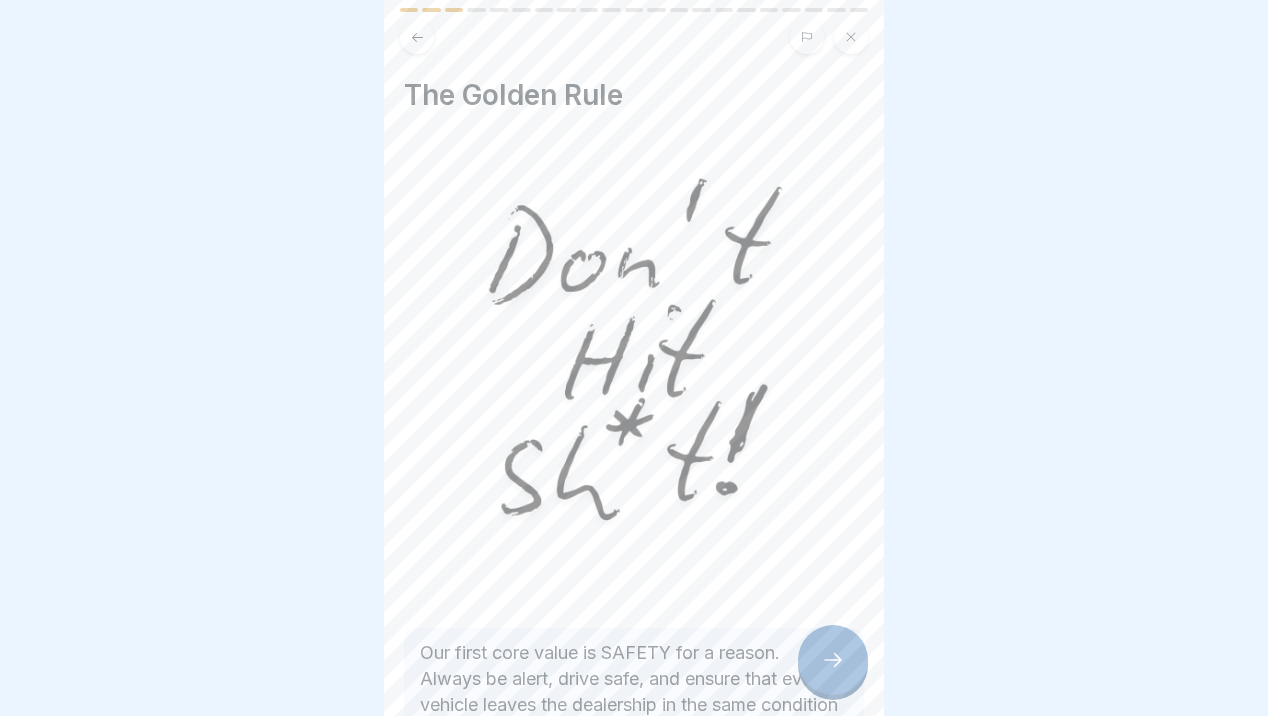 click at bounding box center [833, 660] 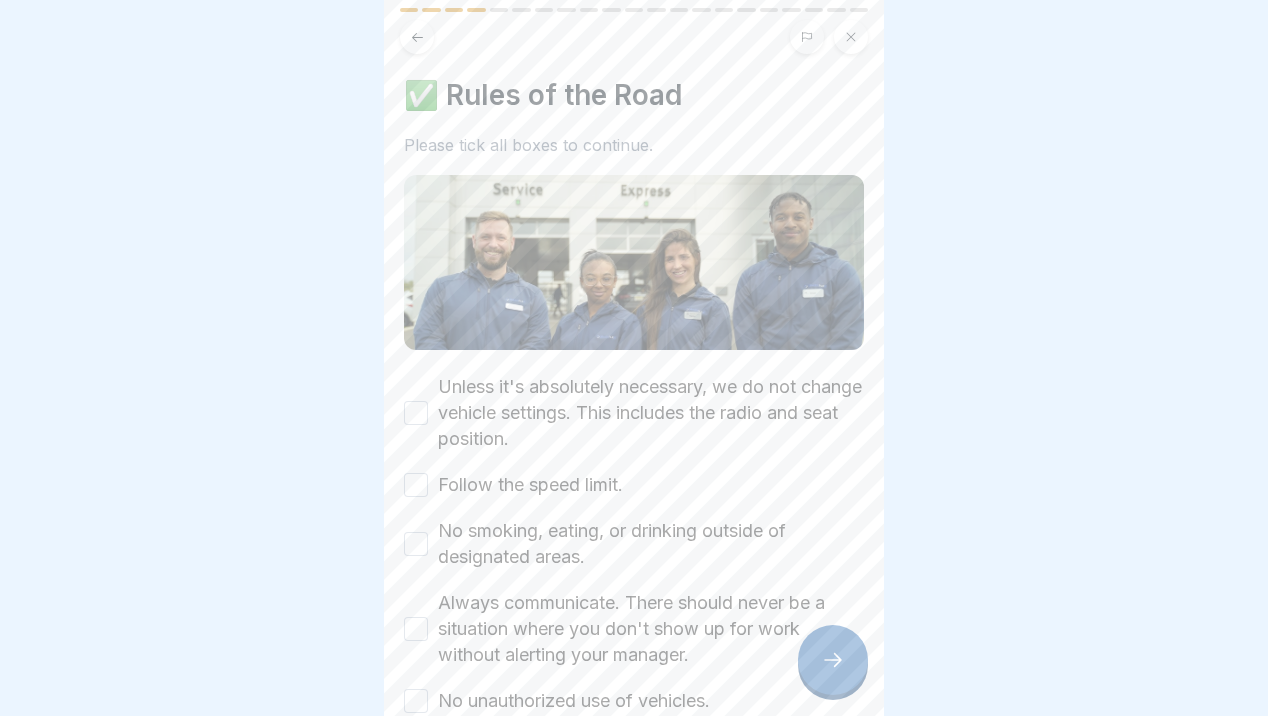 click at bounding box center (833, 660) 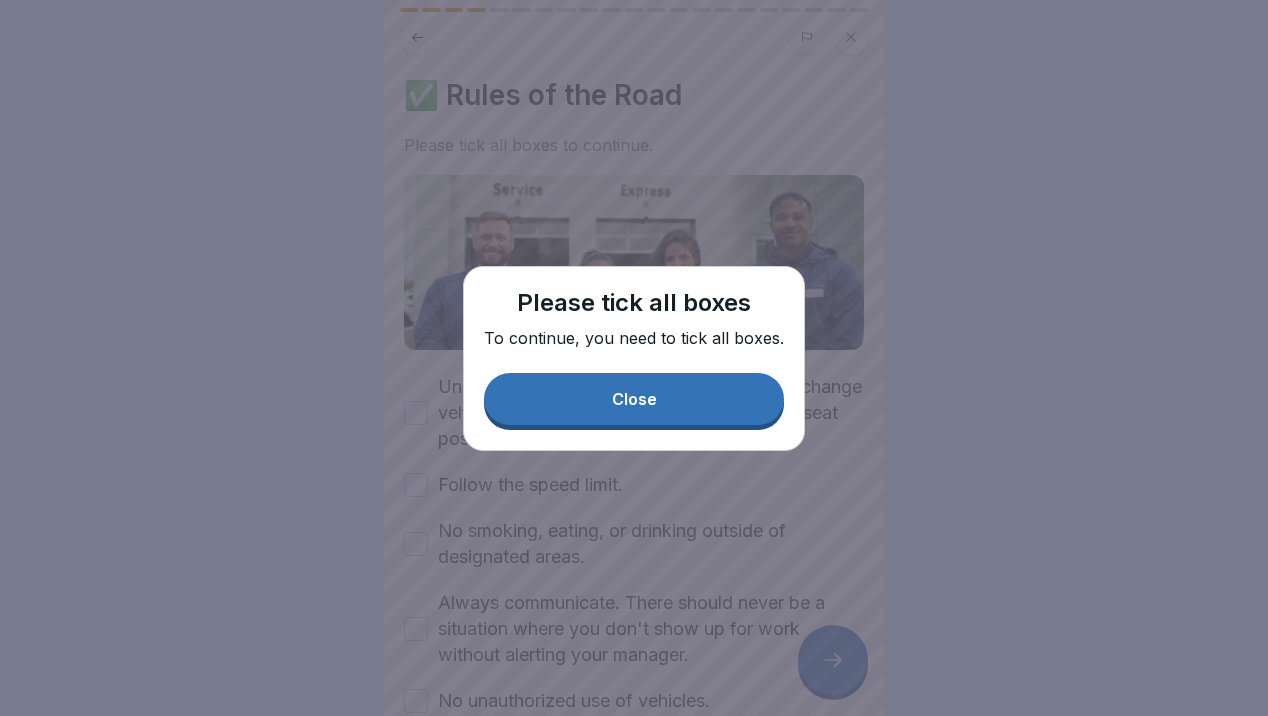 click on "Please tick all boxes To continue, you need to tick all boxes. Close" at bounding box center [634, 358] 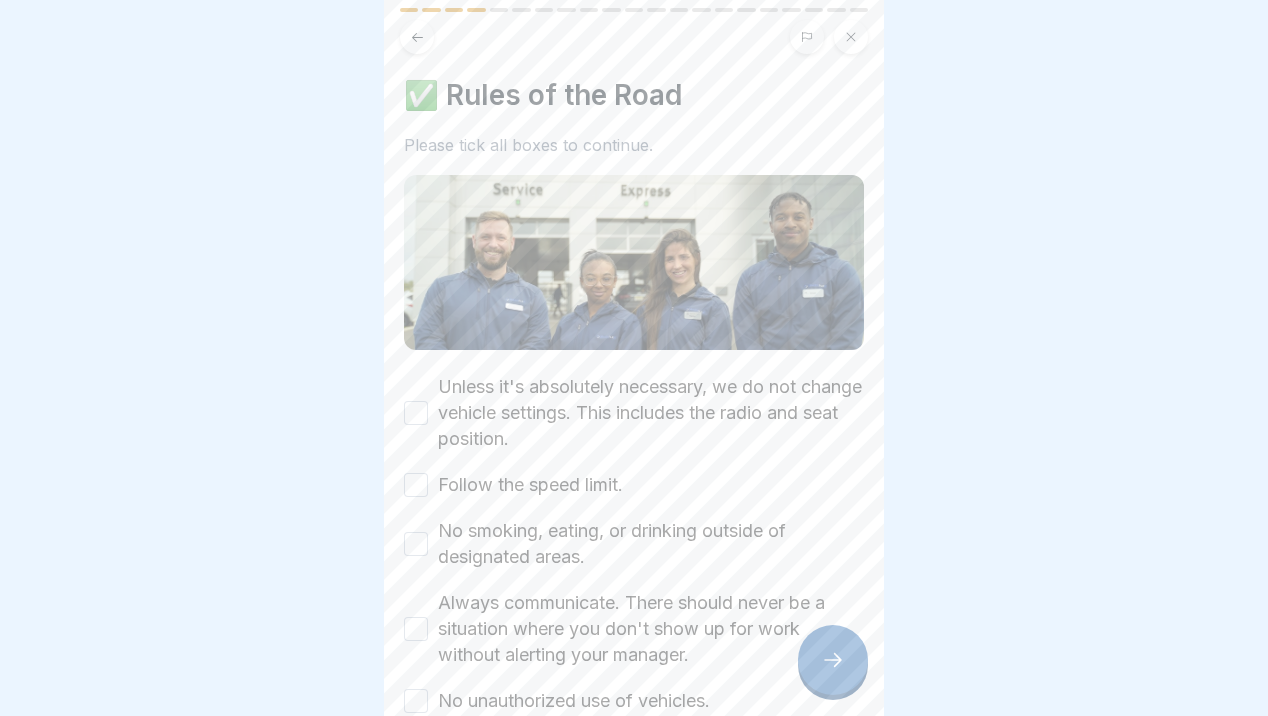 click on "Unless it's absolutely necessary, we do not change vehicle settings. This includes the radio and seat position." at bounding box center (416, 413) 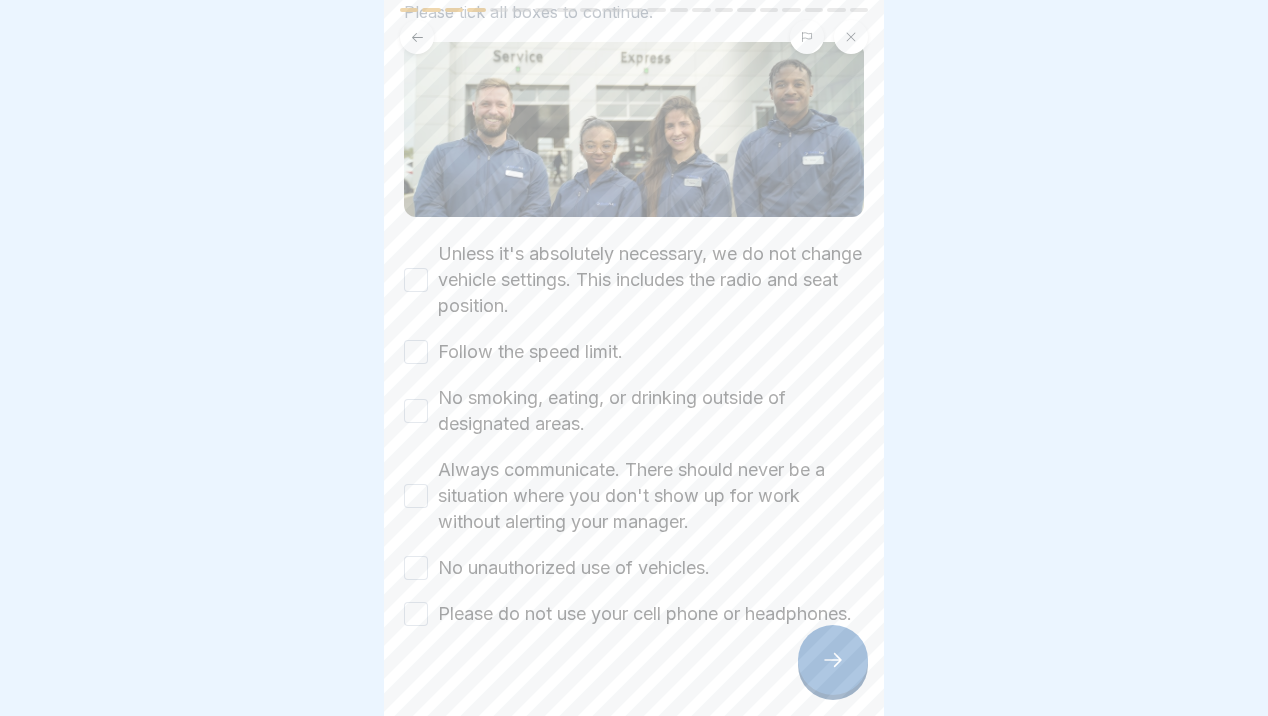 scroll, scrollTop: 190, scrollLeft: 0, axis: vertical 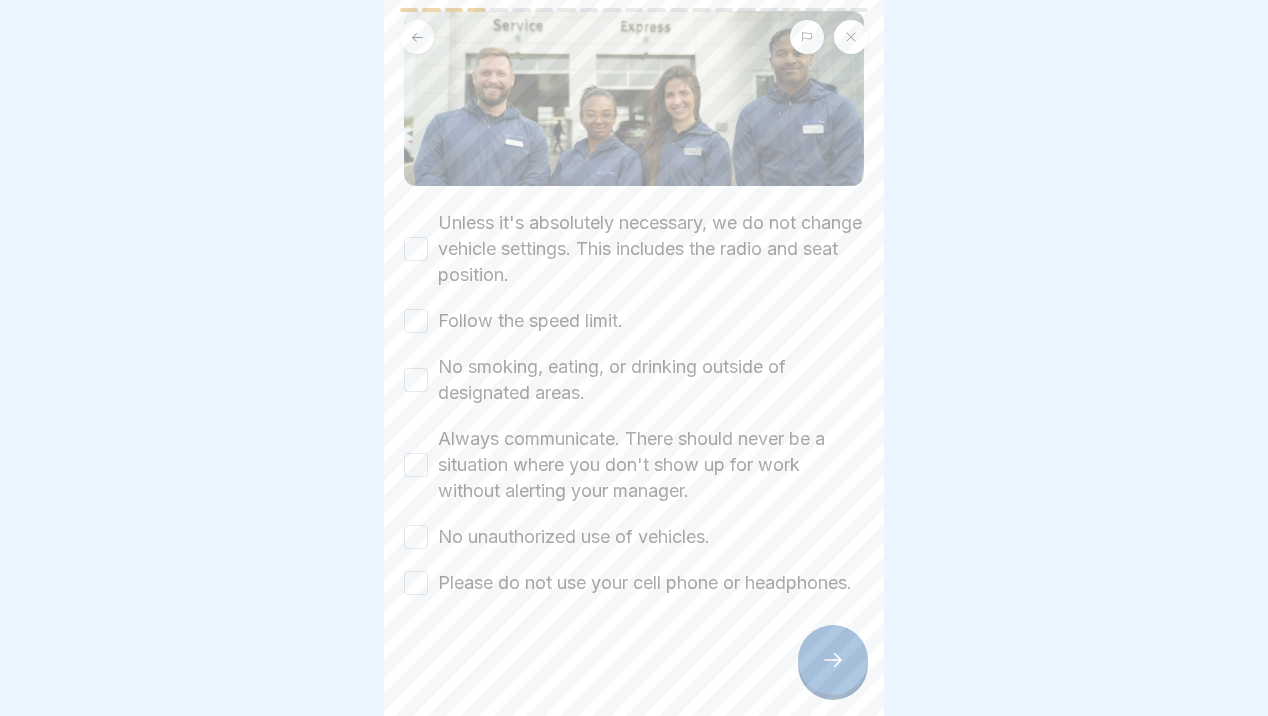 click on "Please do not use your cell phone or headphones." at bounding box center (634, 583) 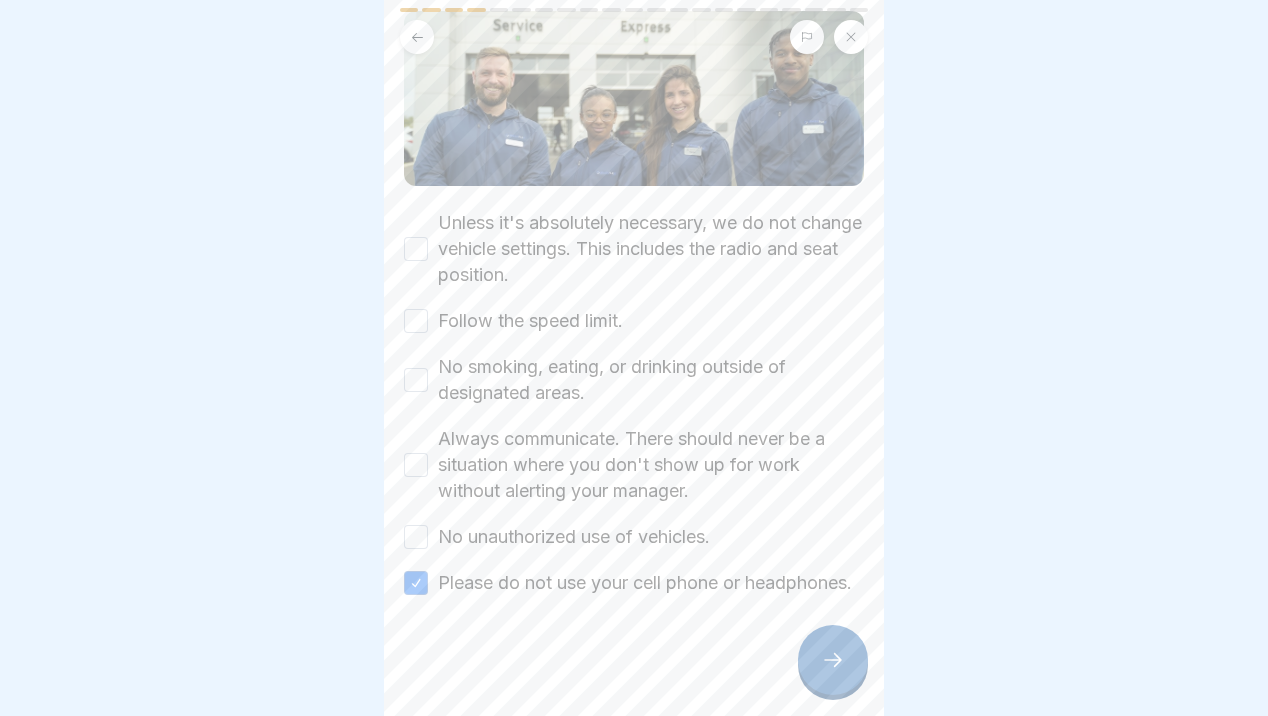 click on "No unauthorized use of vehicles." at bounding box center [416, 537] 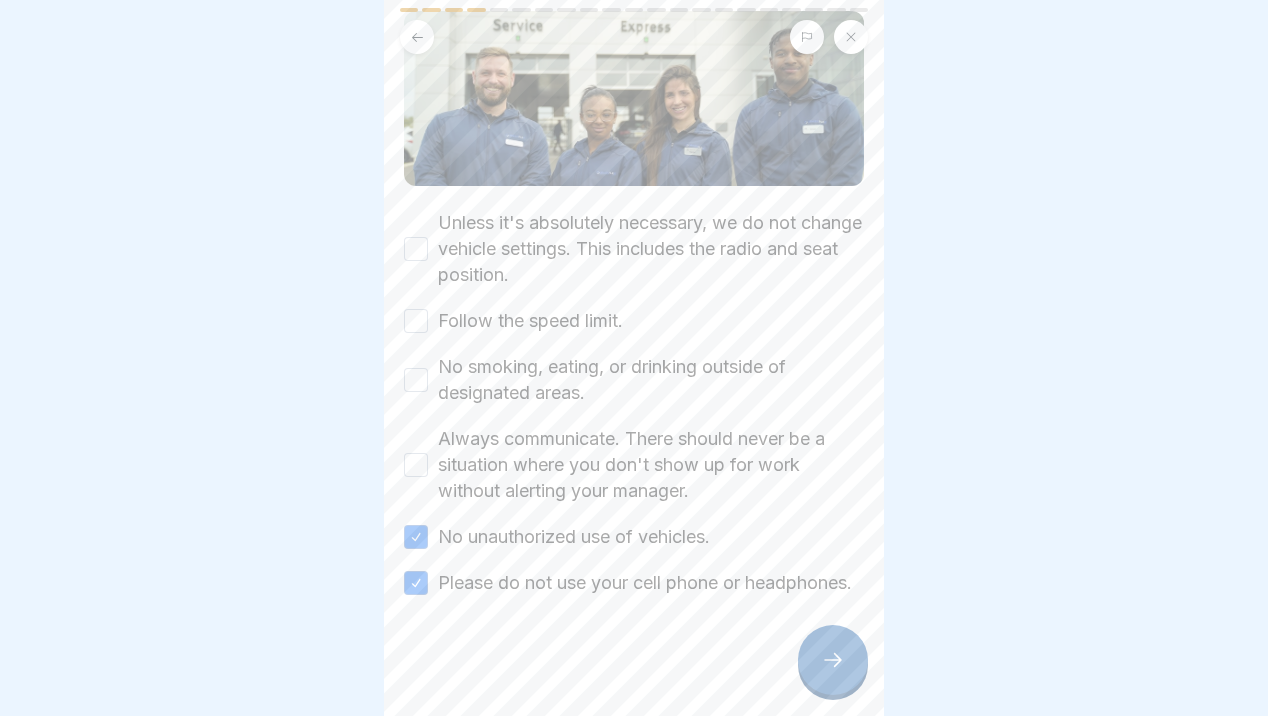 click on "Always communicate. There should never be a situation where you don't show up for work without alerting your manager." at bounding box center (416, 465) 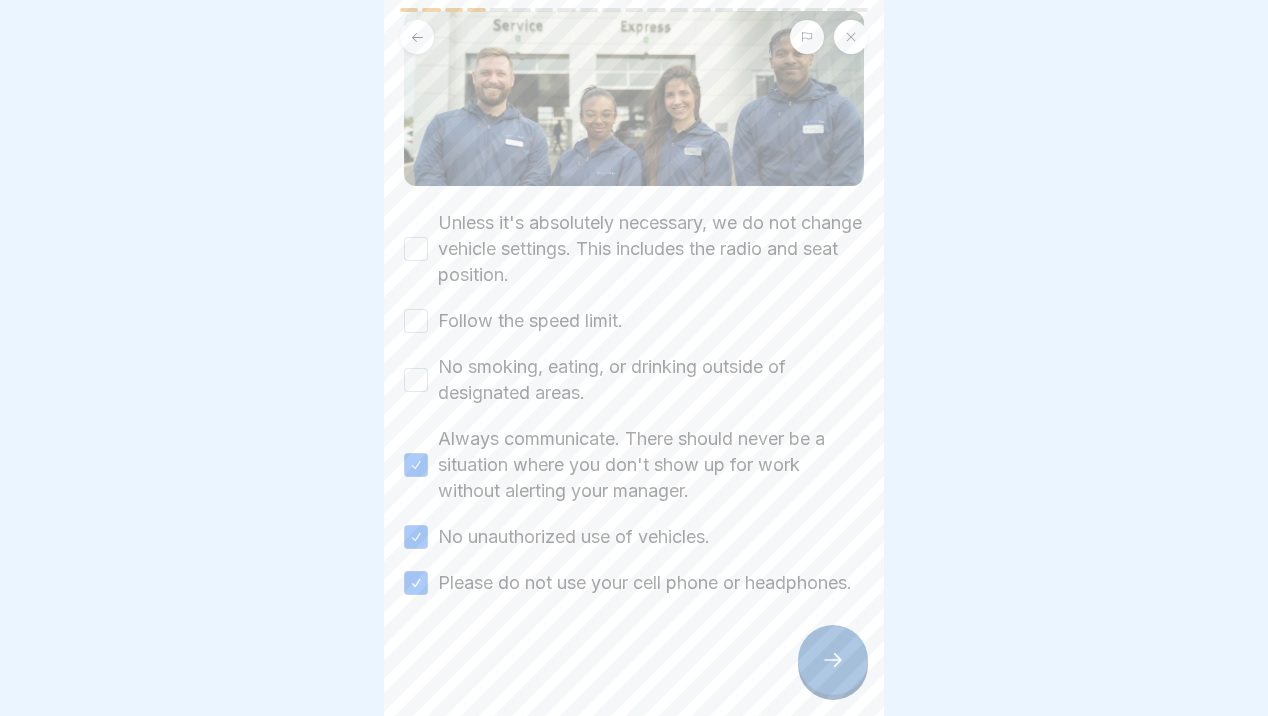 click on "No smoking, eating, or drinking outside of designated areas." at bounding box center (416, 380) 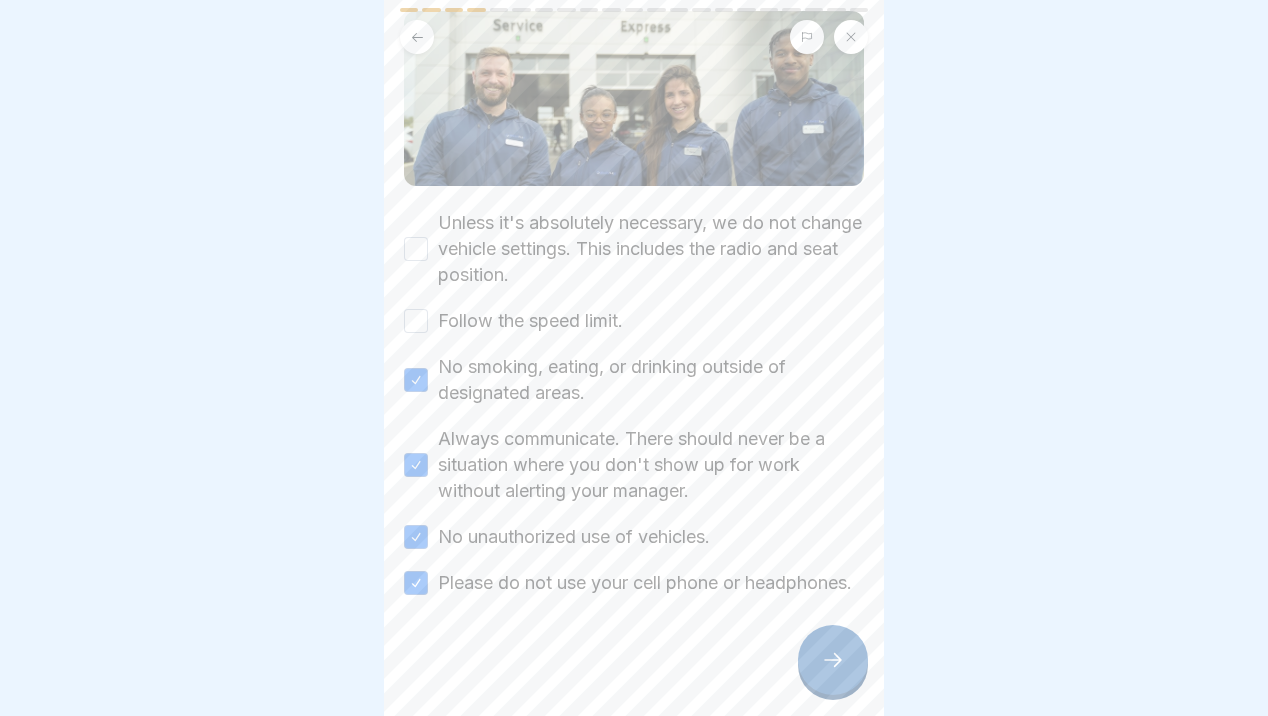click on "Follow the speed limit." at bounding box center (416, 321) 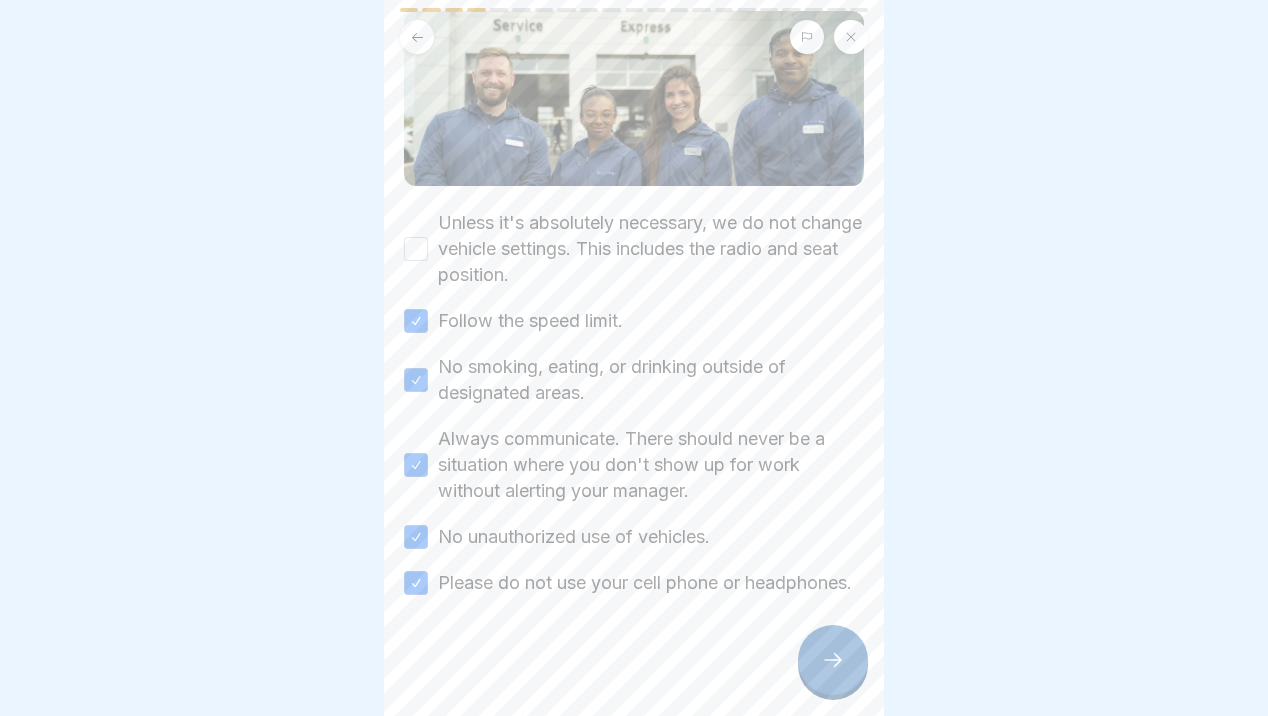 click on "Unless it's absolutely necessary, we do not change vehicle settings. This includes the radio and seat position." at bounding box center (416, 249) 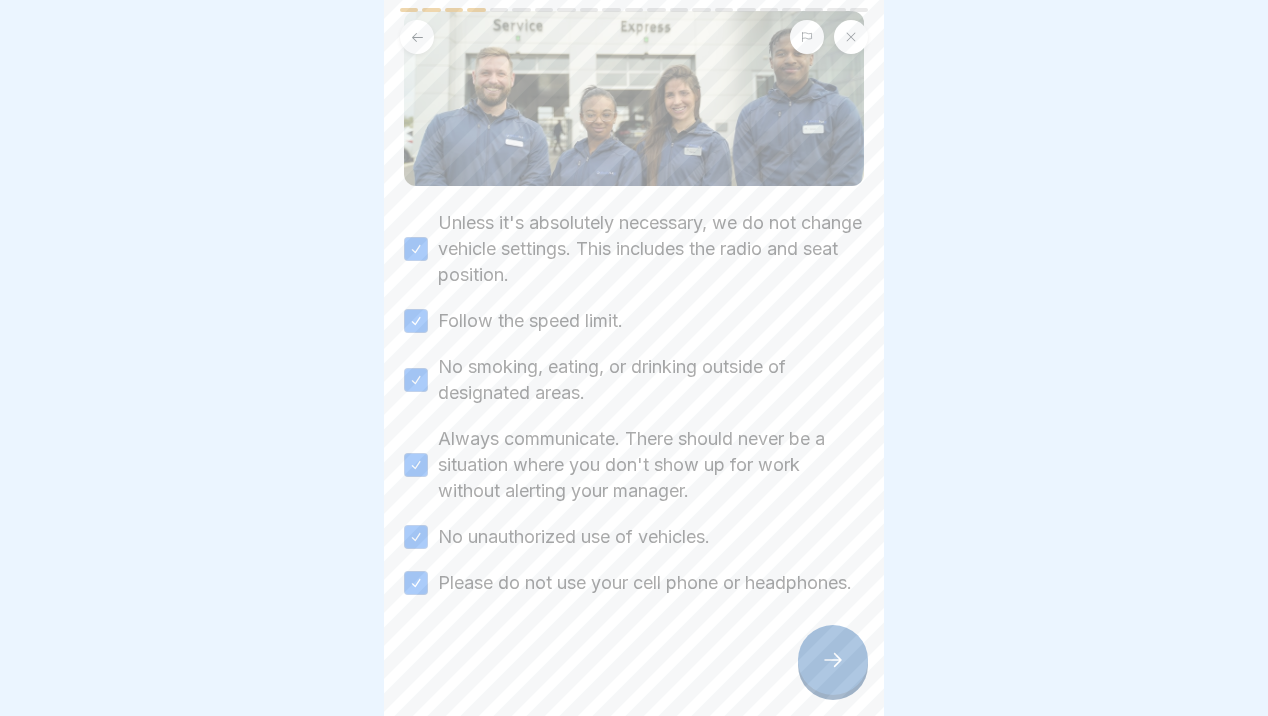 click on "Unless it's absolutely necessary, we do not change vehicle settings. This includes the radio and seat position." at bounding box center (416, 249) 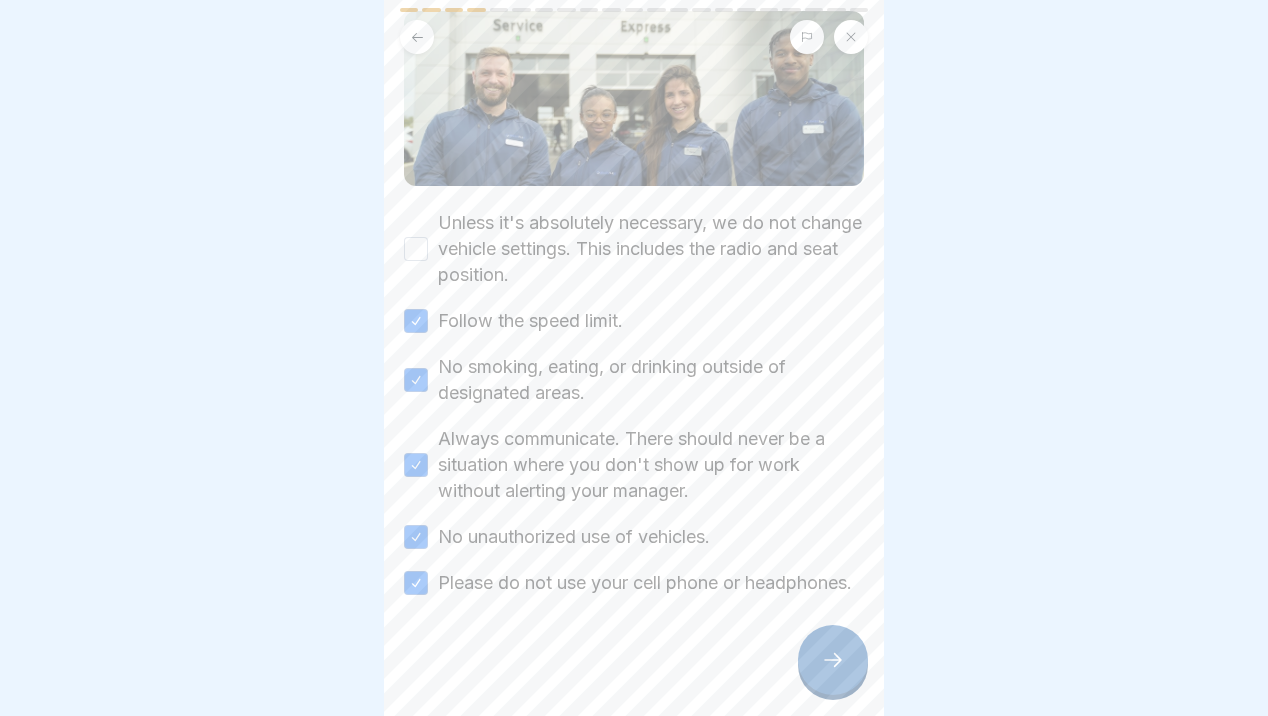 click on "Unless it's absolutely necessary, we do not change vehicle settings. This includes the radio and seat position." at bounding box center (416, 249) 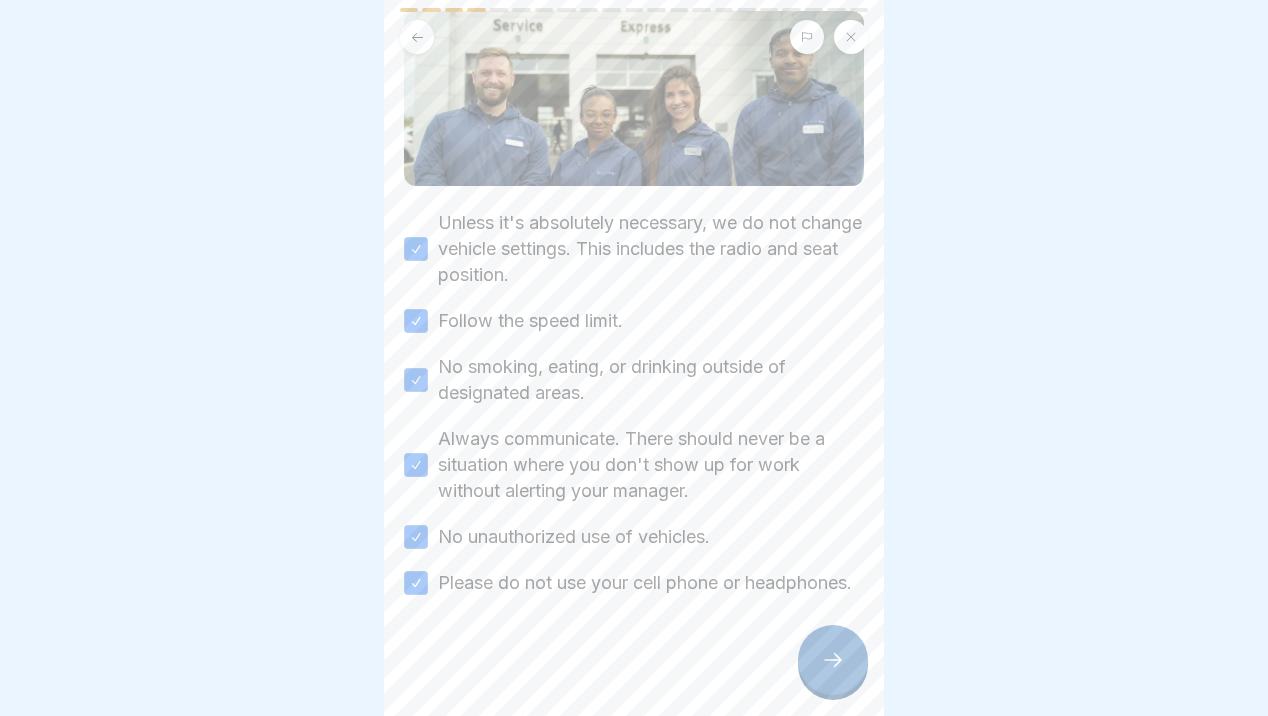 click at bounding box center [634, 656] 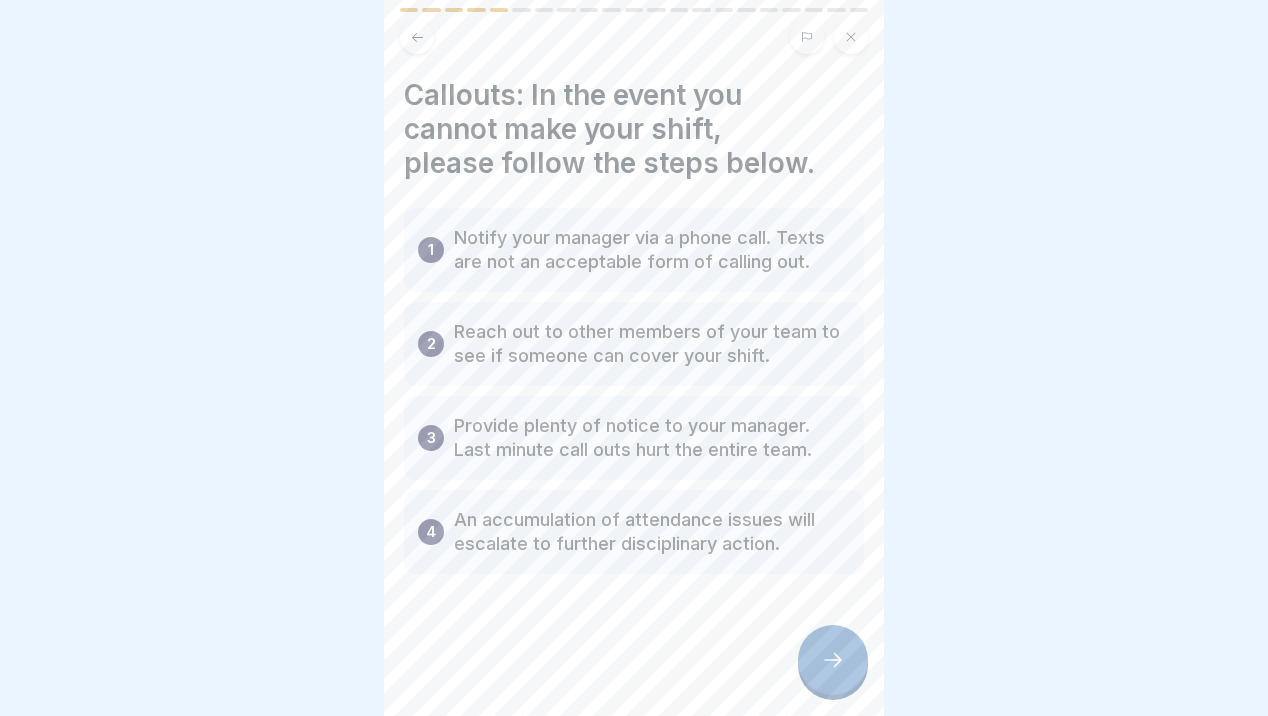 click 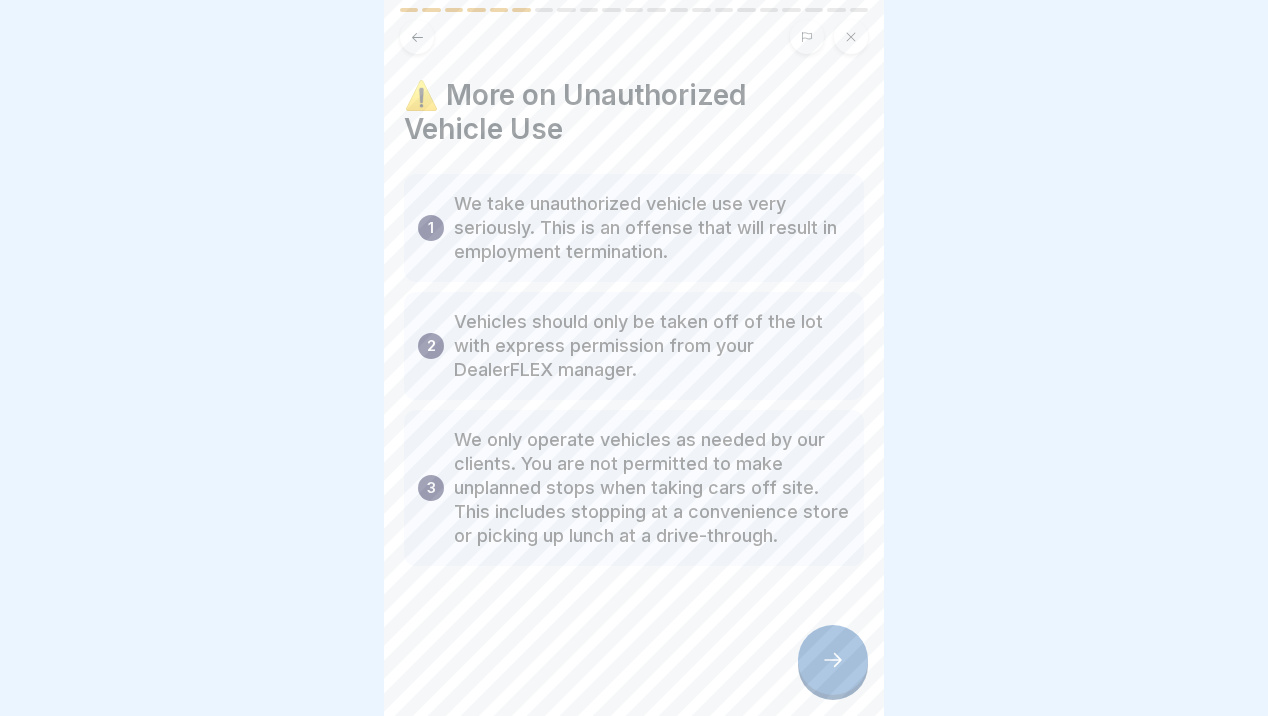 click 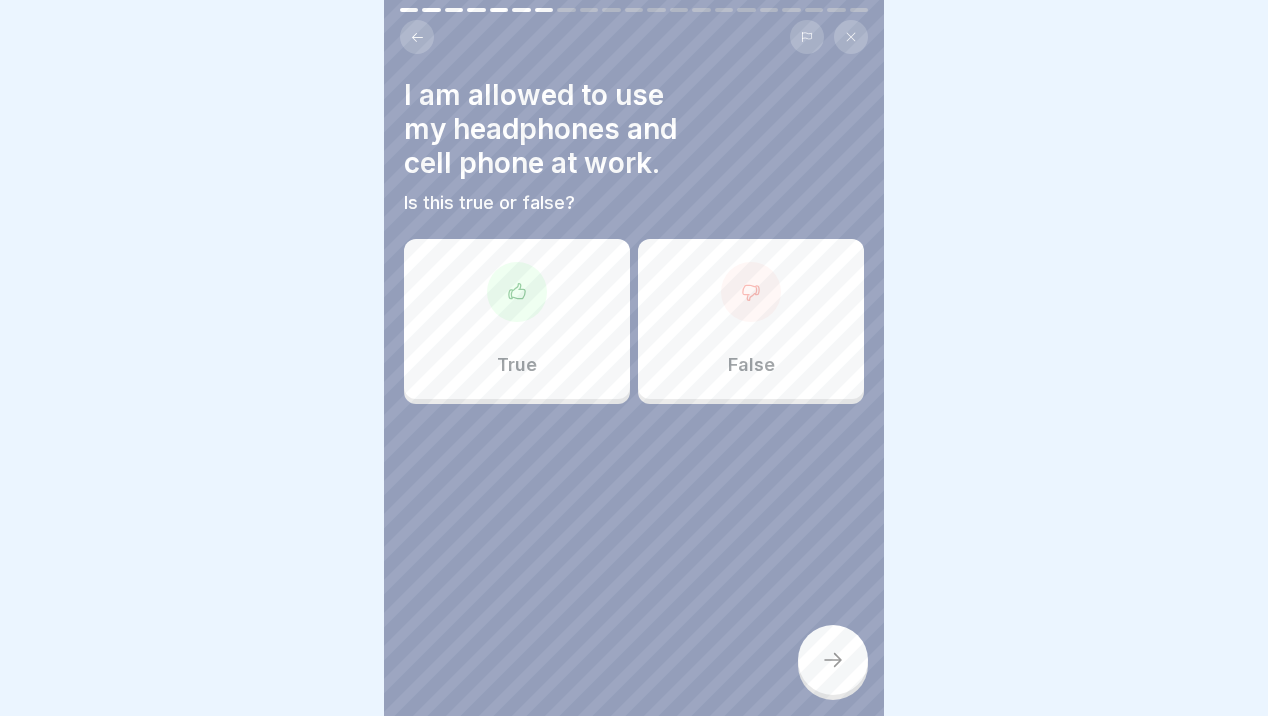 click on "False" at bounding box center [751, 319] 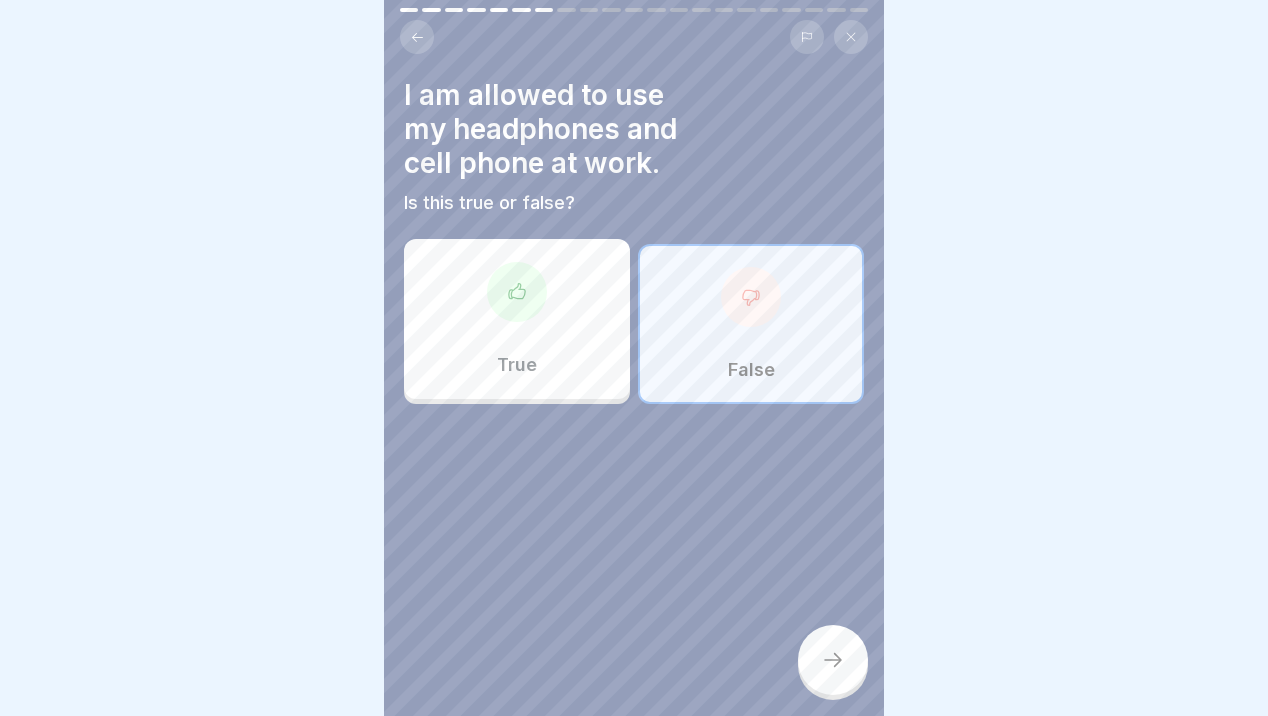 click 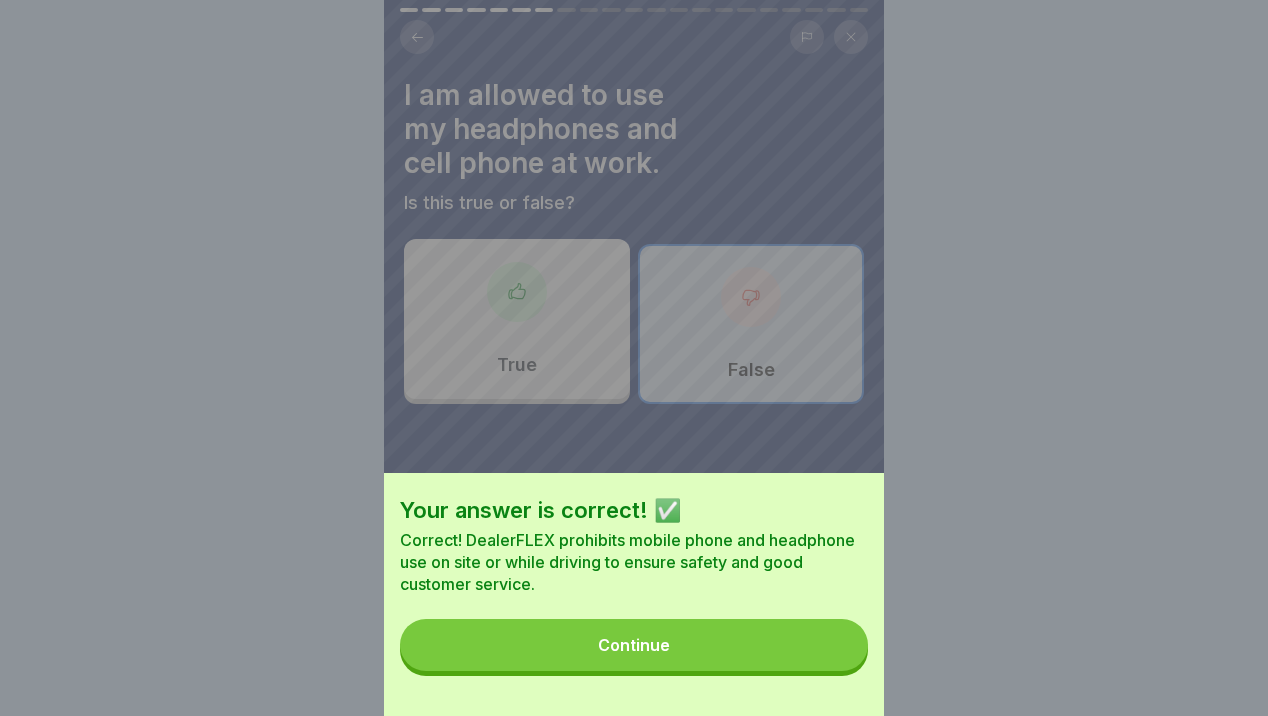 click on "Continue" at bounding box center (634, 645) 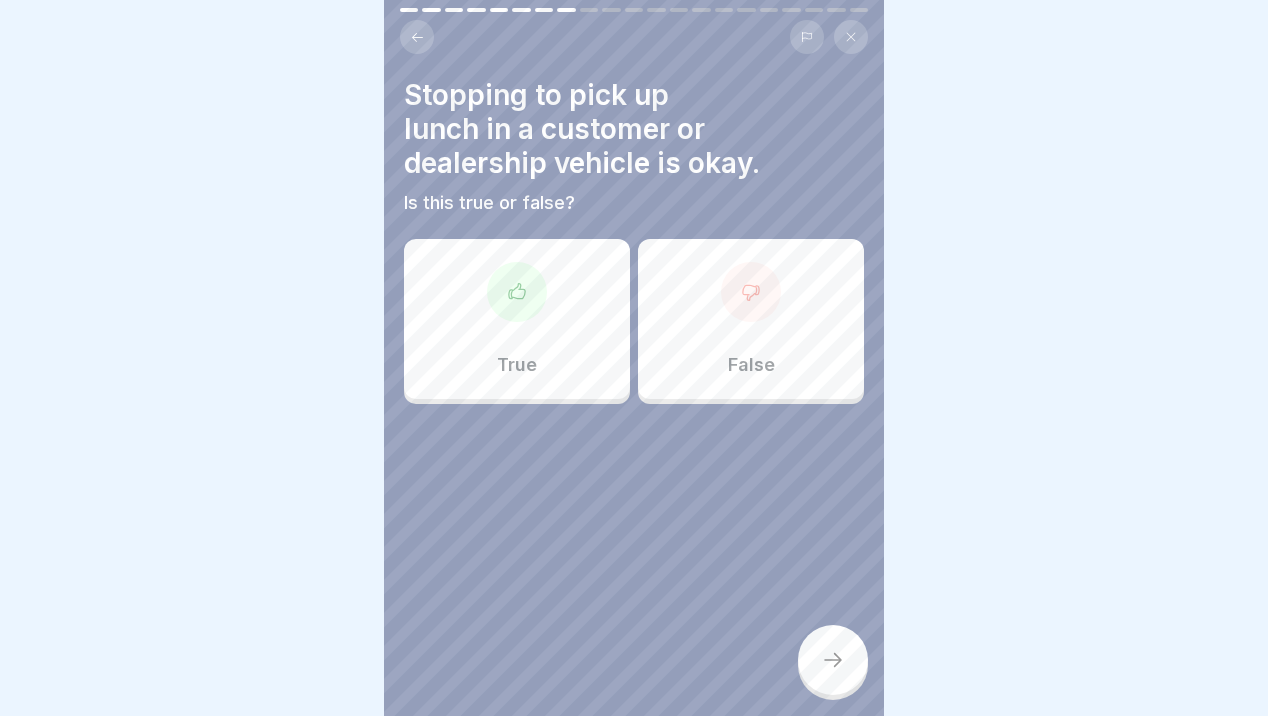 click on "False" at bounding box center [751, 319] 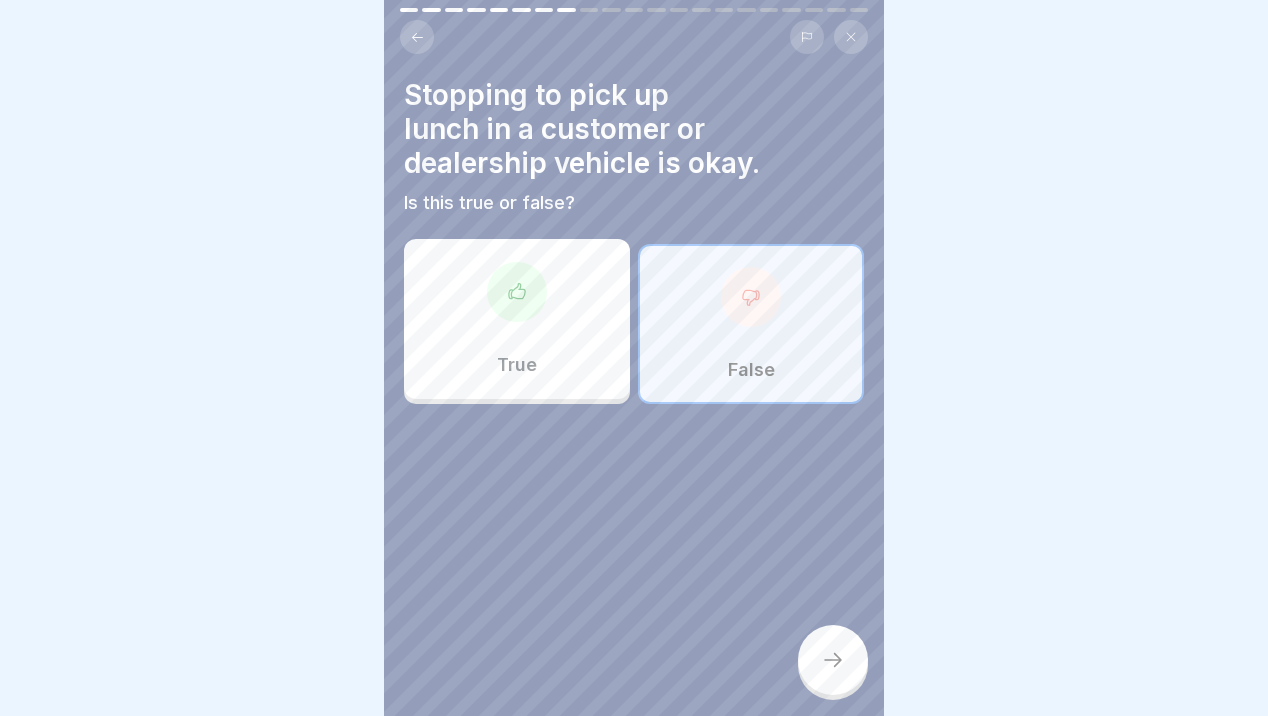 click 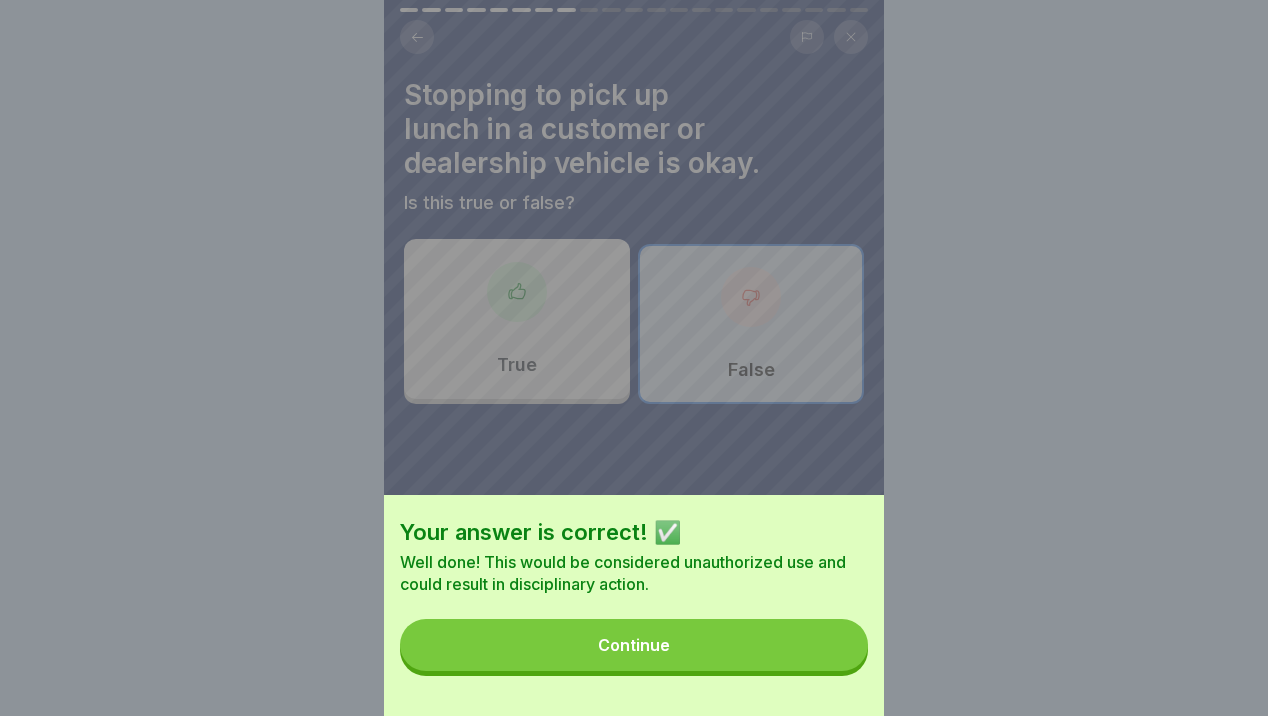 click on "Continue" at bounding box center (634, 645) 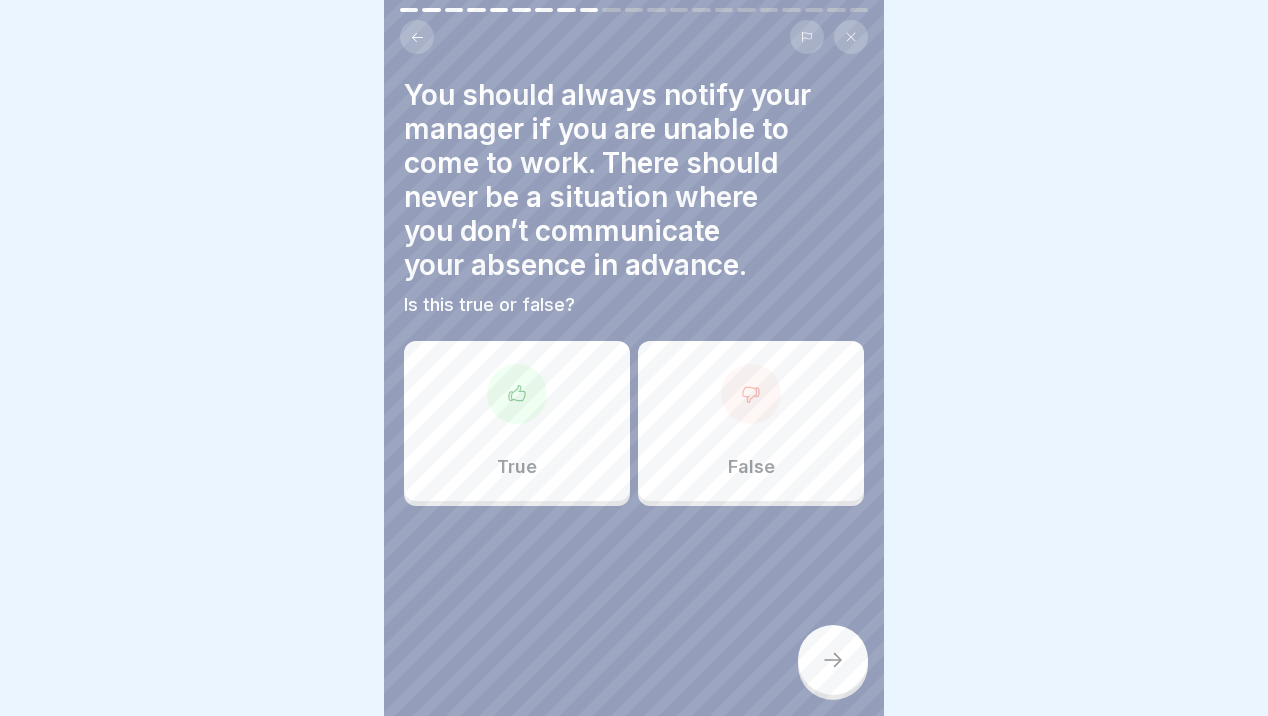 click on "True" at bounding box center [517, 421] 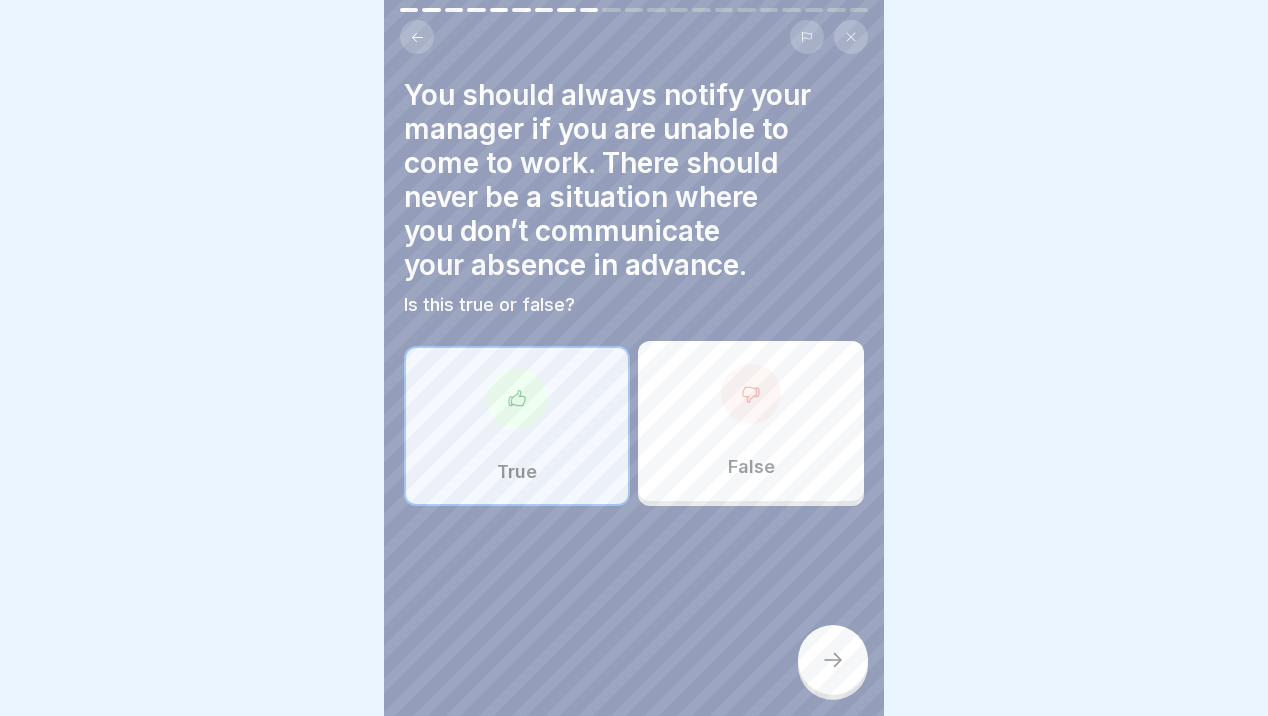 click 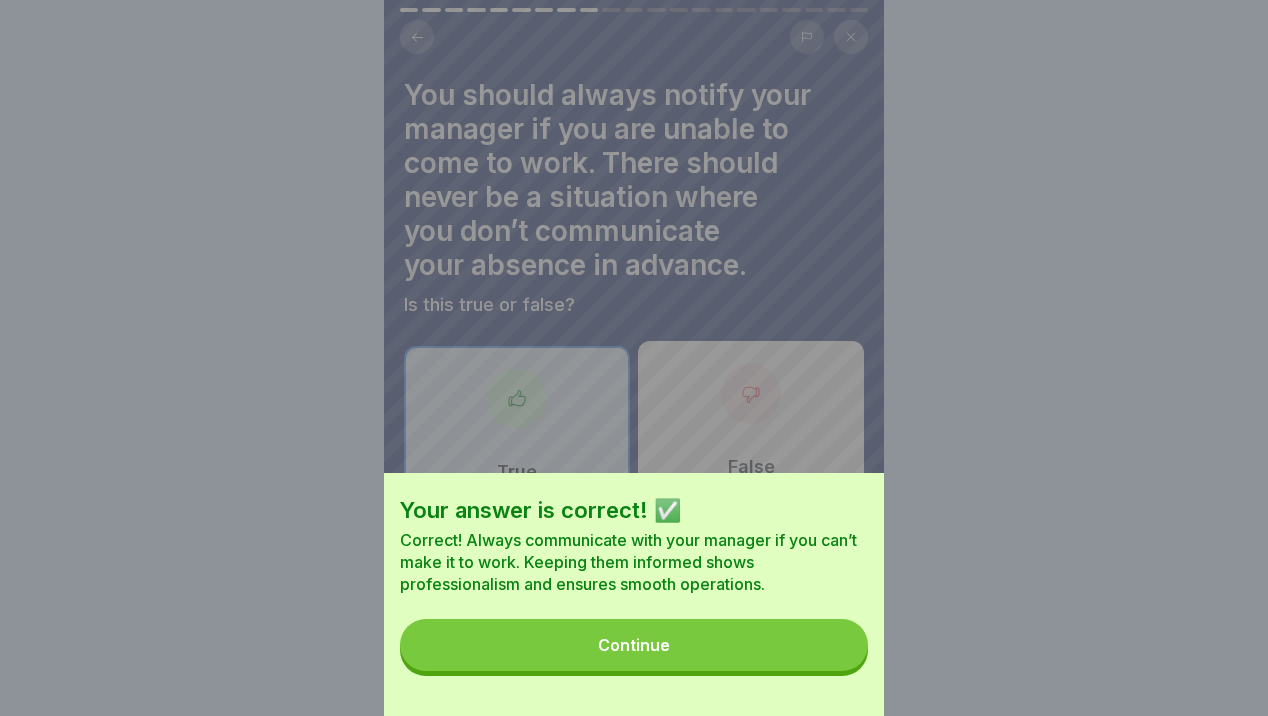 click on "Continue" at bounding box center (634, 645) 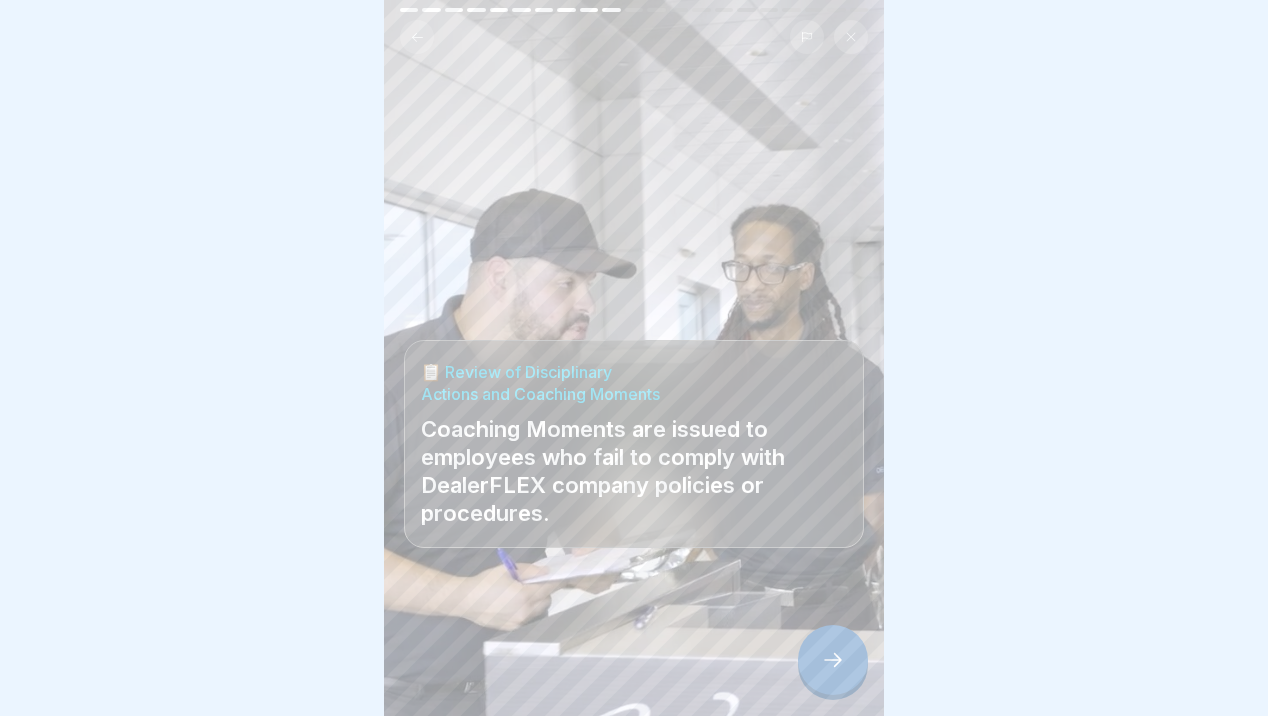 click at bounding box center [833, 660] 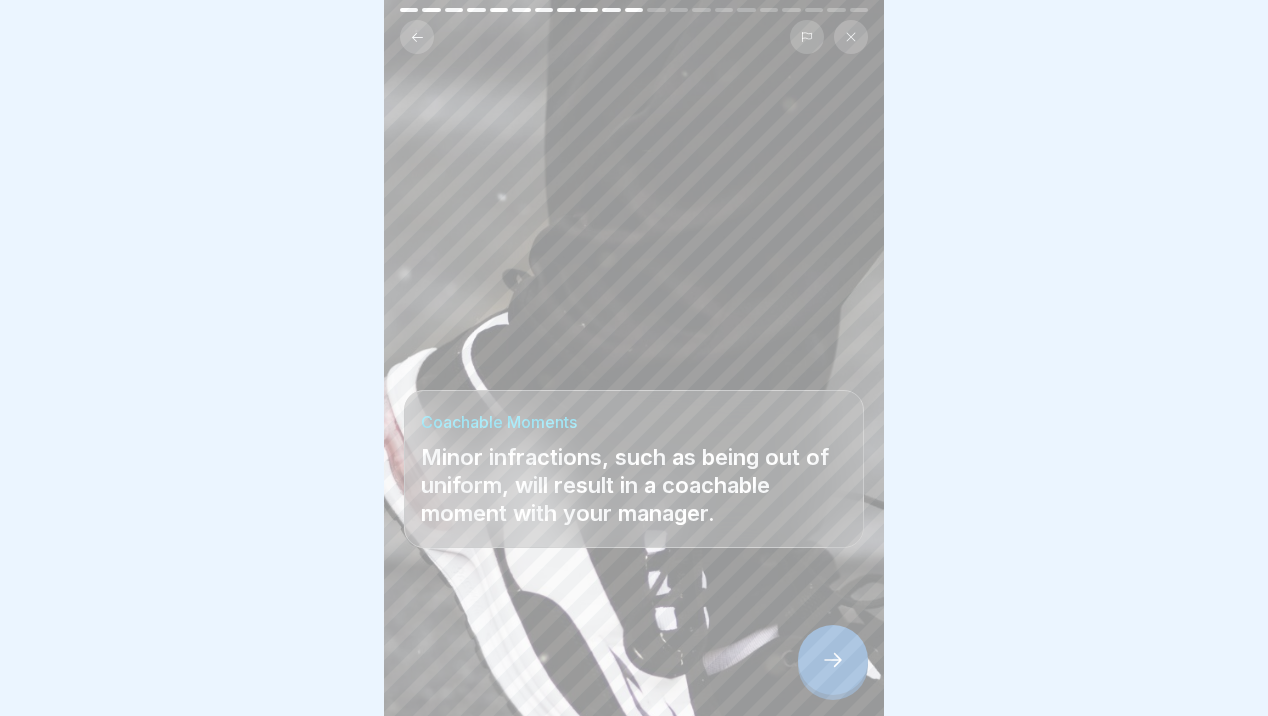 click at bounding box center (833, 660) 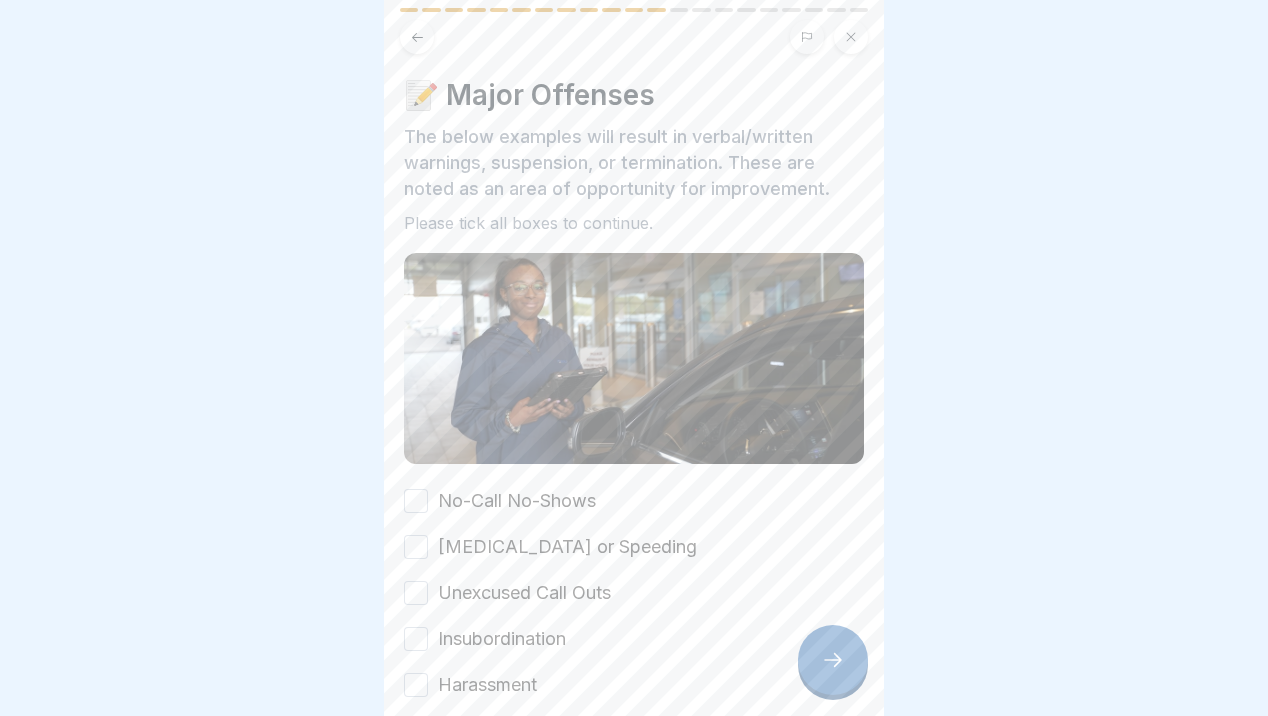 click at bounding box center [833, 660] 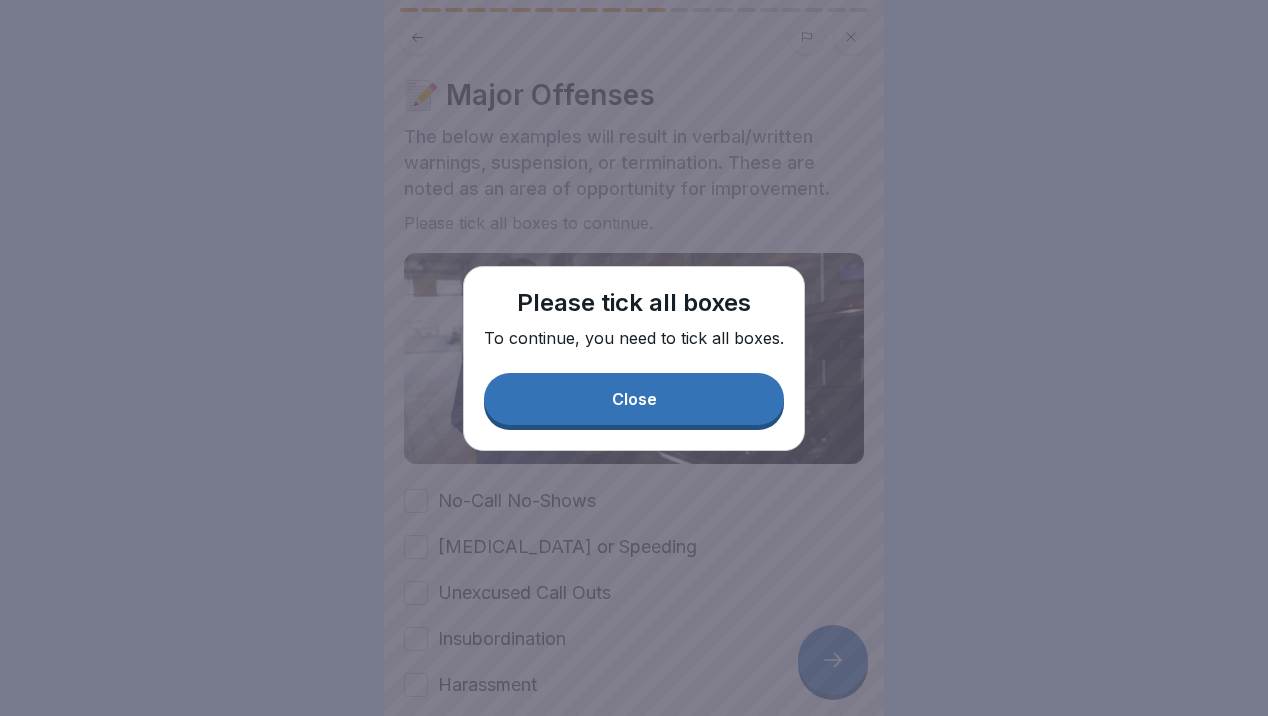 click on "Close" at bounding box center (634, 399) 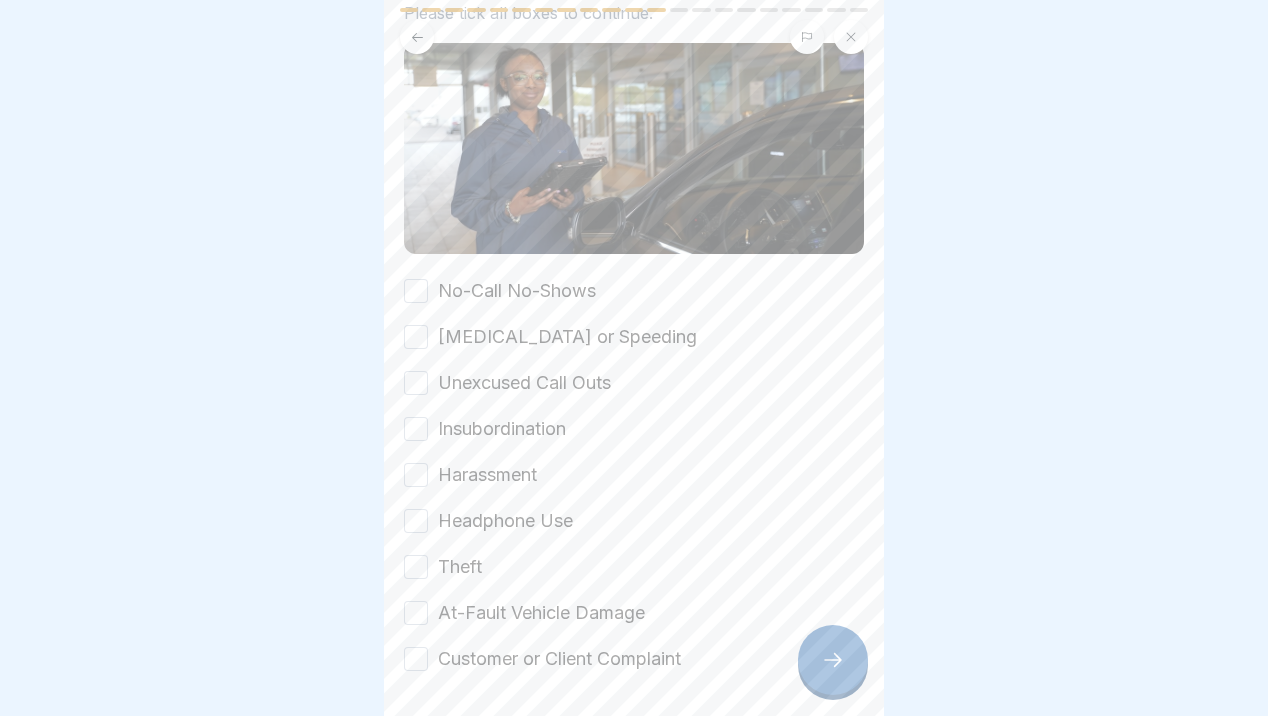 scroll, scrollTop: 211, scrollLeft: 0, axis: vertical 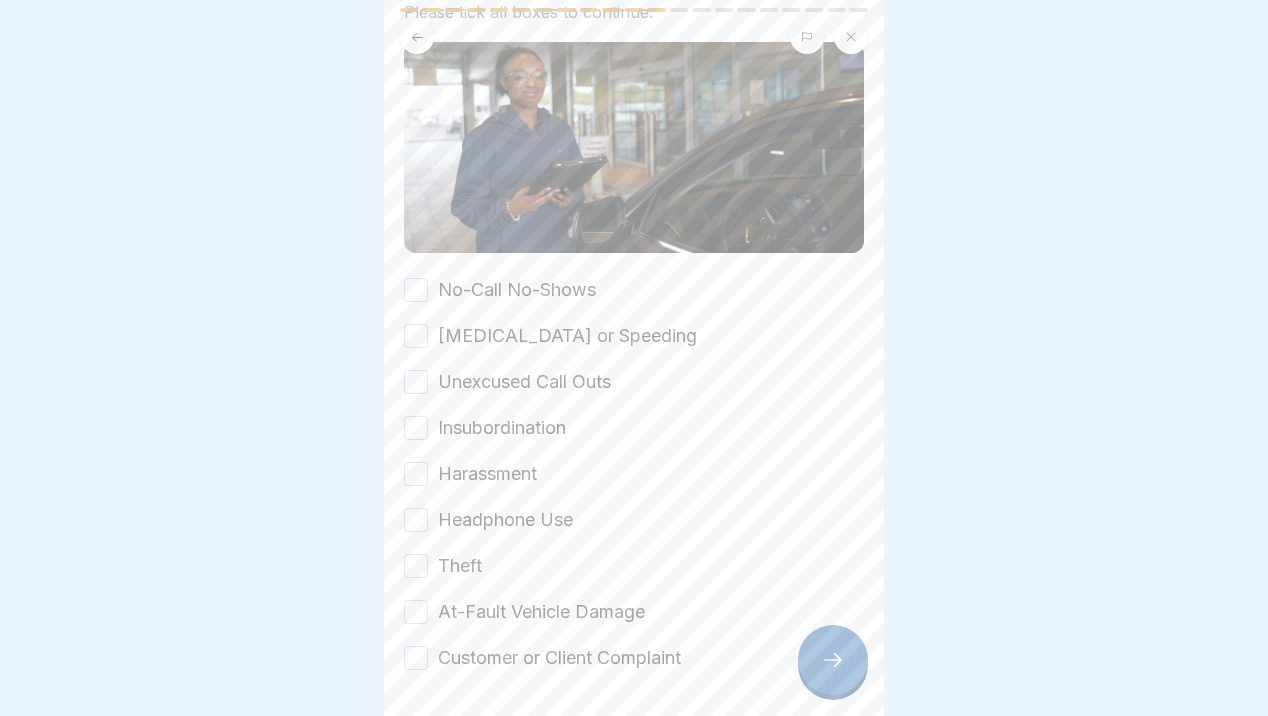 click on "No-Call No-Shows" at bounding box center [416, 290] 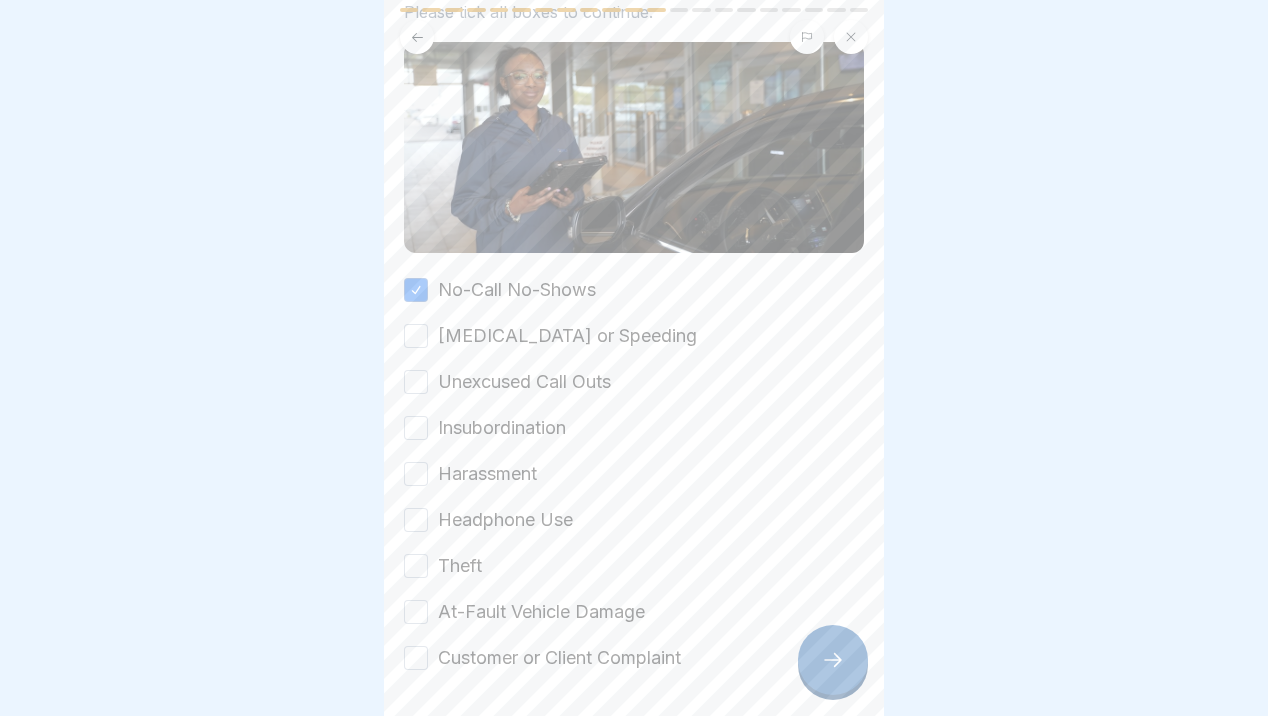 click on "[MEDICAL_DATA] or Speeding" at bounding box center [416, 336] 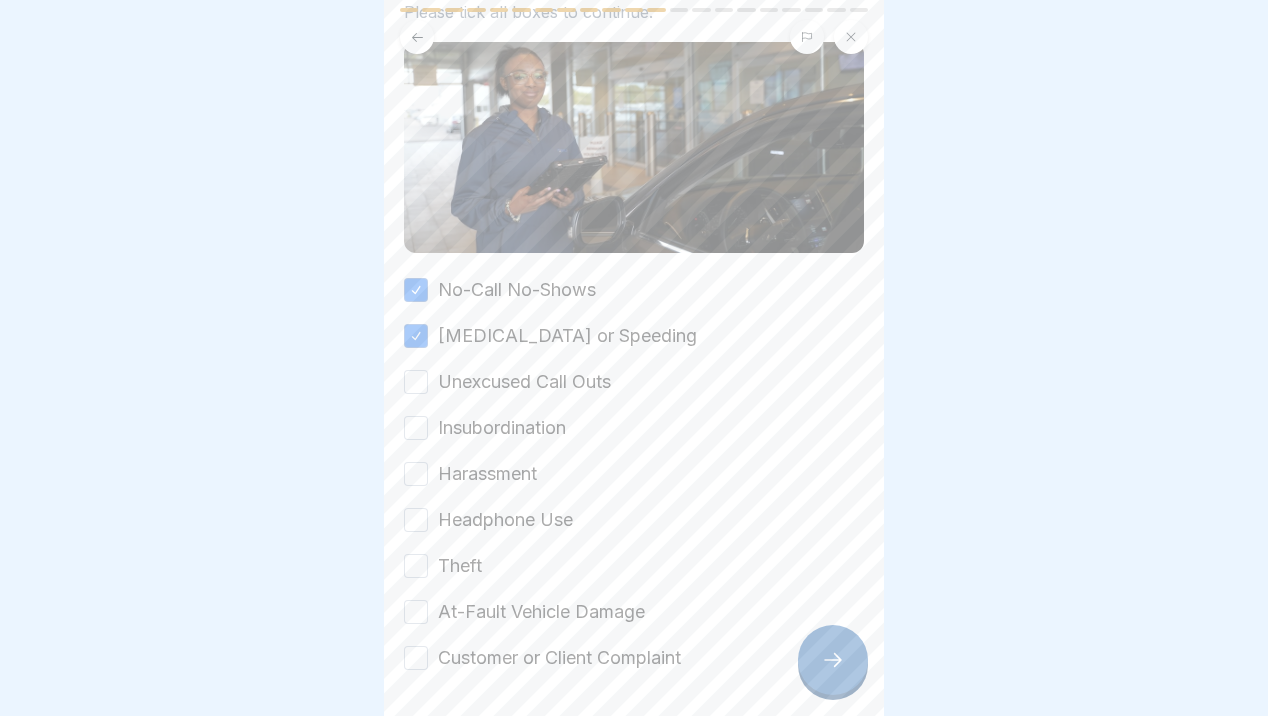 click on "[MEDICAL_DATA] or Speeding" at bounding box center (416, 336) 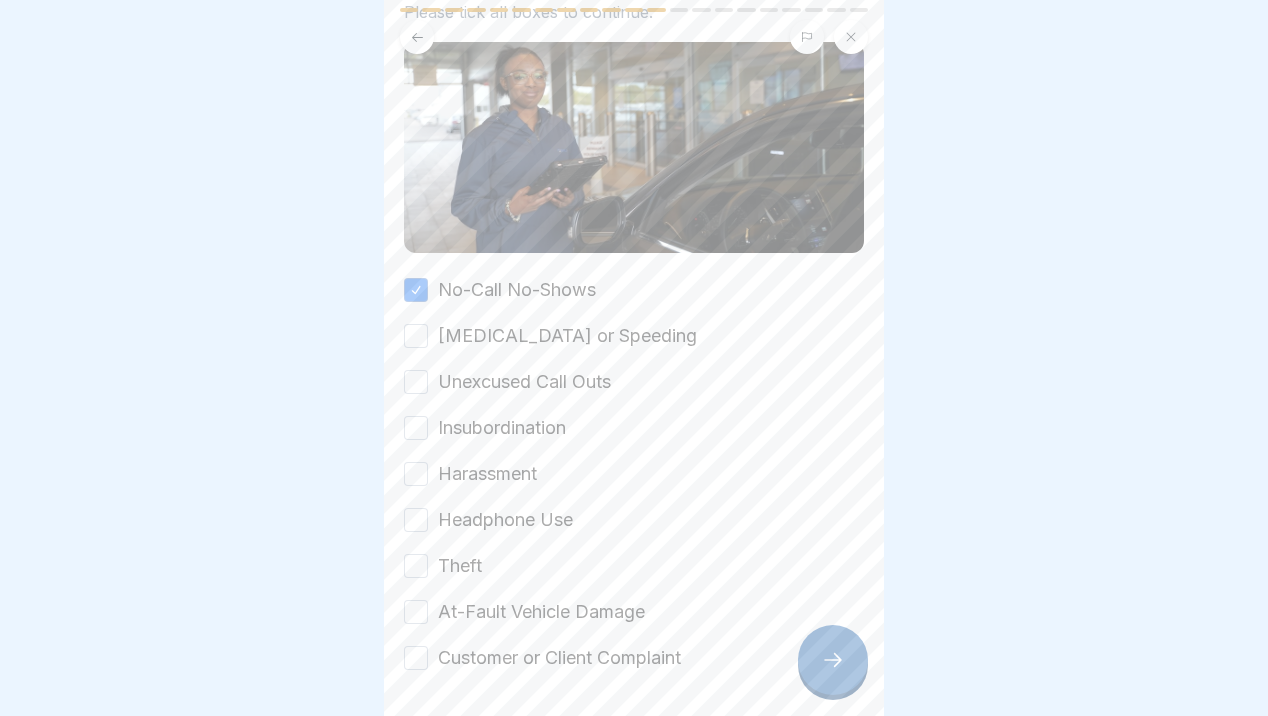 click on "[MEDICAL_DATA] or Speeding" at bounding box center [416, 336] 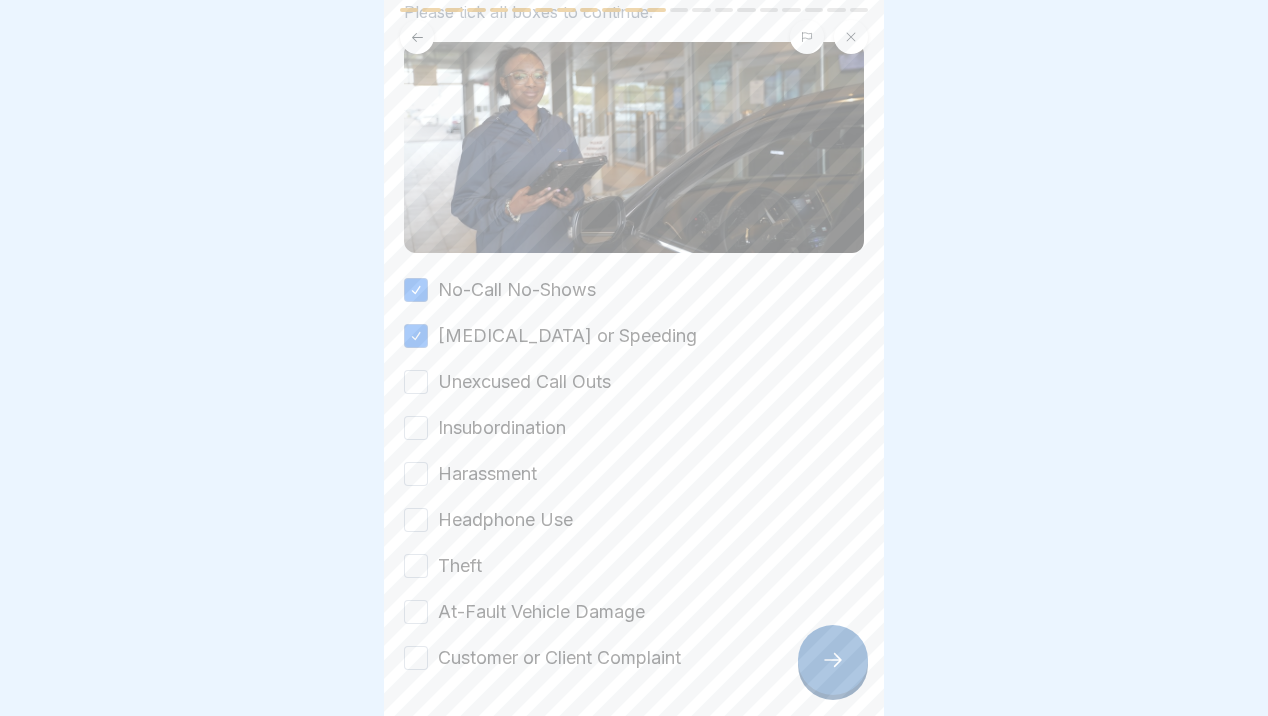 click on "Unexcused Call Outs" at bounding box center (416, 382) 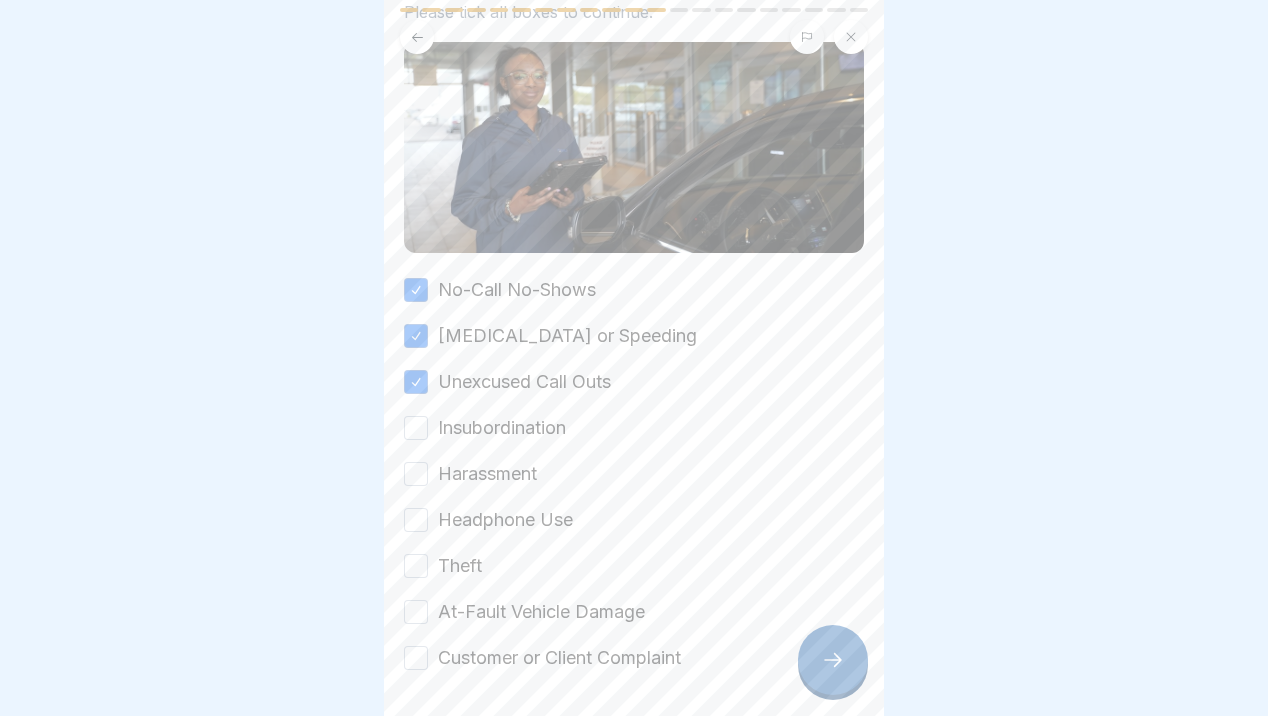 click on "Unexcused Call Outs" at bounding box center [416, 382] 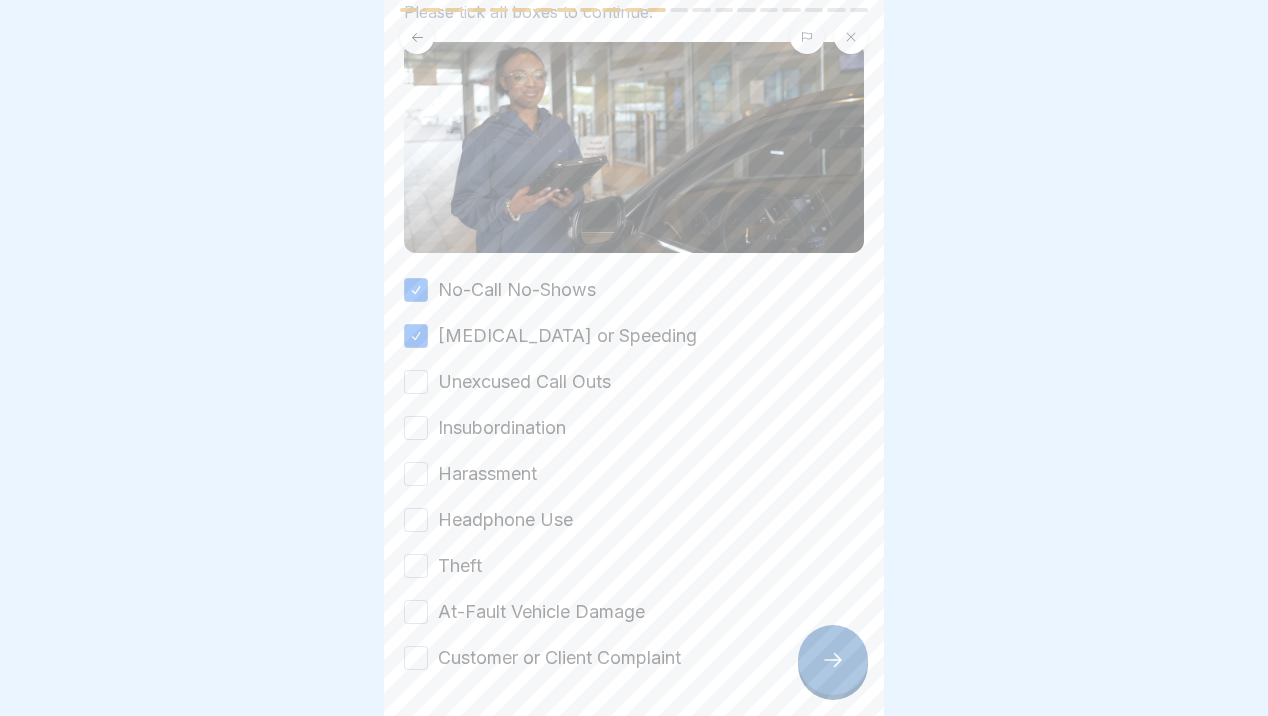 click on "Unexcused Call Outs" at bounding box center (416, 382) 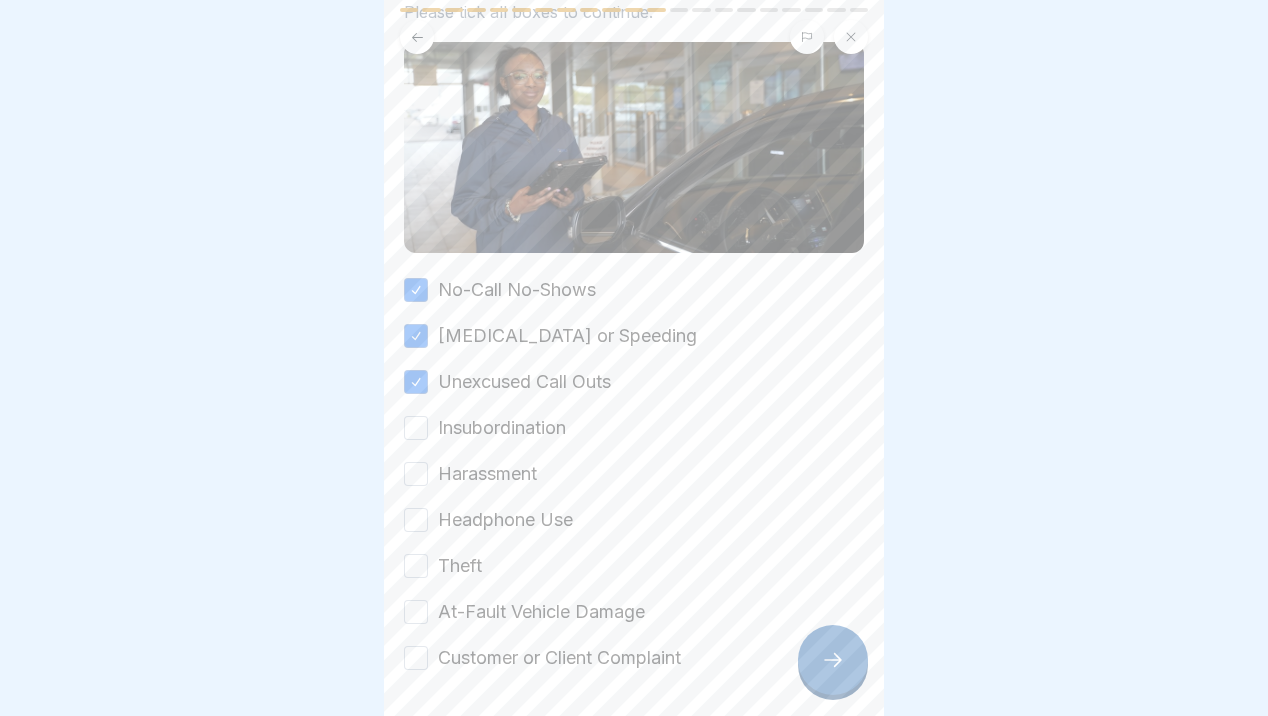click on "Insubordination" at bounding box center [416, 428] 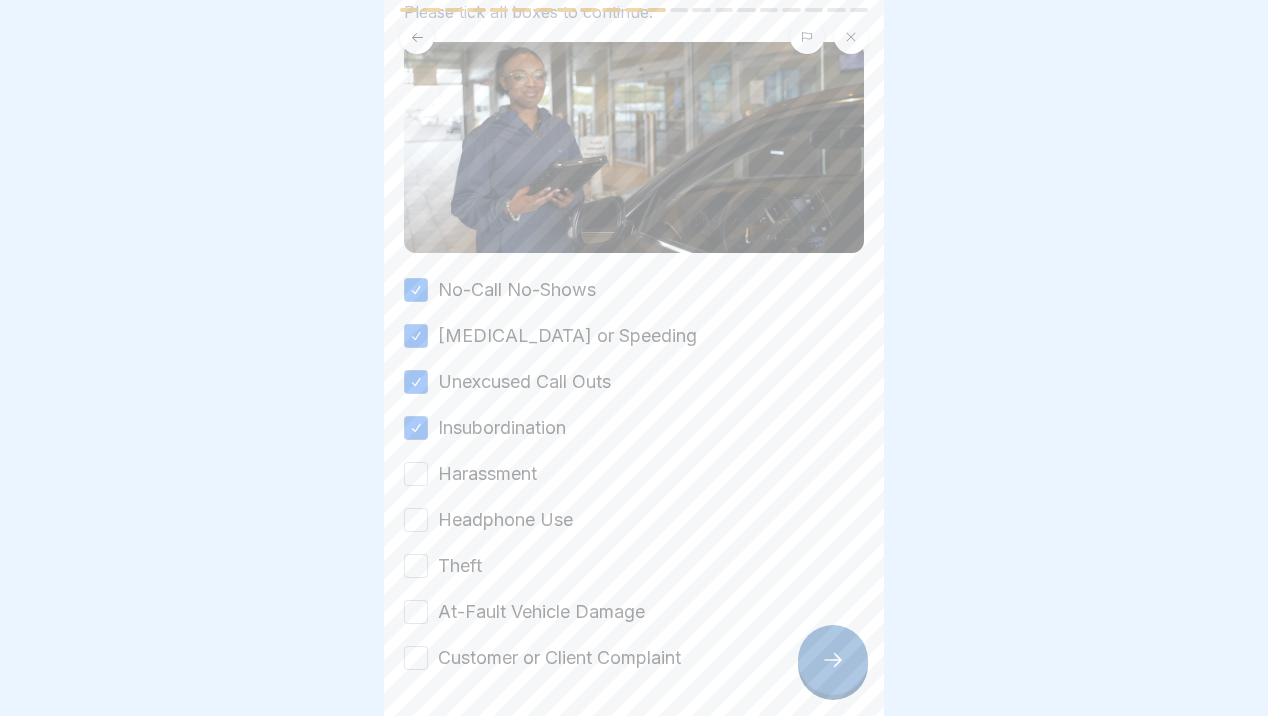 click on "Harassment" at bounding box center [416, 474] 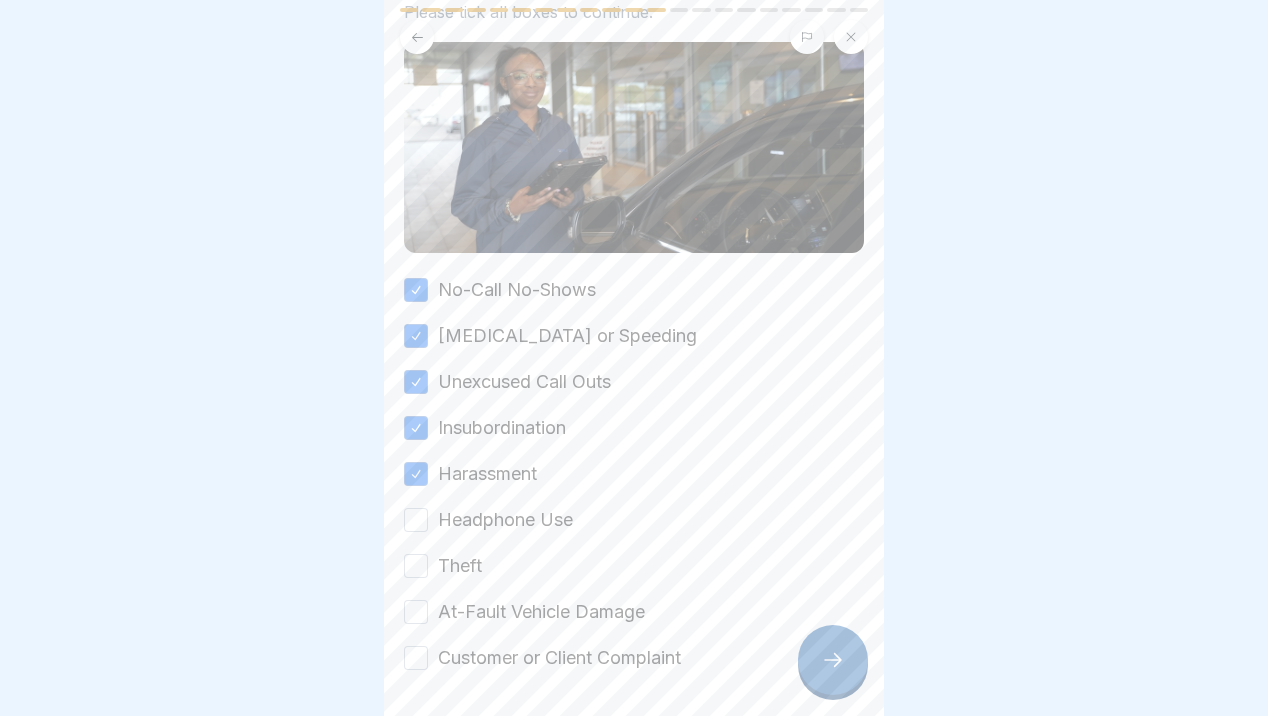 click on "Headphone Use" at bounding box center (416, 520) 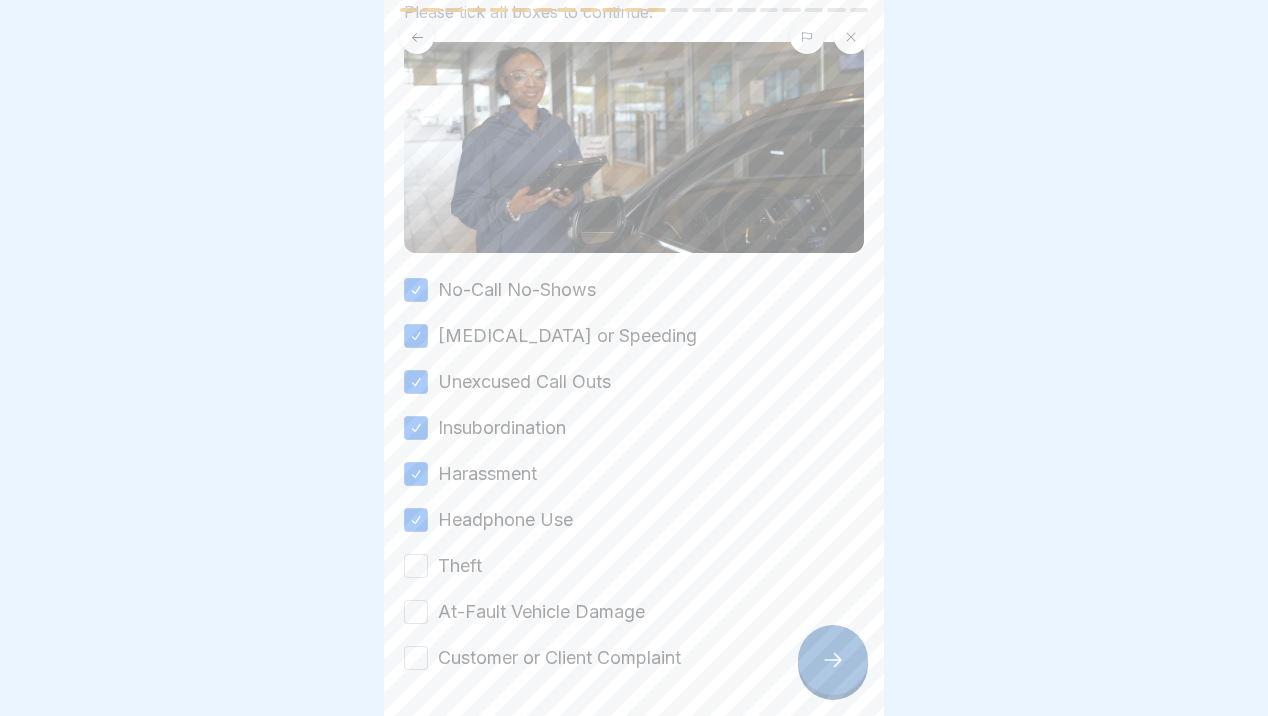 click on "Theft" at bounding box center (416, 566) 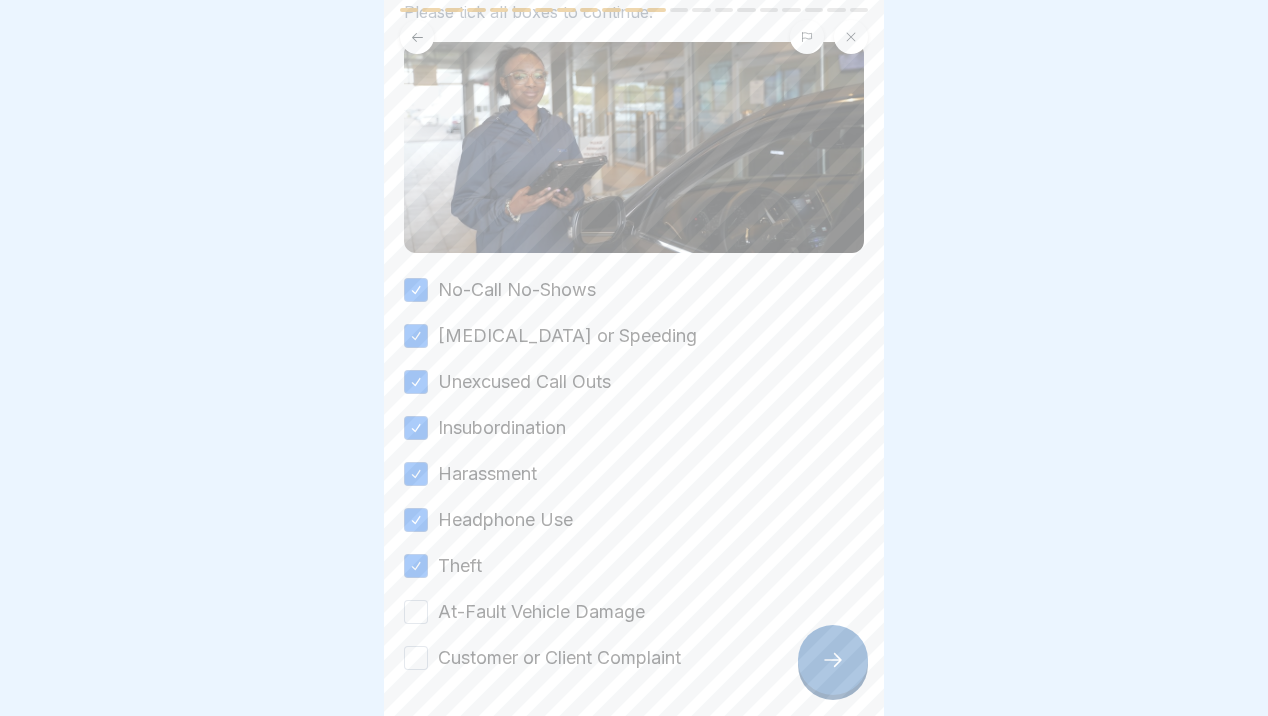 click on "At-Fault Vehicle Damage" at bounding box center (416, 612) 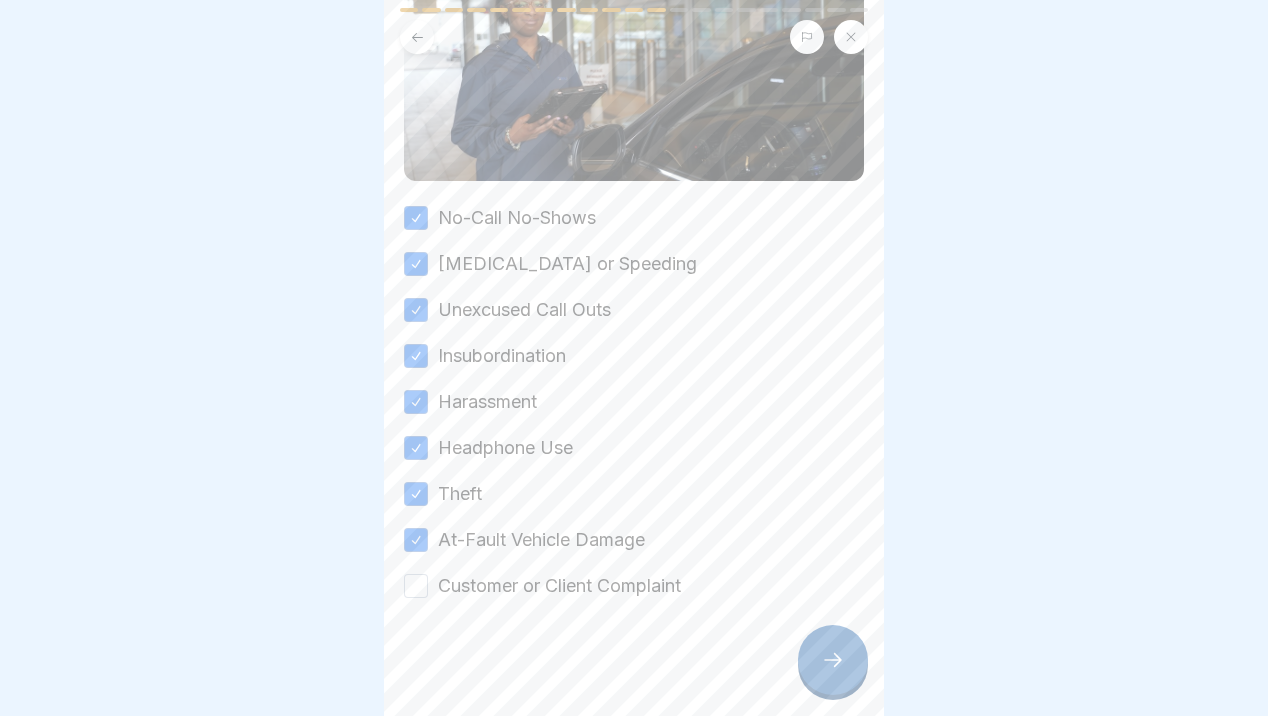 scroll, scrollTop: 286, scrollLeft: 0, axis: vertical 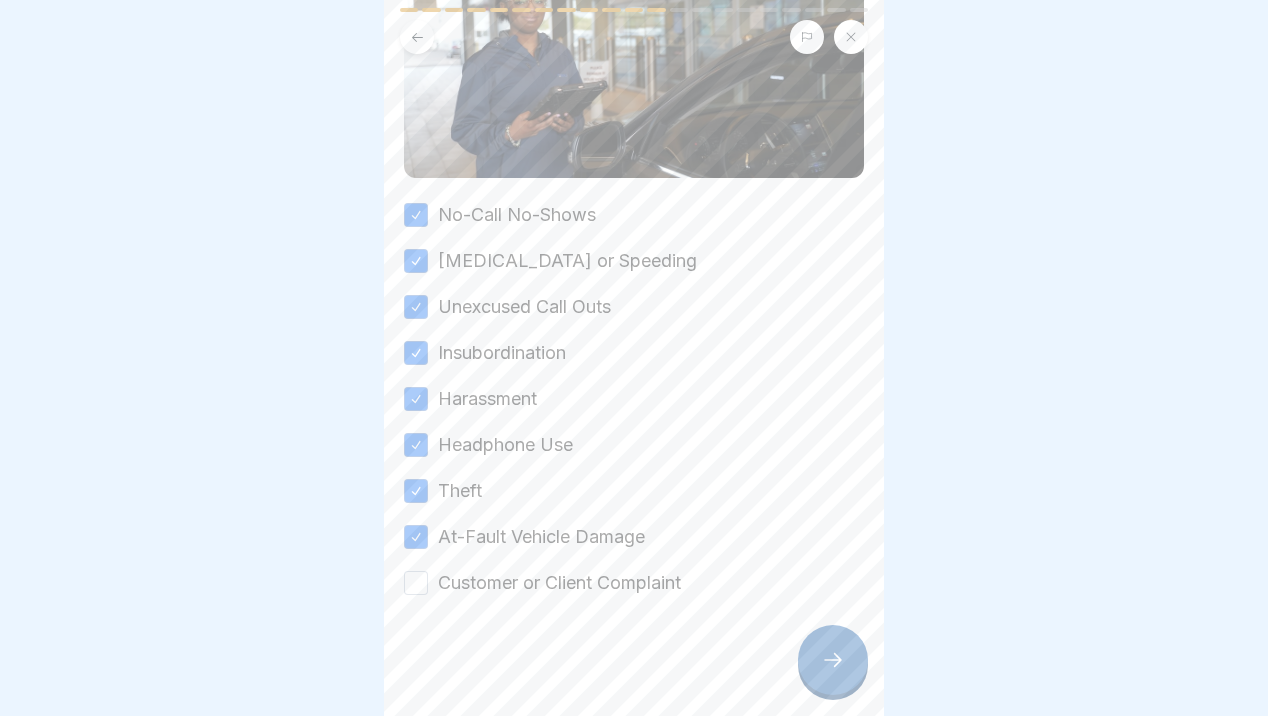 click on "Customer or Client Complaint" at bounding box center [416, 583] 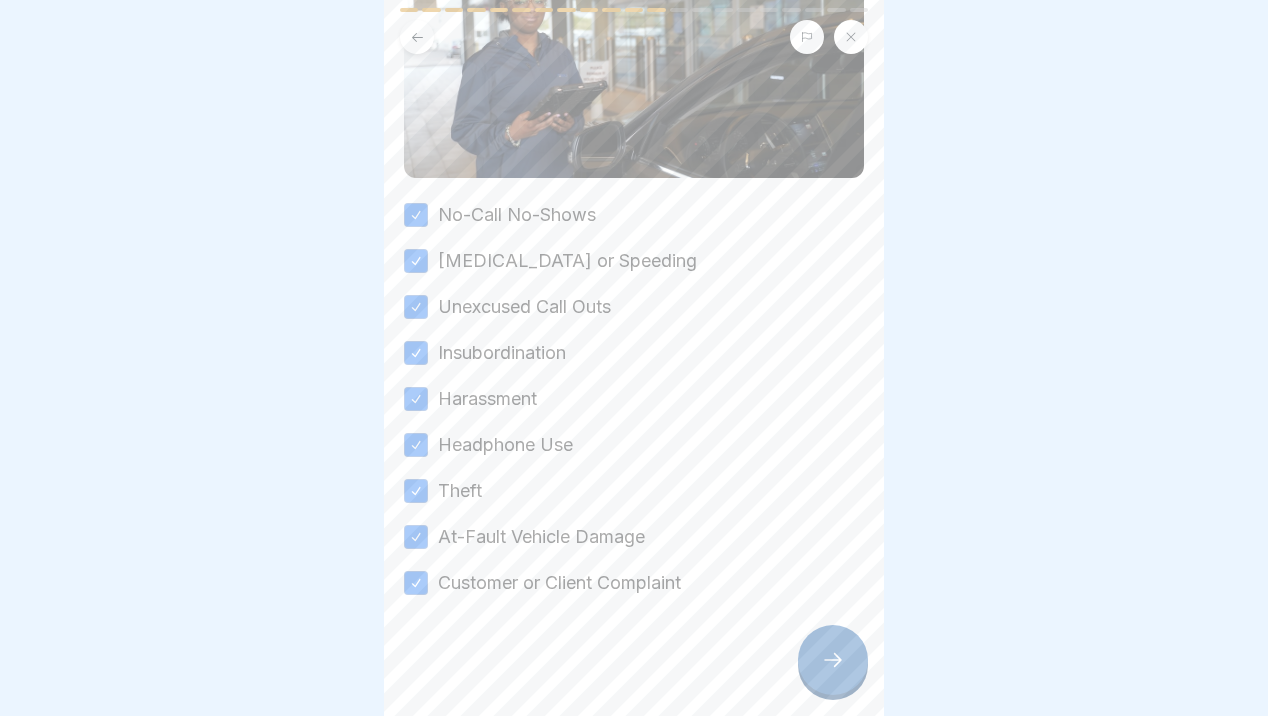 click at bounding box center [833, 660] 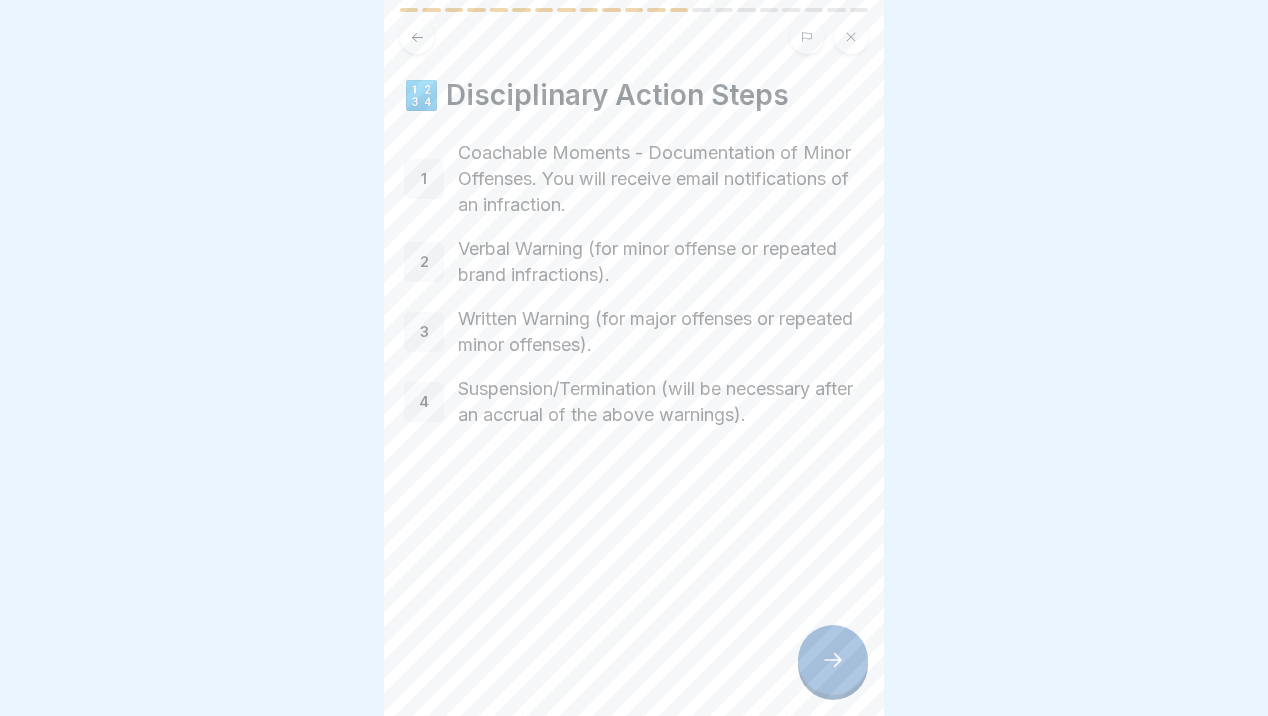 click at bounding box center [833, 660] 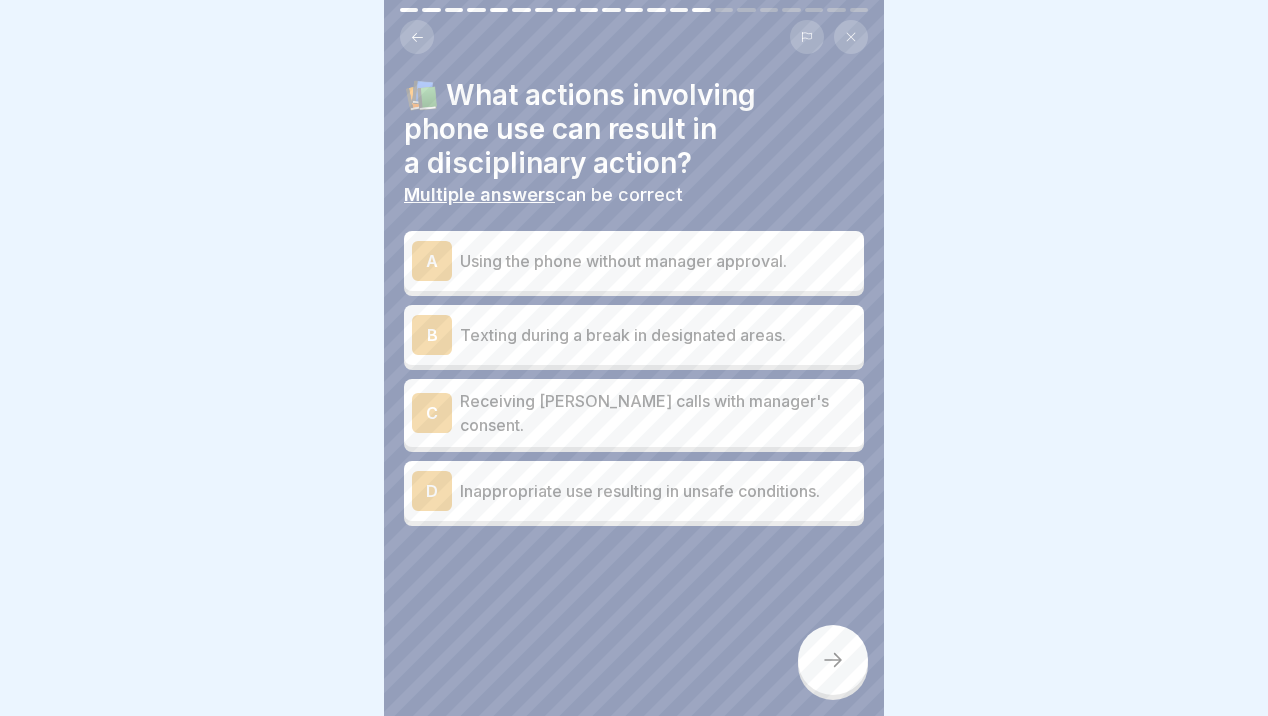 click at bounding box center (833, 660) 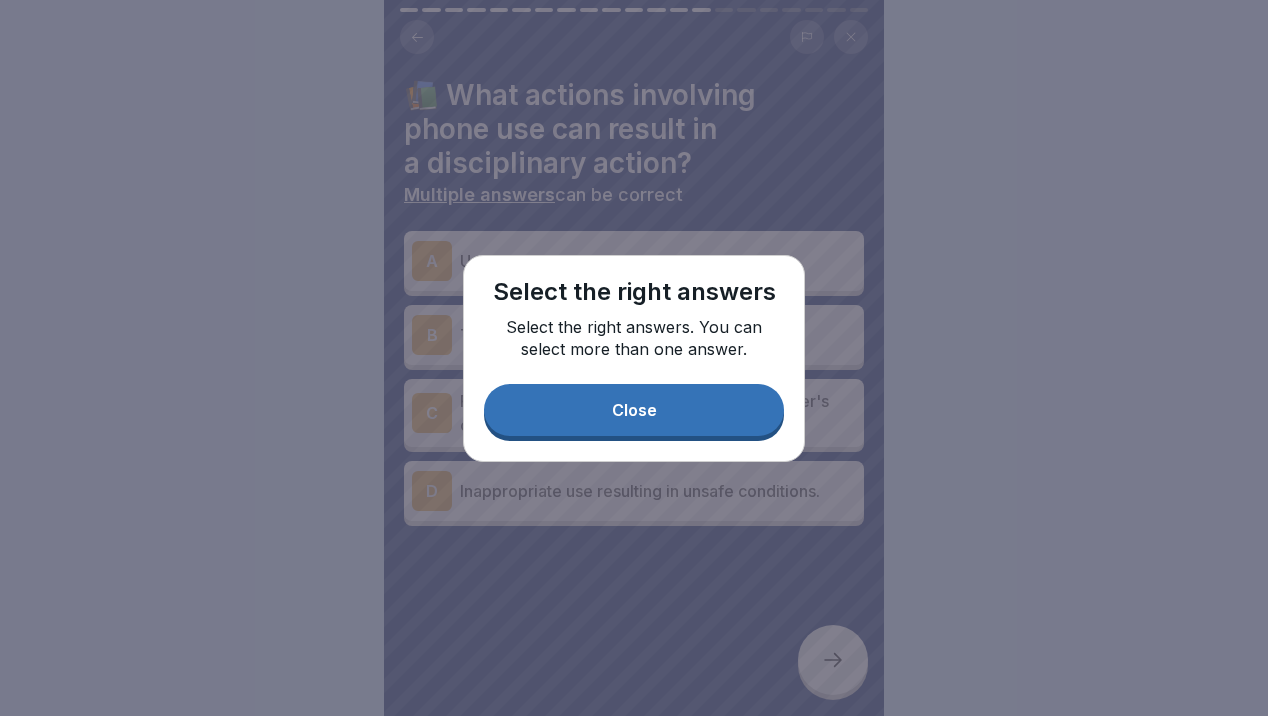 click on "Close" at bounding box center (634, 410) 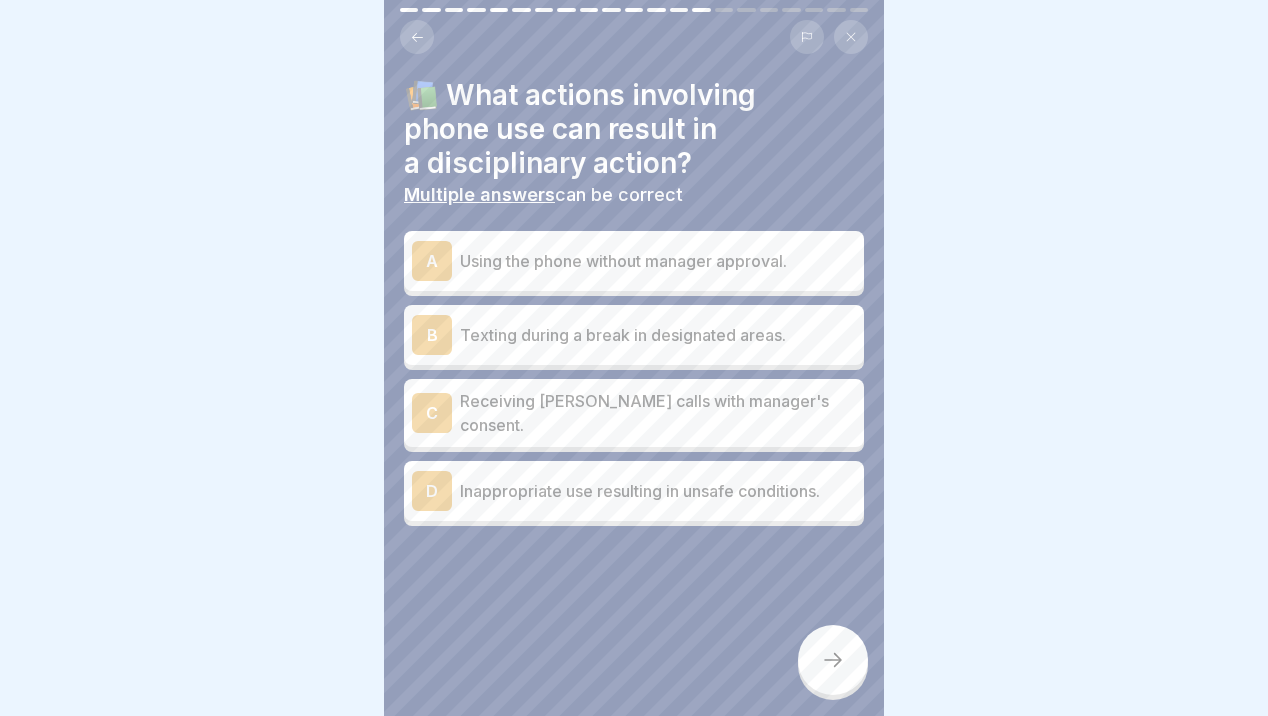 click on "Using the phone without manager approval." at bounding box center (658, 261) 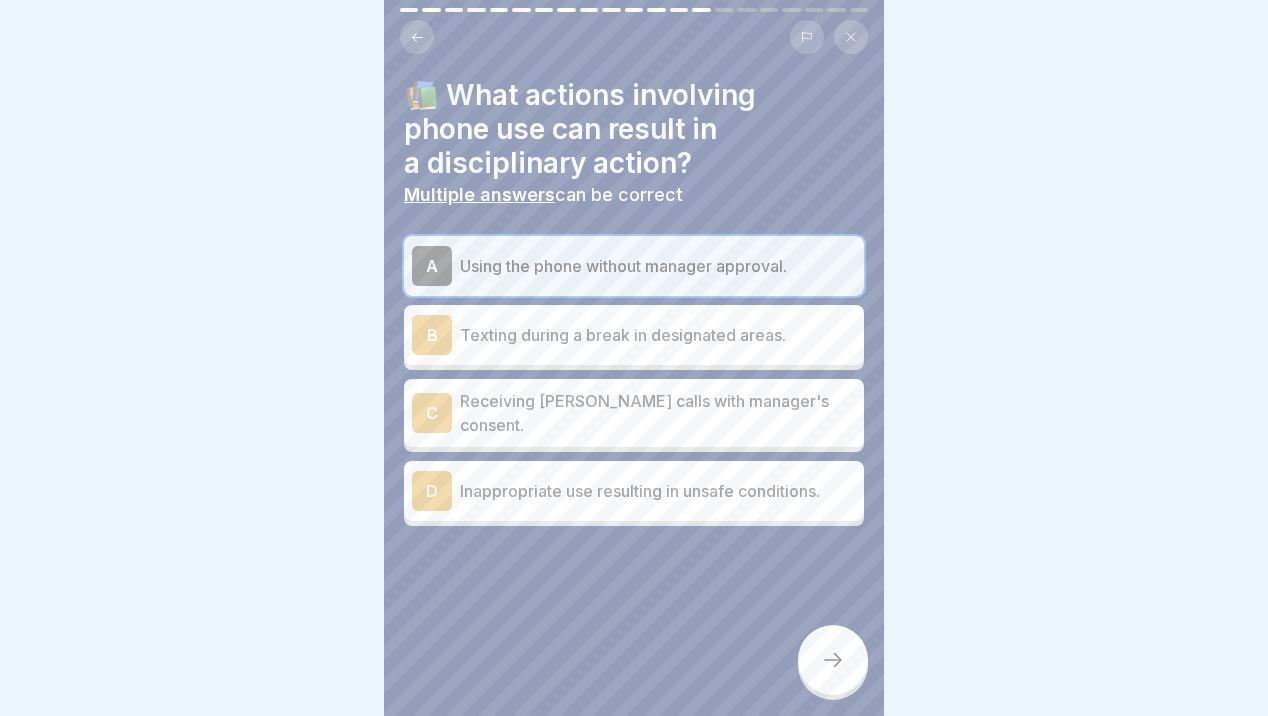 click on "Inappropriate use resulting in unsafe conditions." at bounding box center [658, 491] 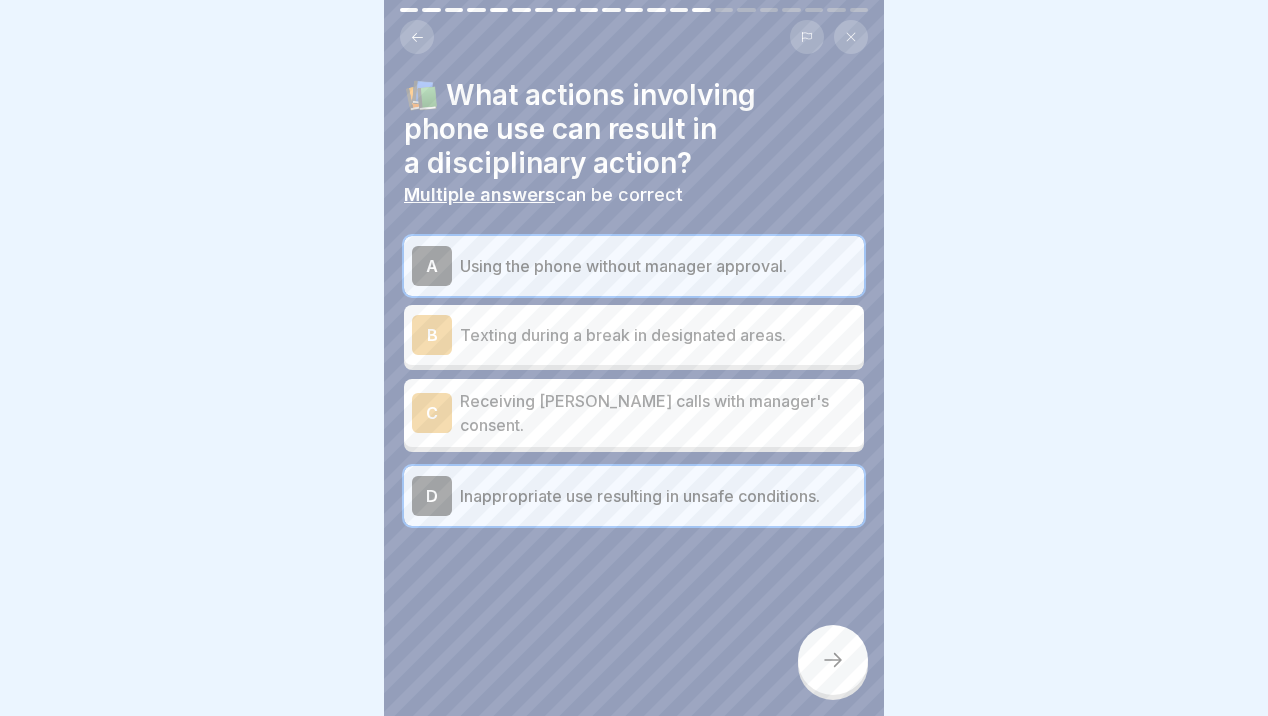 click 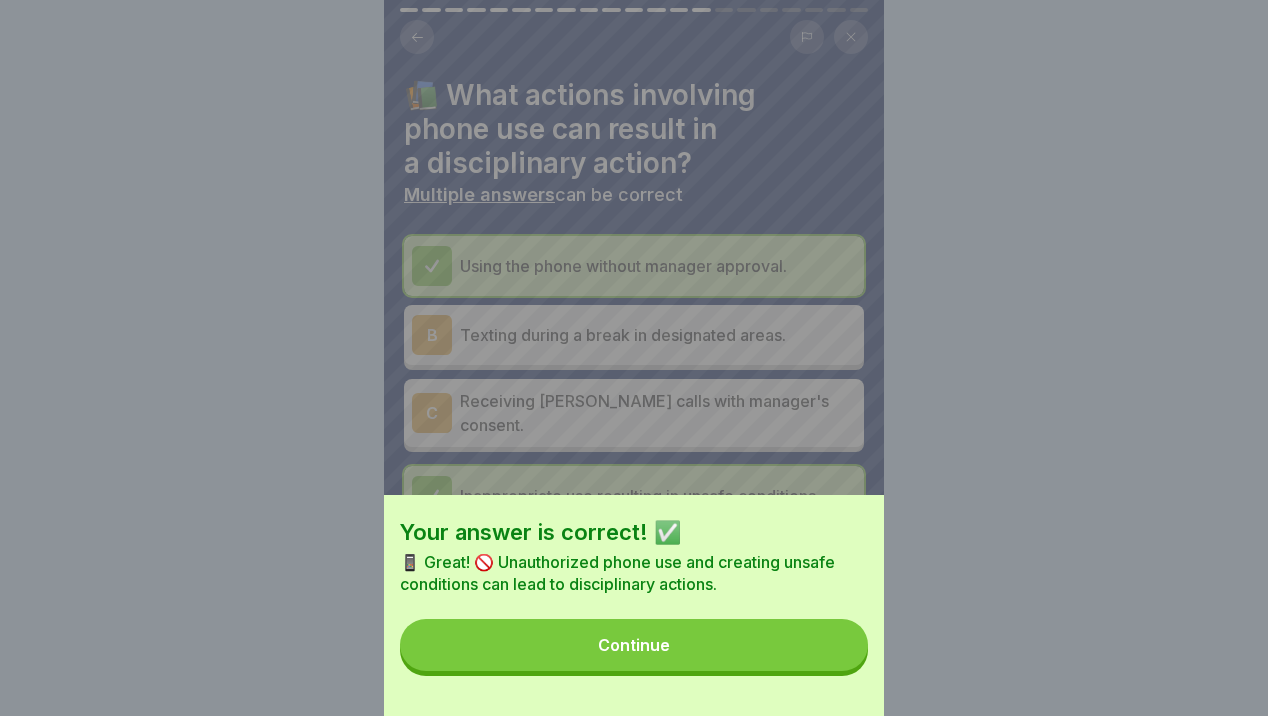 click on "Continue" at bounding box center [634, 645] 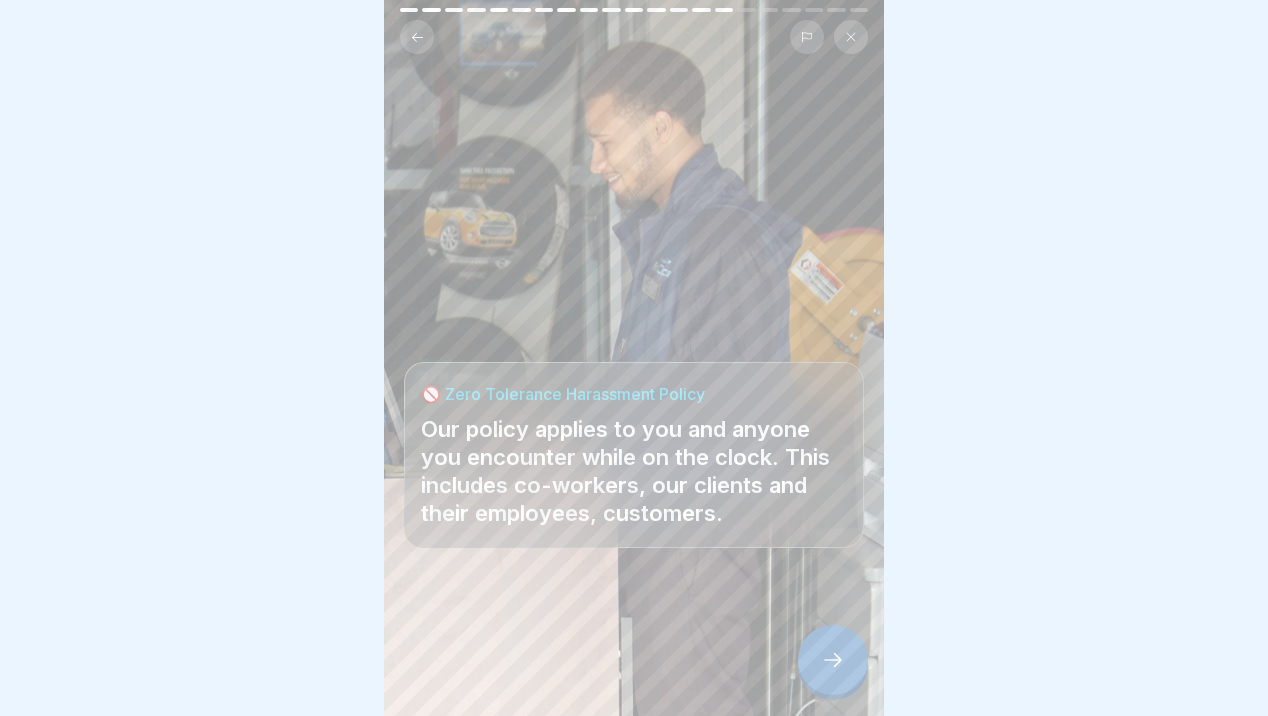 click at bounding box center [833, 660] 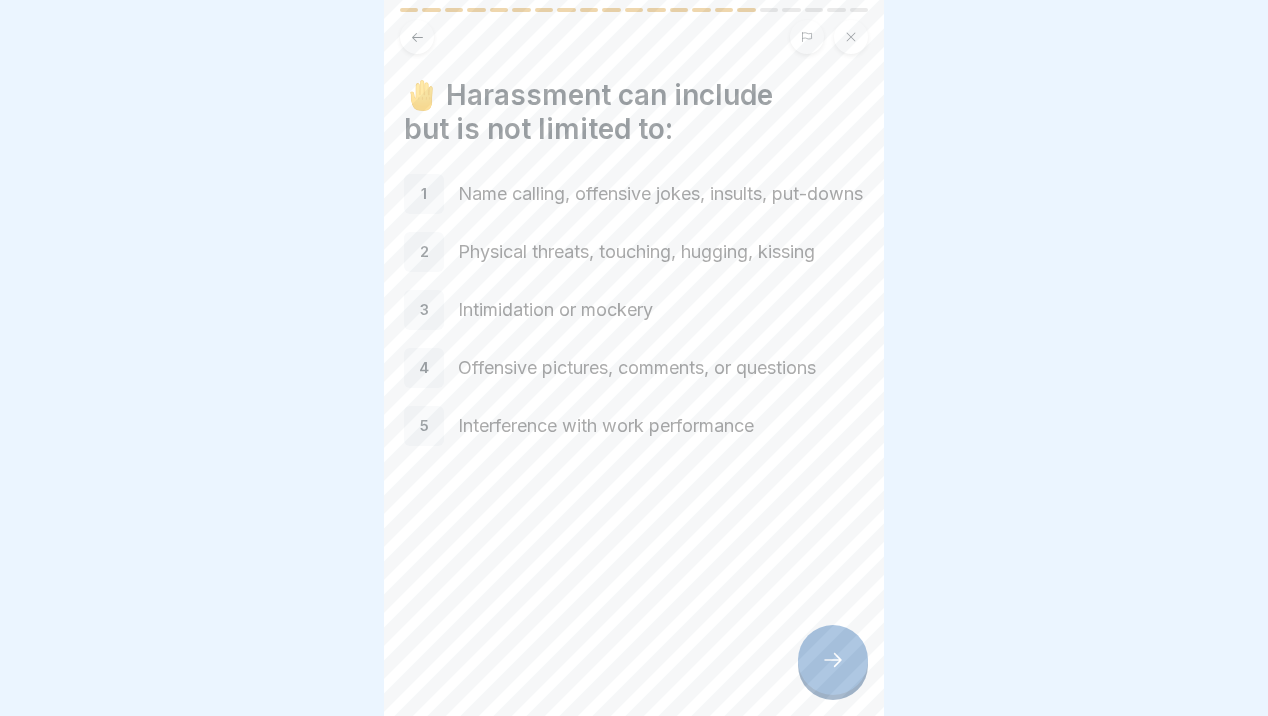 click 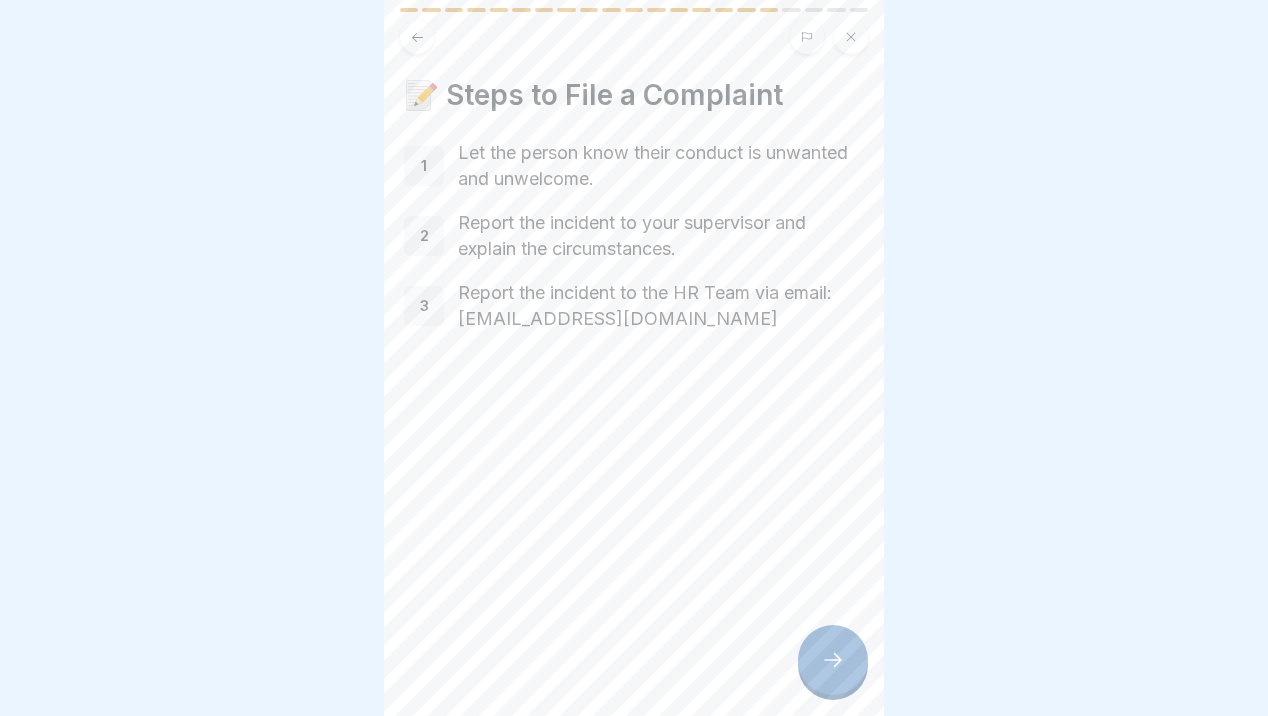 click 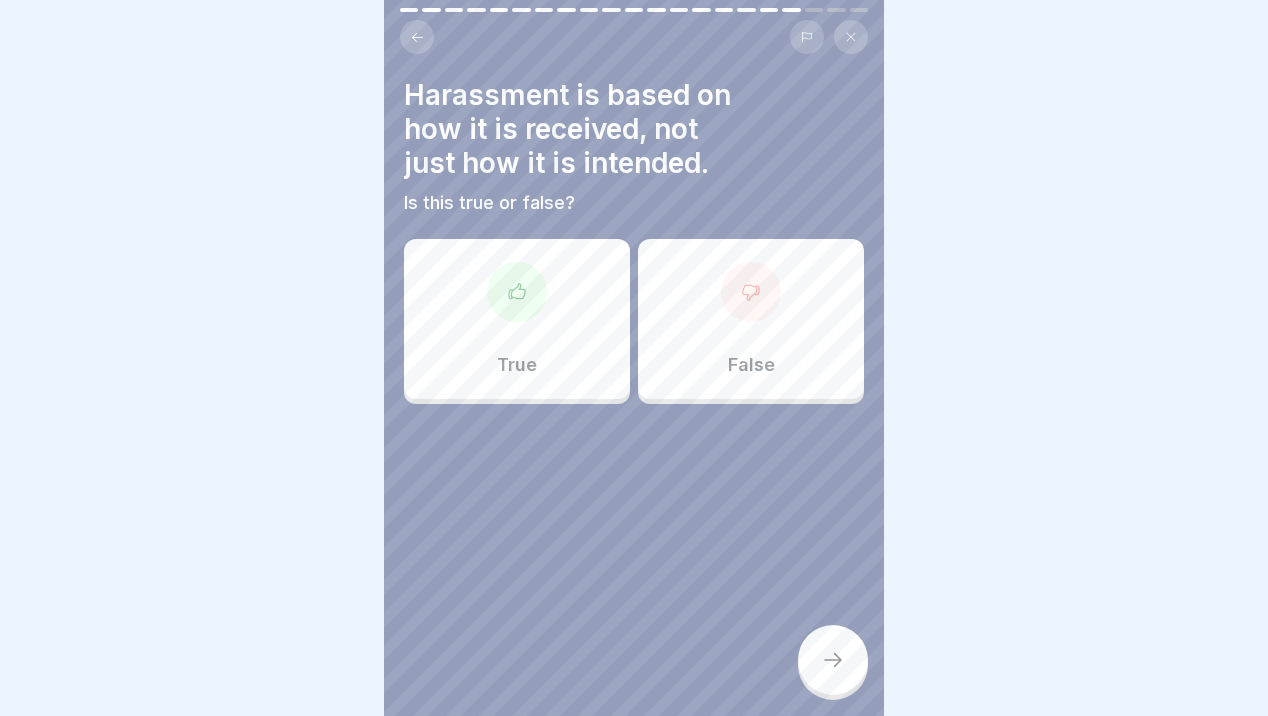 click on "False" at bounding box center [751, 319] 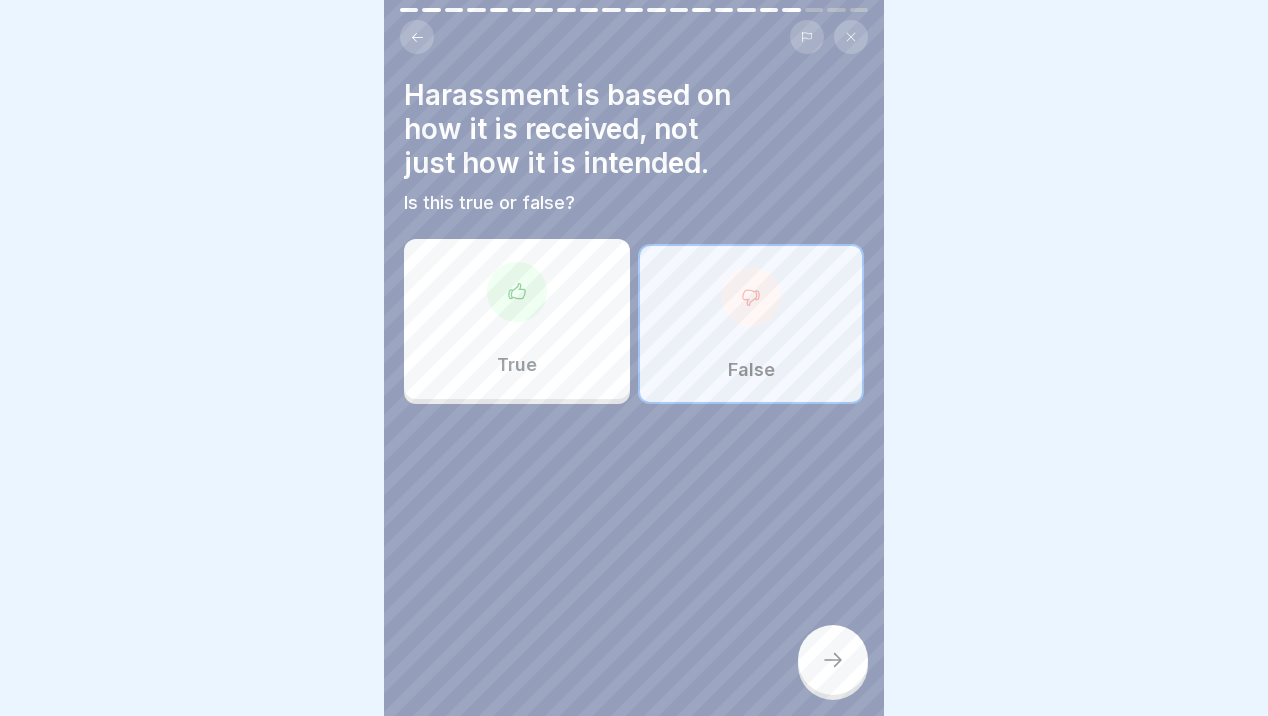 click at bounding box center [833, 660] 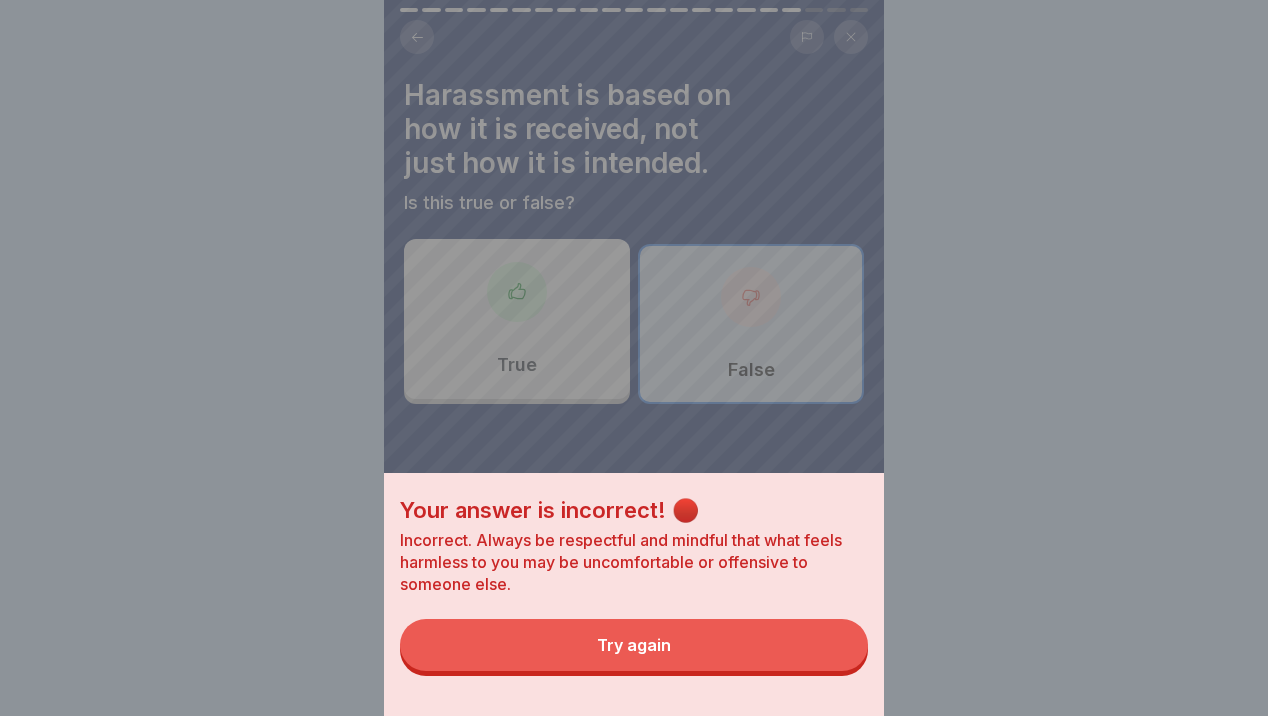 click on "Try again" at bounding box center (634, 645) 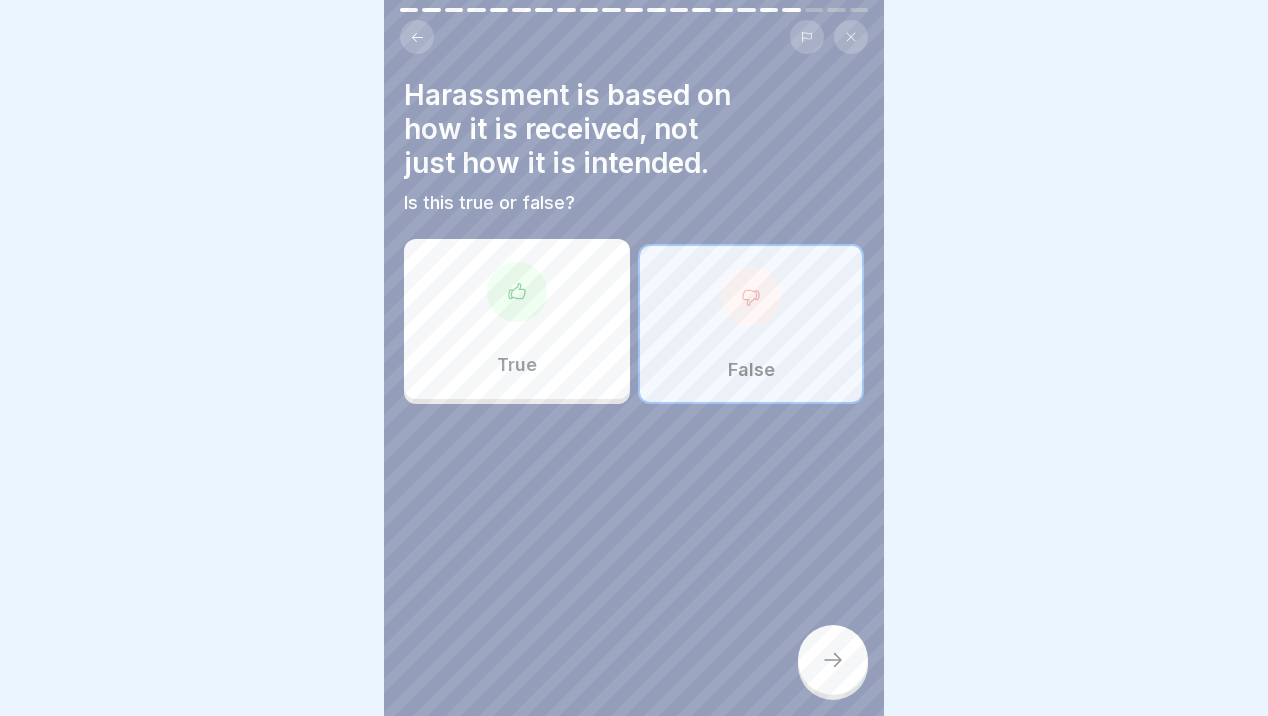 click on "True" at bounding box center [517, 319] 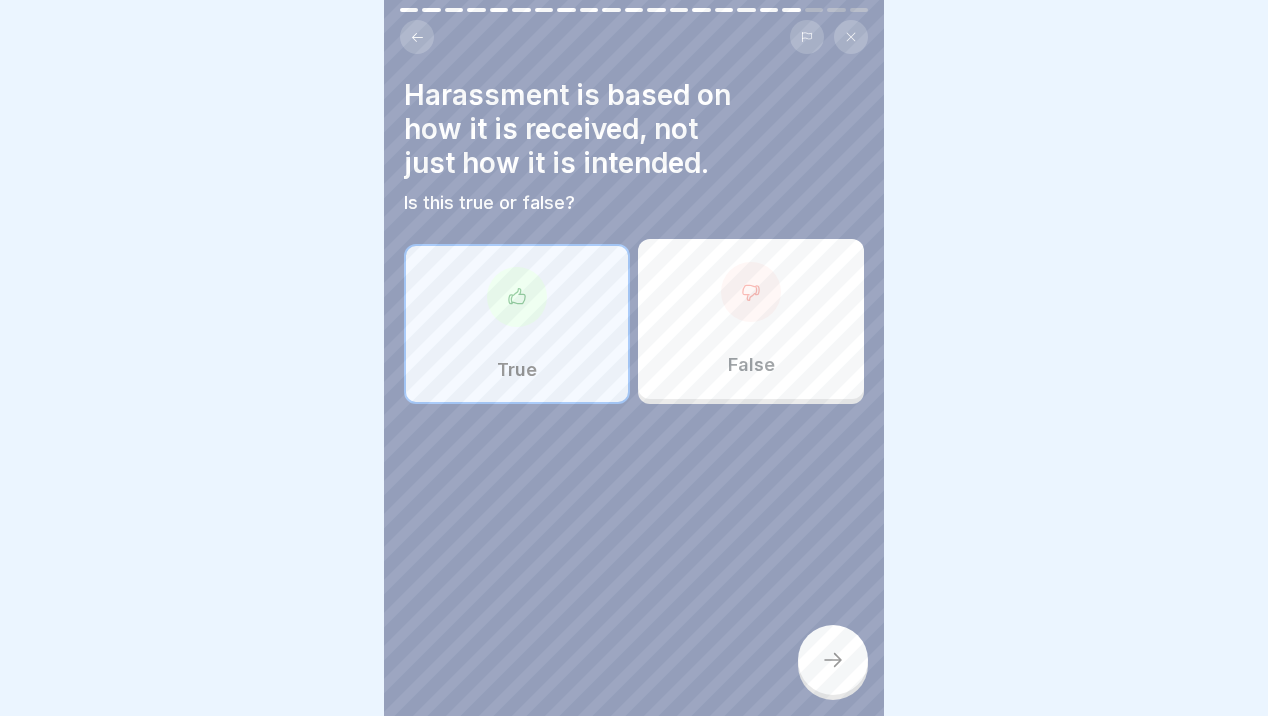 click at bounding box center (833, 660) 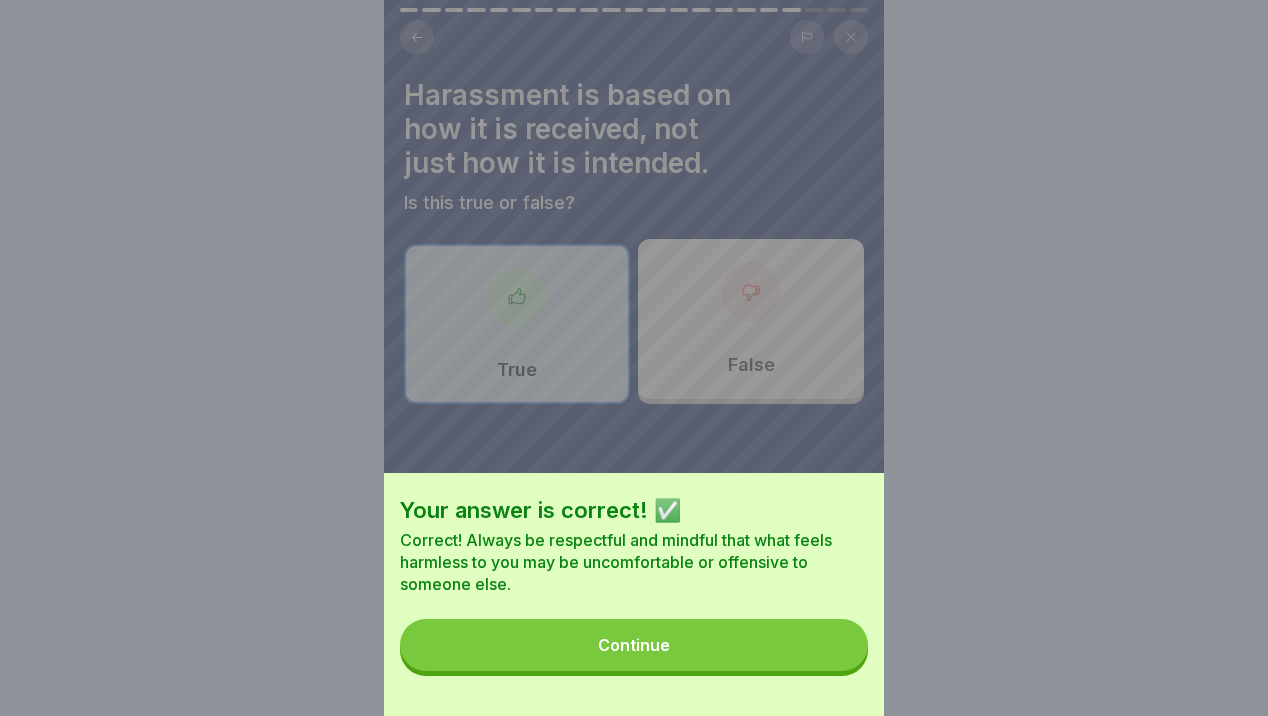click on "Continue" at bounding box center (634, 645) 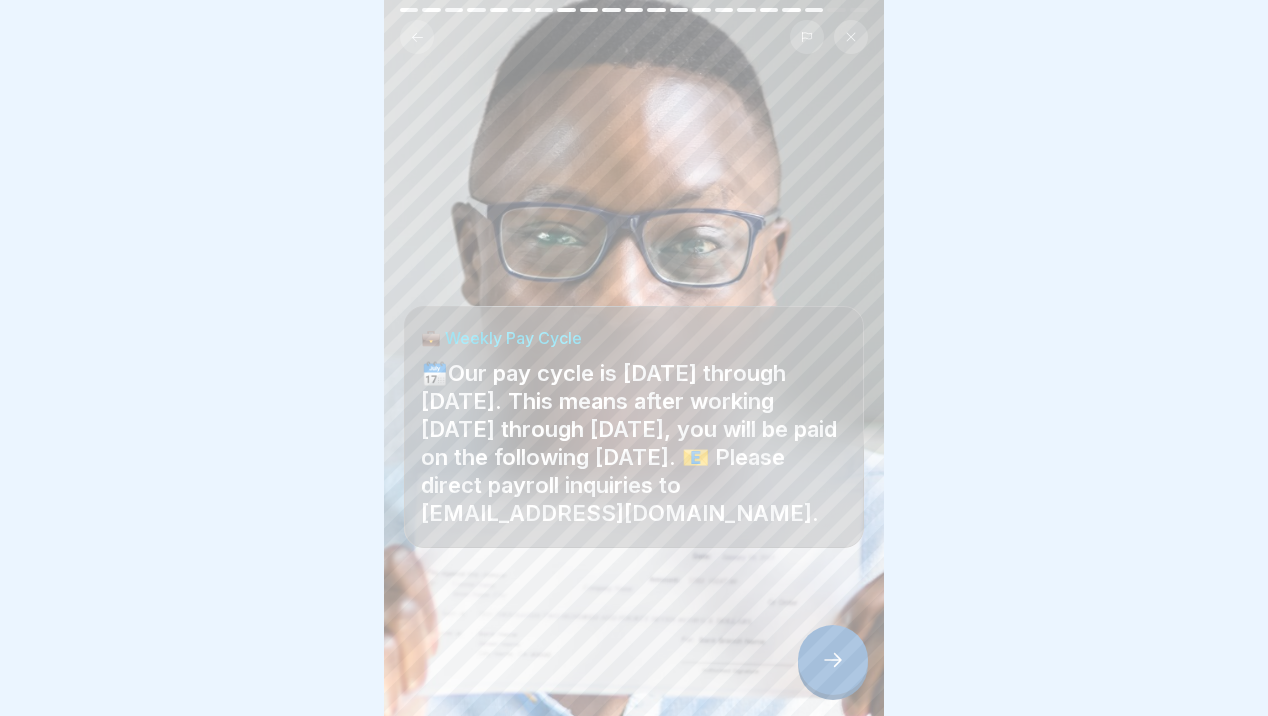 click at bounding box center (833, 660) 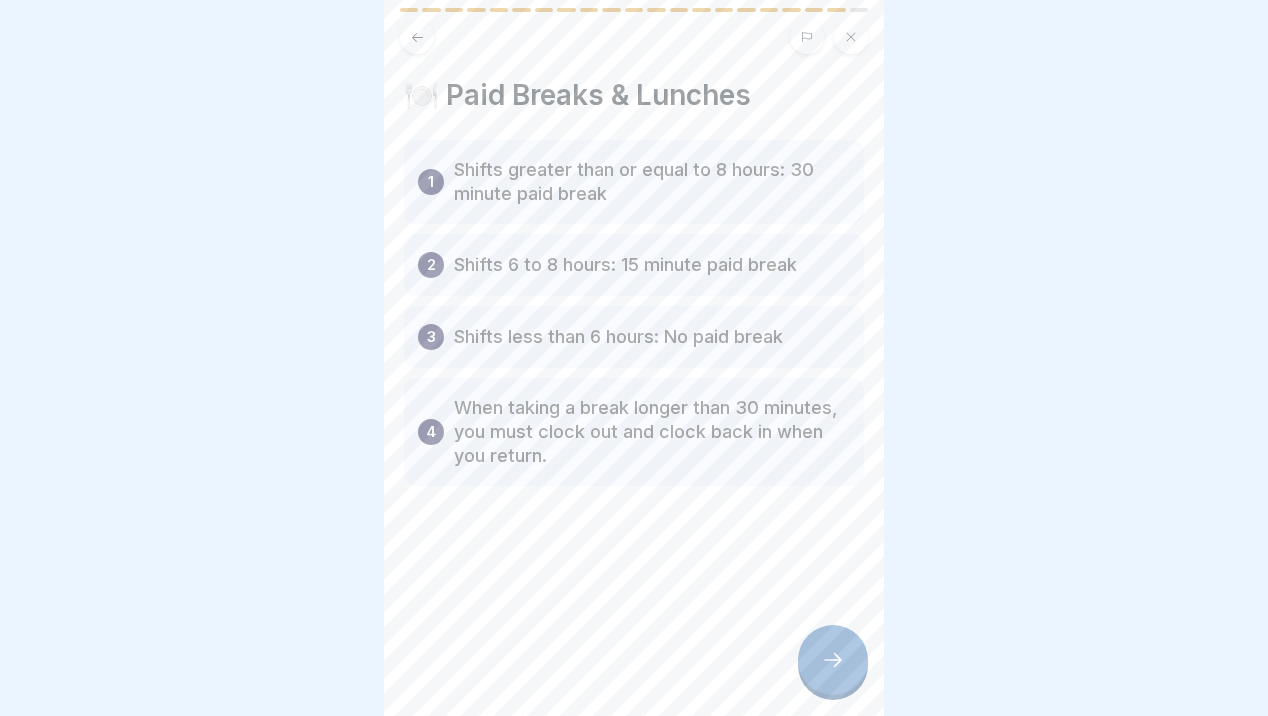 click at bounding box center (833, 660) 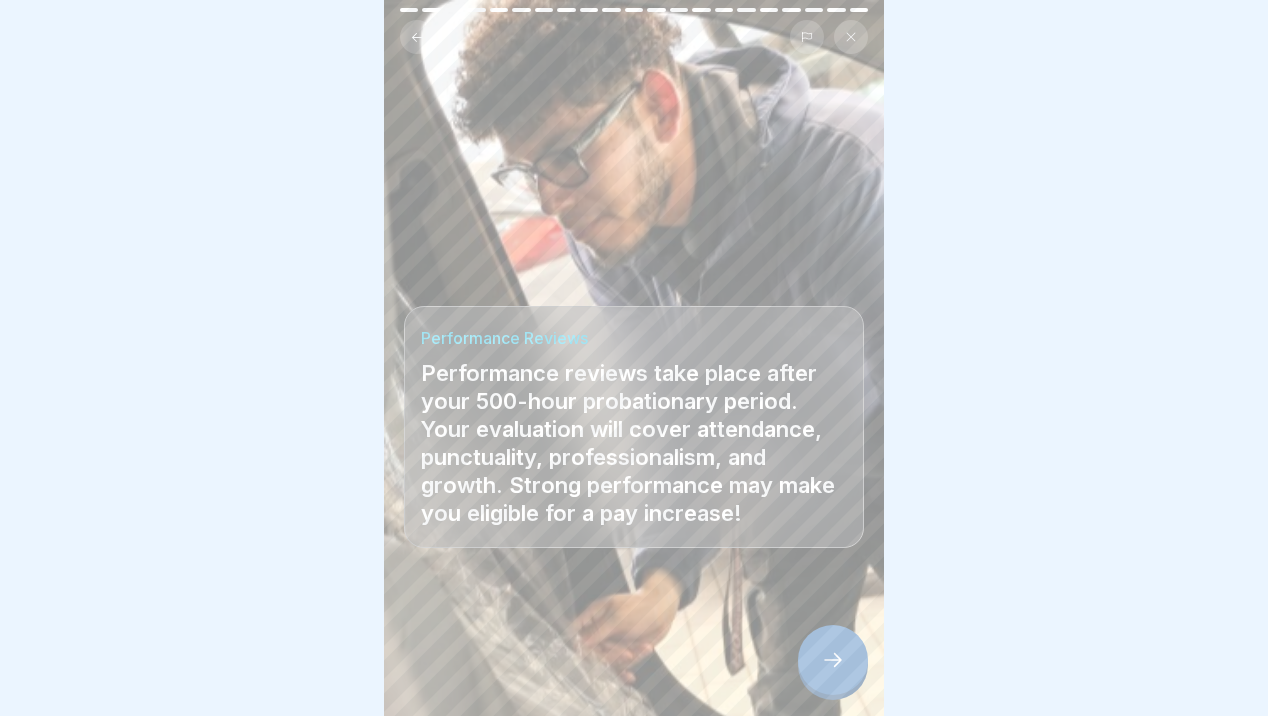 click at bounding box center [833, 660] 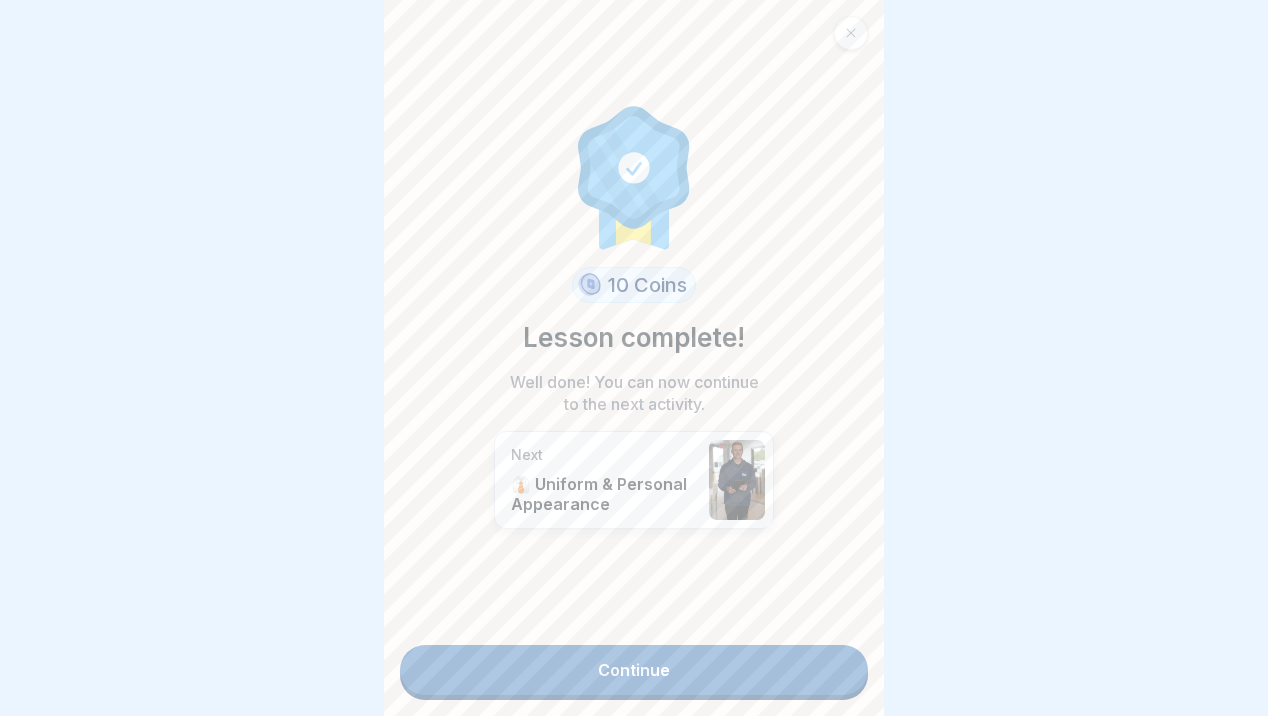 click on "10 Coins Lesson complete! Well done! You can now continue to the next activity. Next 👔 Uniform & Personal Appearance Continue" at bounding box center [634, 358] 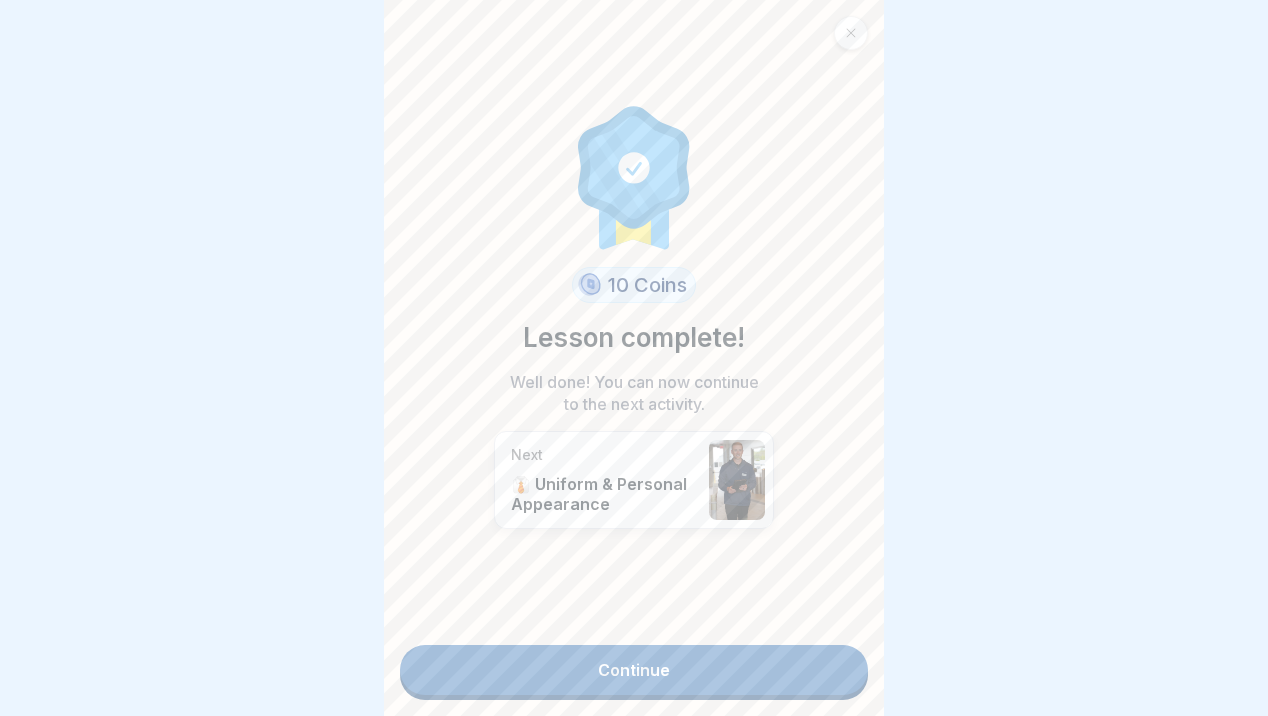 click on "Continue" at bounding box center [634, 670] 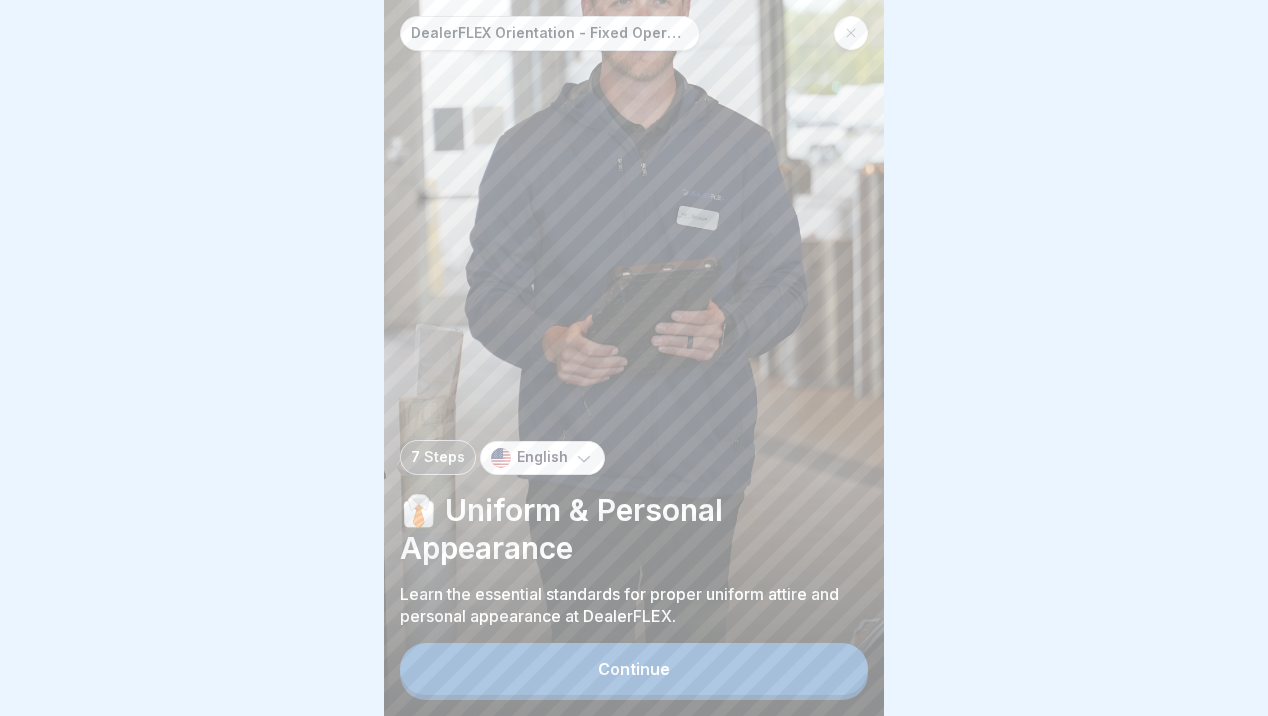 click on "Continue" at bounding box center [634, 669] 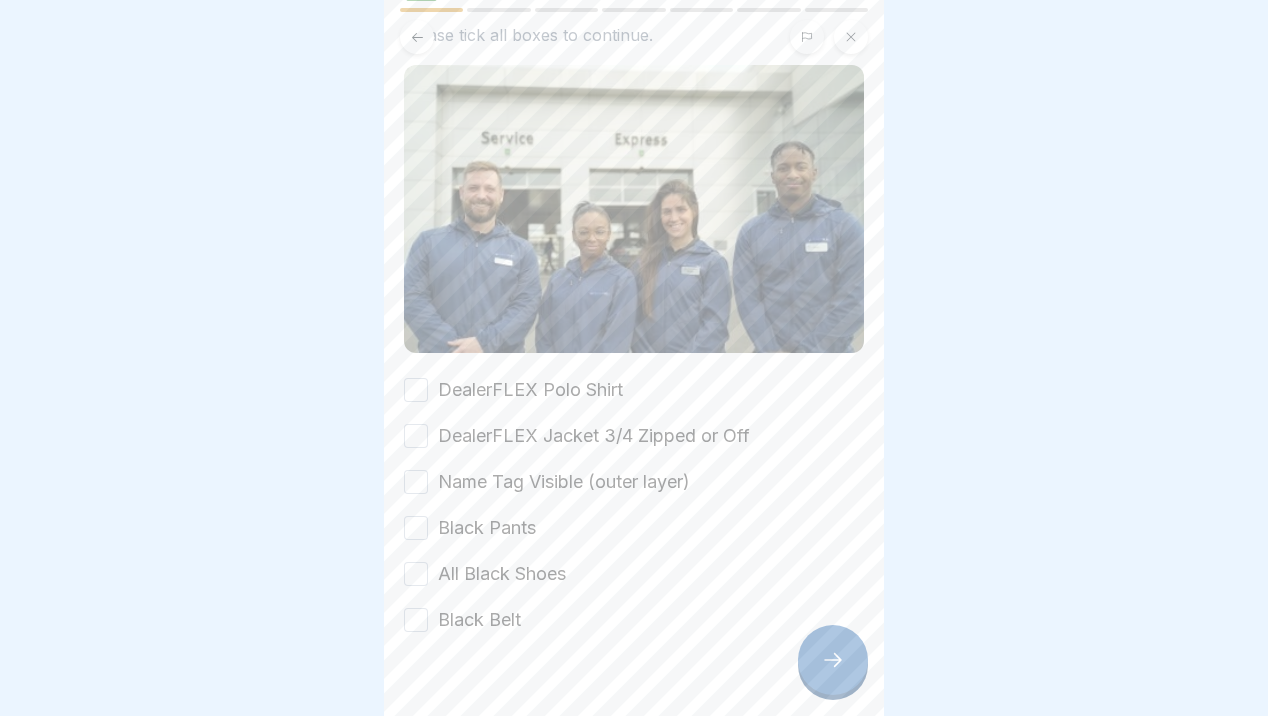 scroll, scrollTop: 146, scrollLeft: 0, axis: vertical 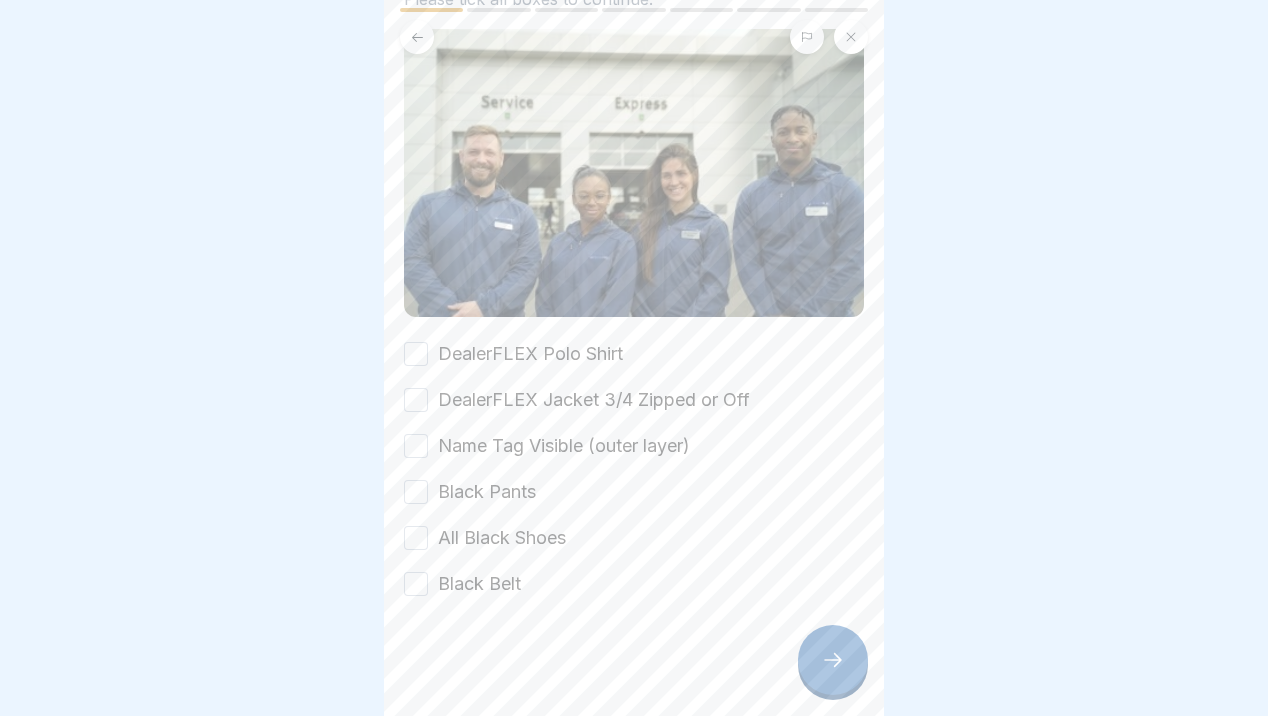 click on "DealerFLEX Polo Shirt" at bounding box center [416, 354] 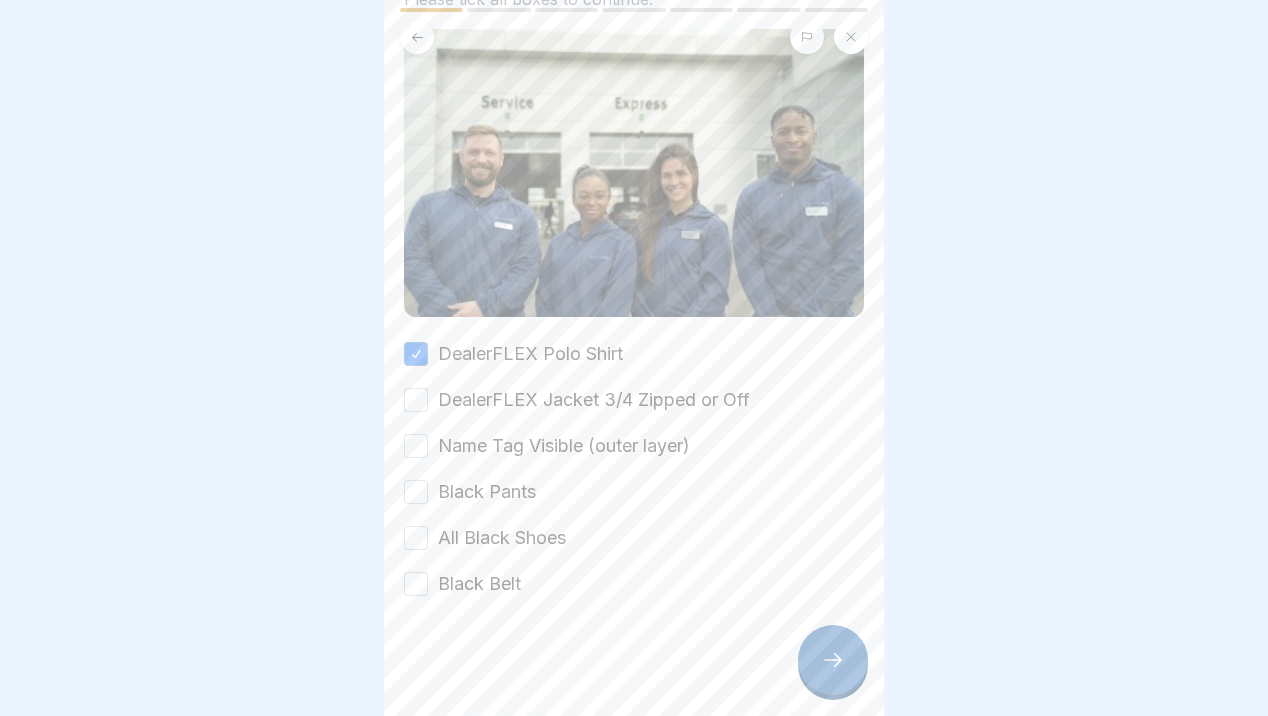 click on "DealerFLEX Jacket 3/4 Zipped or Off" at bounding box center [416, 400] 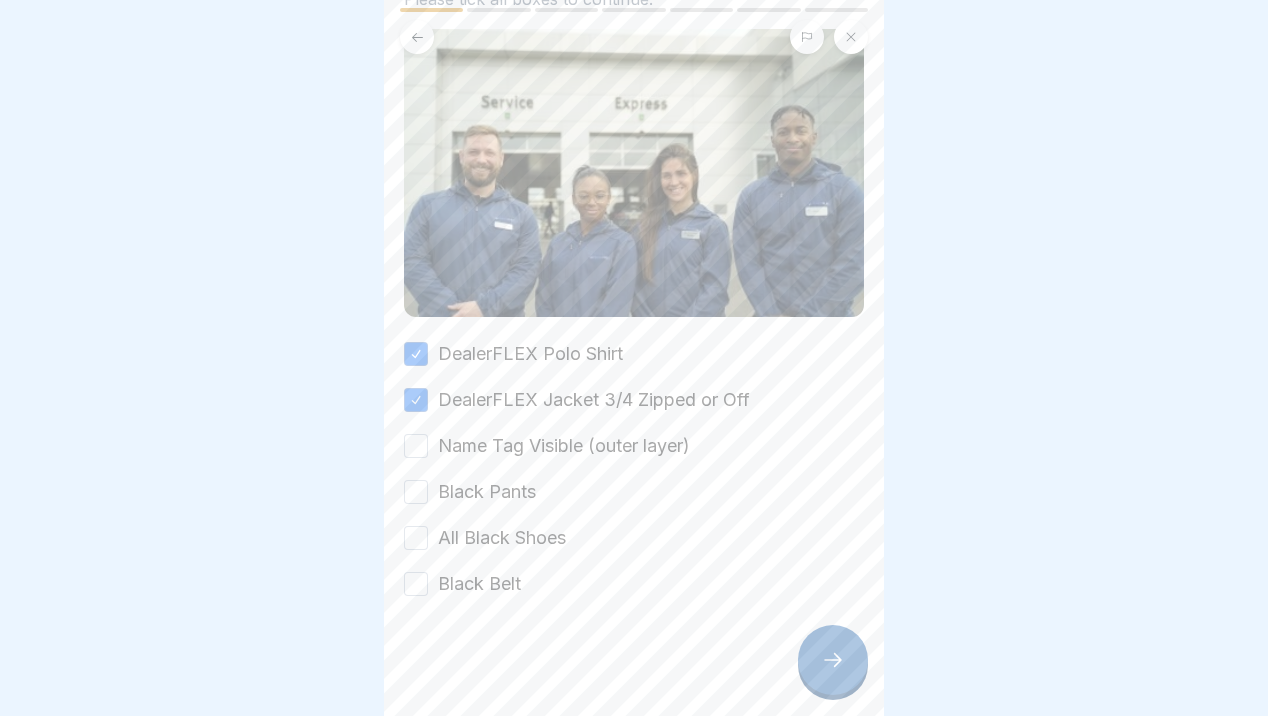 click on "Name Tag Visible (outer layer)" at bounding box center [416, 446] 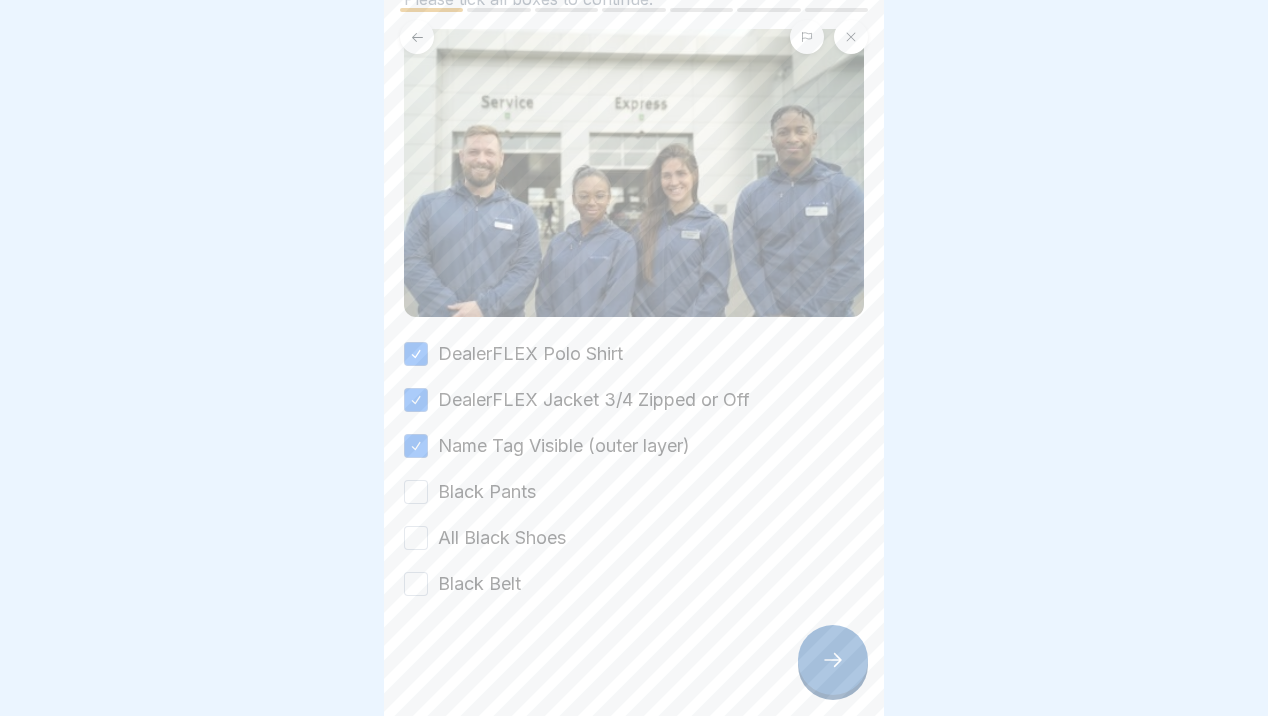 click on "Black Pants" at bounding box center (416, 492) 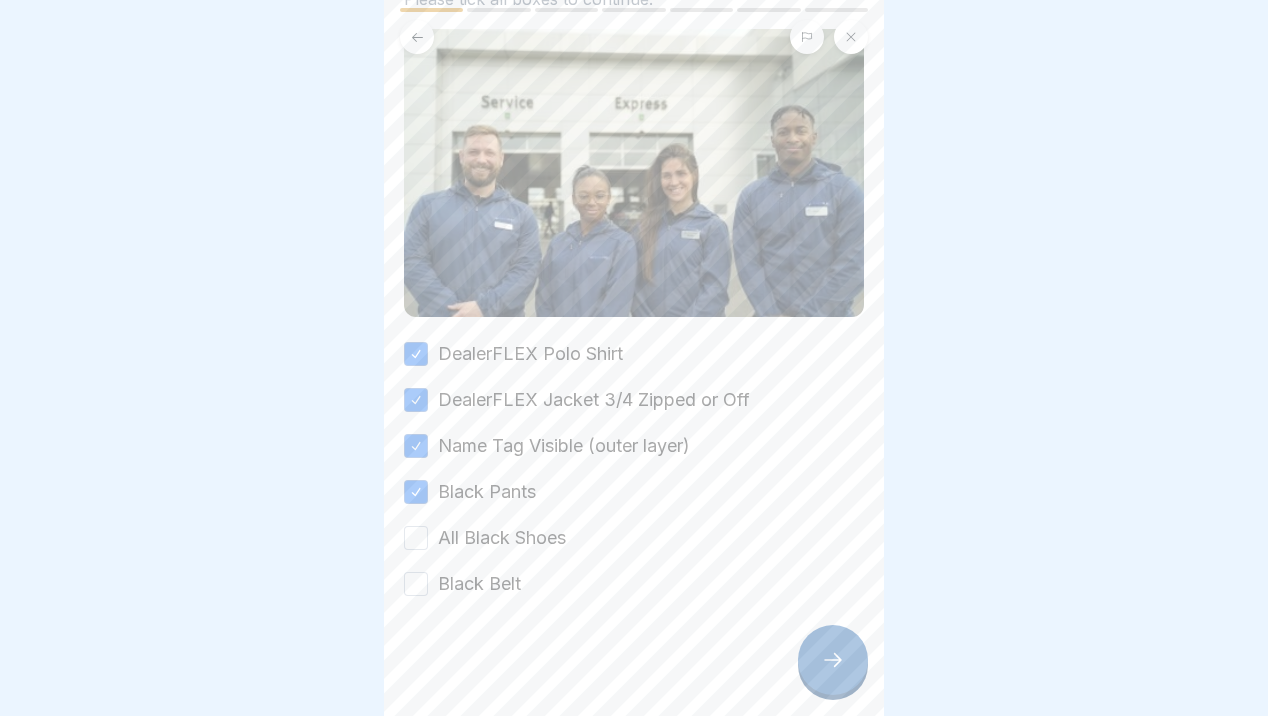click on "All Black Shoes" at bounding box center [416, 538] 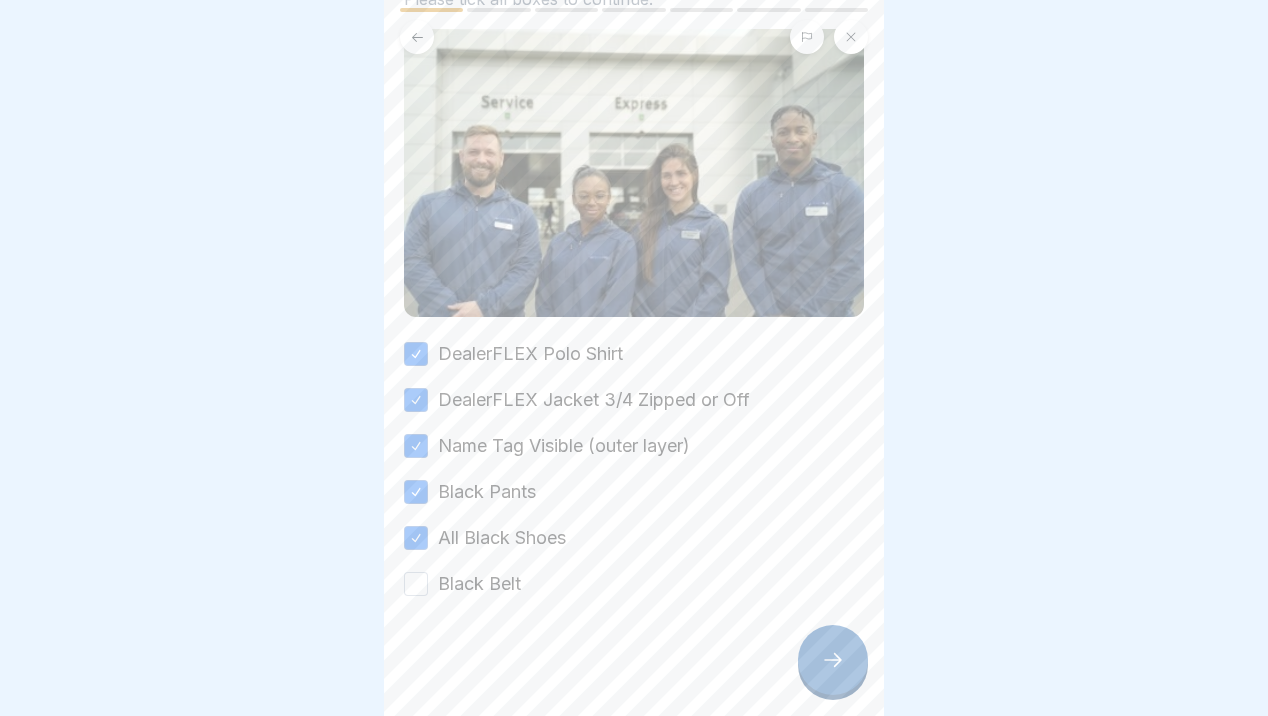 click on "Black Belt" at bounding box center [416, 584] 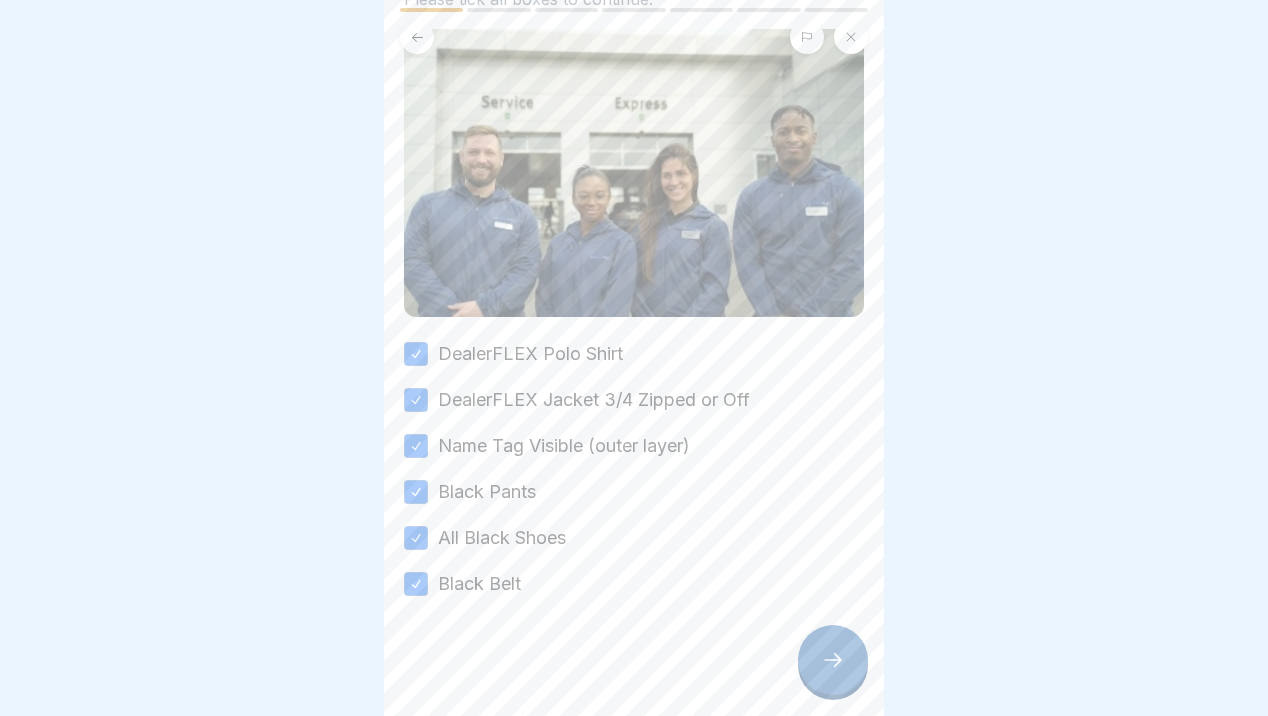 click 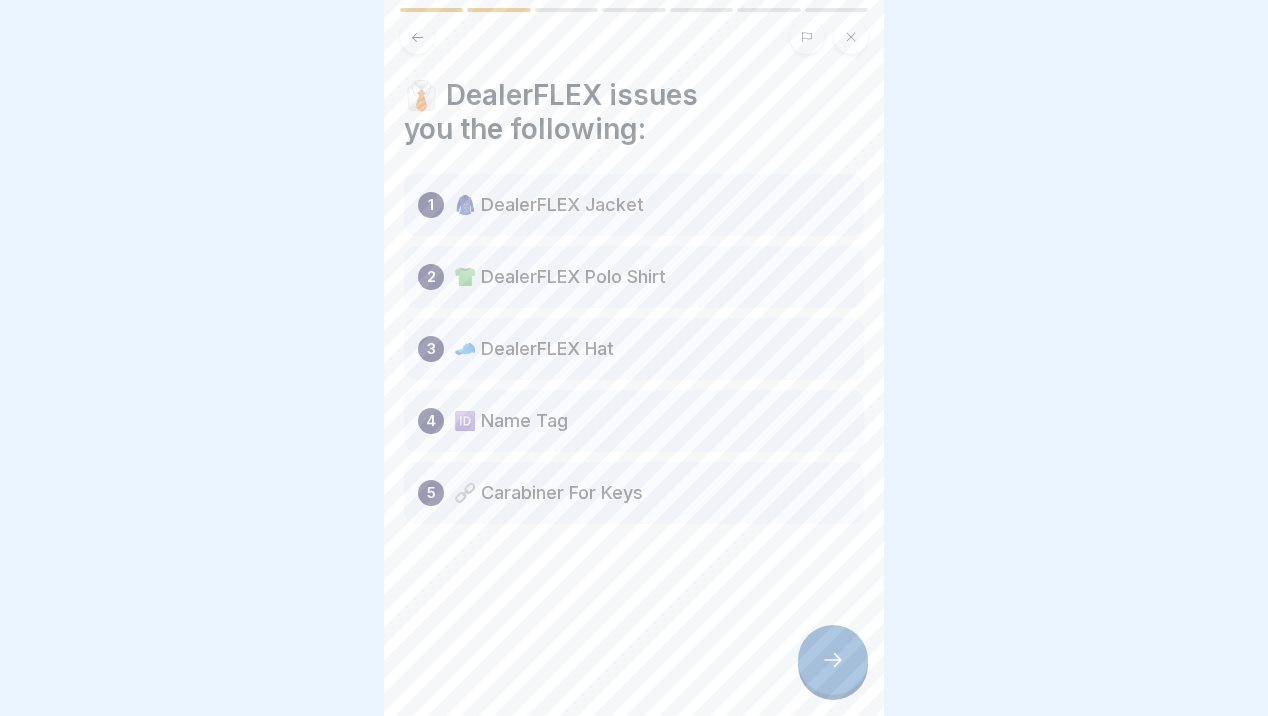 click 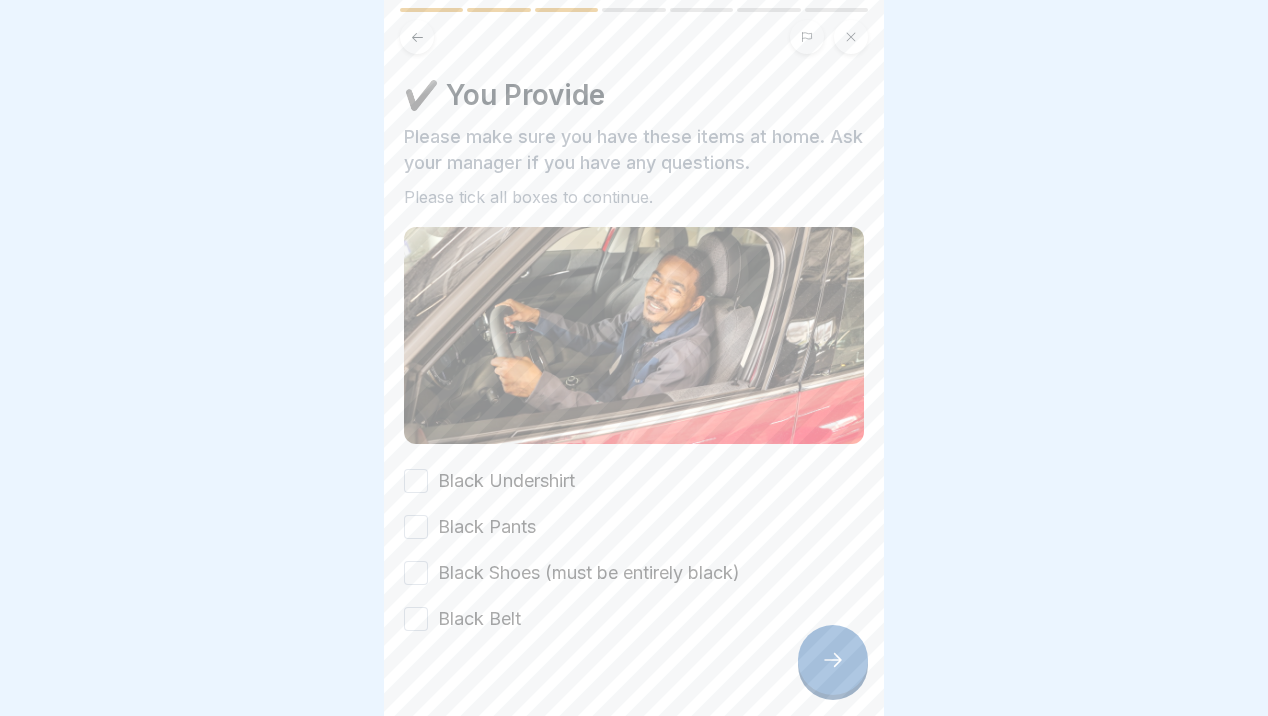 click on "Black Undershirt" at bounding box center (416, 481) 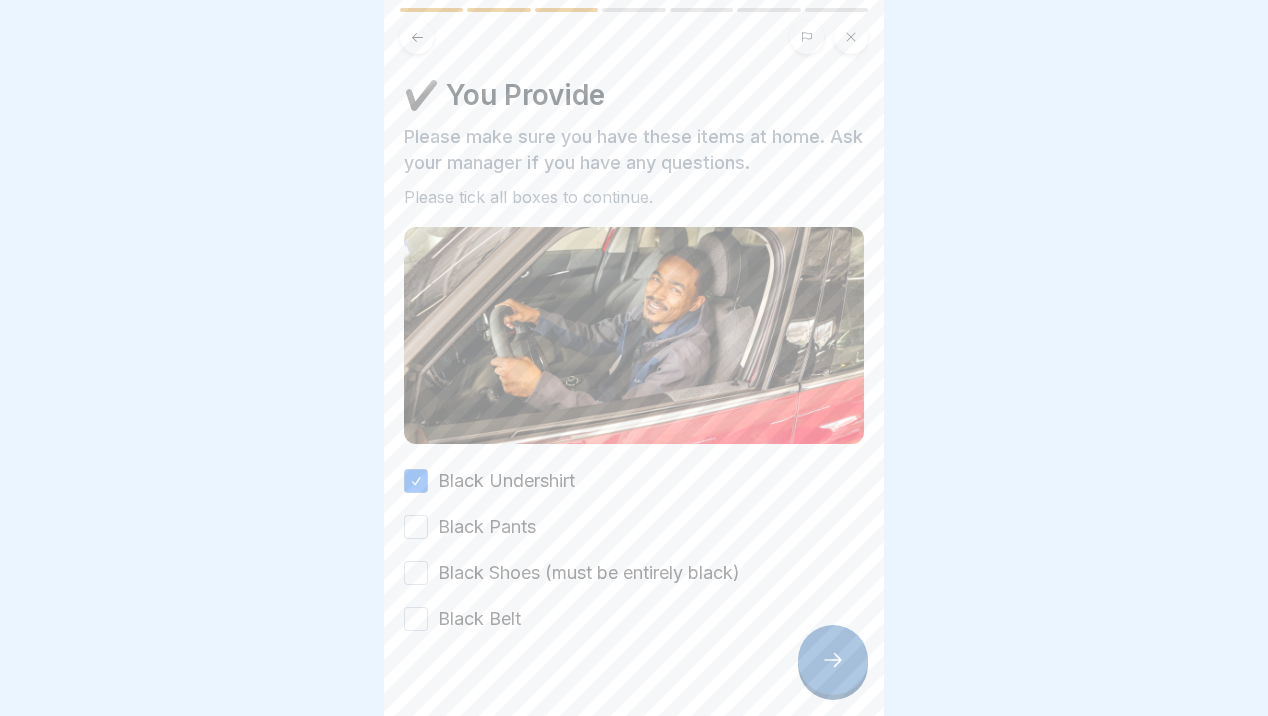 click on "Black Pants" at bounding box center [634, 527] 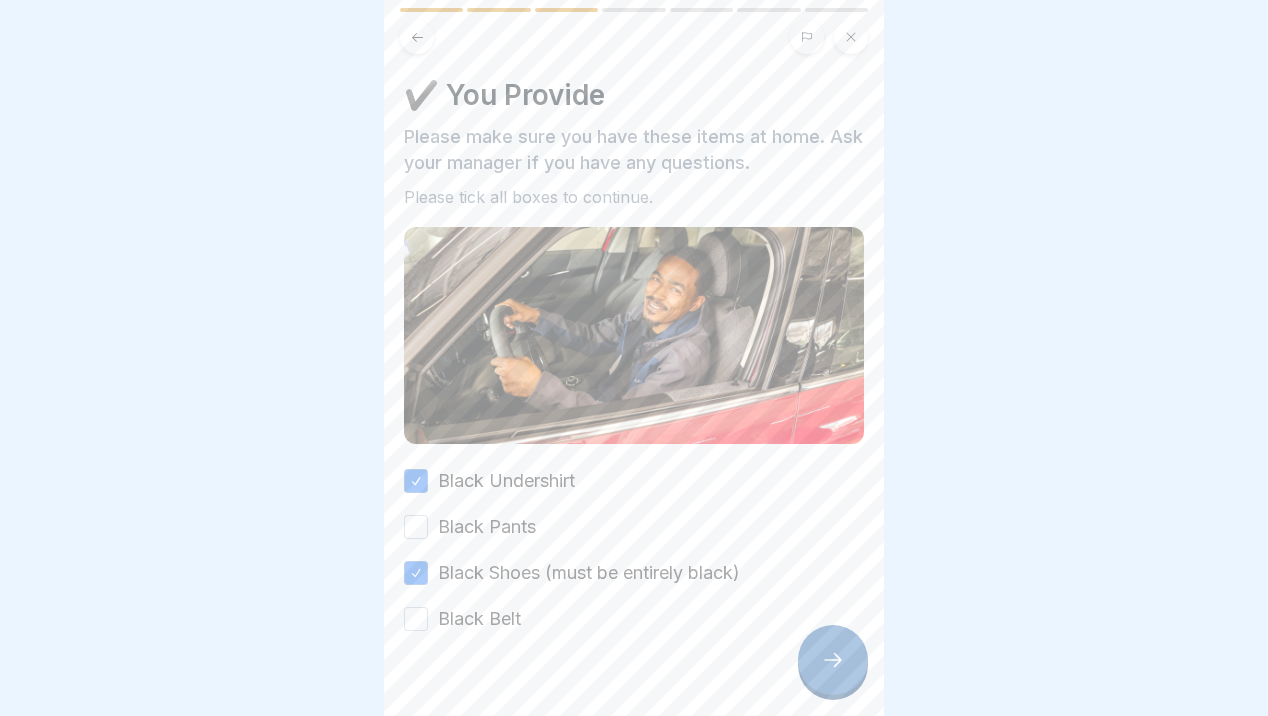 click on "Black Pants" at bounding box center [416, 527] 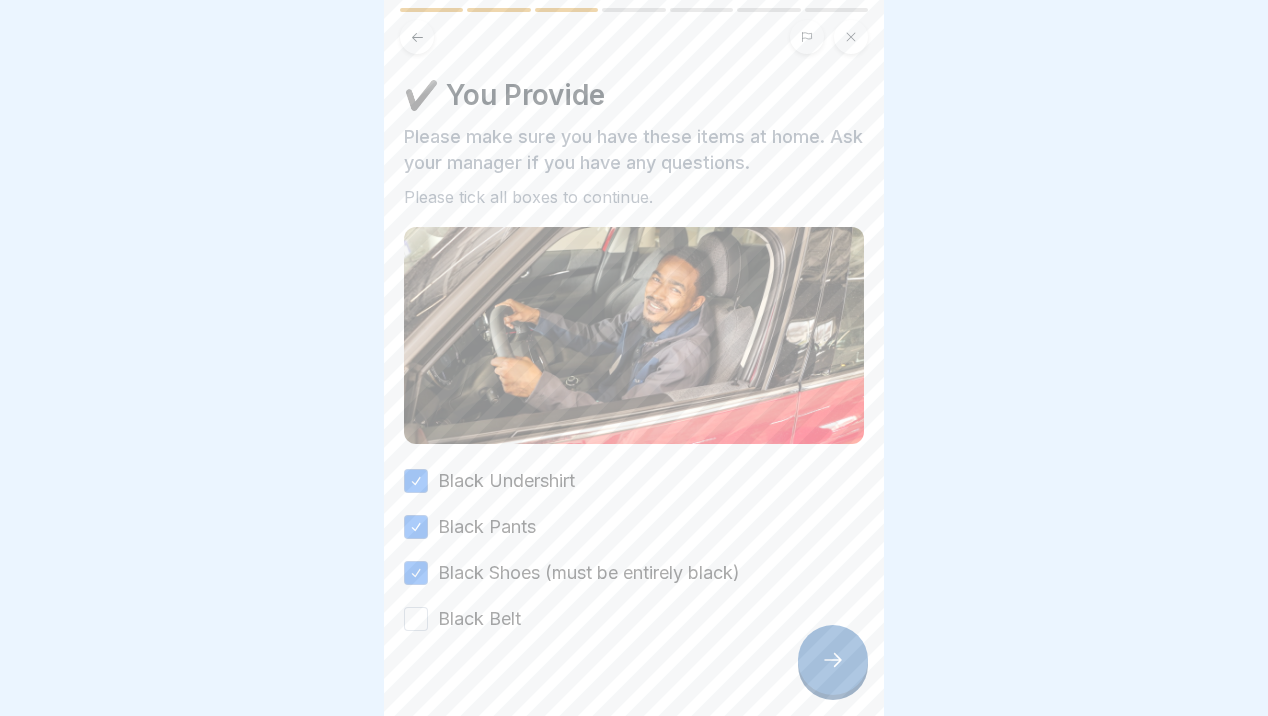 click on "Black Belt" at bounding box center (416, 619) 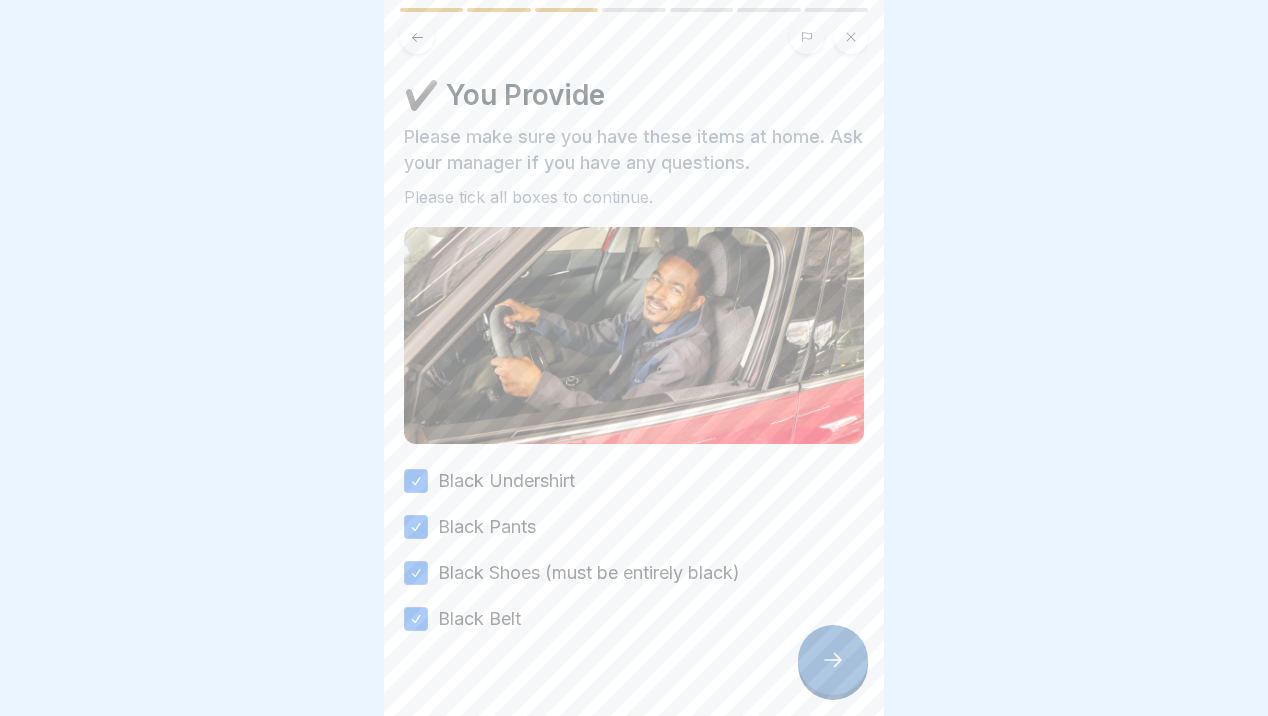 click 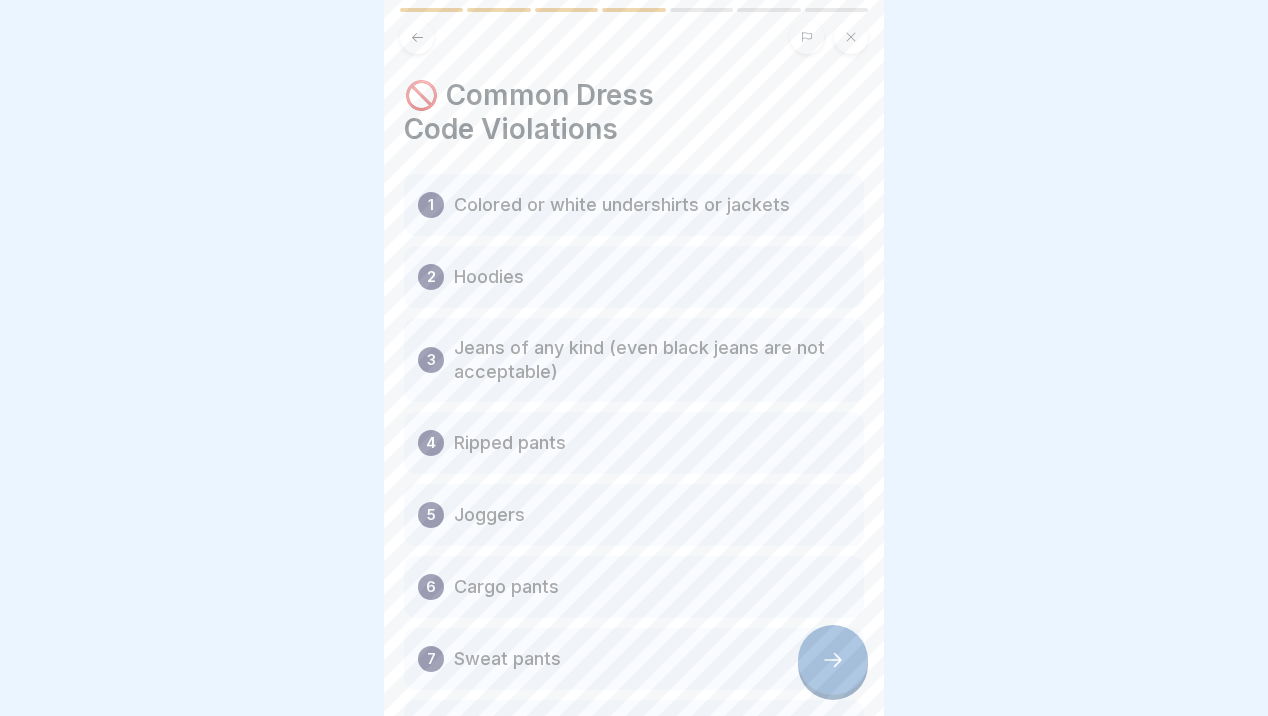 click 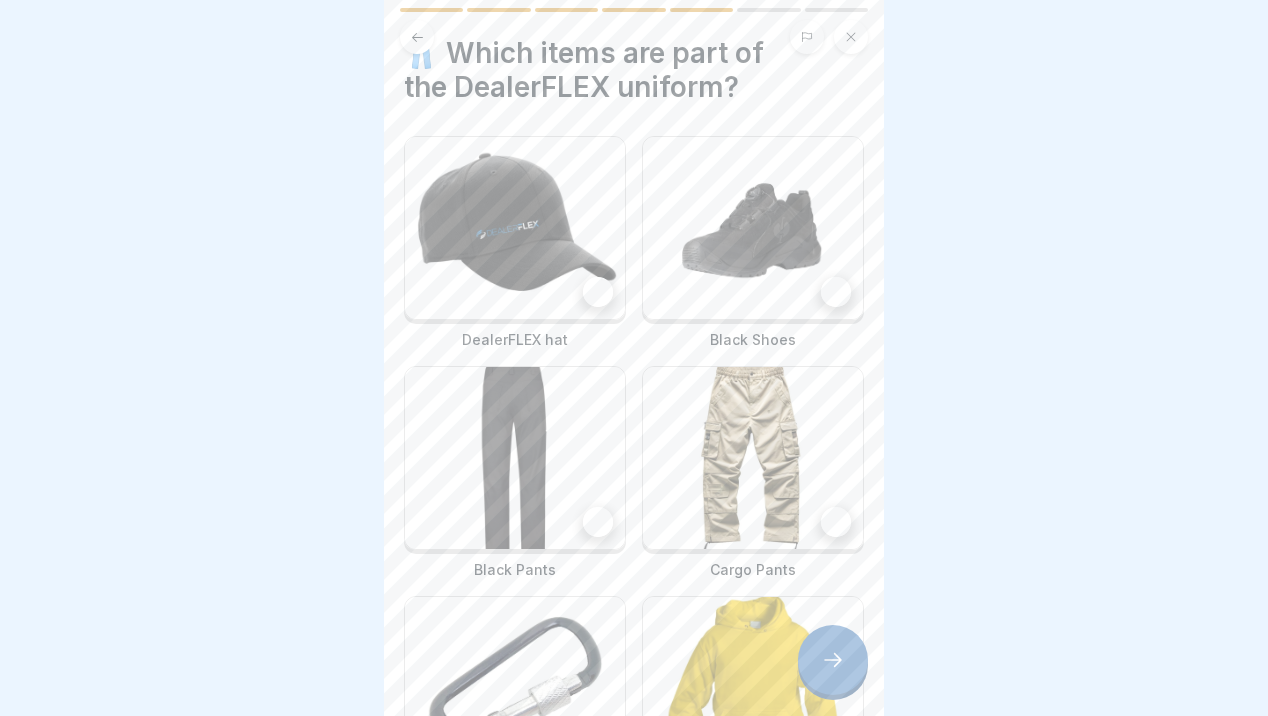scroll, scrollTop: 41, scrollLeft: 0, axis: vertical 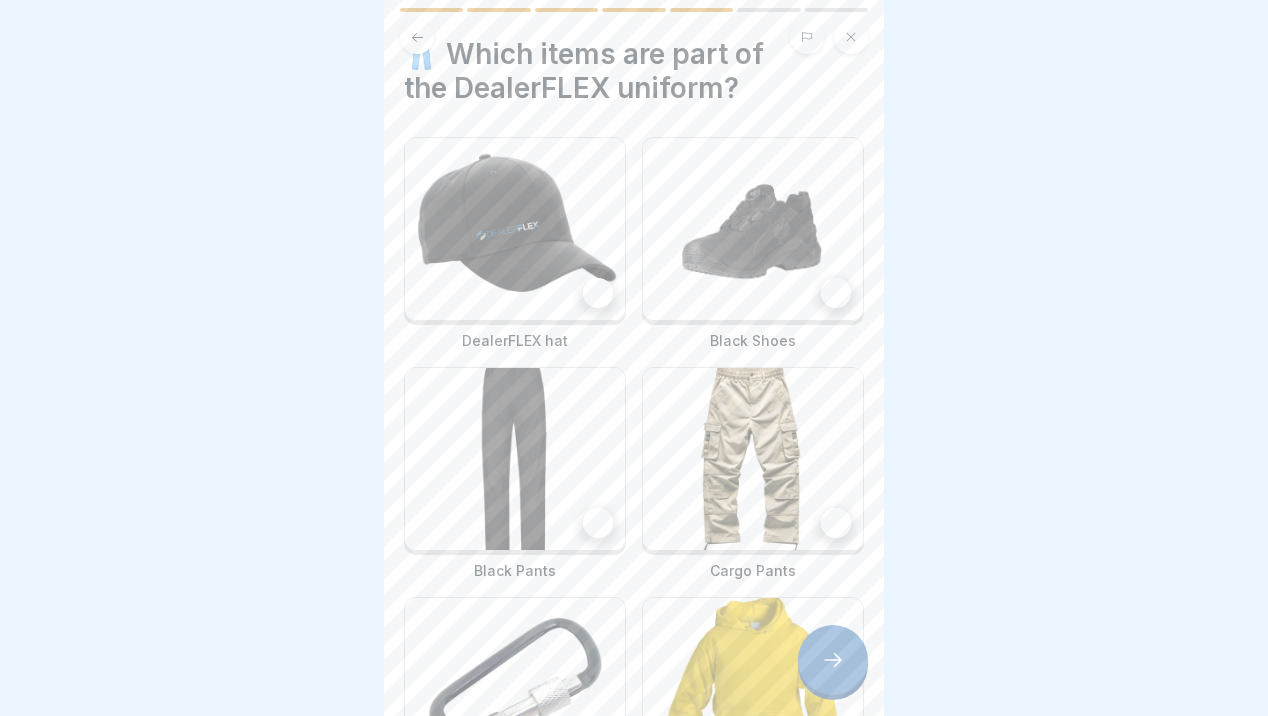 click at bounding box center (515, 229) 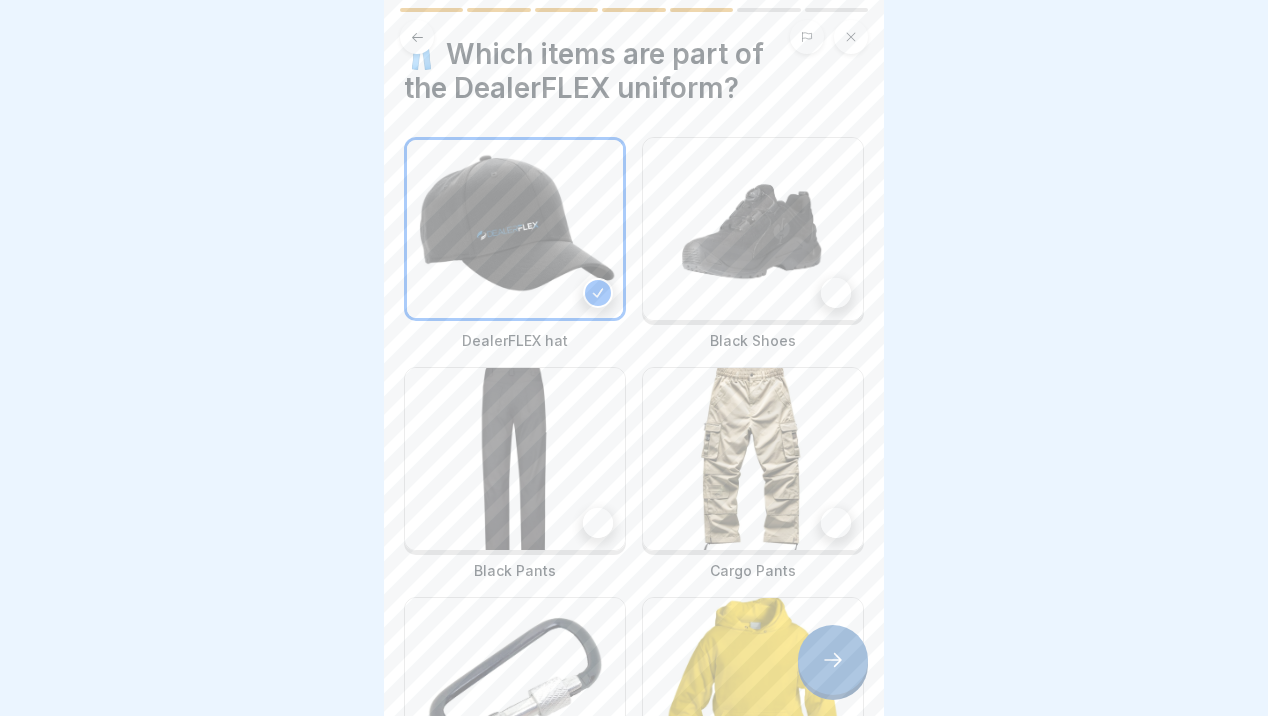 click at bounding box center [753, 229] 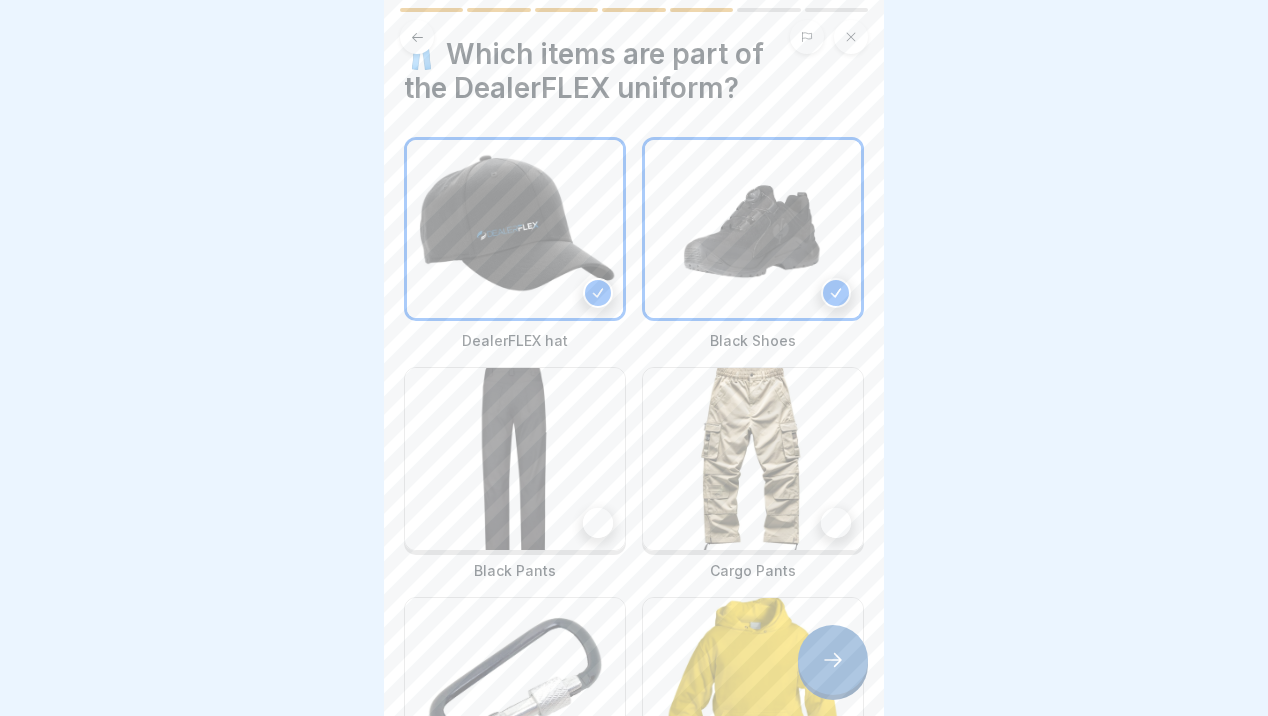 click at bounding box center [515, 459] 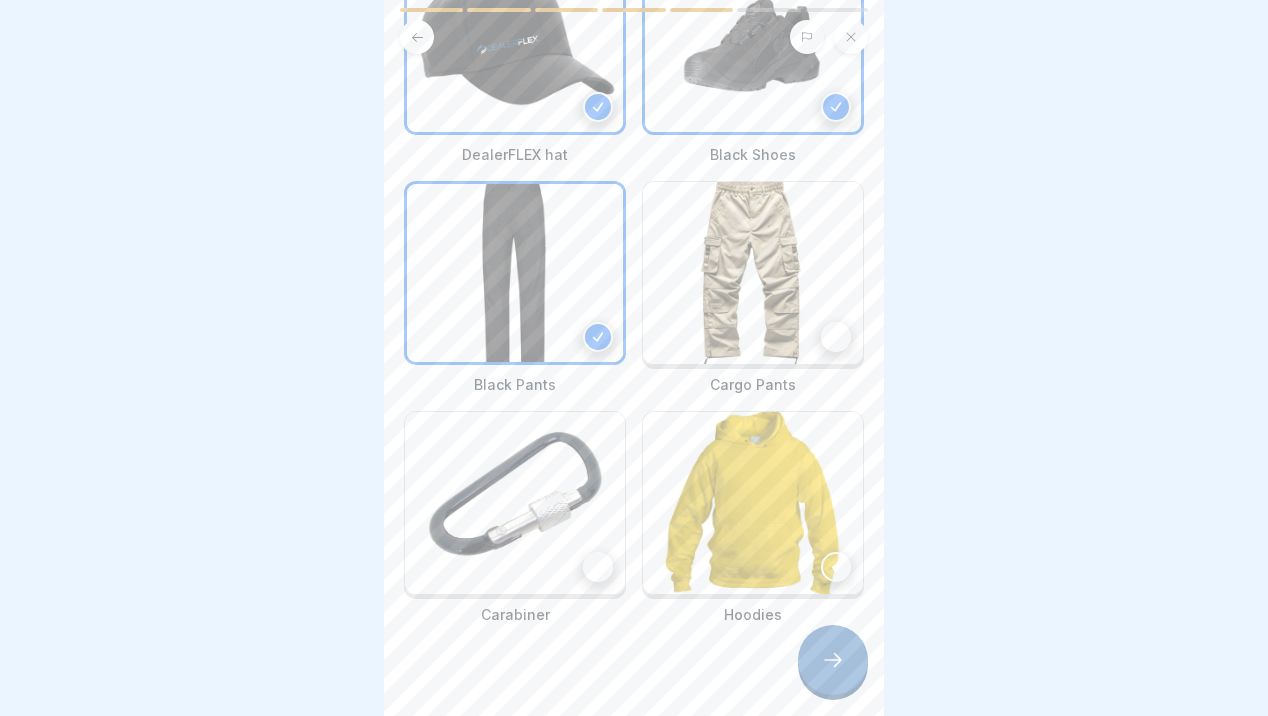 scroll, scrollTop: 256, scrollLeft: 0, axis: vertical 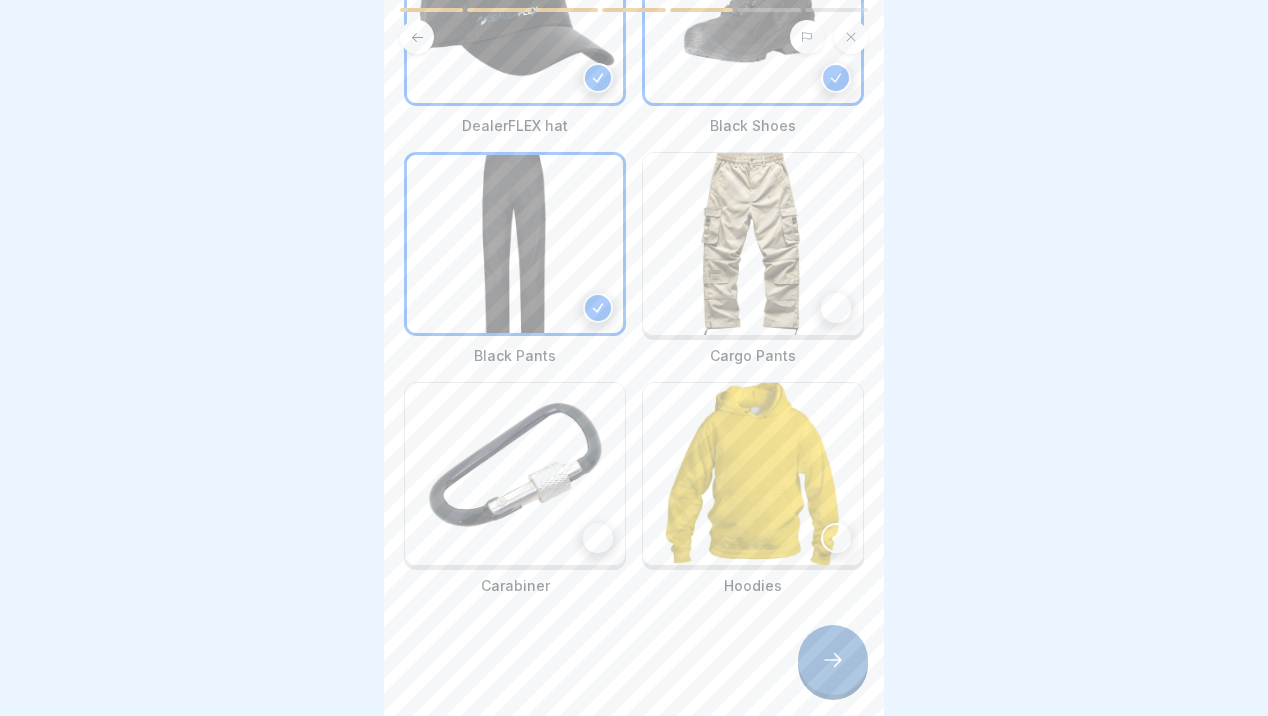 click at bounding box center [833, 660] 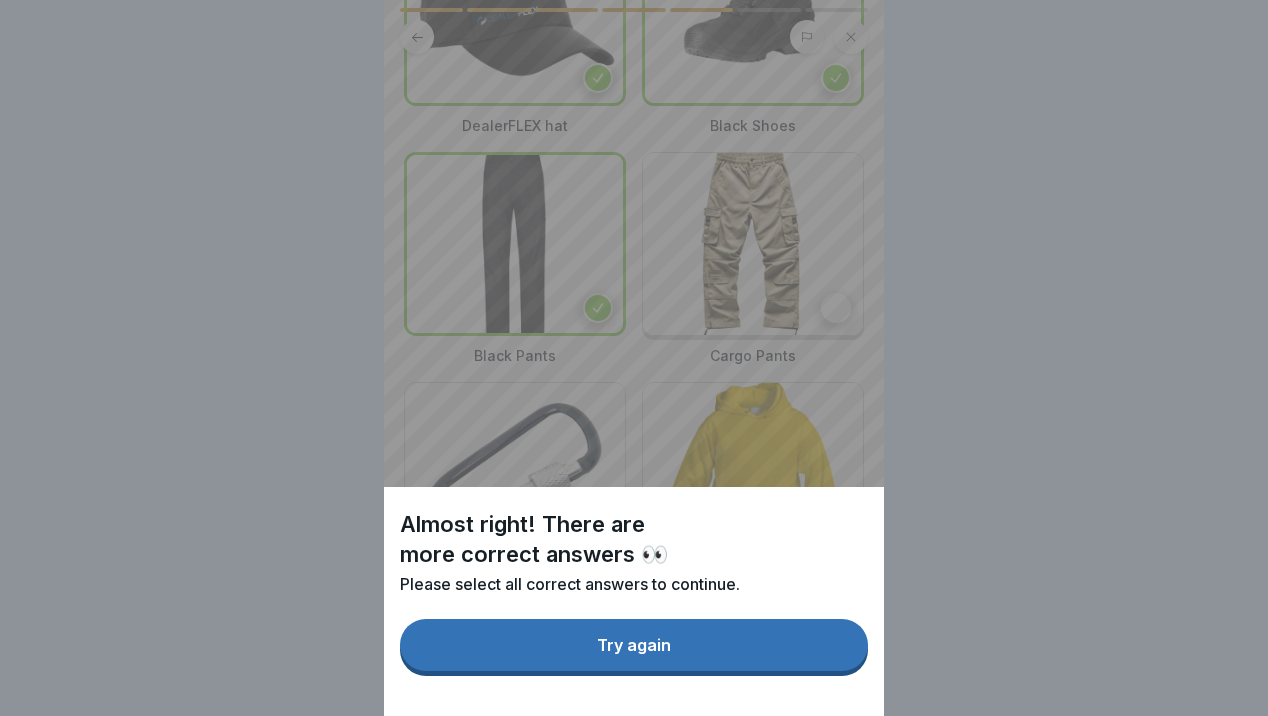 click on "Try again" at bounding box center (634, 645) 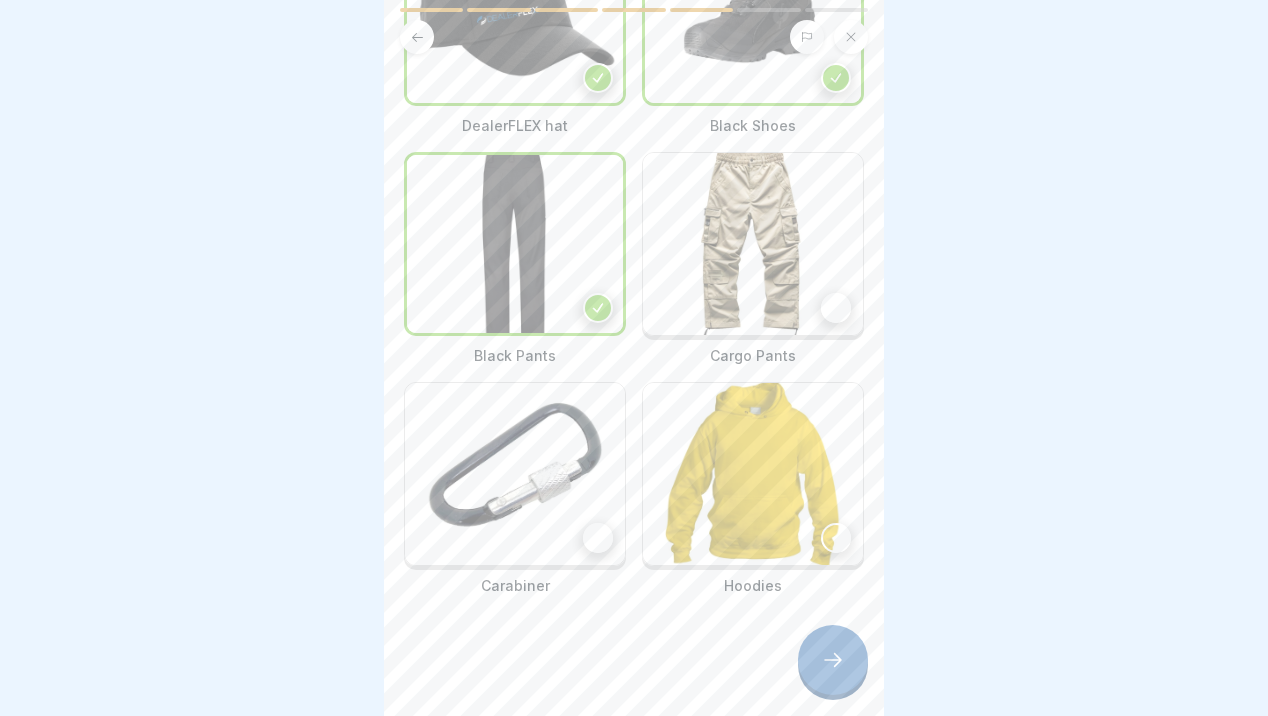 click at bounding box center (598, 538) 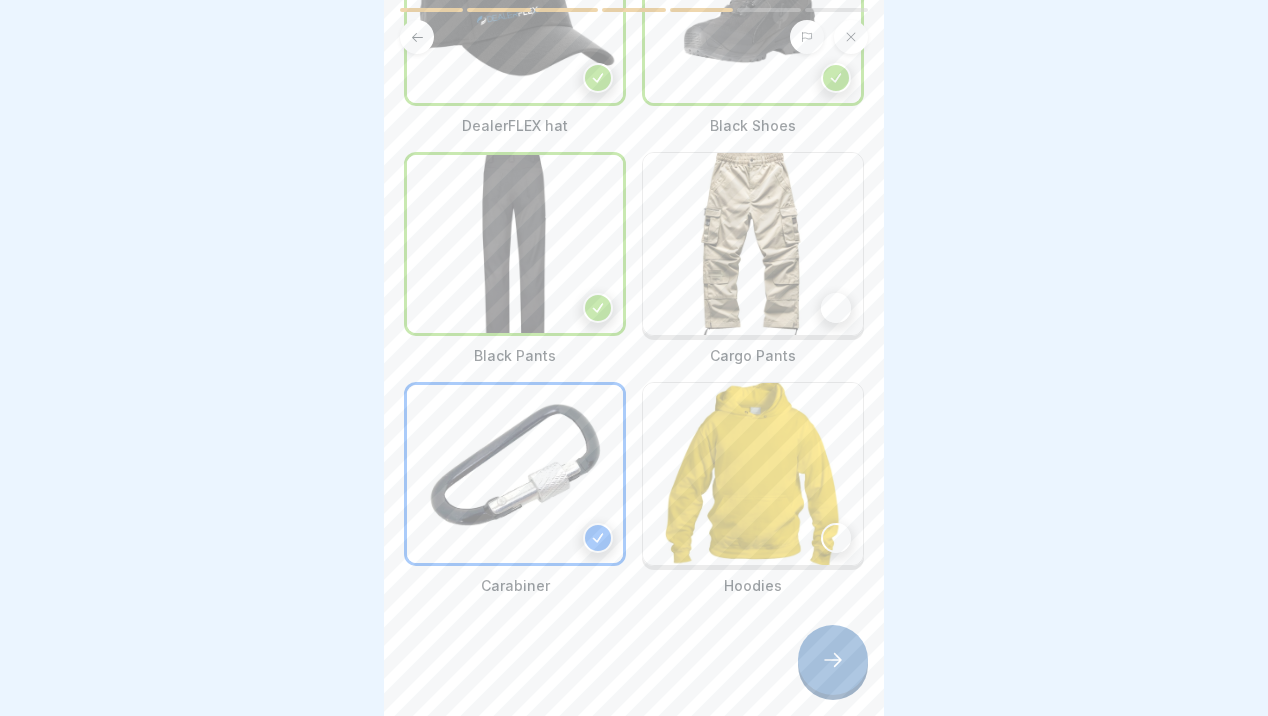 click 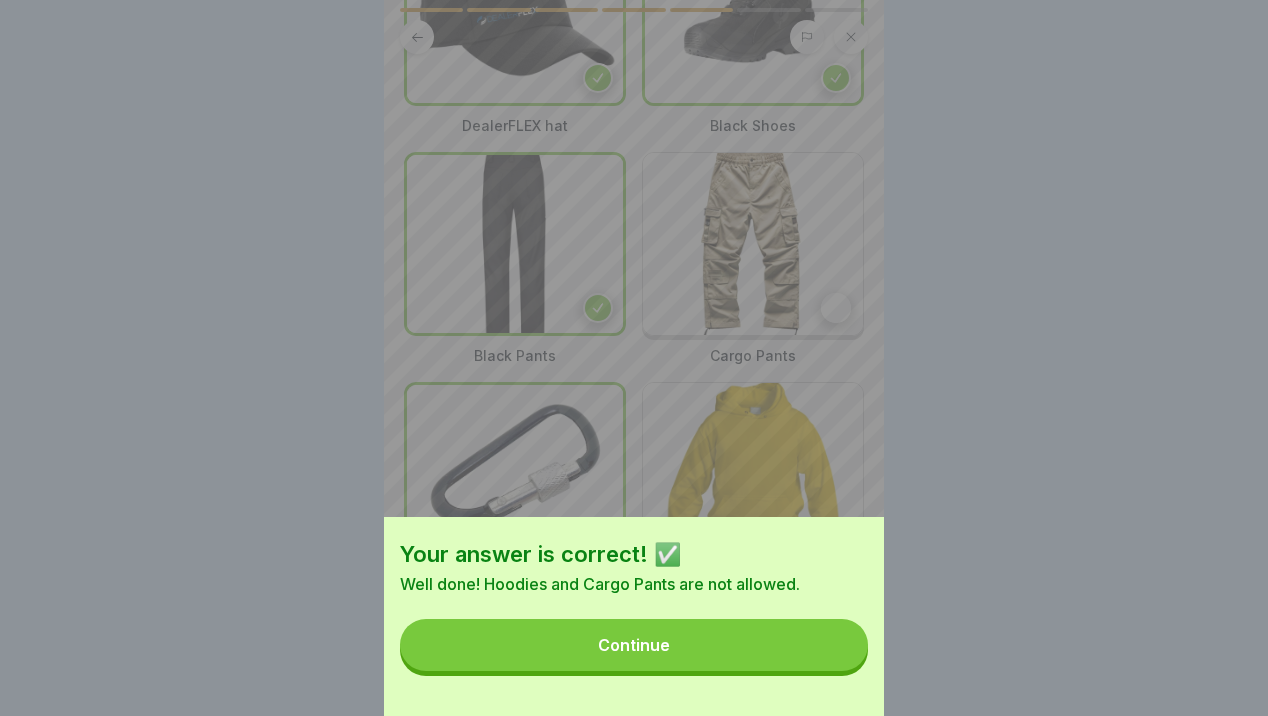 click on "Continue" at bounding box center [634, 645] 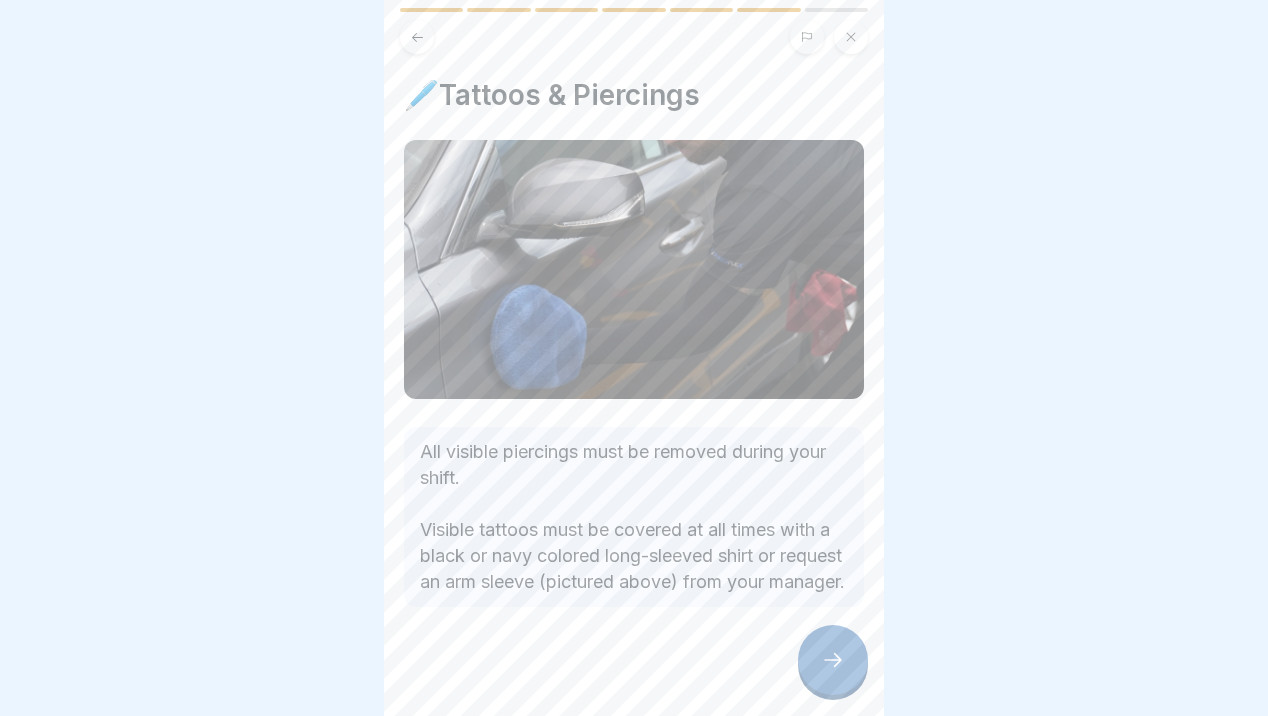 click 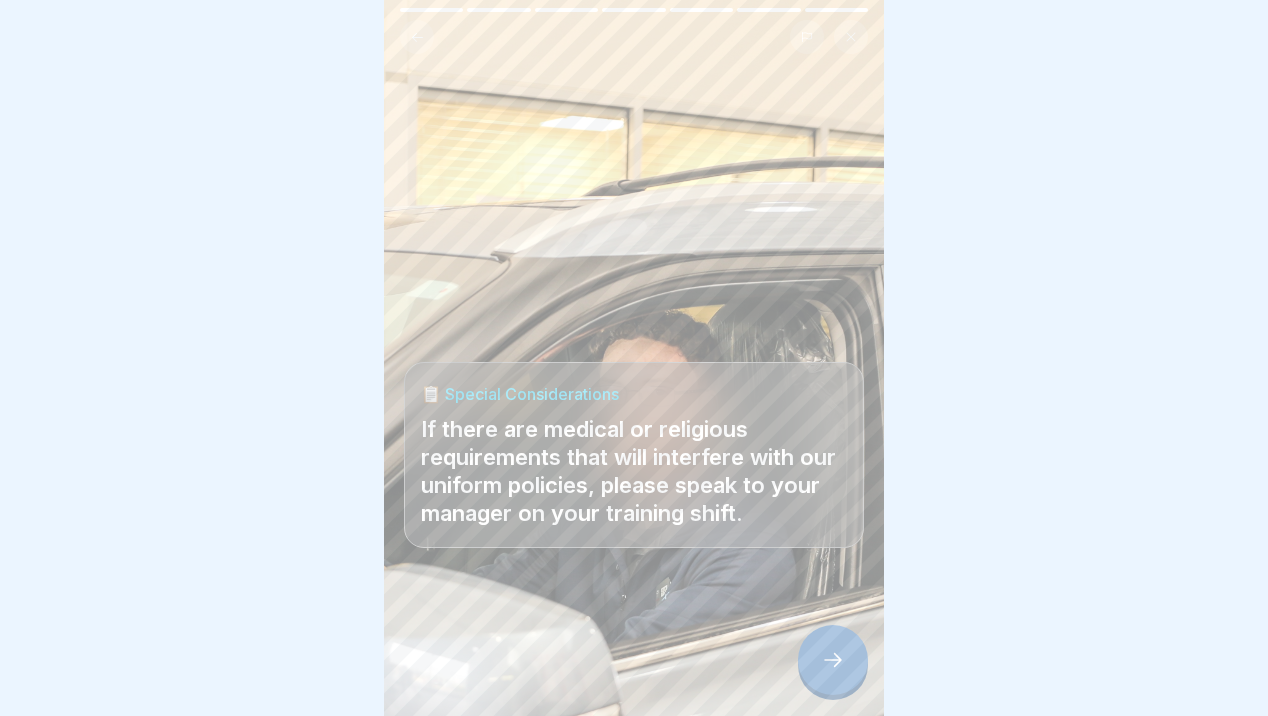 click 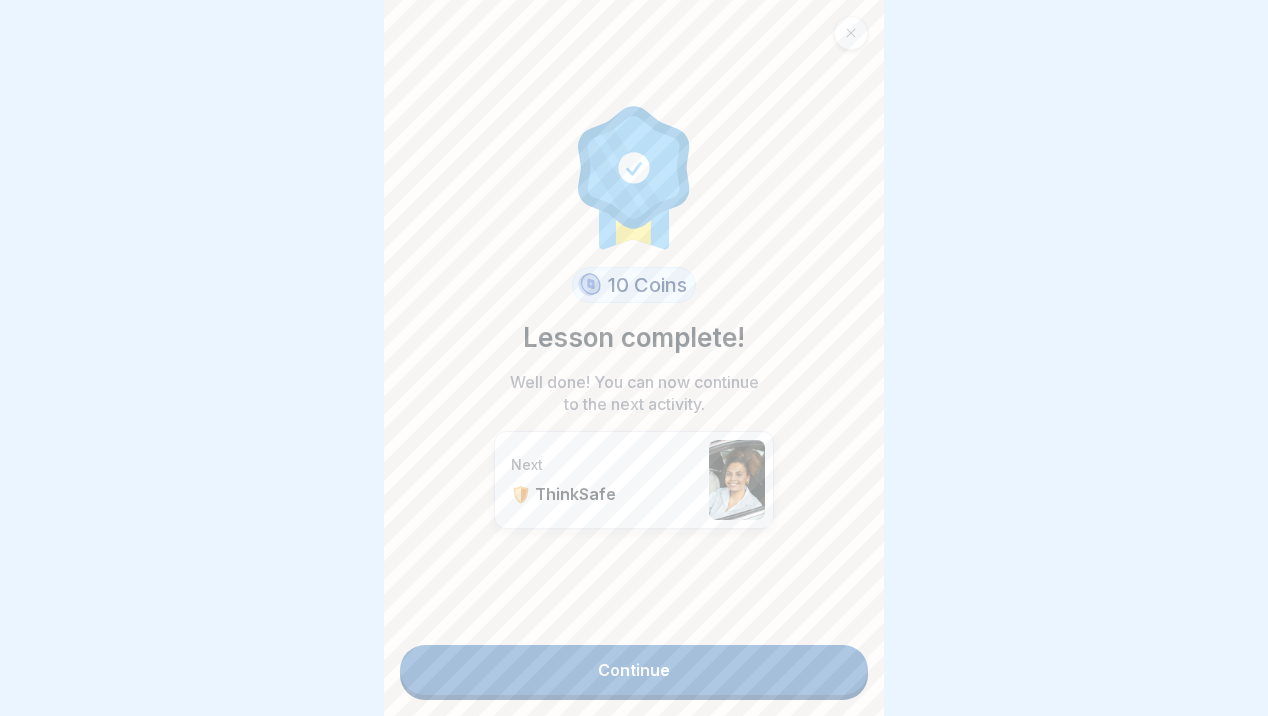click on "Continue" at bounding box center (634, 670) 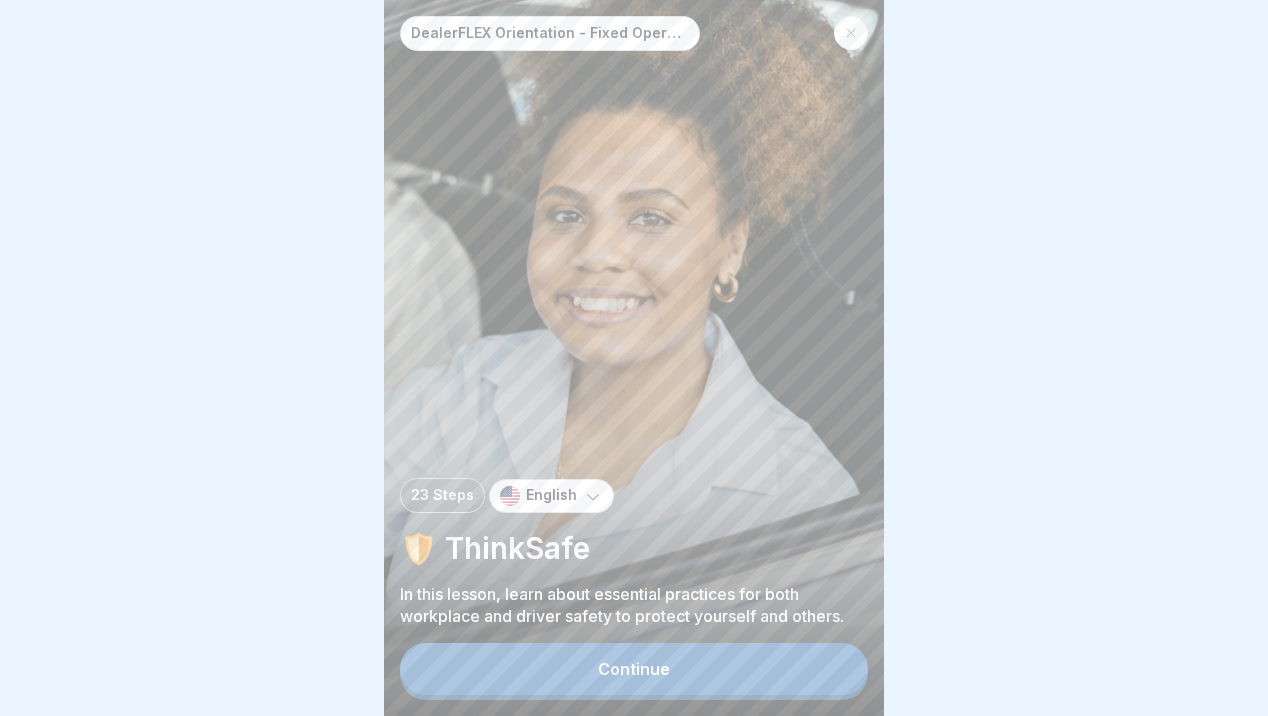 click on "Continue" at bounding box center [634, 669] 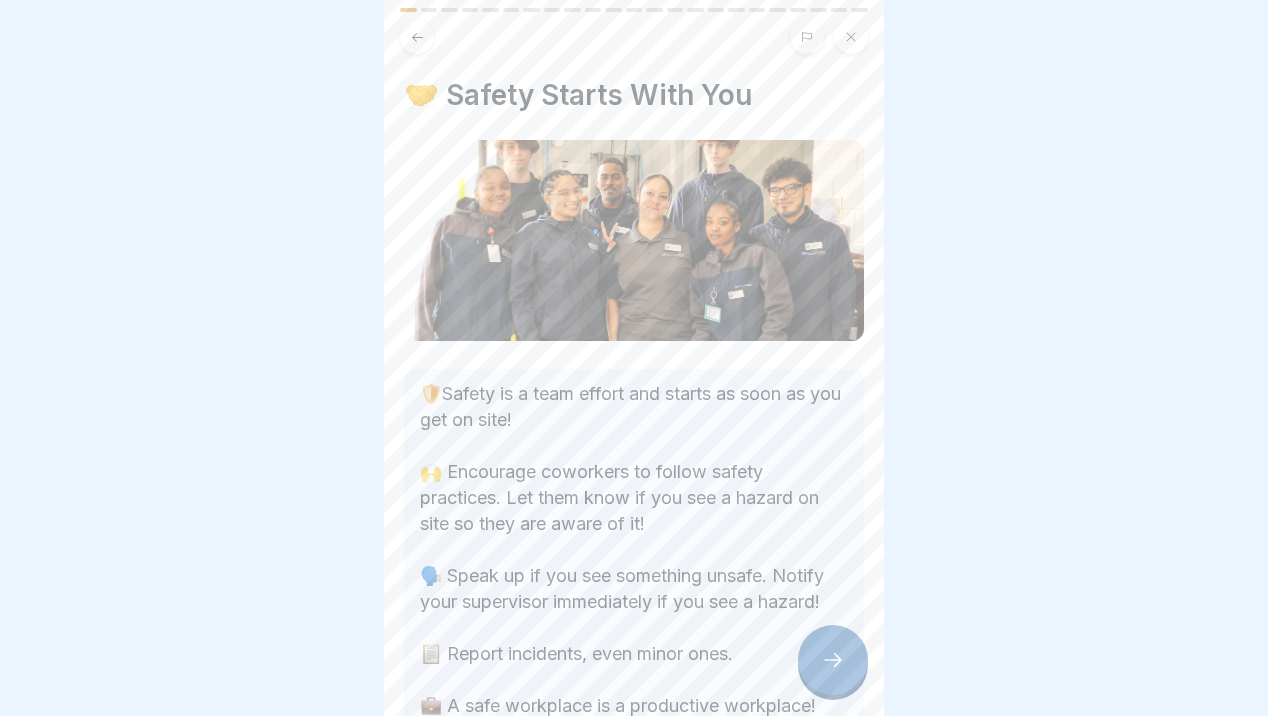 click 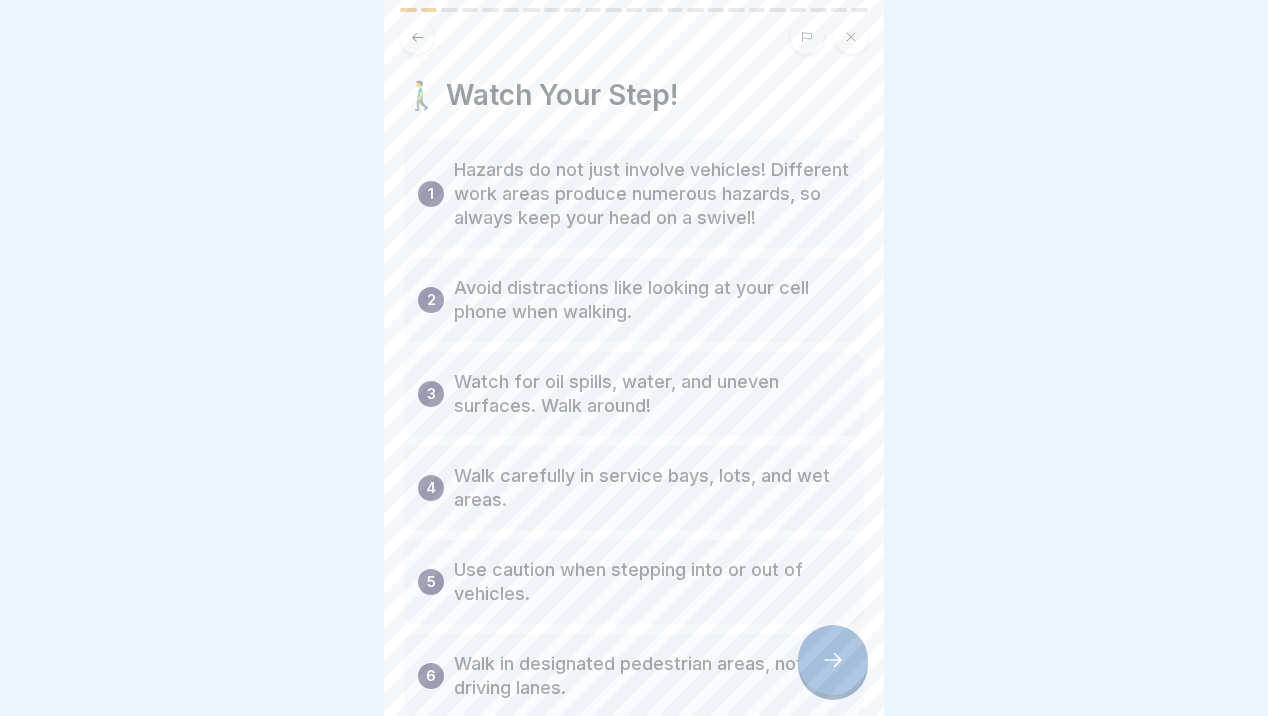 click 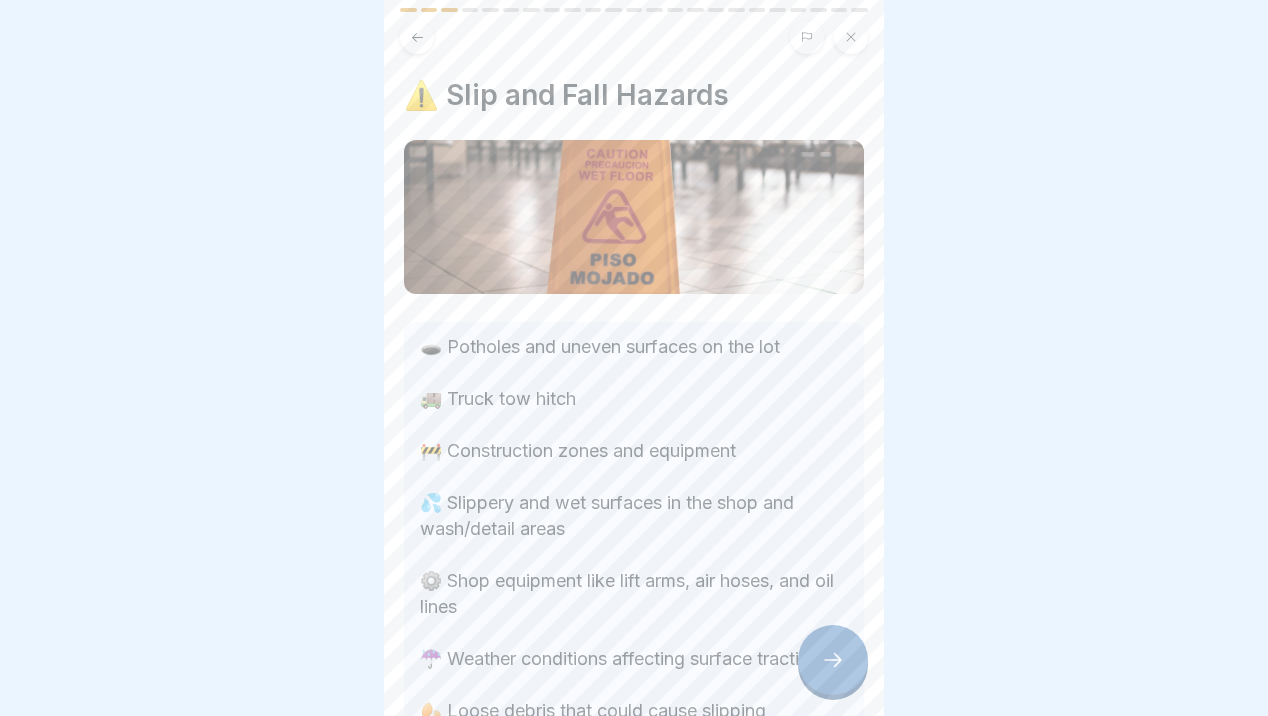 click 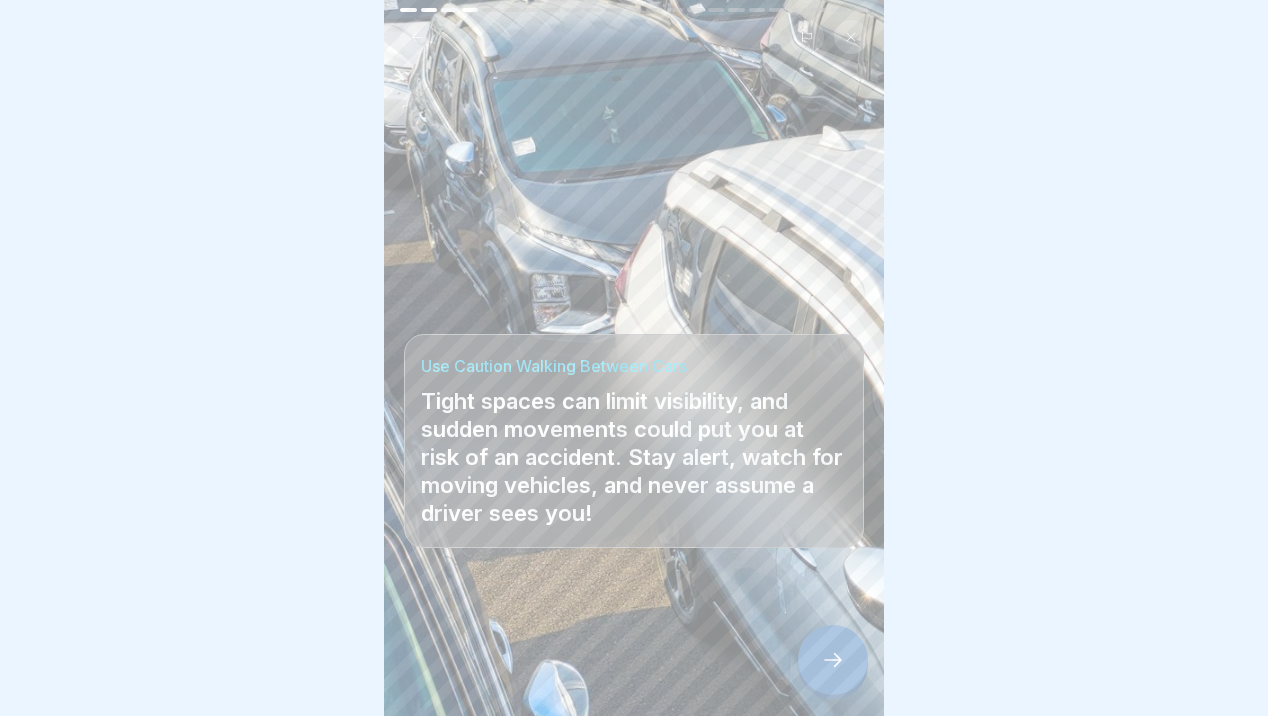 click 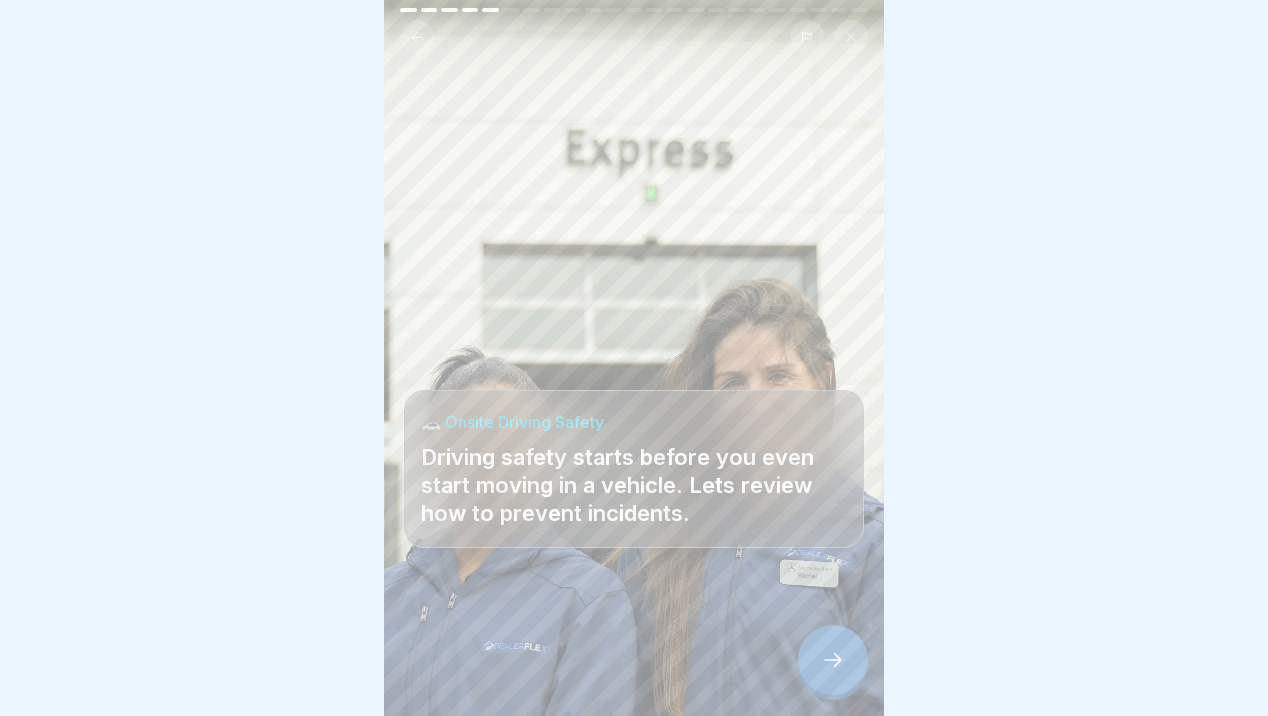click 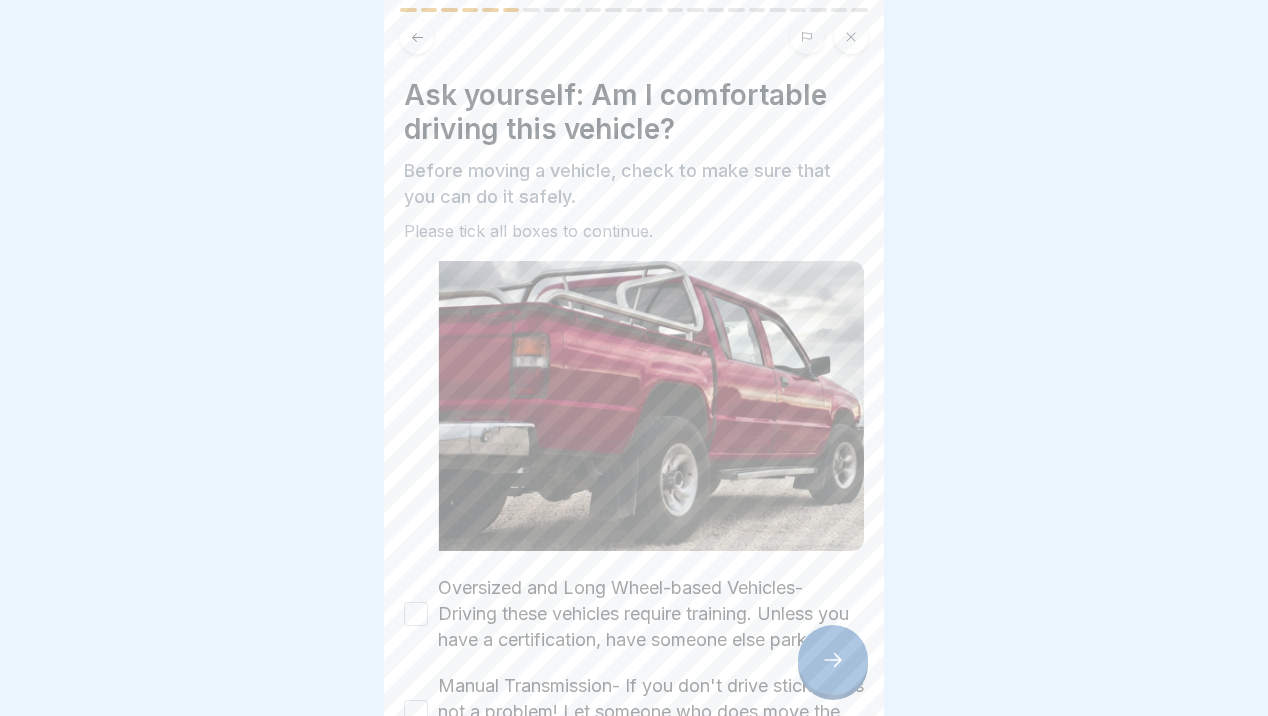 click 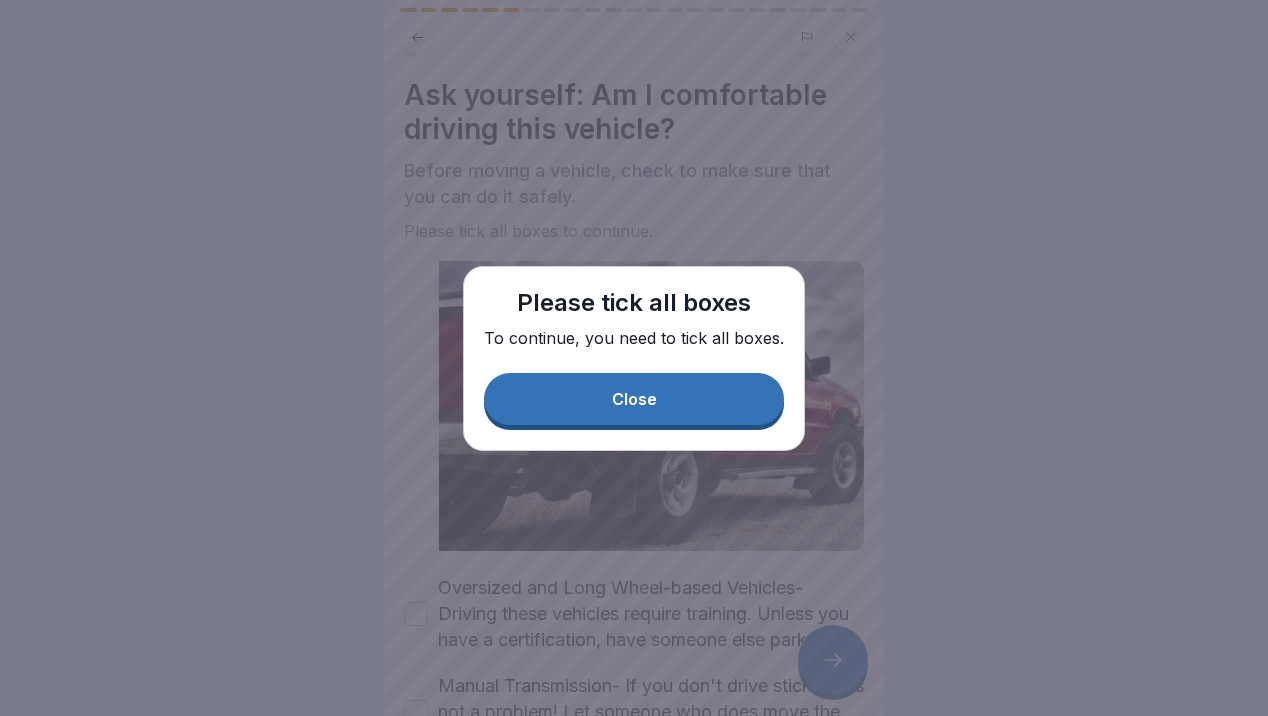 click on "Close" at bounding box center [634, 399] 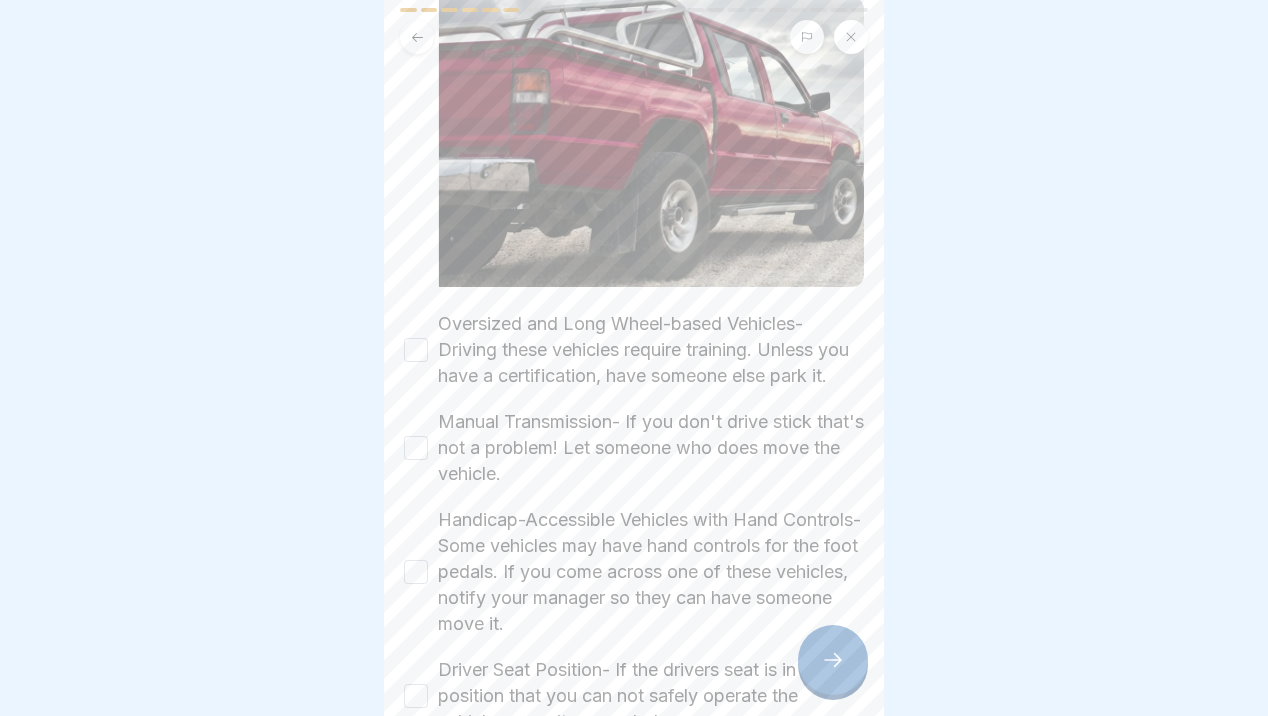 scroll, scrollTop: 265, scrollLeft: 0, axis: vertical 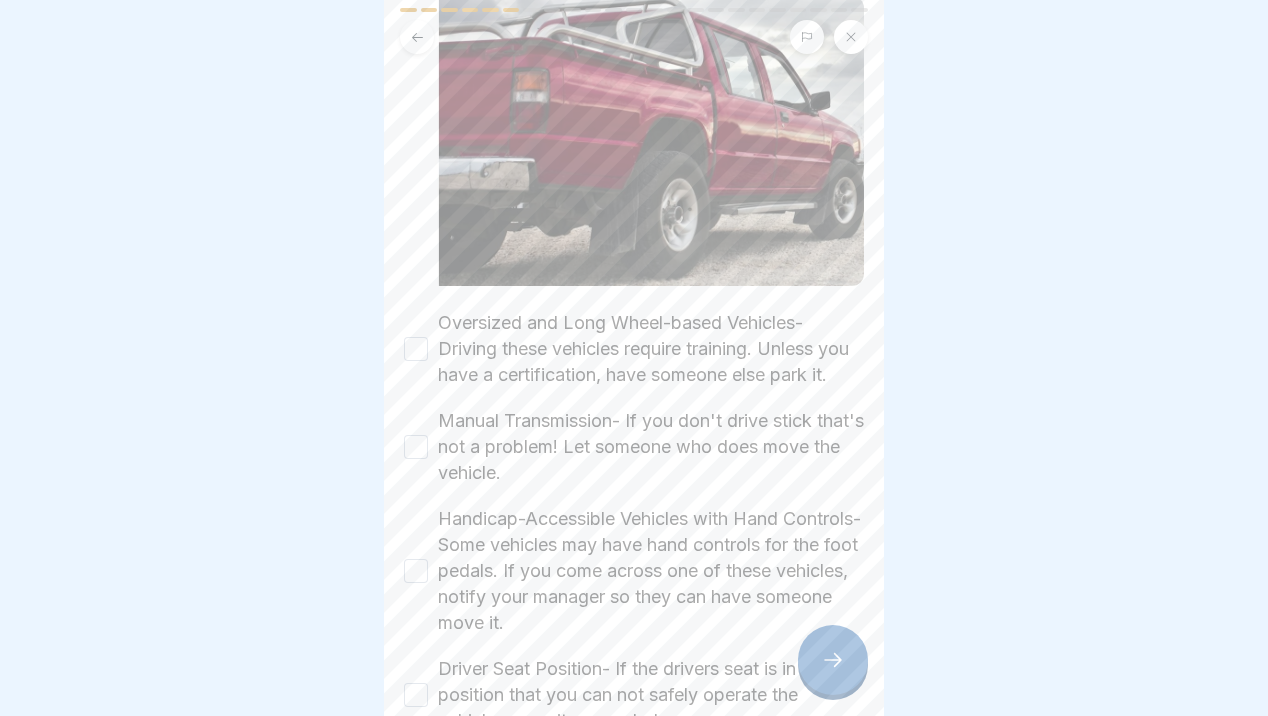 click on "Oversized and Long Wheel-based Vehicles- Driving these vehicles require training. Unless you have a certification, have someone else park it." at bounding box center [416, 349] 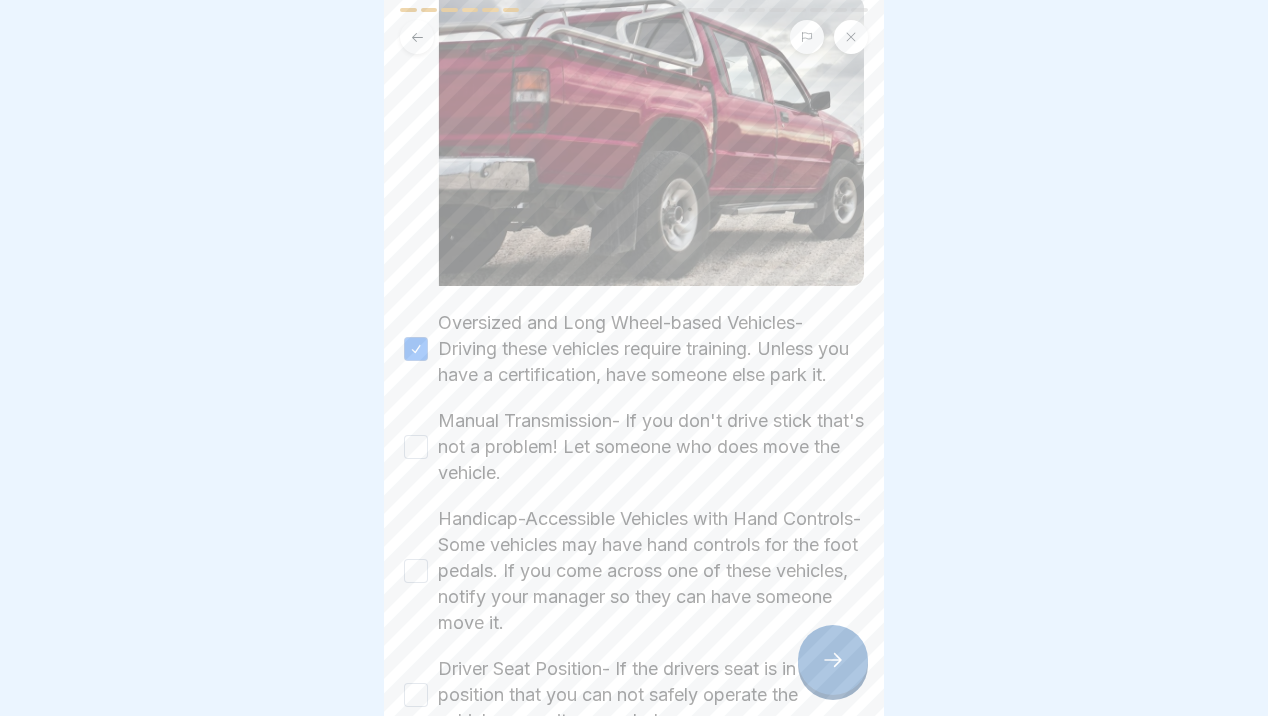 click on "Manual Transmission- If you don't drive stick that's not a problem! Let someone who does move the vehicle." at bounding box center (416, 447) 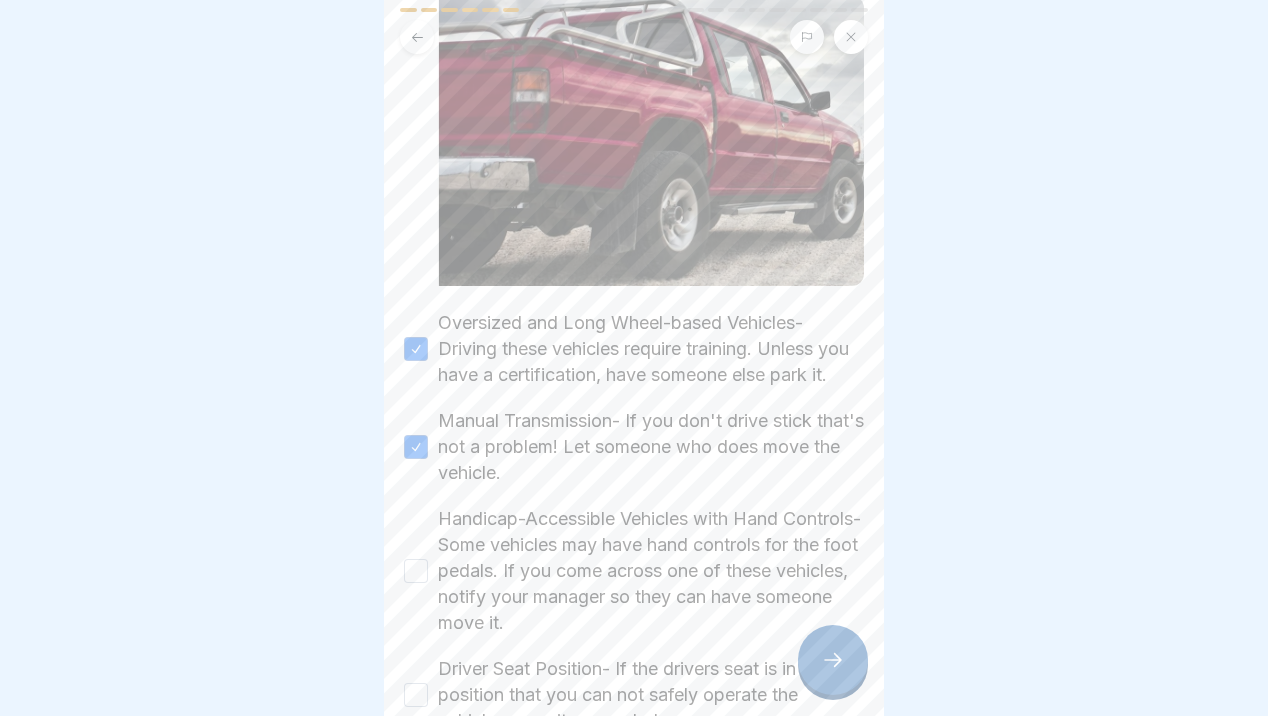 click on "Handicap-Accessible Vehicles with Hand Controls- Some vehicles may have hand controls for the foot pedals. If you come across one of these vehicles, notify your manager so they can have someone move it." at bounding box center [416, 571] 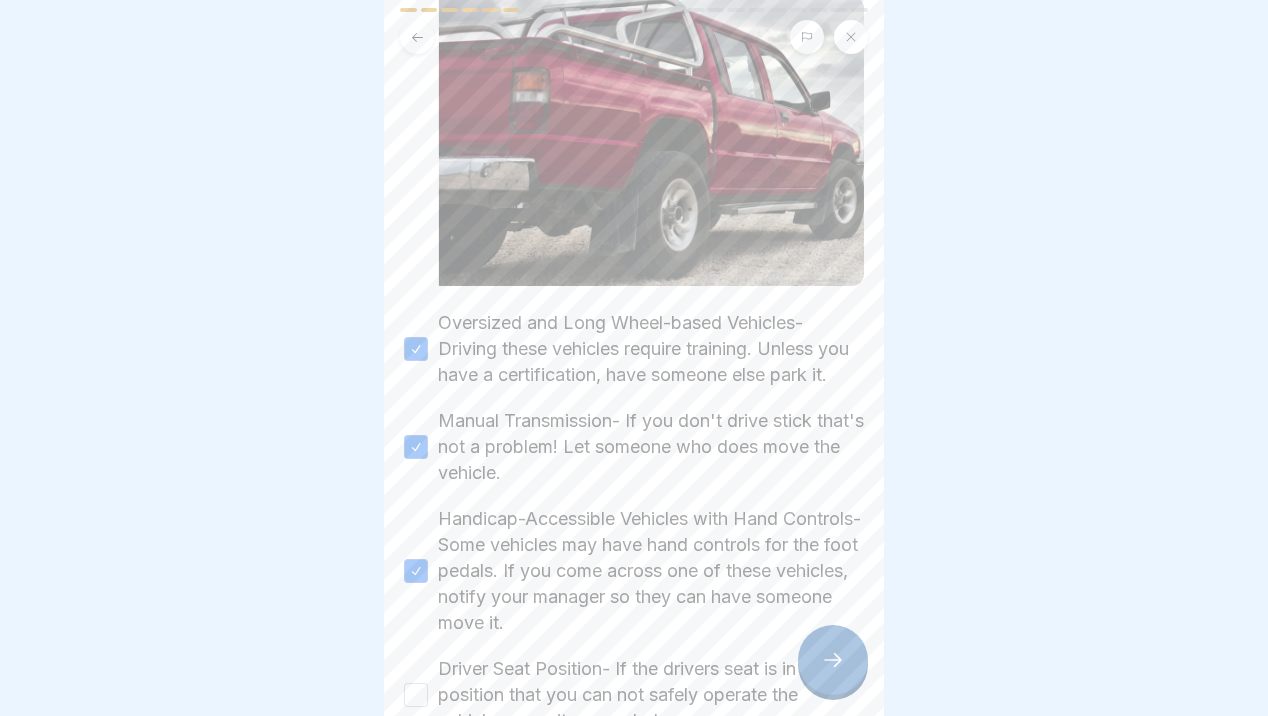 click on "Handicap-Accessible Vehicles with Hand Controls- Some vehicles may have hand controls for the foot pedals. If you come across one of these vehicles, notify your manager so they can have someone move it." at bounding box center (416, 571) 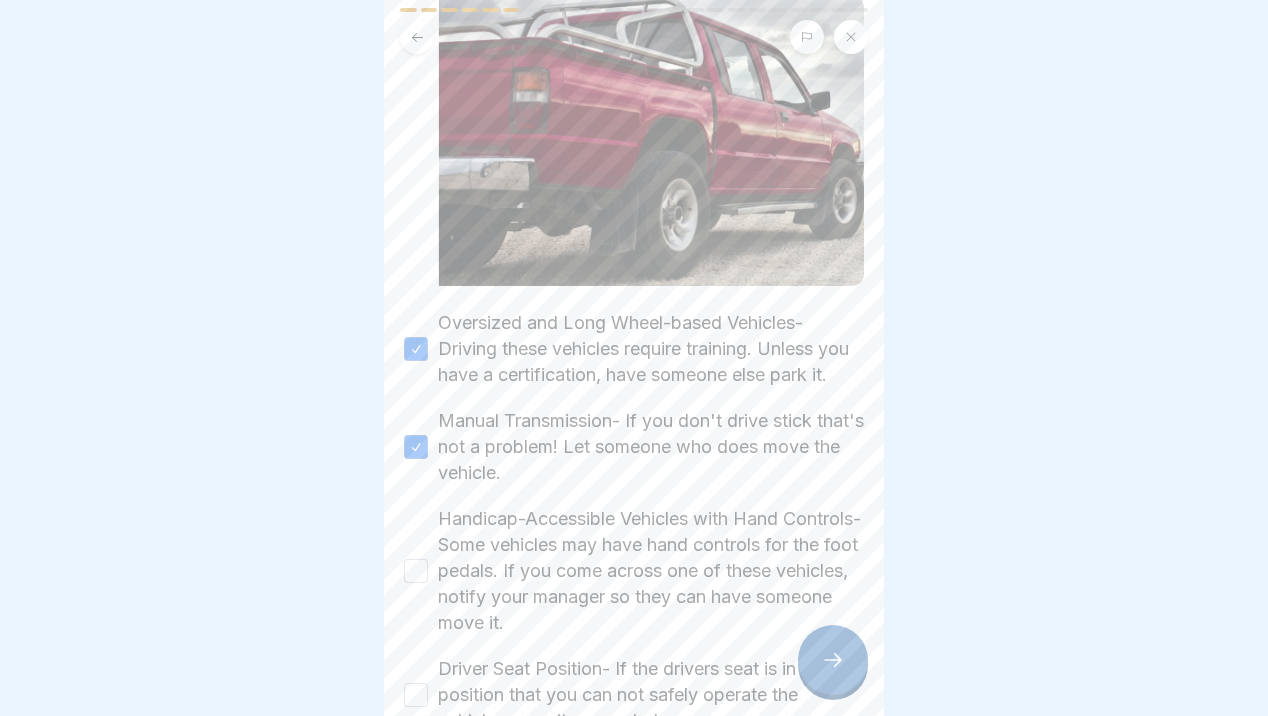 click on "Handicap-Accessible Vehicles with Hand Controls- Some vehicles may have hand controls for the foot pedals. If you come across one of these vehicles, notify your manager so they can have someone move it." at bounding box center [416, 571] 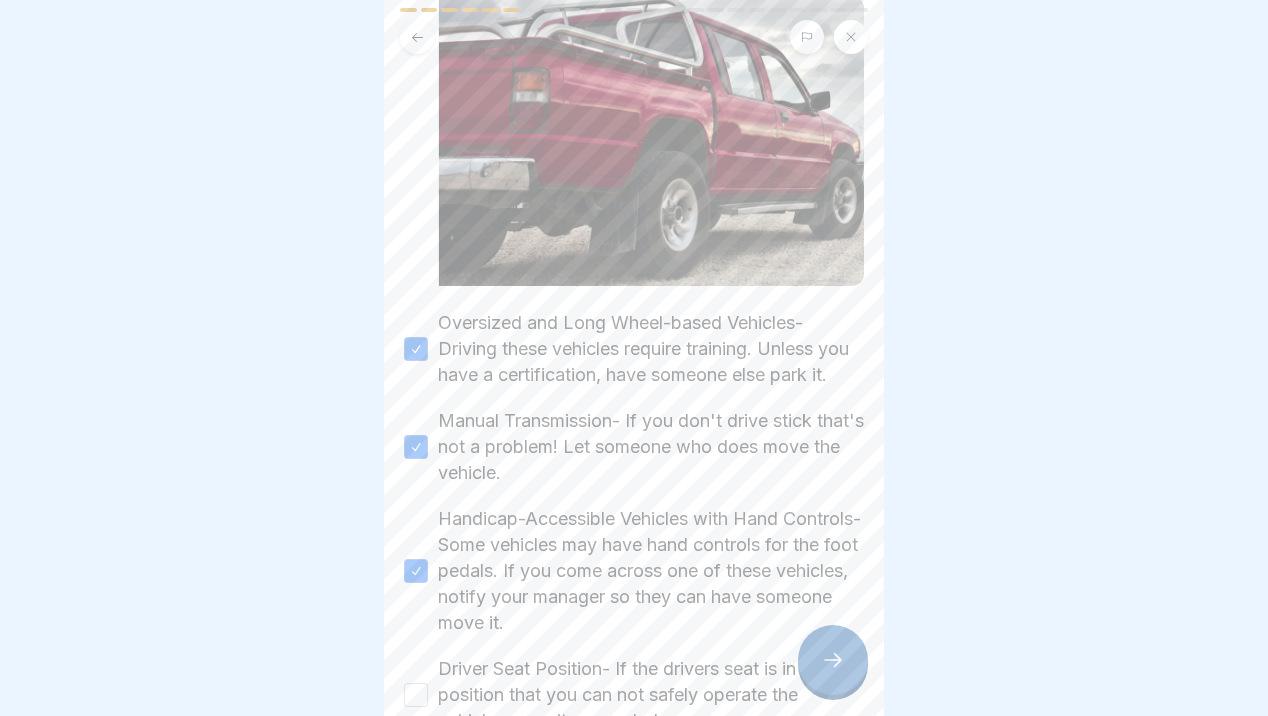 scroll, scrollTop: 403, scrollLeft: 0, axis: vertical 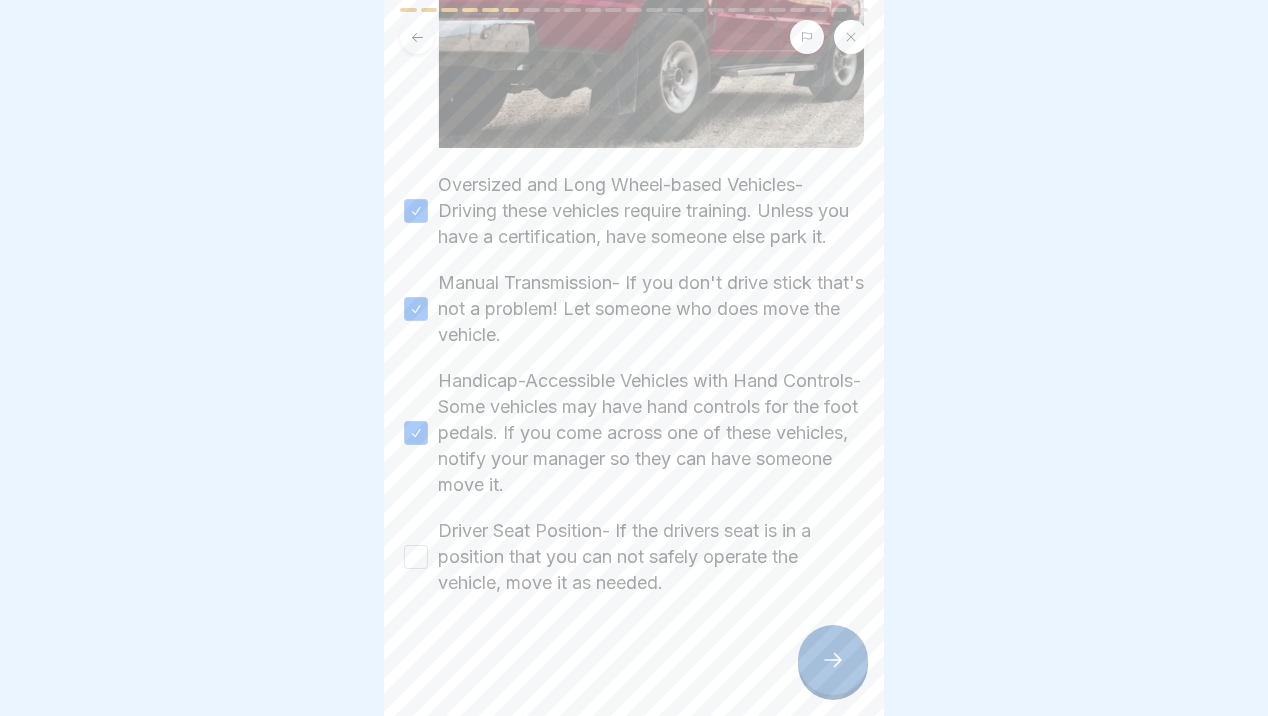 click on "Driver Seat Position- If the drivers seat is in a position that you can not safely operate the vehicle, move it as needed." at bounding box center (416, 557) 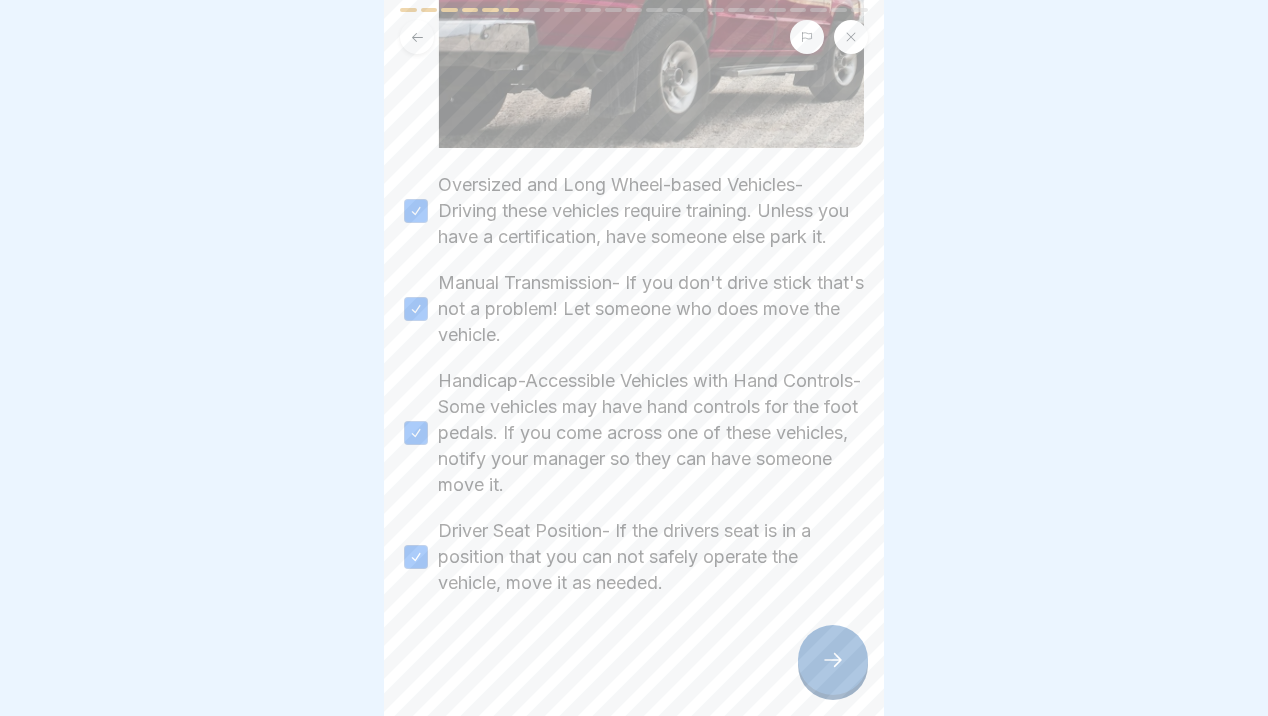 click at bounding box center (833, 660) 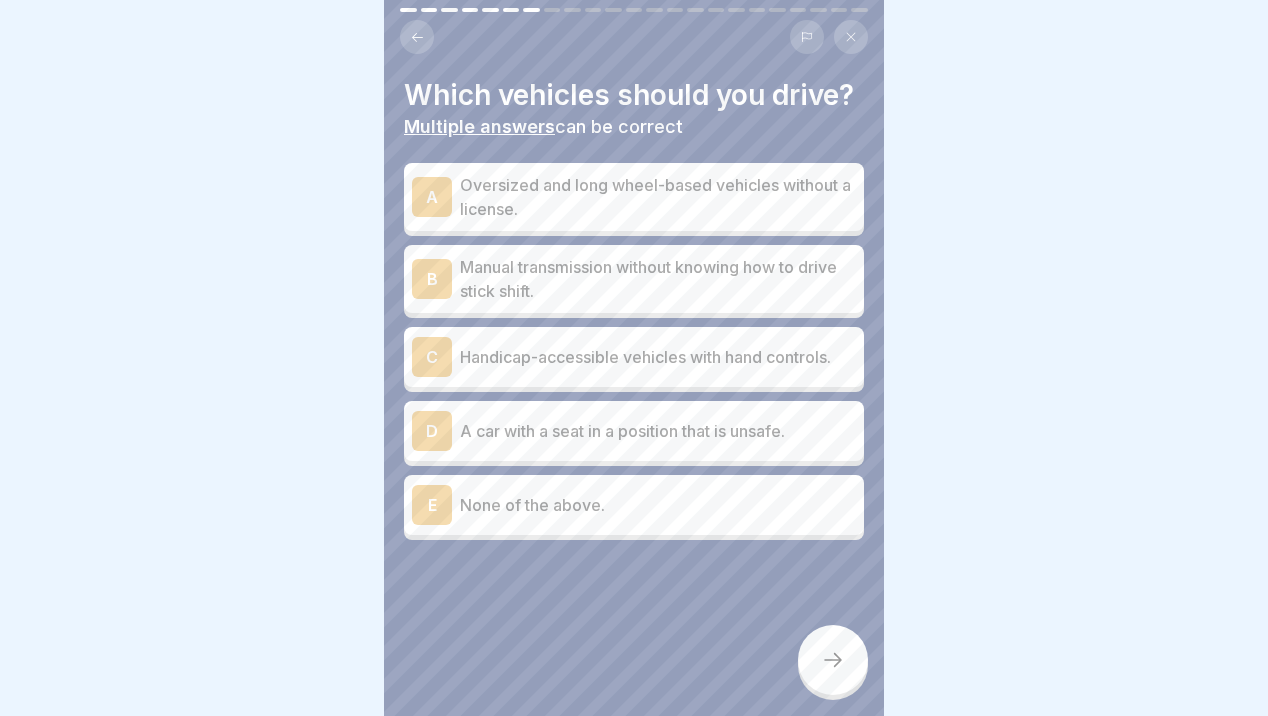 drag, startPoint x: 835, startPoint y: 648, endPoint x: 877, endPoint y: 444, distance: 208.27866 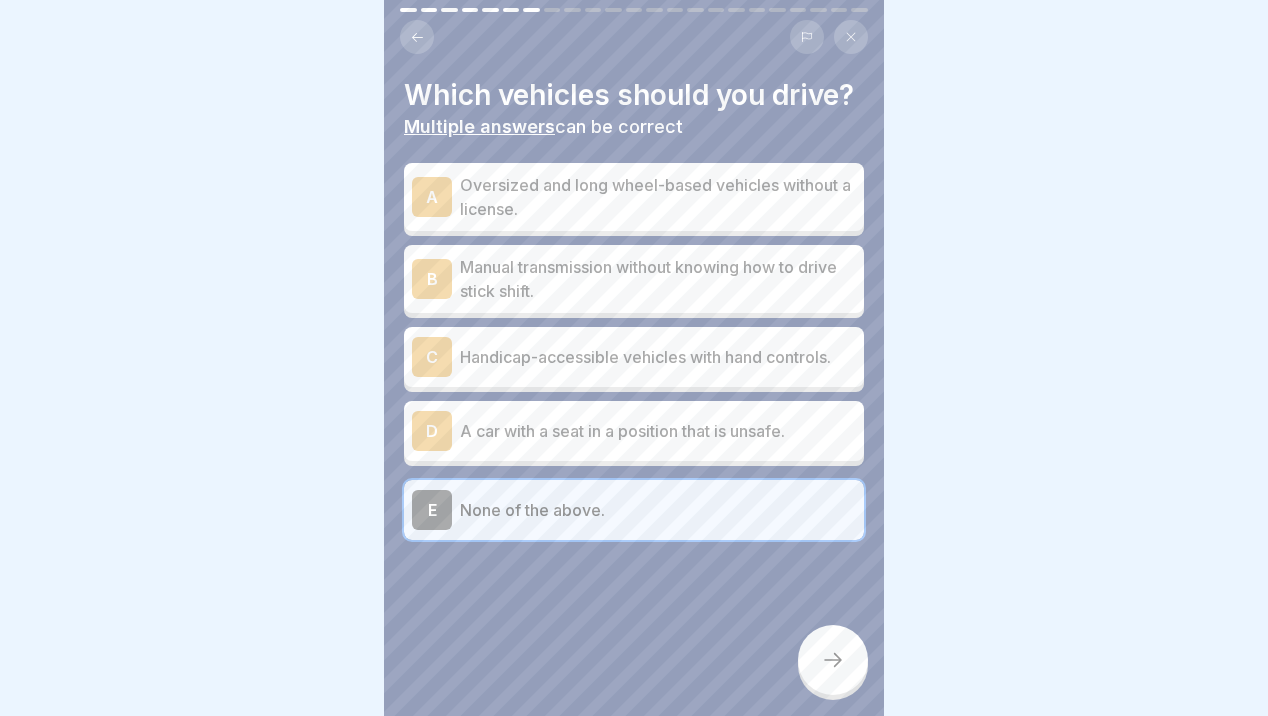 click at bounding box center (833, 660) 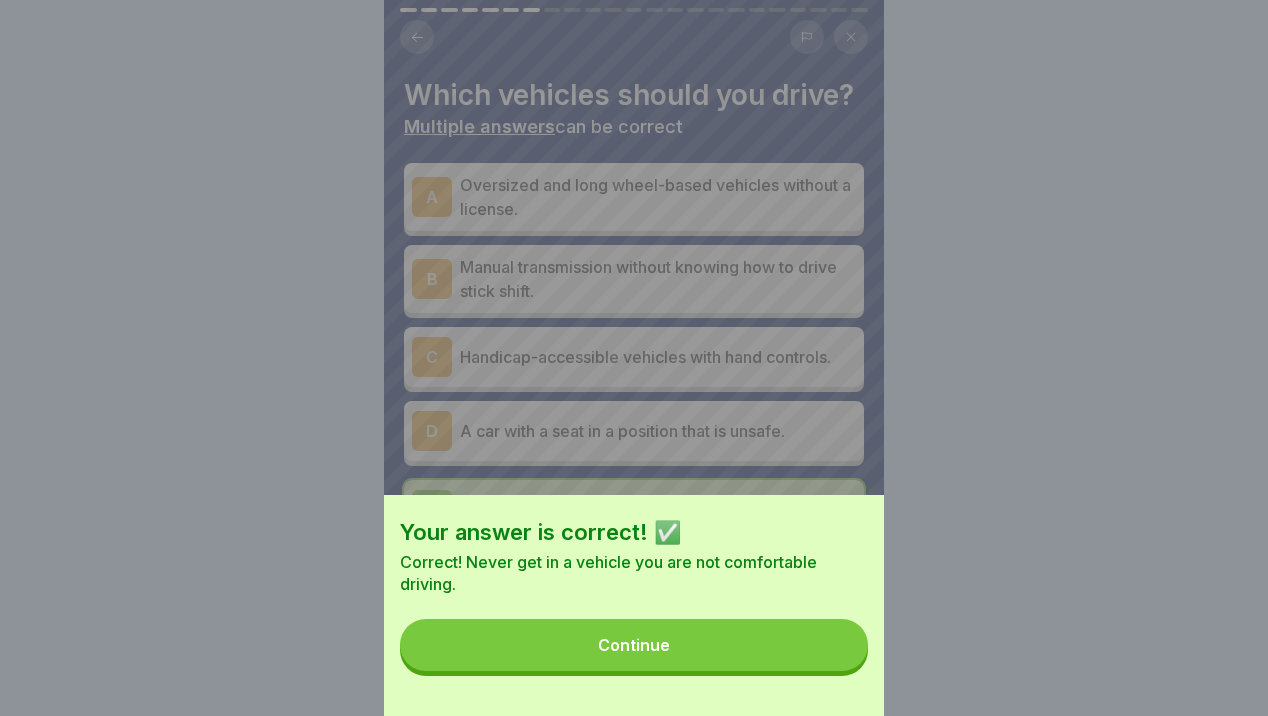 click on "Continue" at bounding box center [634, 645] 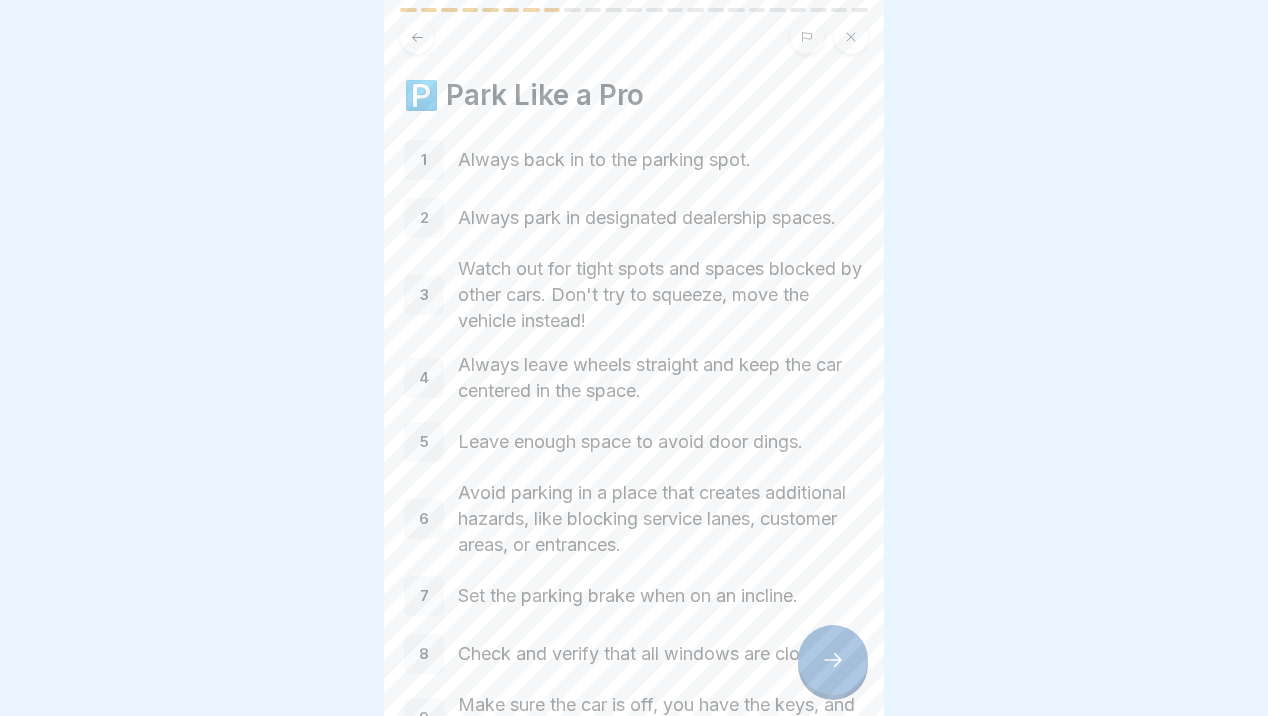 click at bounding box center (833, 660) 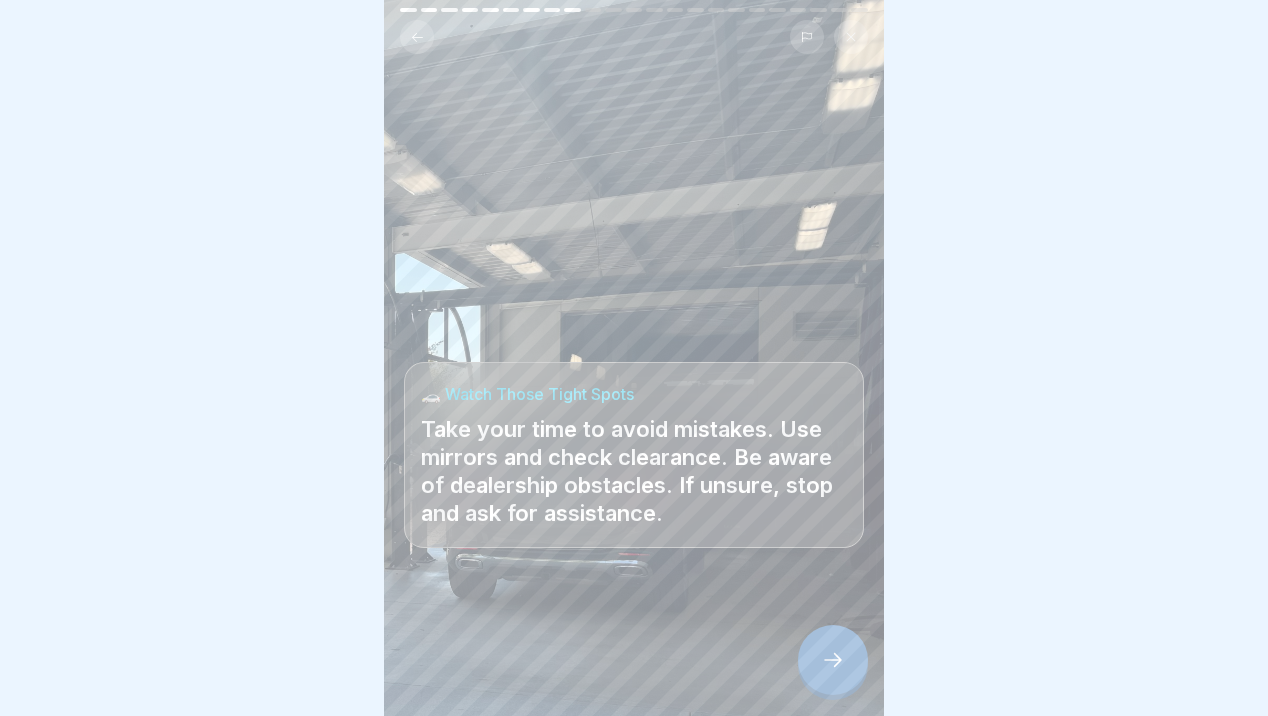 click at bounding box center [833, 660] 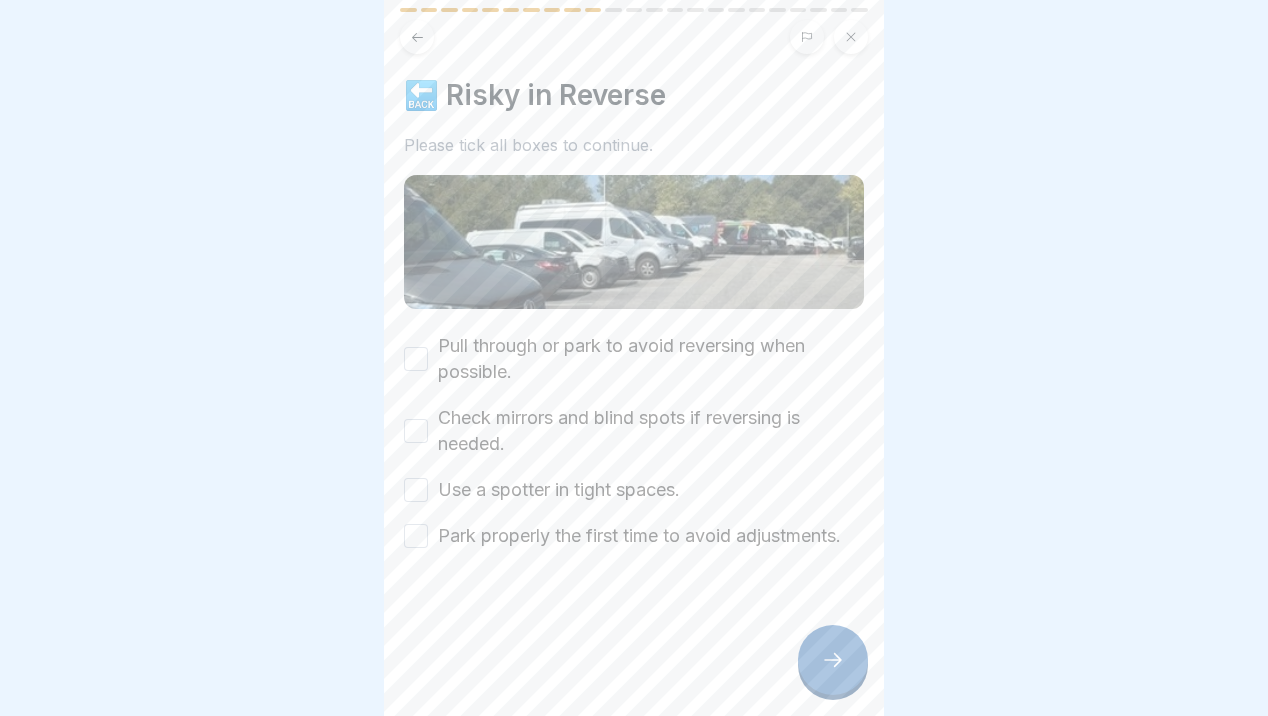 click at bounding box center (833, 660) 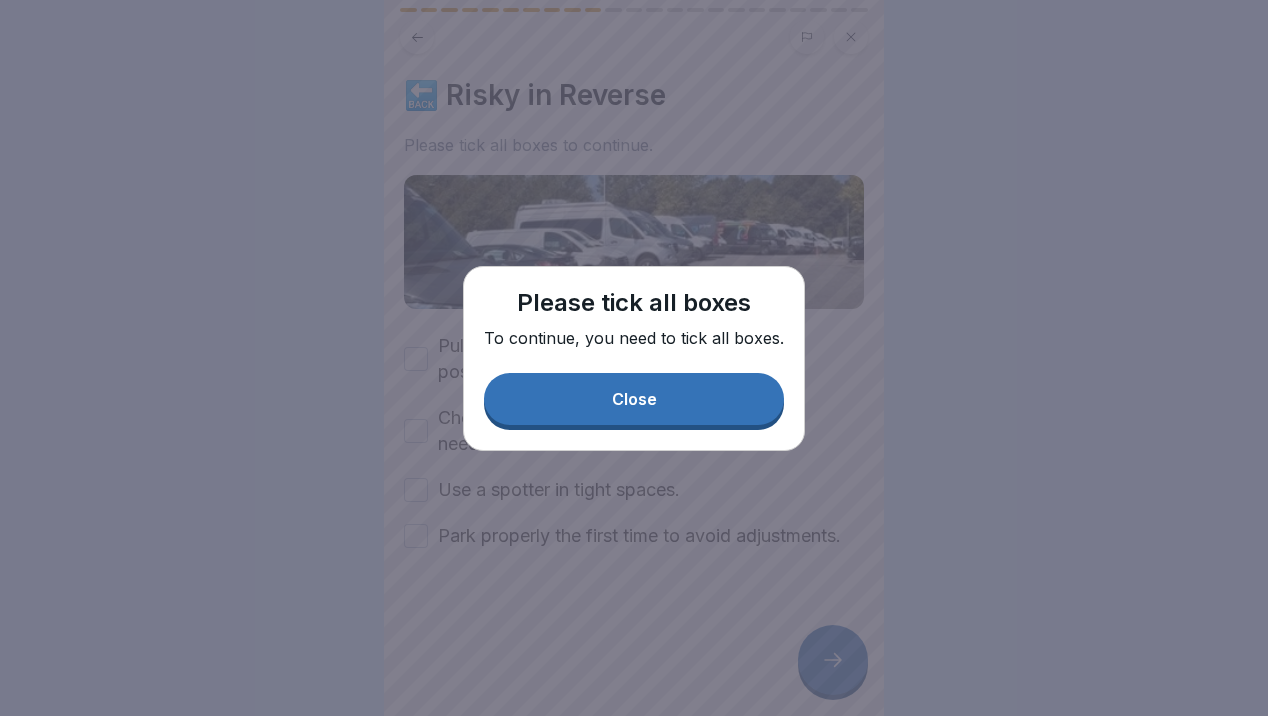 click on "Close" at bounding box center [634, 399] 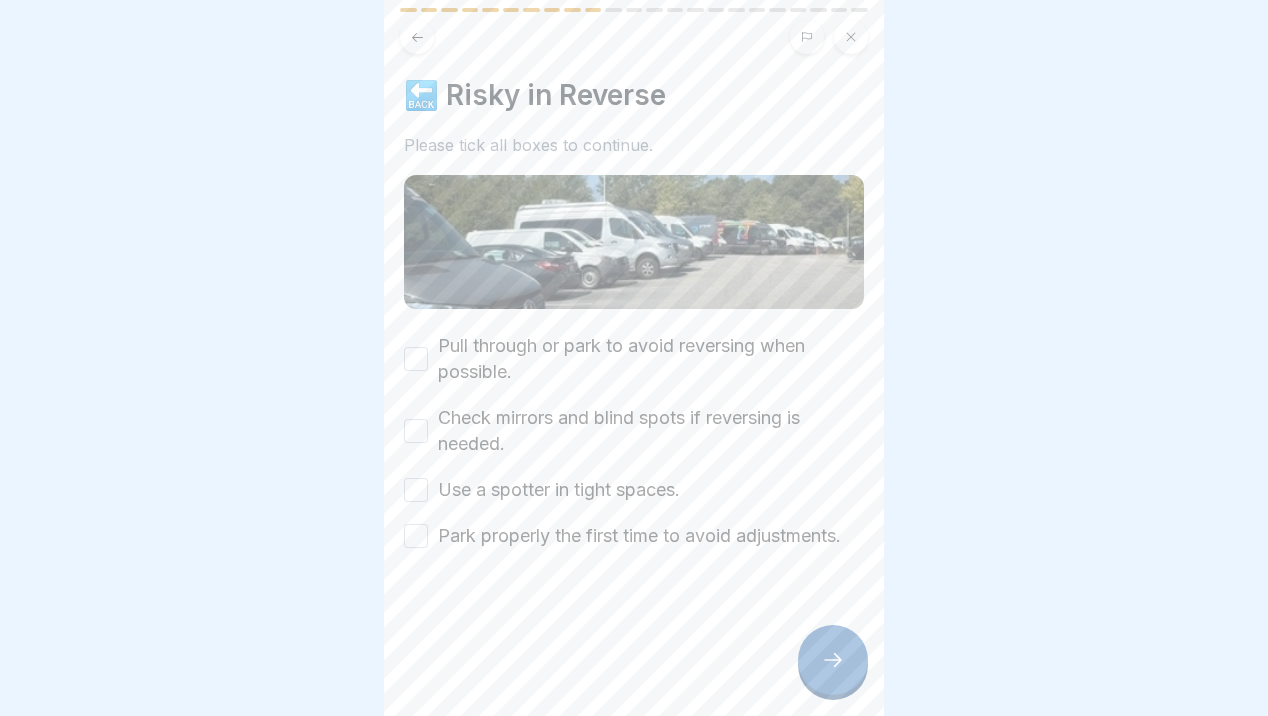 click on "Pull through or park to avoid reversing when possible." at bounding box center [416, 359] 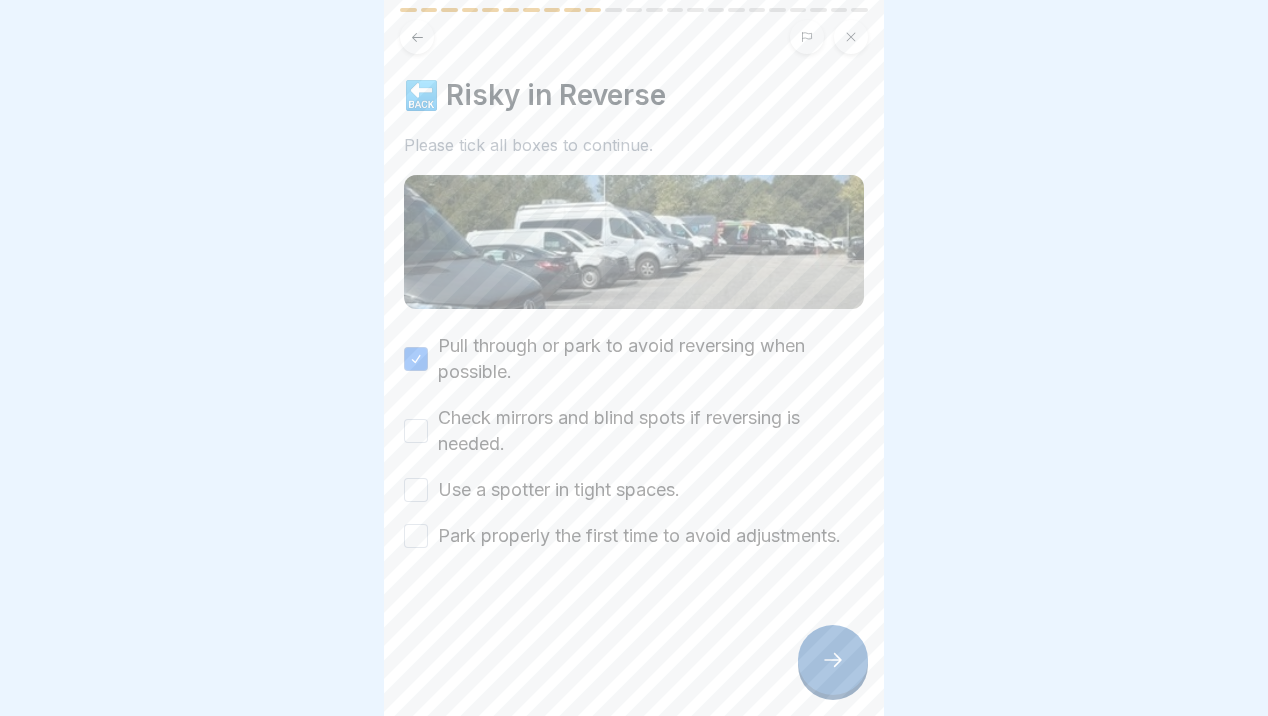 click on "Check mirrors and blind spots if reversing is needed." at bounding box center [634, 431] 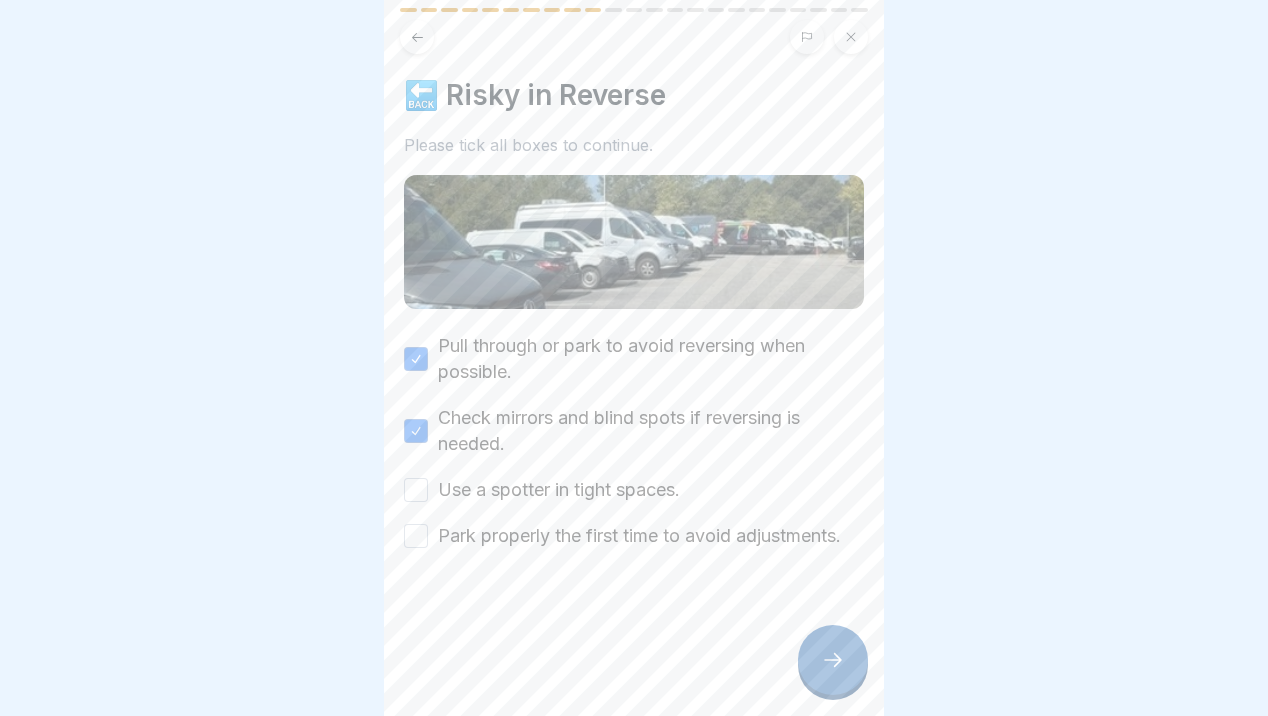 click on "Use a spotter in tight spaces." at bounding box center (416, 490) 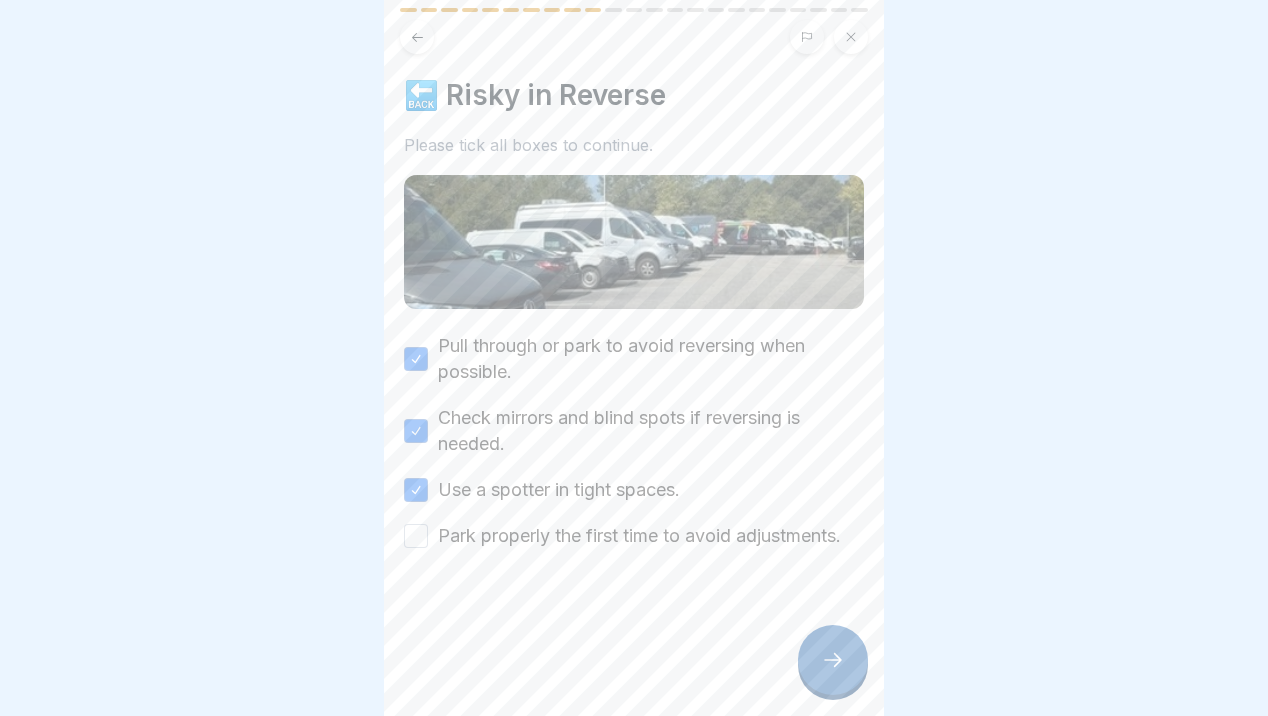 click on "Park properly the first time to avoid adjustments." at bounding box center (416, 536) 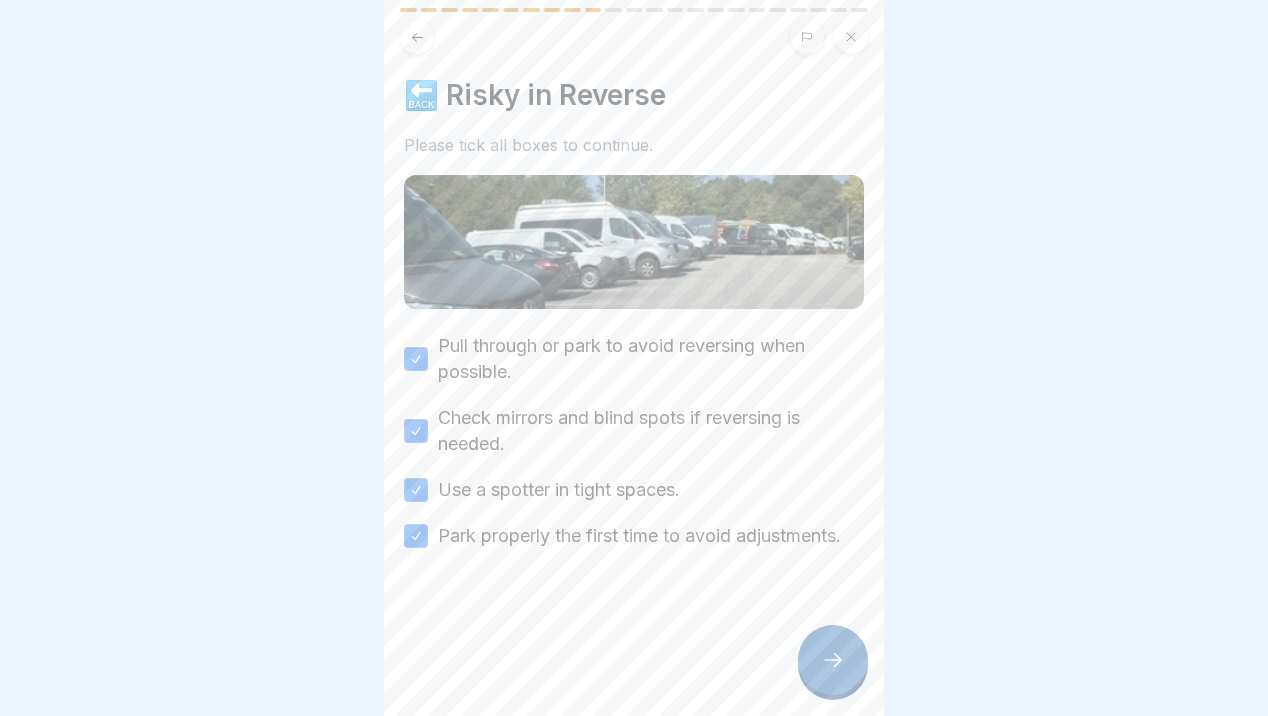 click on "Park properly the first time to avoid adjustments." at bounding box center (416, 536) 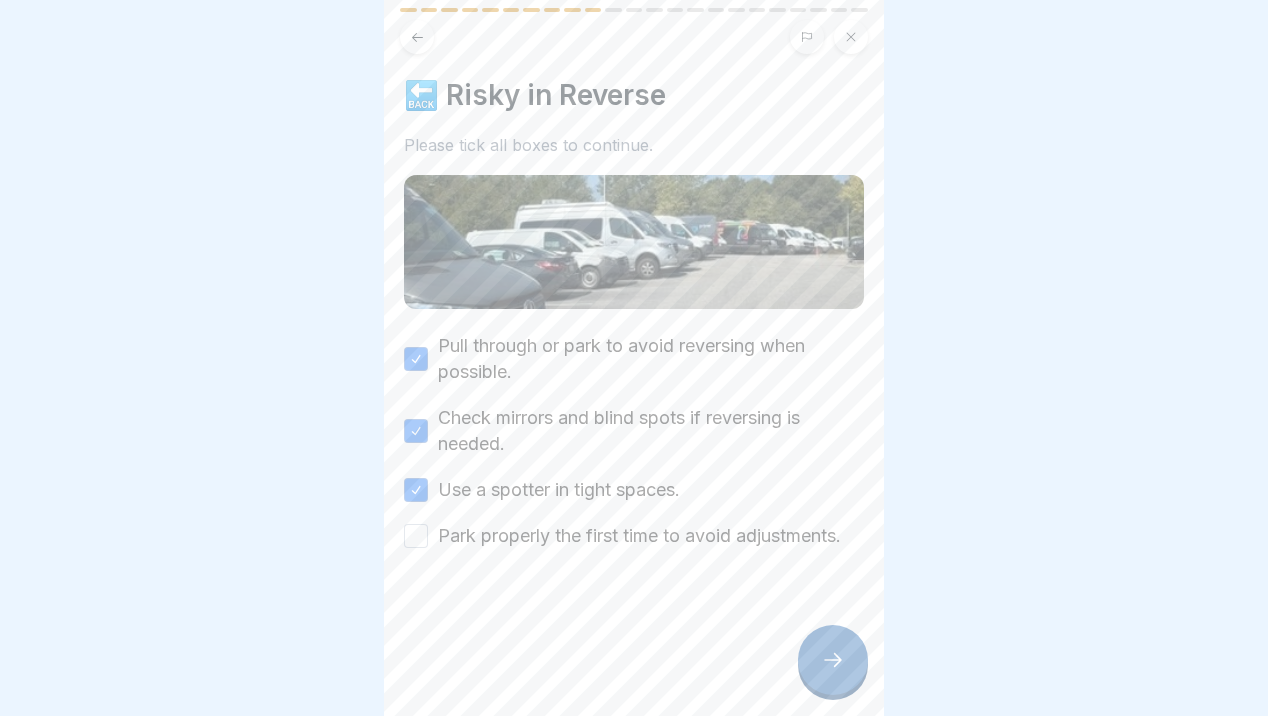 click on "Park properly the first time to avoid adjustments." at bounding box center (416, 536) 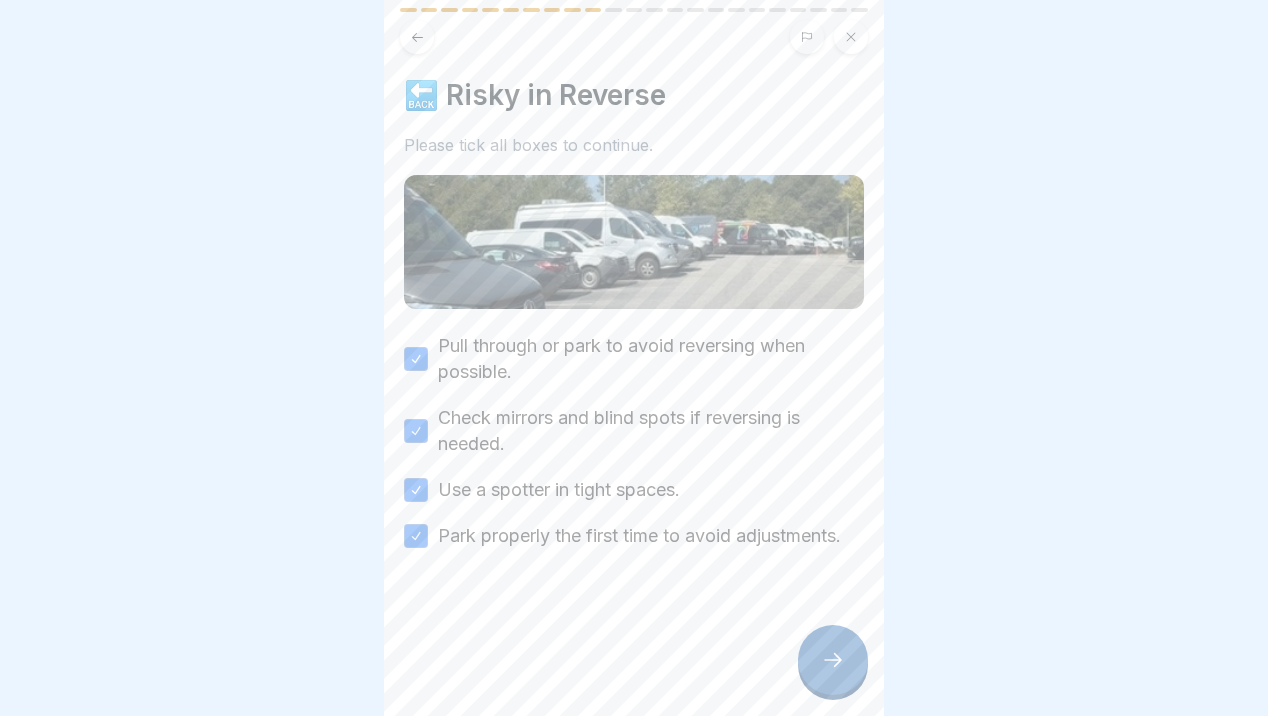 click at bounding box center (833, 660) 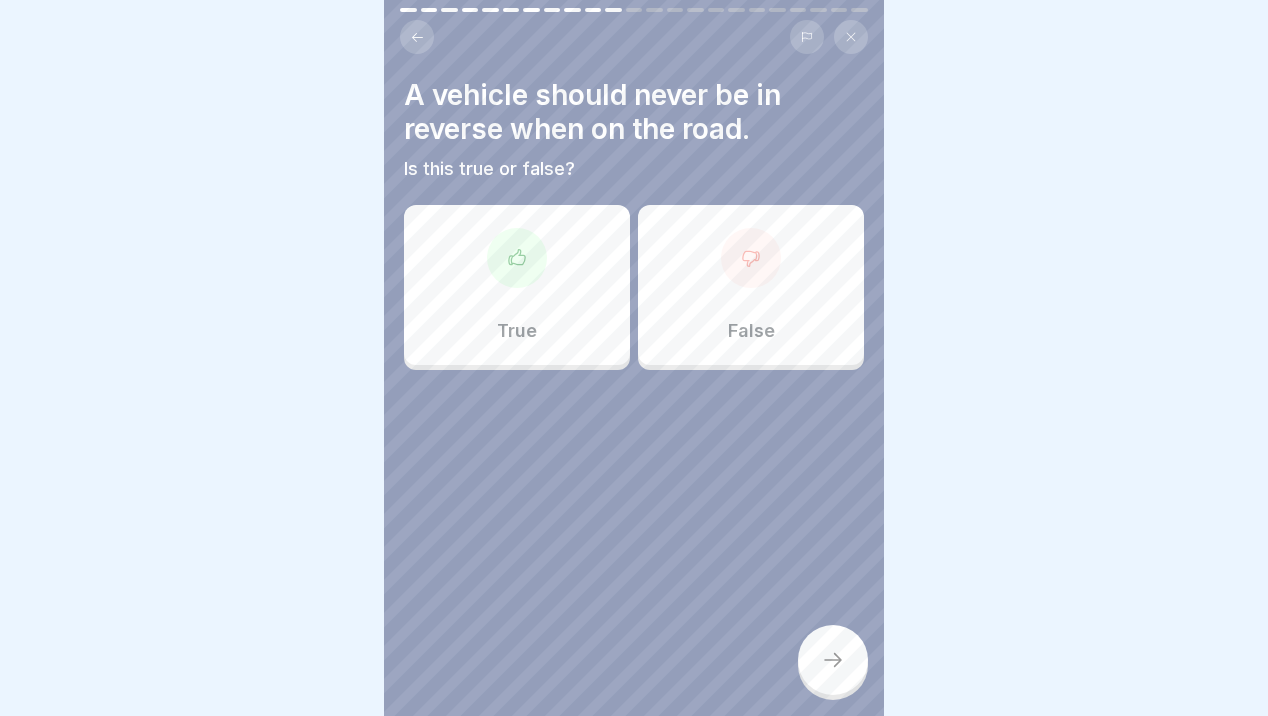 click on "True" at bounding box center [517, 285] 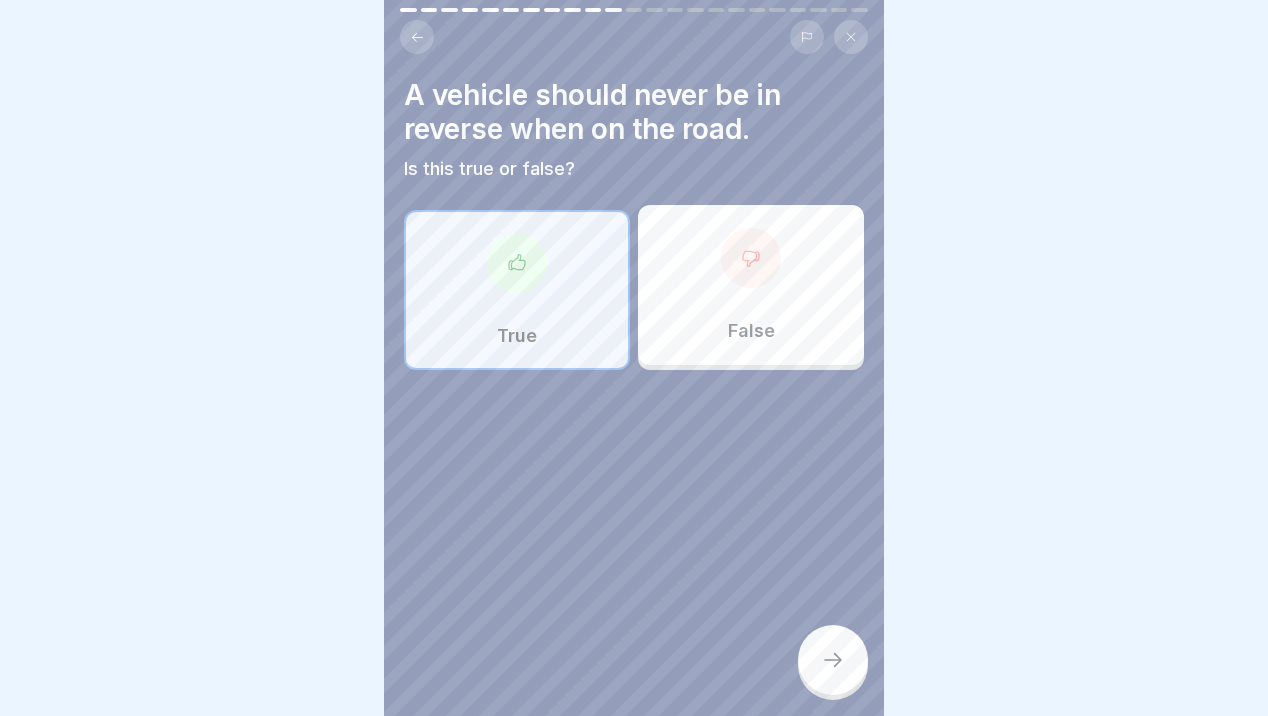 click 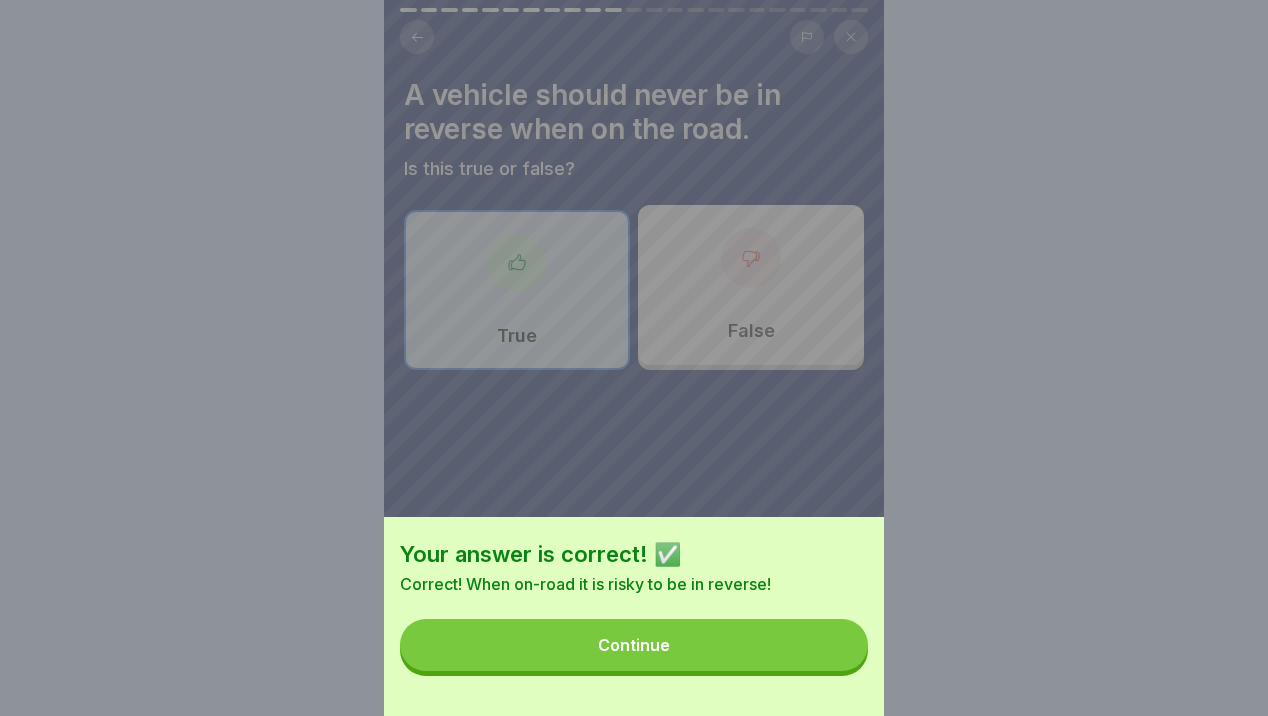 click on "Continue" at bounding box center (634, 645) 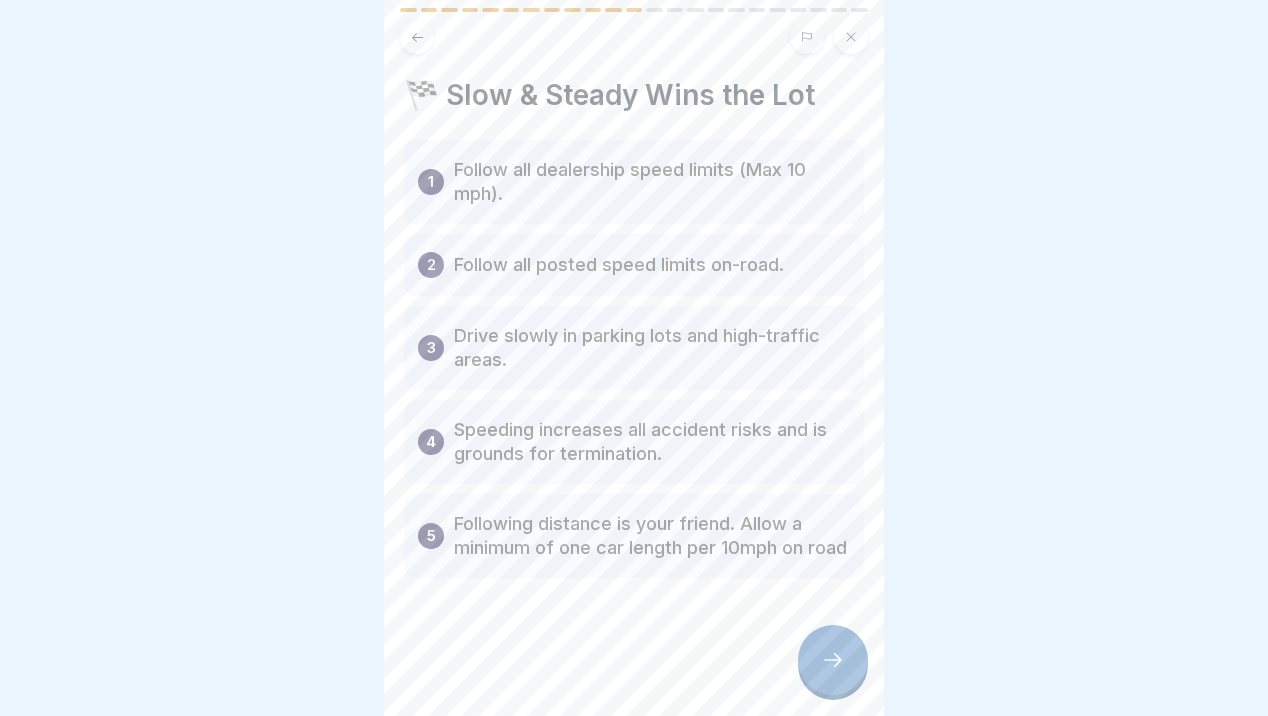 click at bounding box center [833, 660] 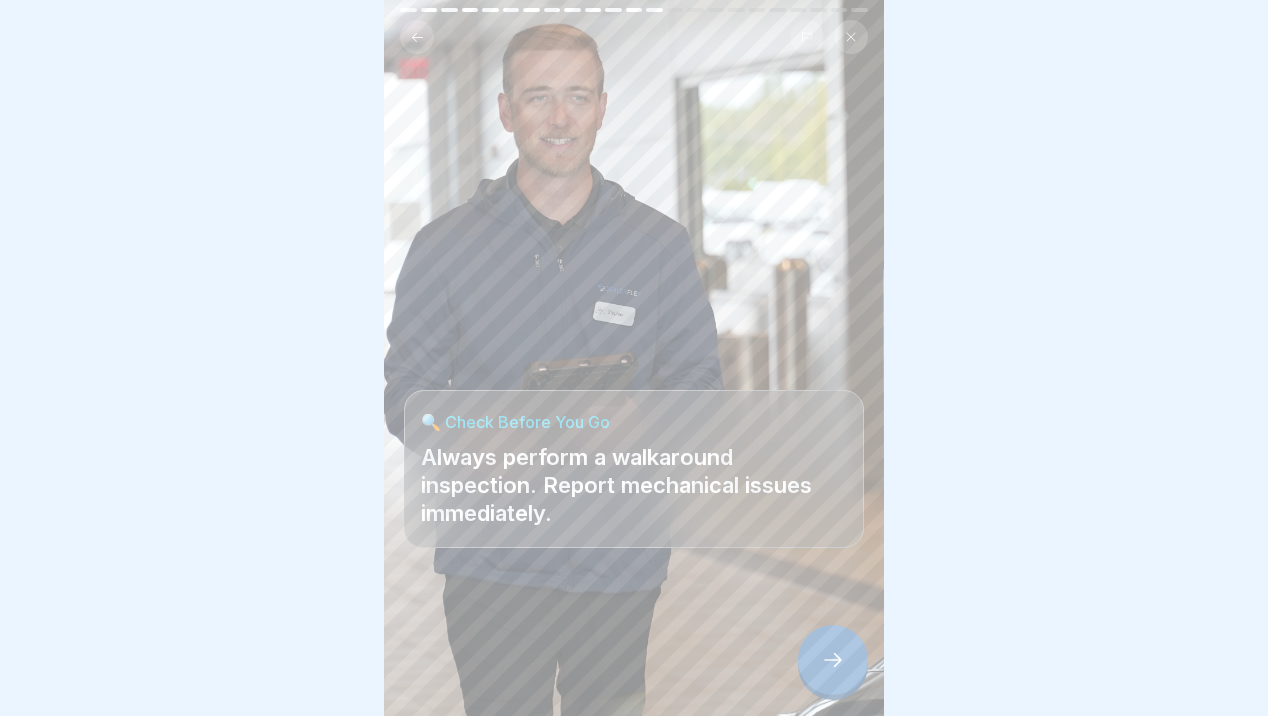 click at bounding box center [833, 660] 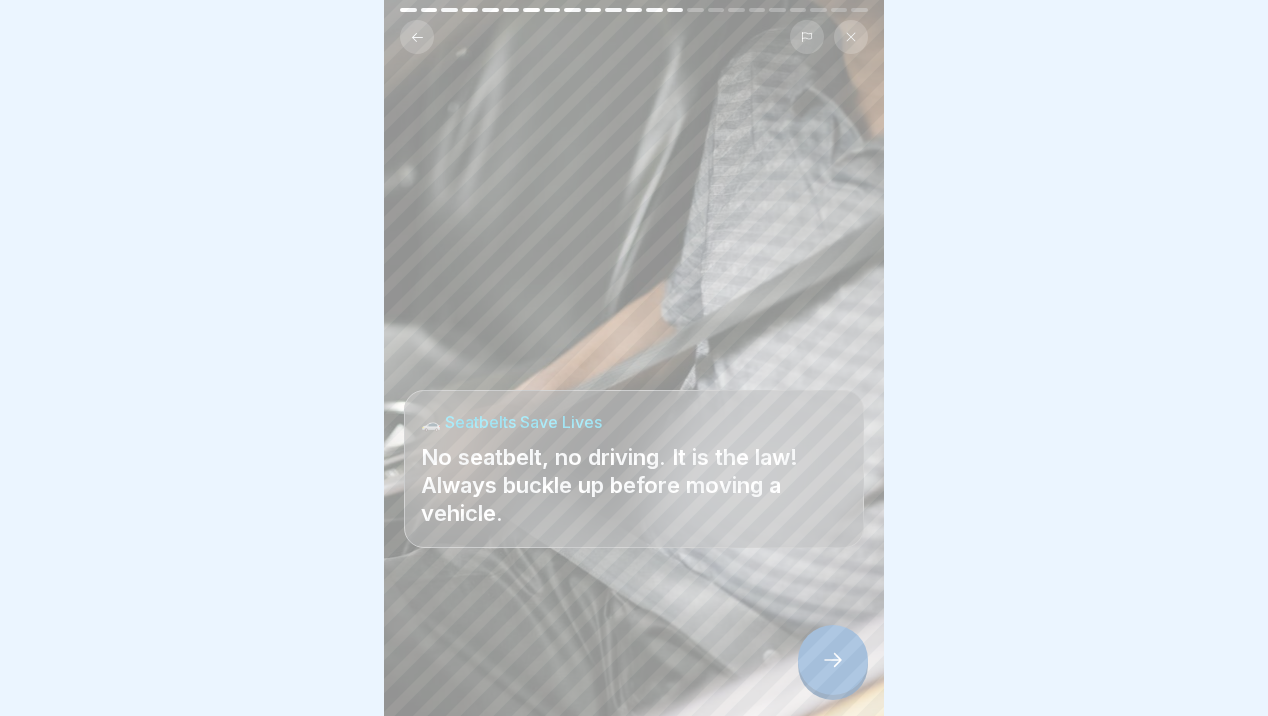 click at bounding box center (833, 660) 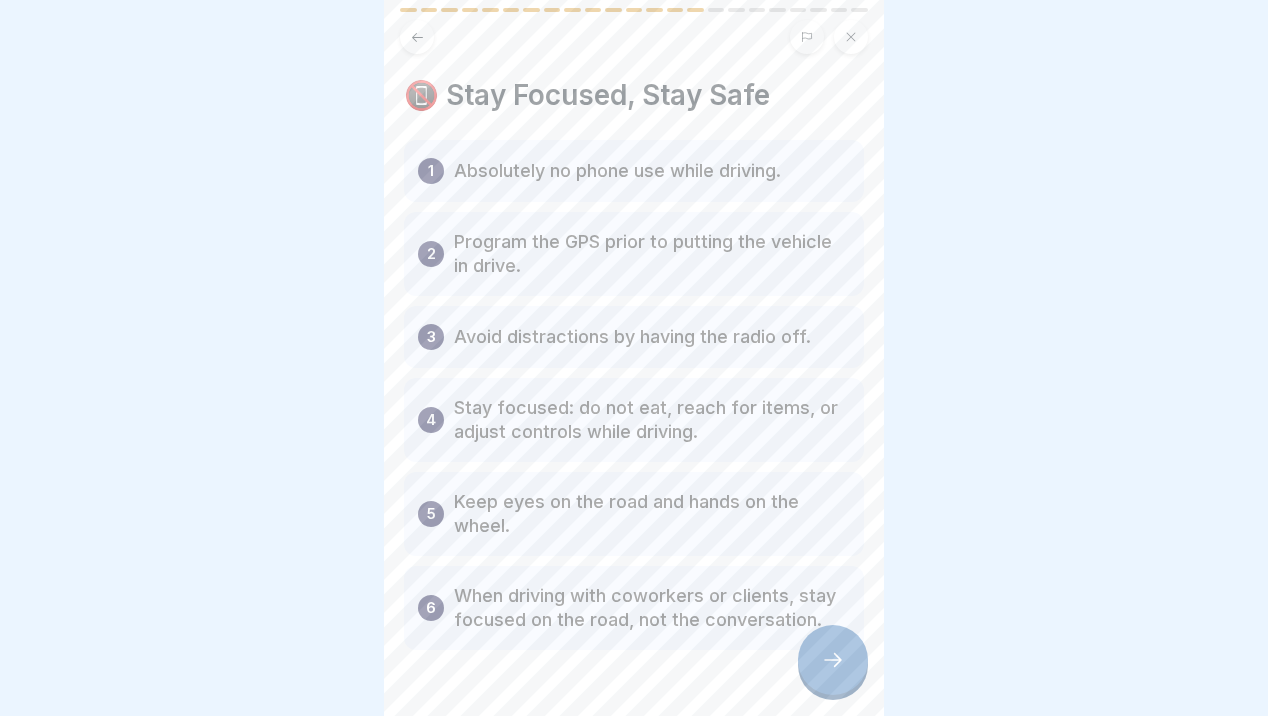 click at bounding box center (833, 660) 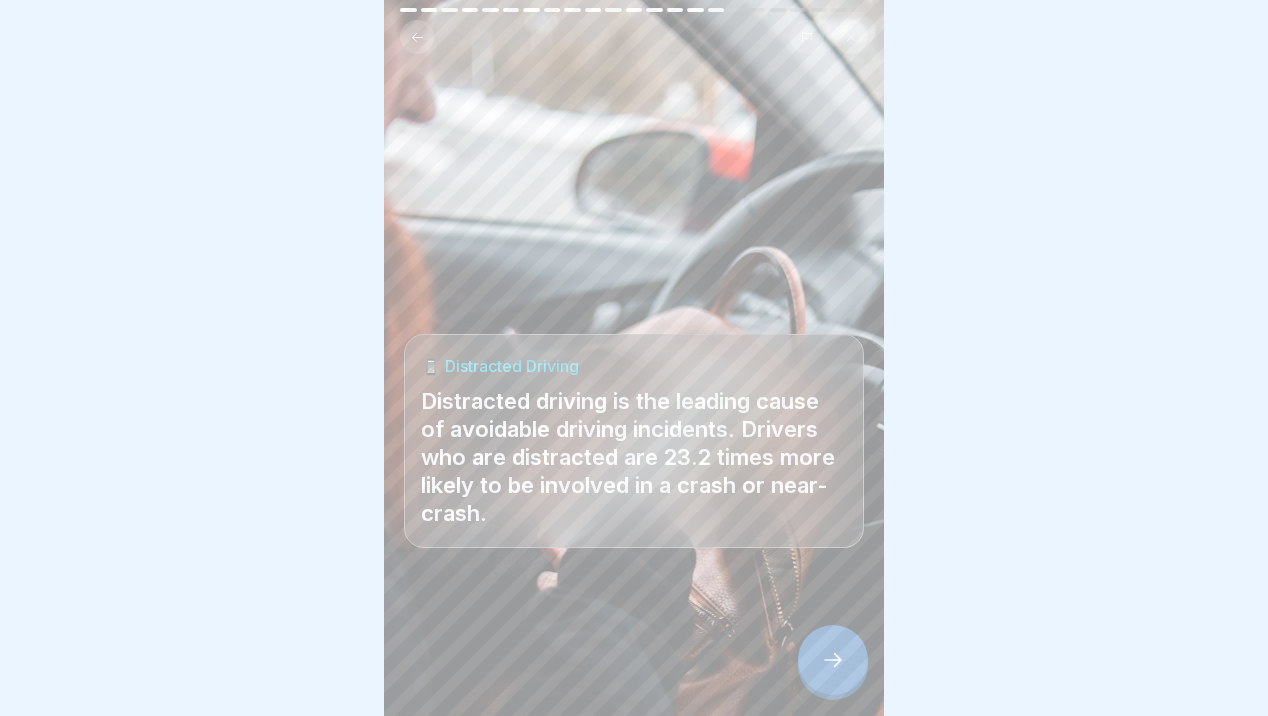 click at bounding box center (833, 660) 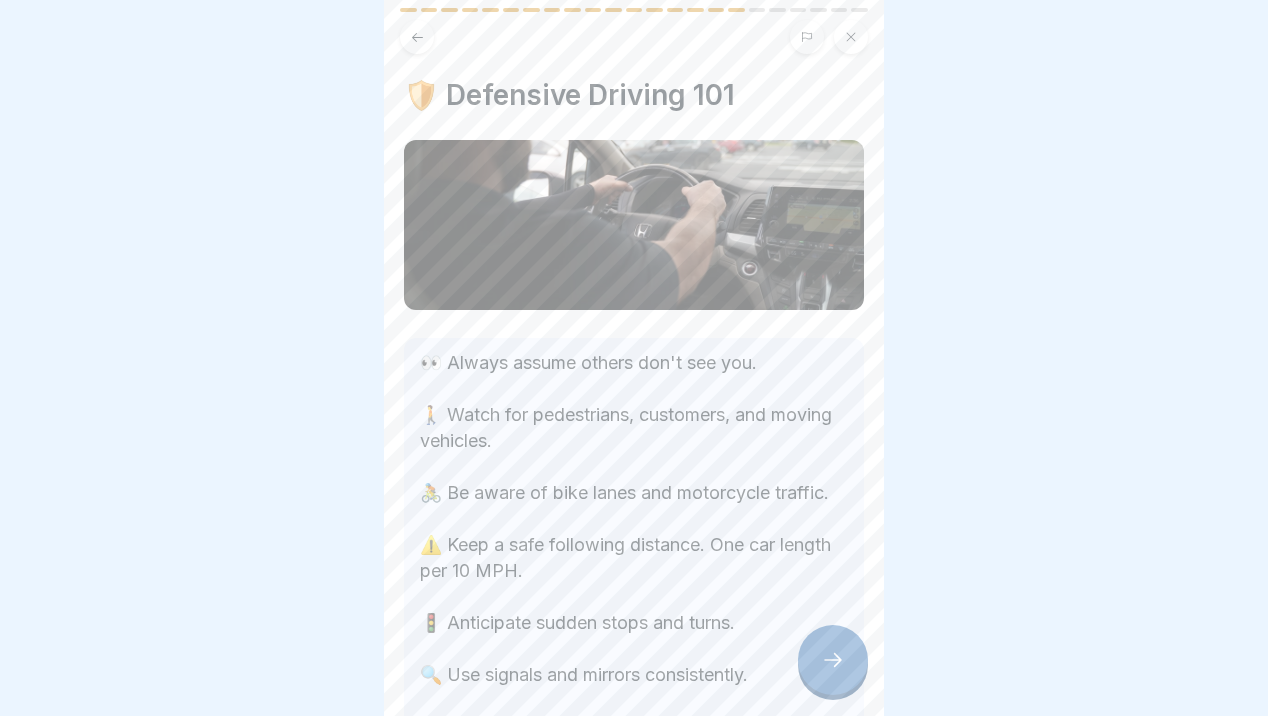 click at bounding box center [833, 660] 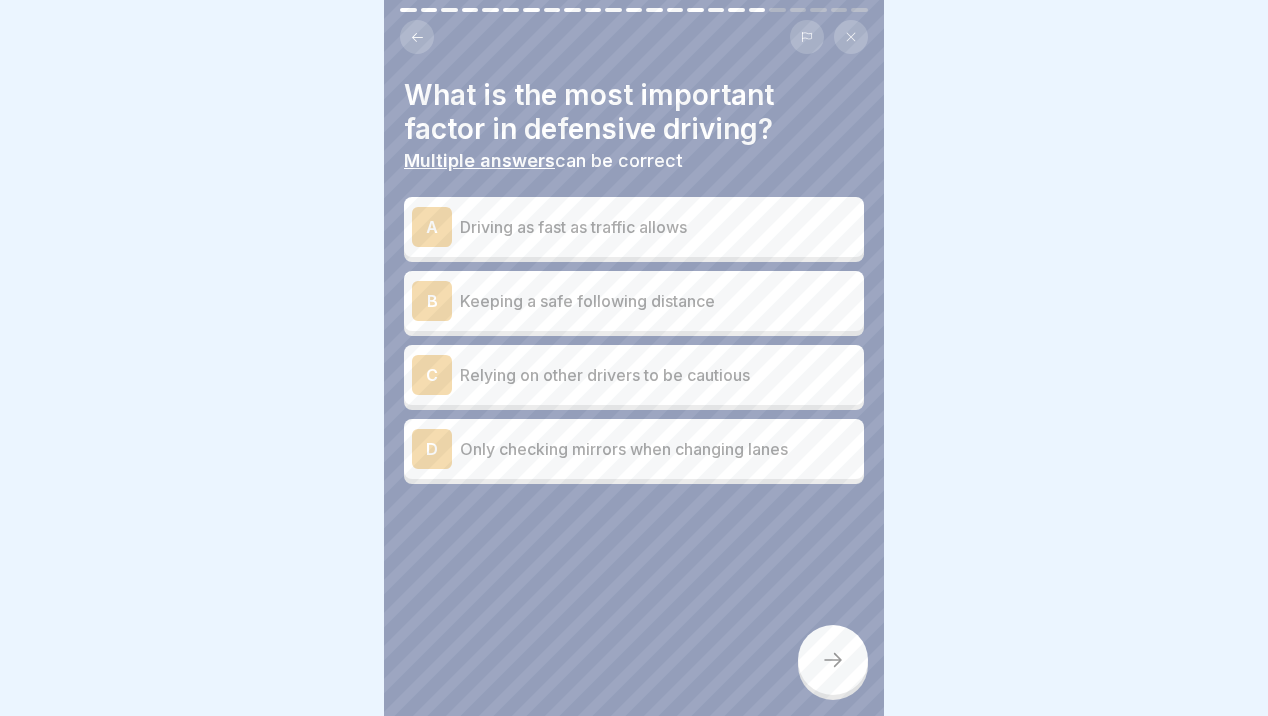 drag, startPoint x: 801, startPoint y: 647, endPoint x: 621, endPoint y: 558, distance: 200.8009 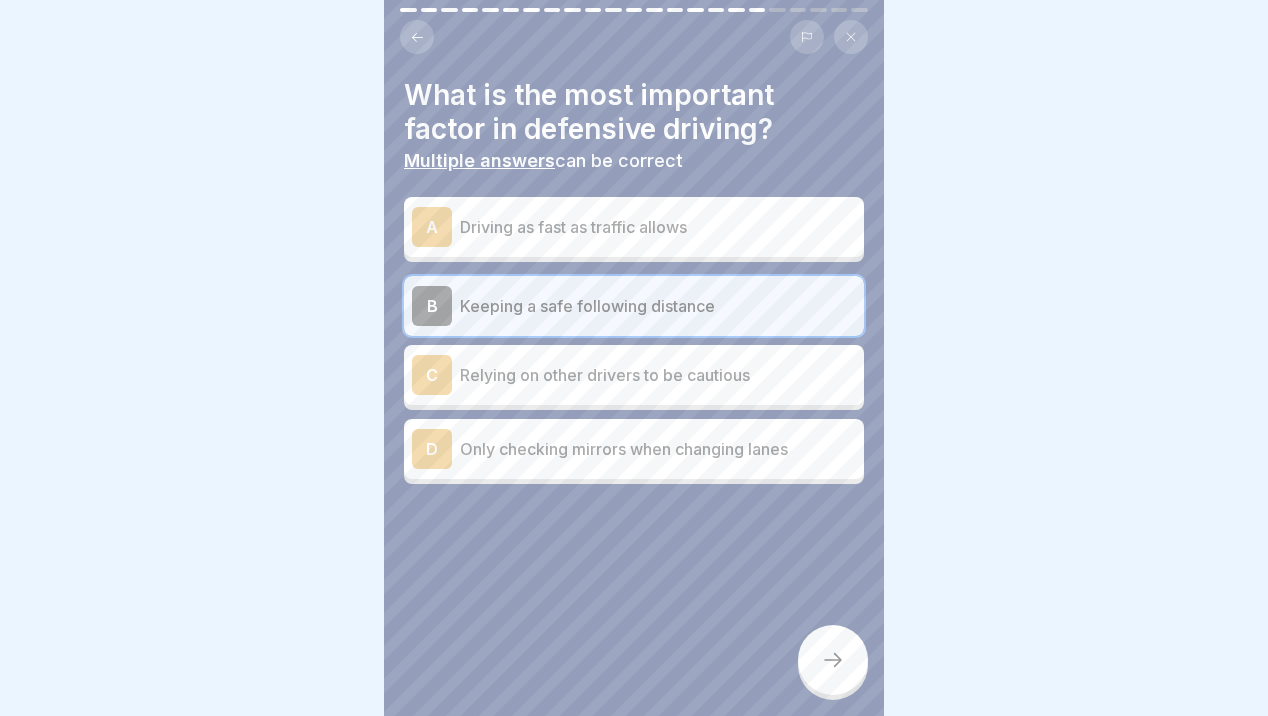 click at bounding box center [833, 660] 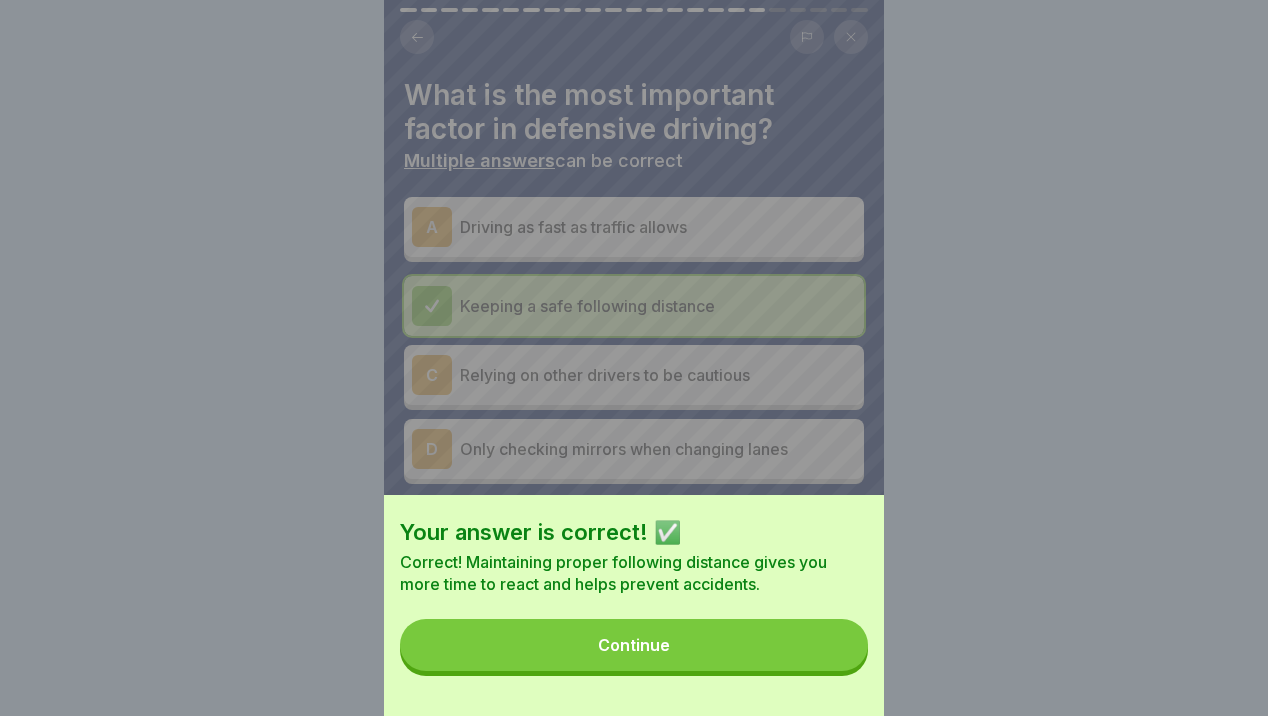 click on "Continue" at bounding box center [634, 645] 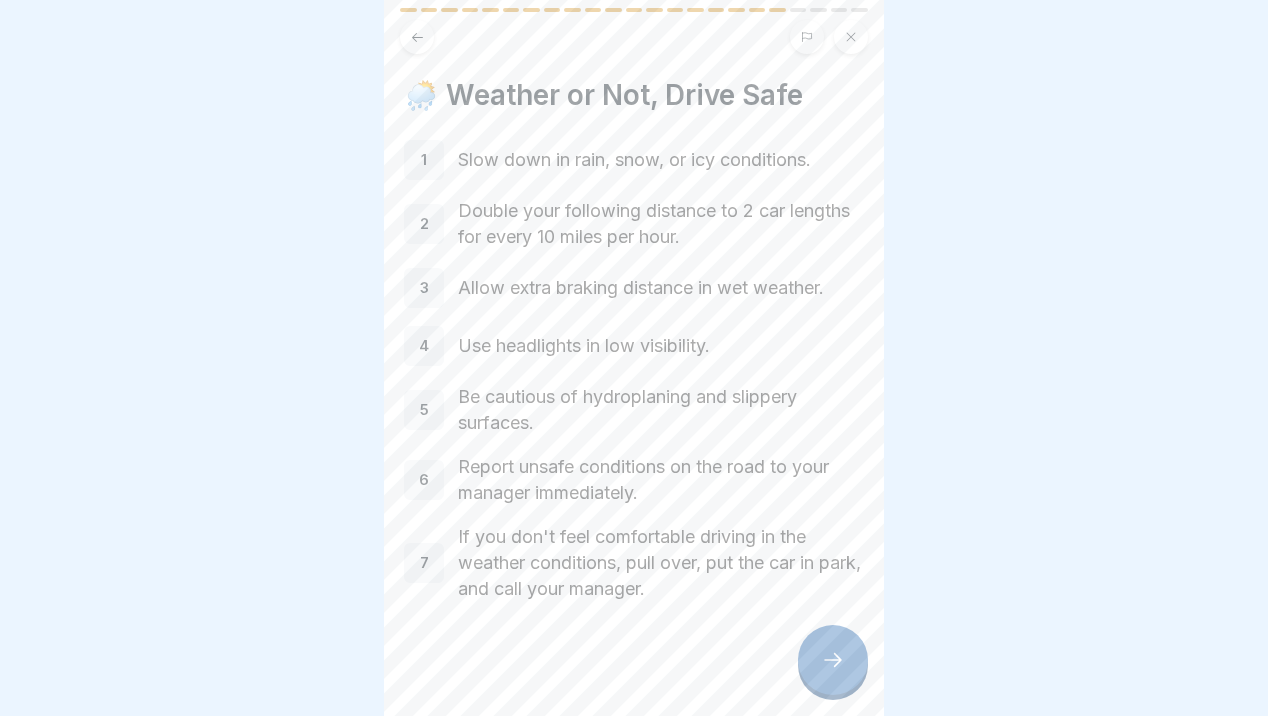 click 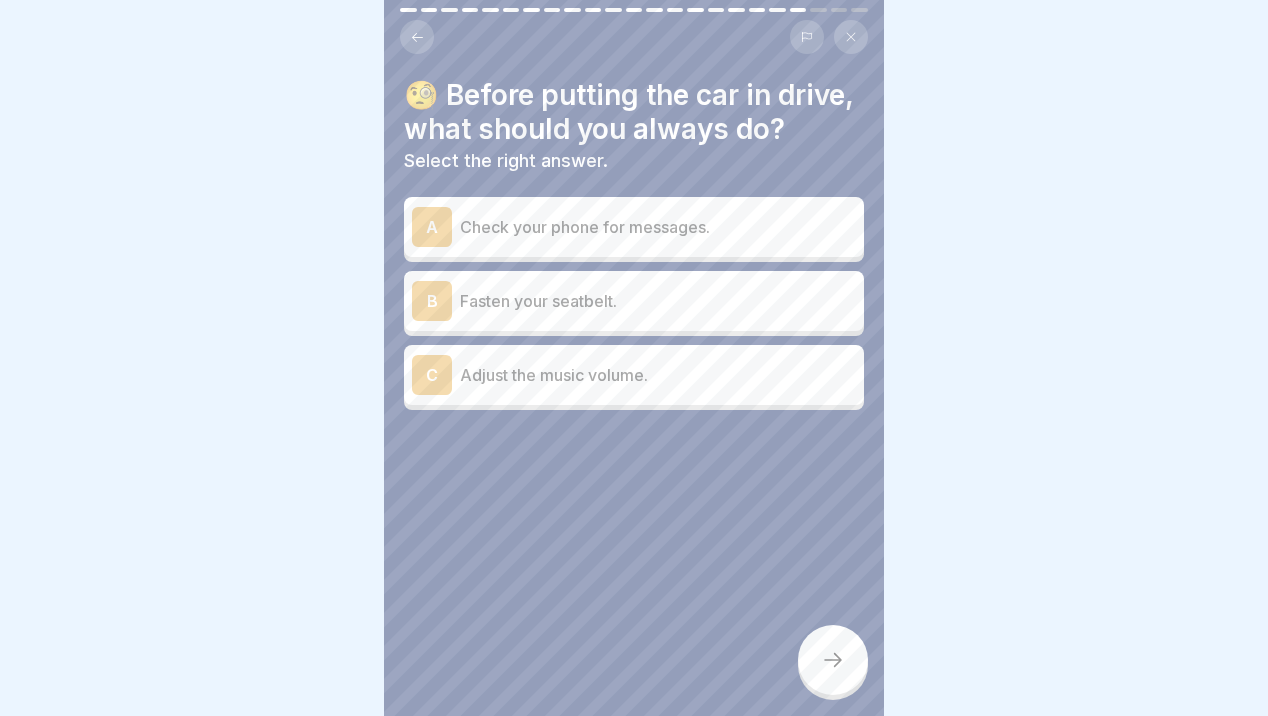 click 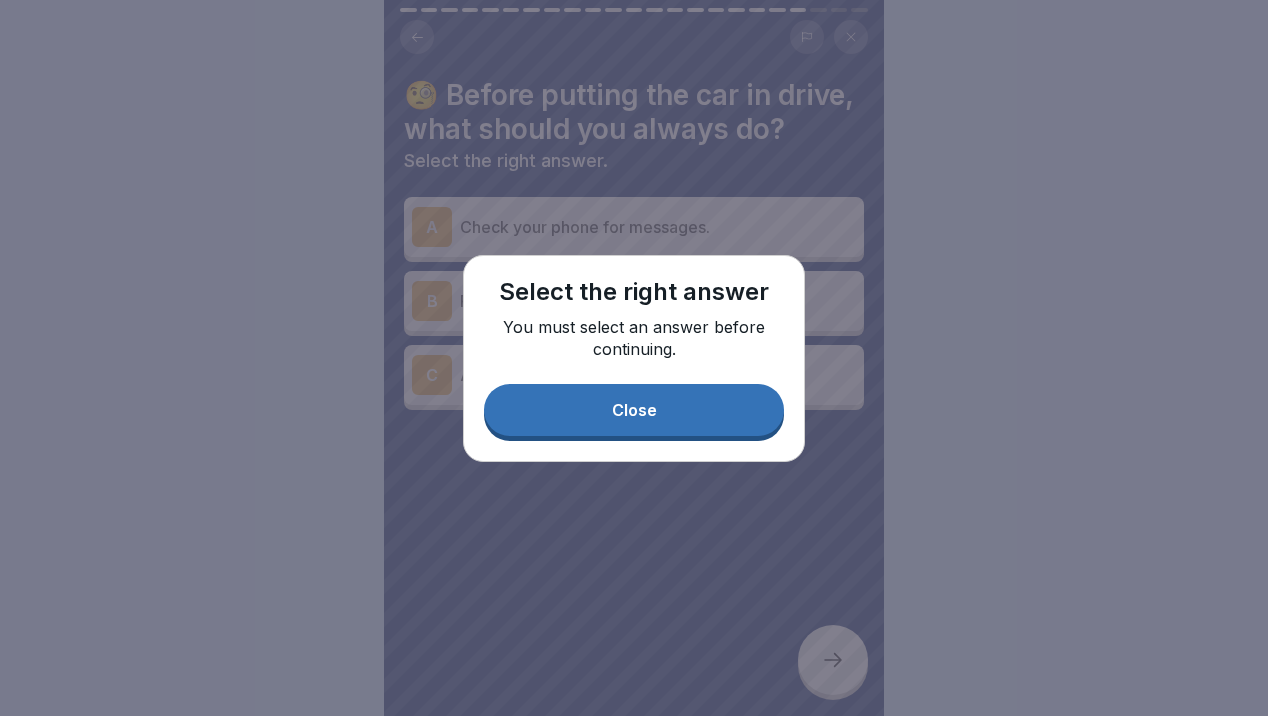 click on "Close" at bounding box center (634, 410) 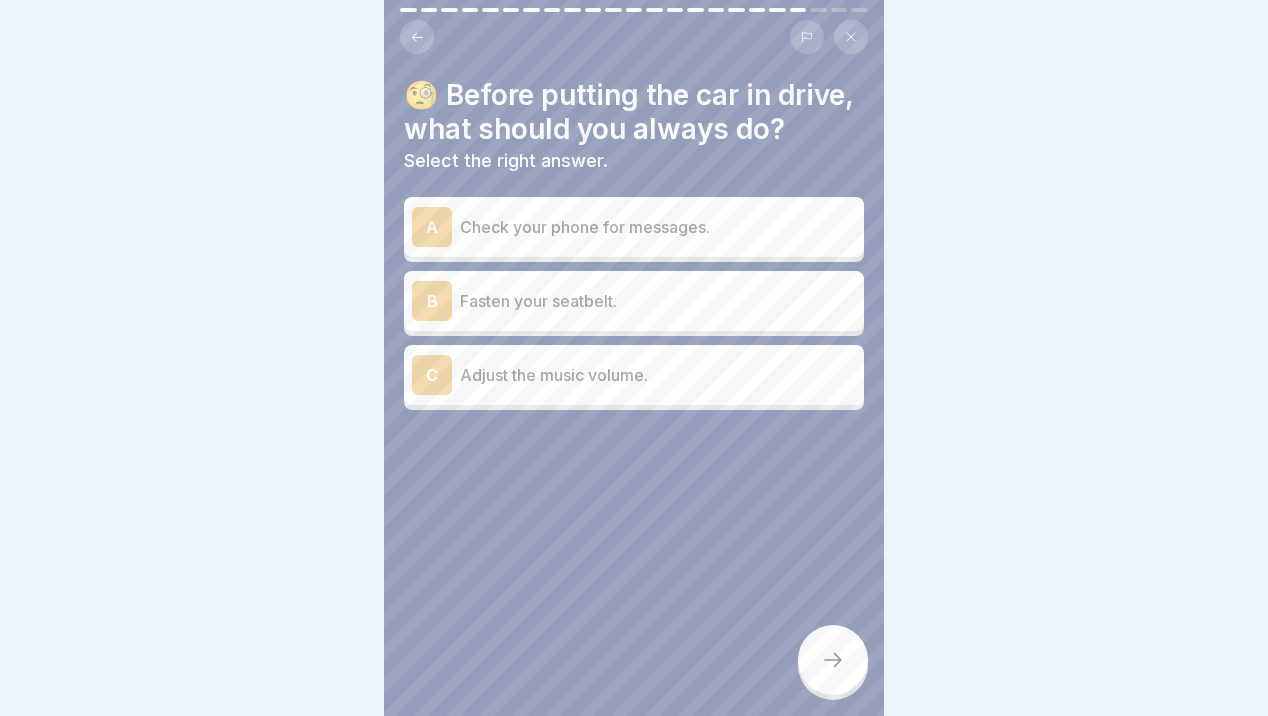 click on "Fasten your seatbelt." at bounding box center (658, 301) 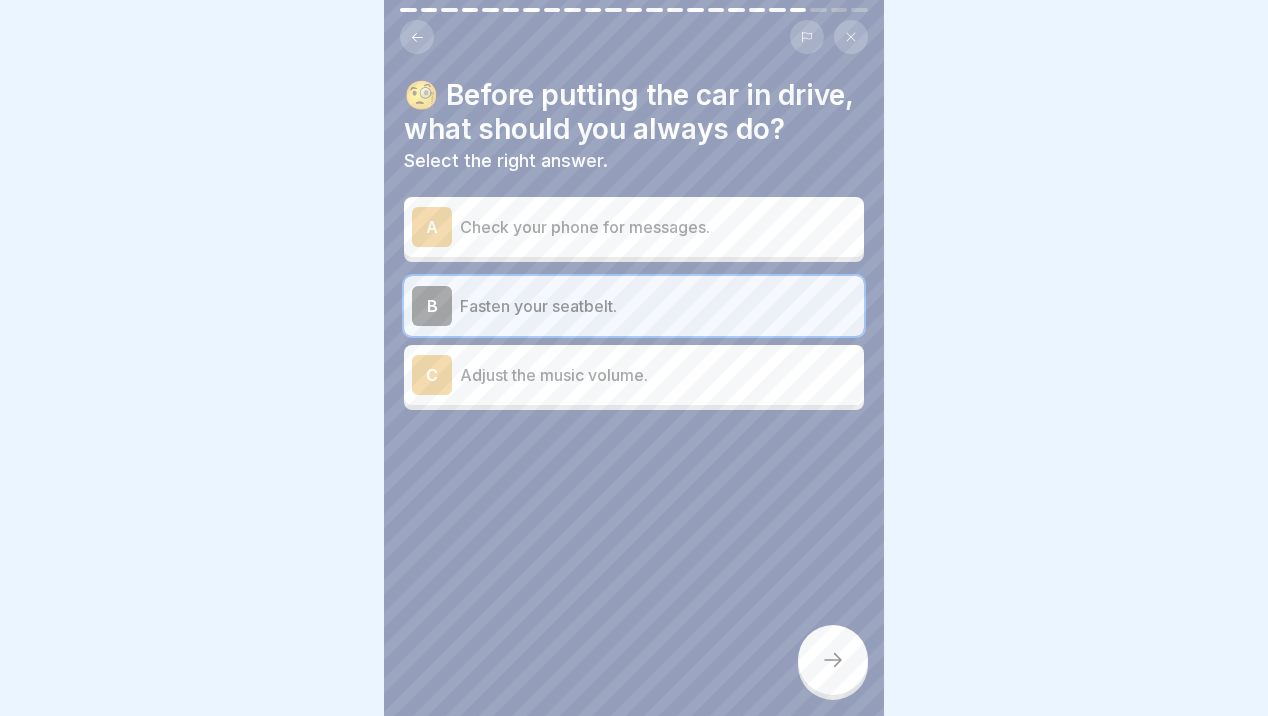 click at bounding box center [833, 660] 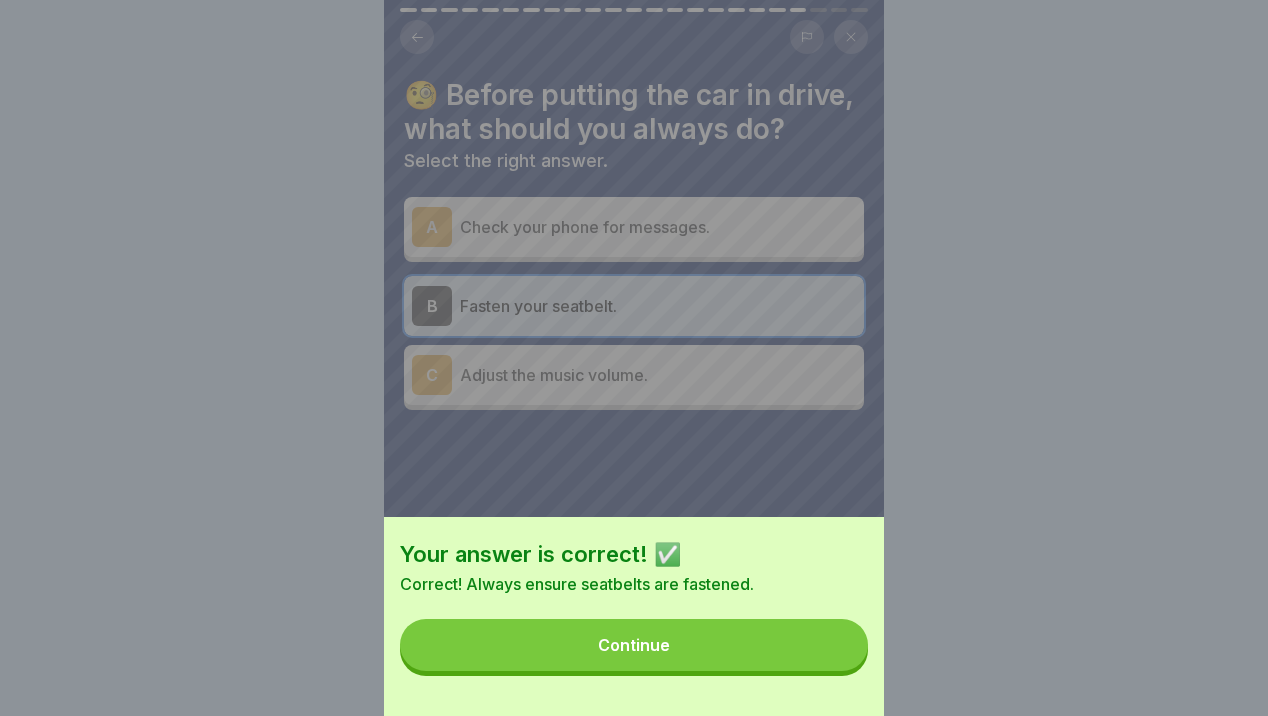 click on "Continue" at bounding box center [634, 645] 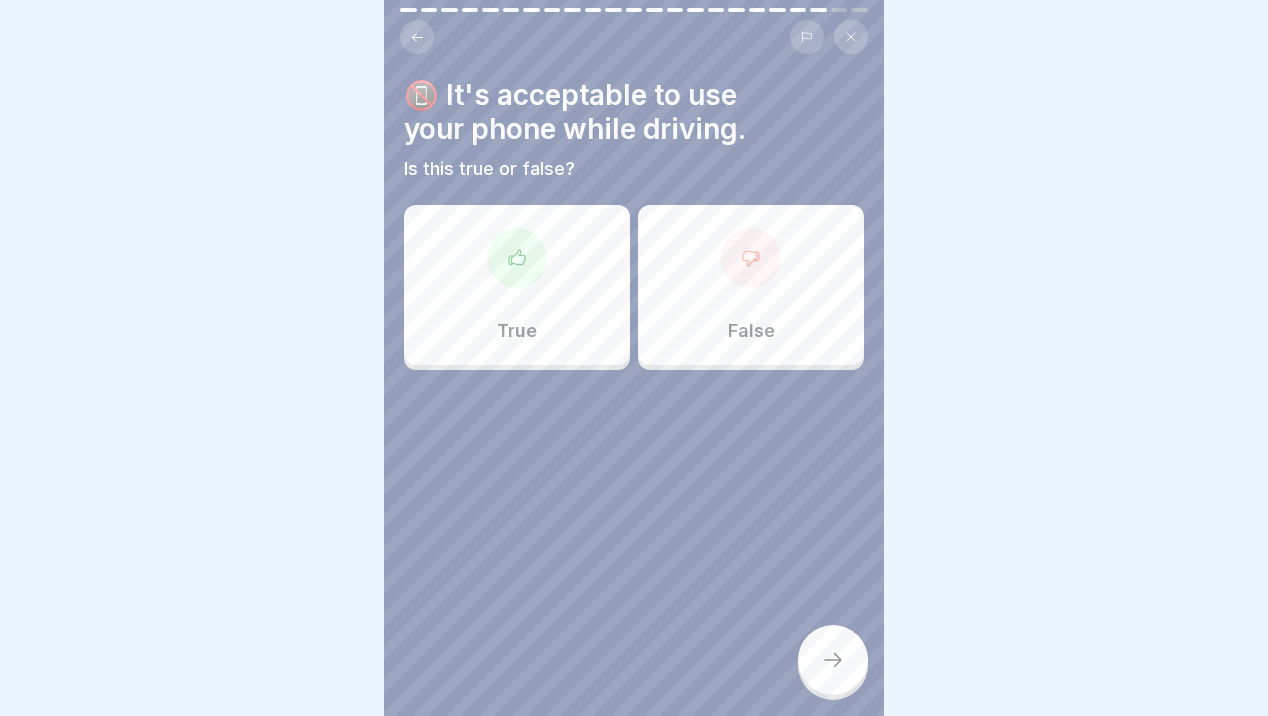 click on "False" at bounding box center (751, 285) 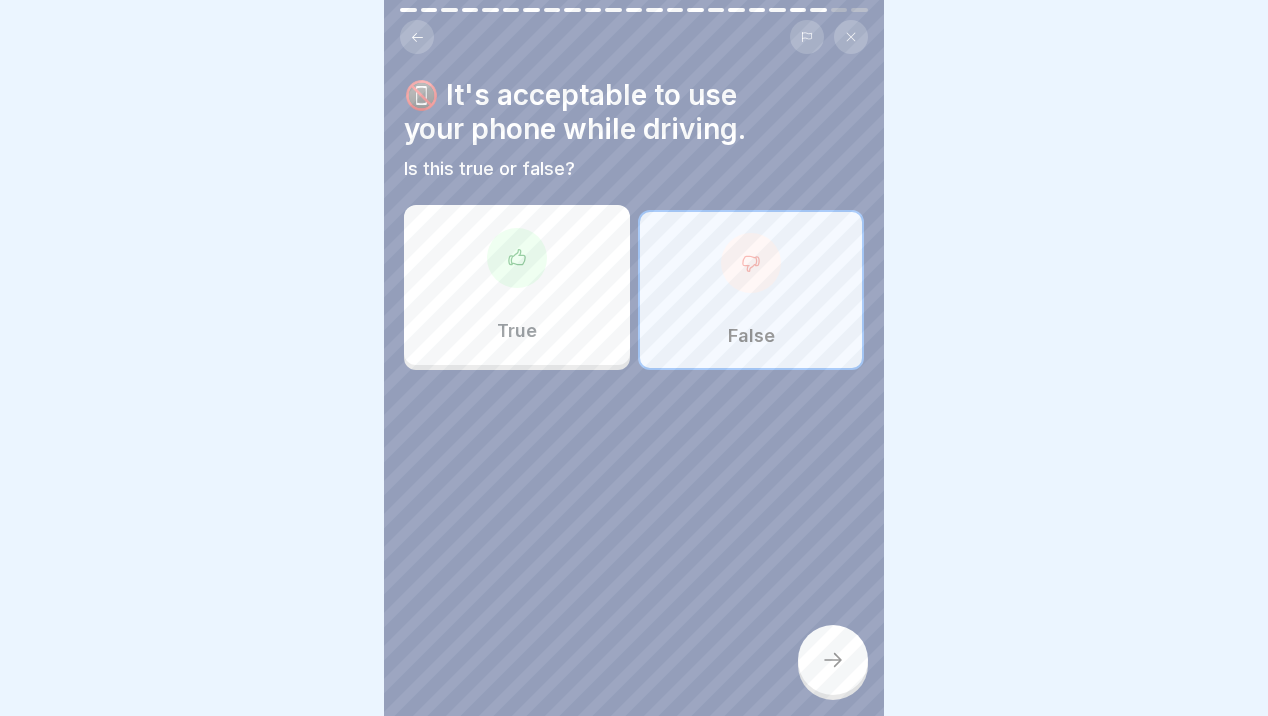 click at bounding box center (833, 660) 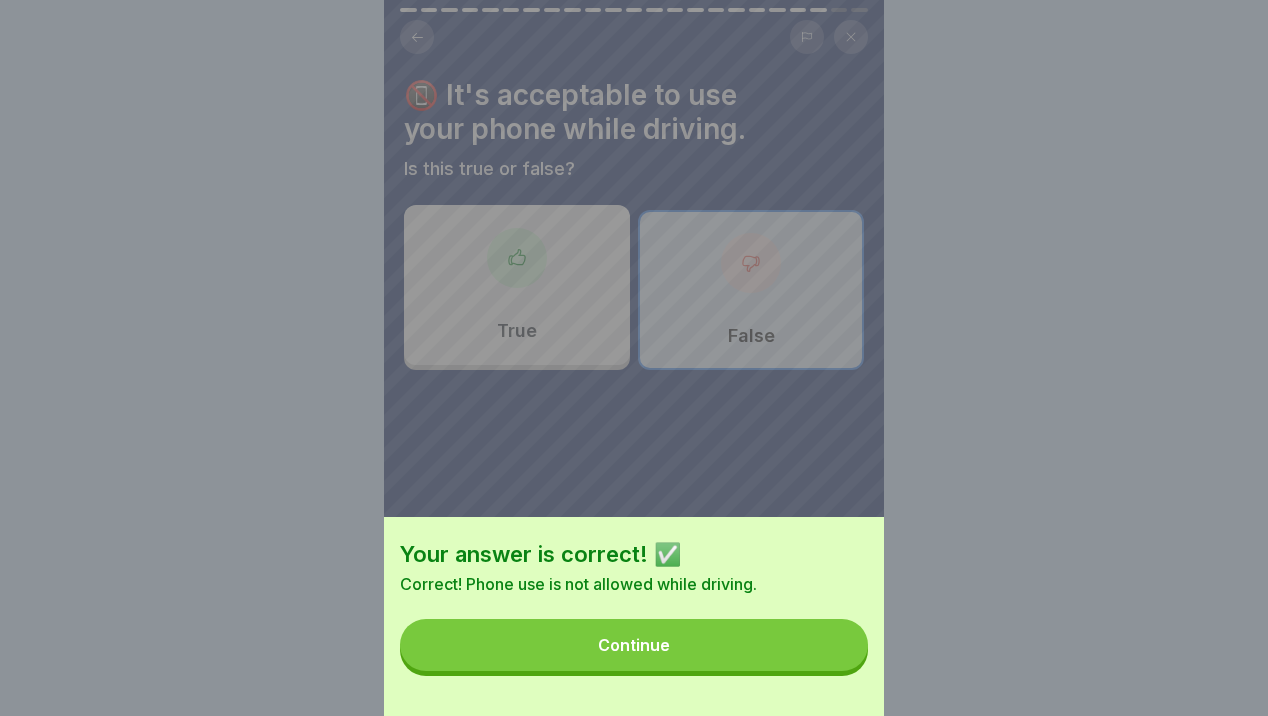 click on "Continue" at bounding box center (634, 645) 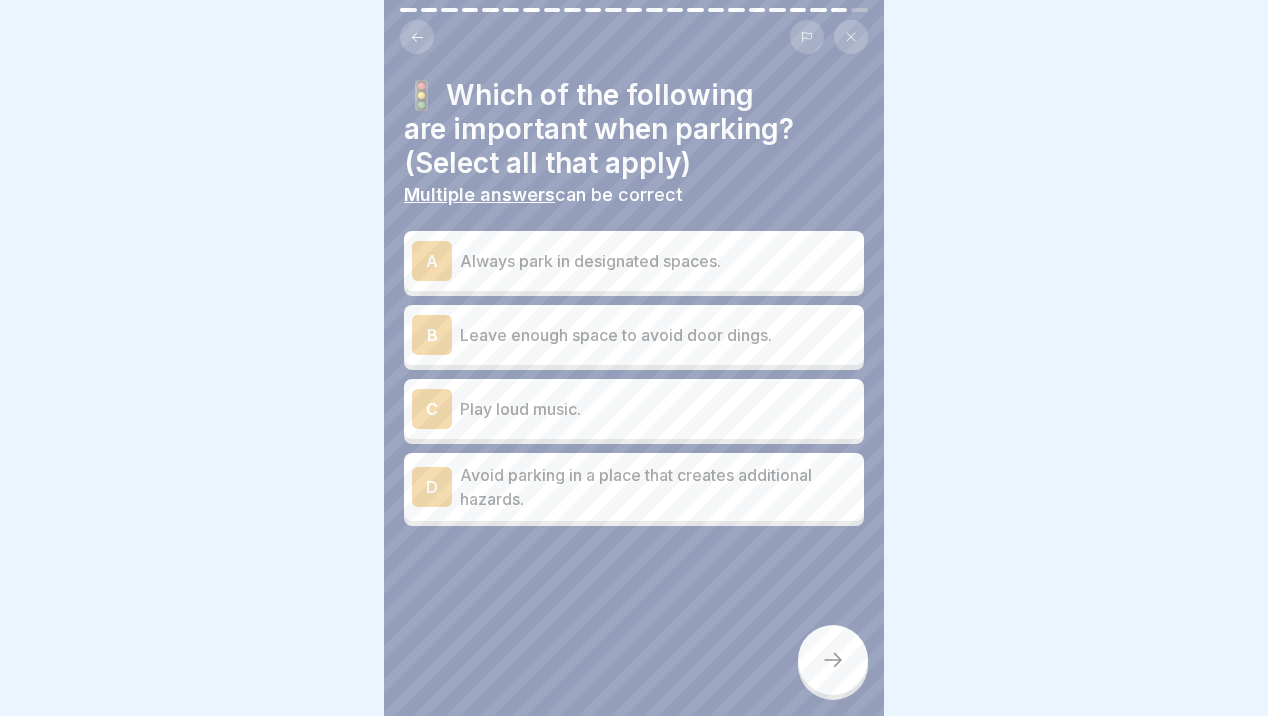 click on "Always park in designated spaces." at bounding box center (658, 261) 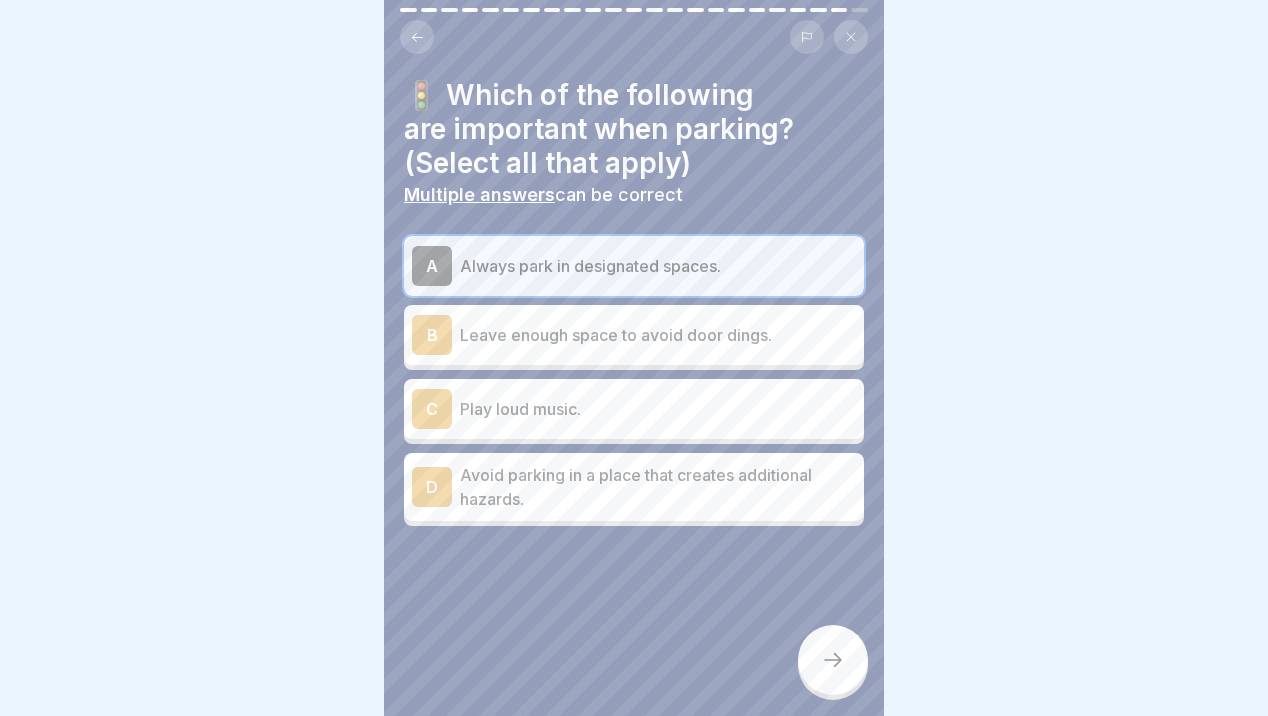 click on "Leave enough space to avoid door dings." at bounding box center [658, 335] 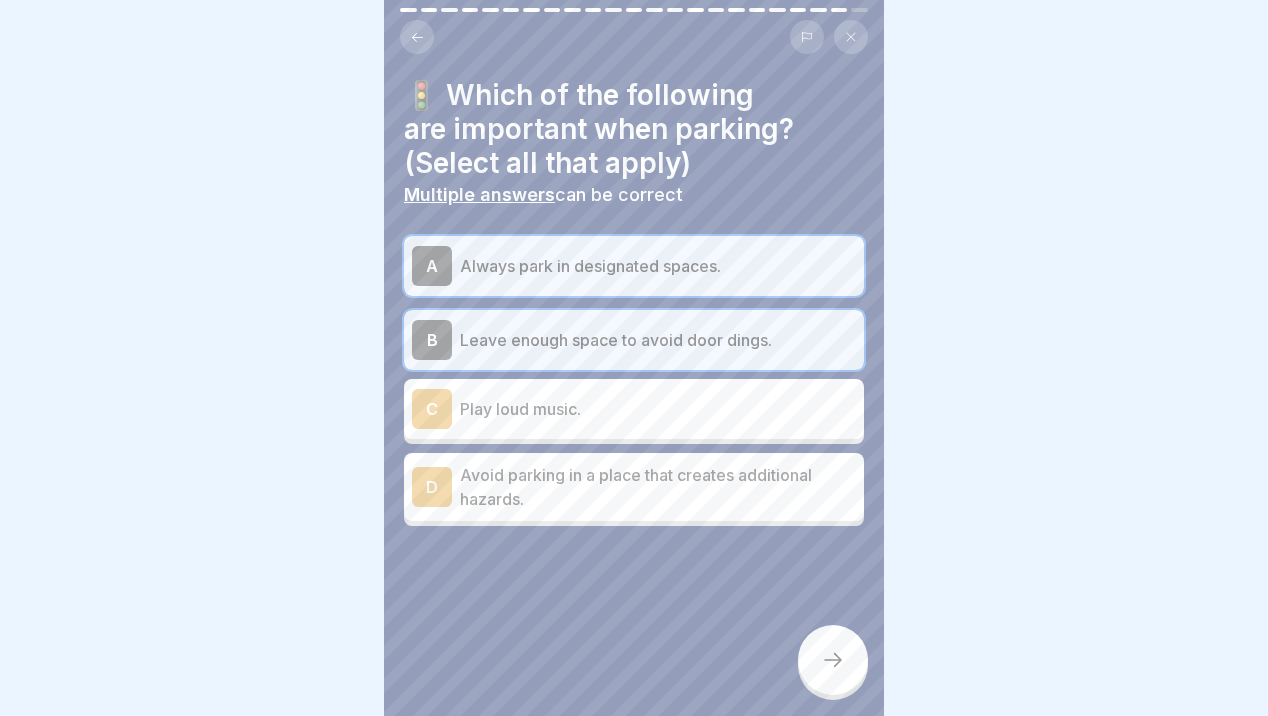 click on "Avoid parking in a place that creates additional hazards." at bounding box center [658, 487] 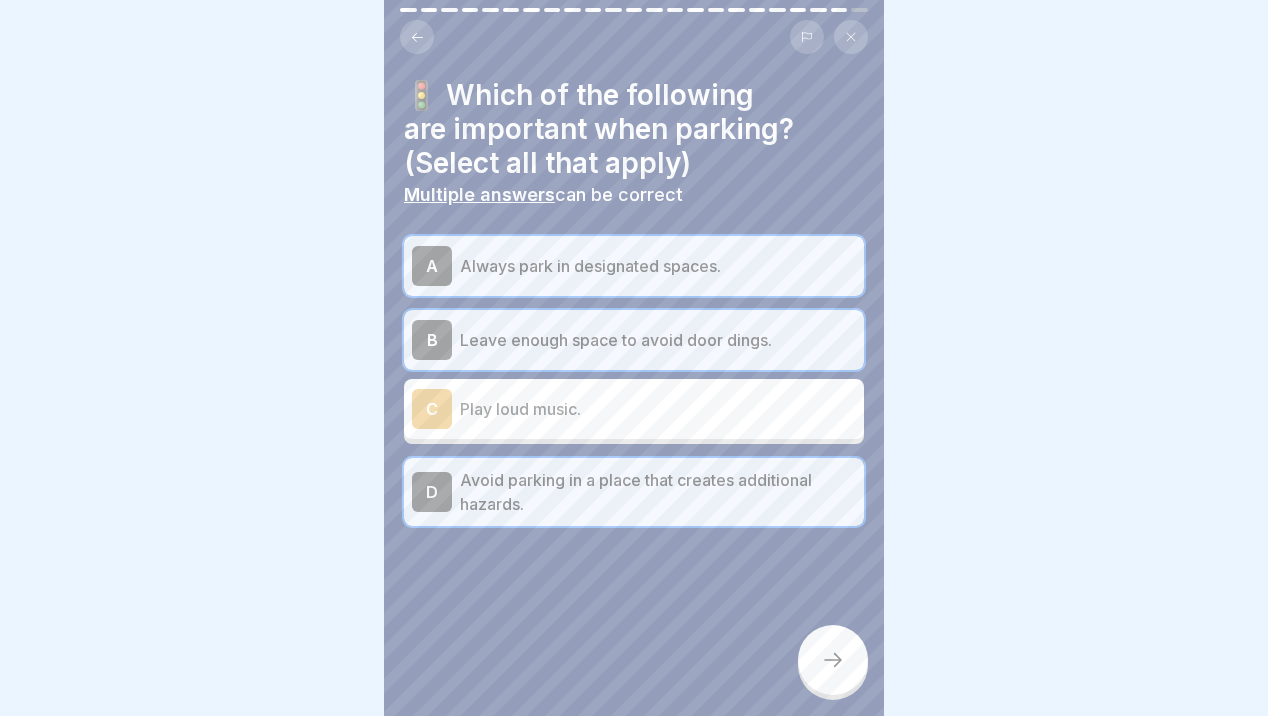 click at bounding box center (833, 660) 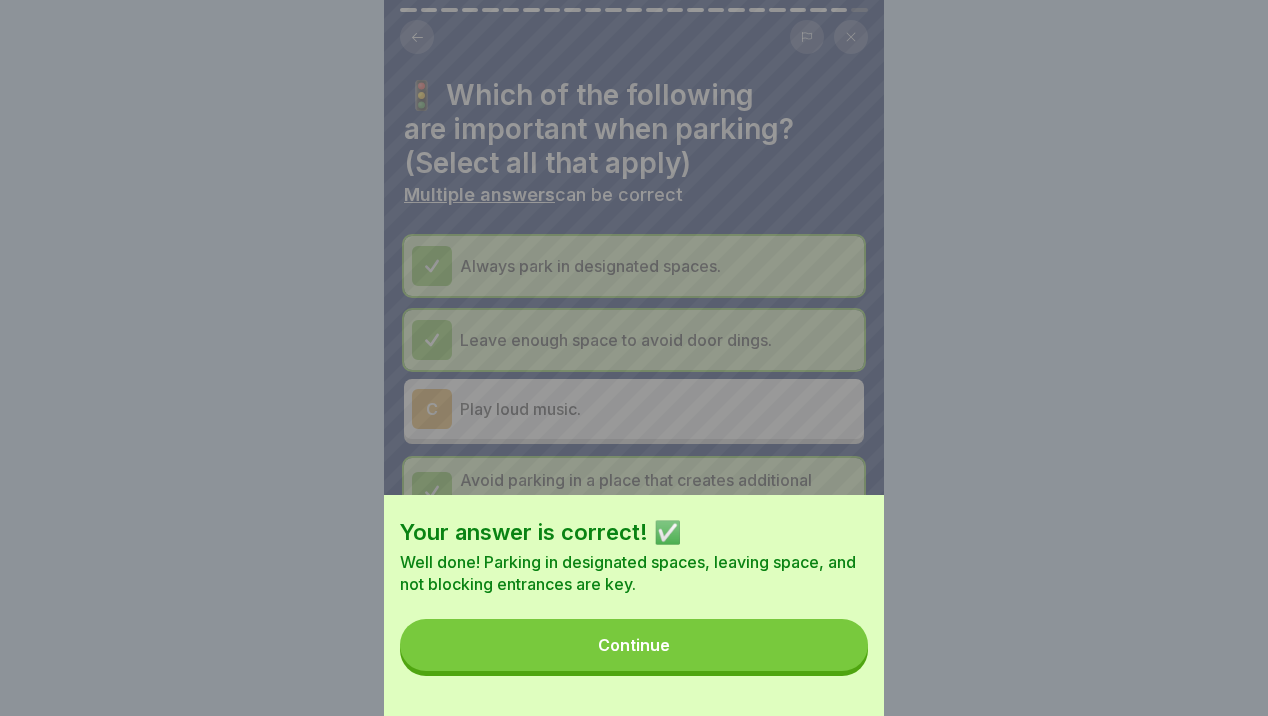 click on "Continue" at bounding box center (634, 645) 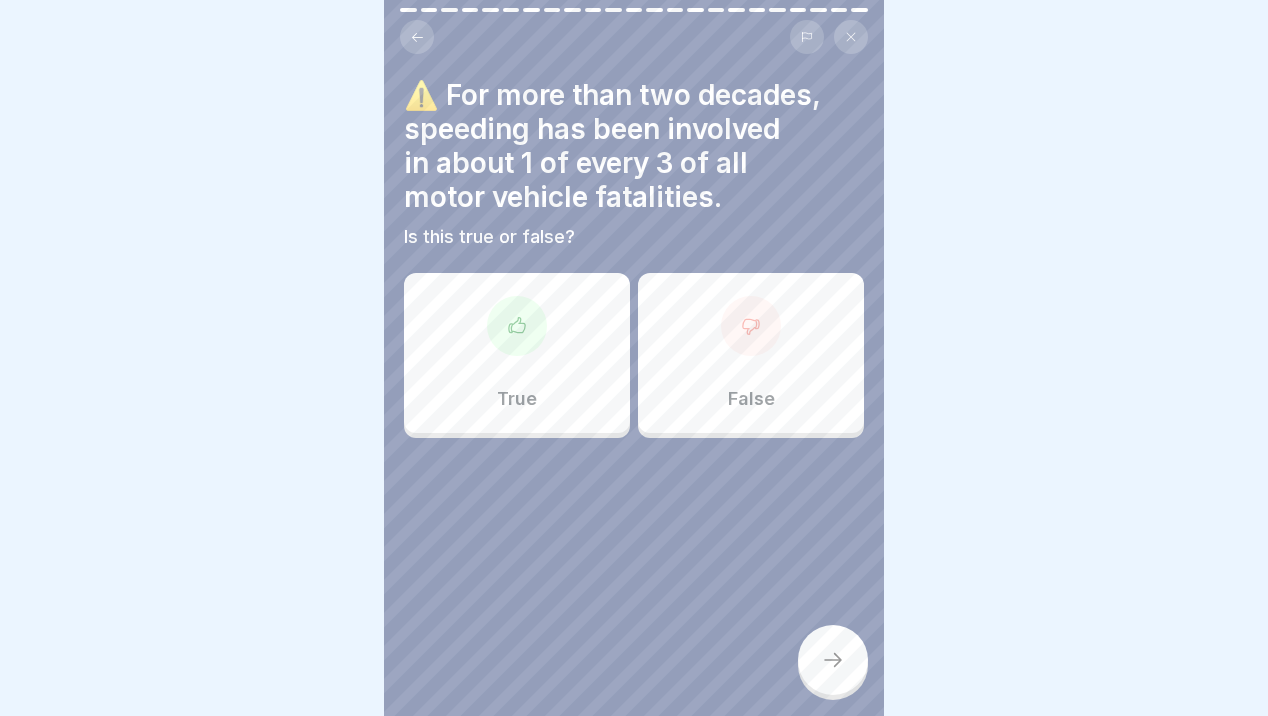 click on "True" at bounding box center [517, 399] 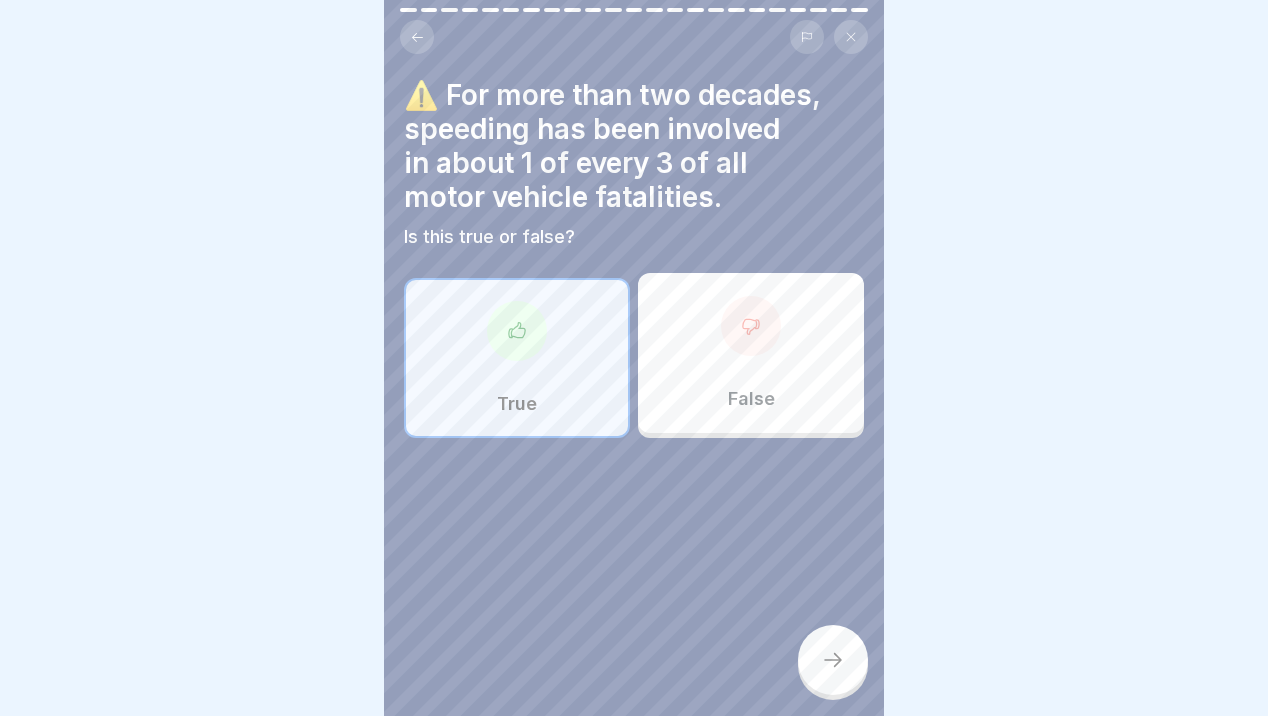 click at bounding box center [833, 660] 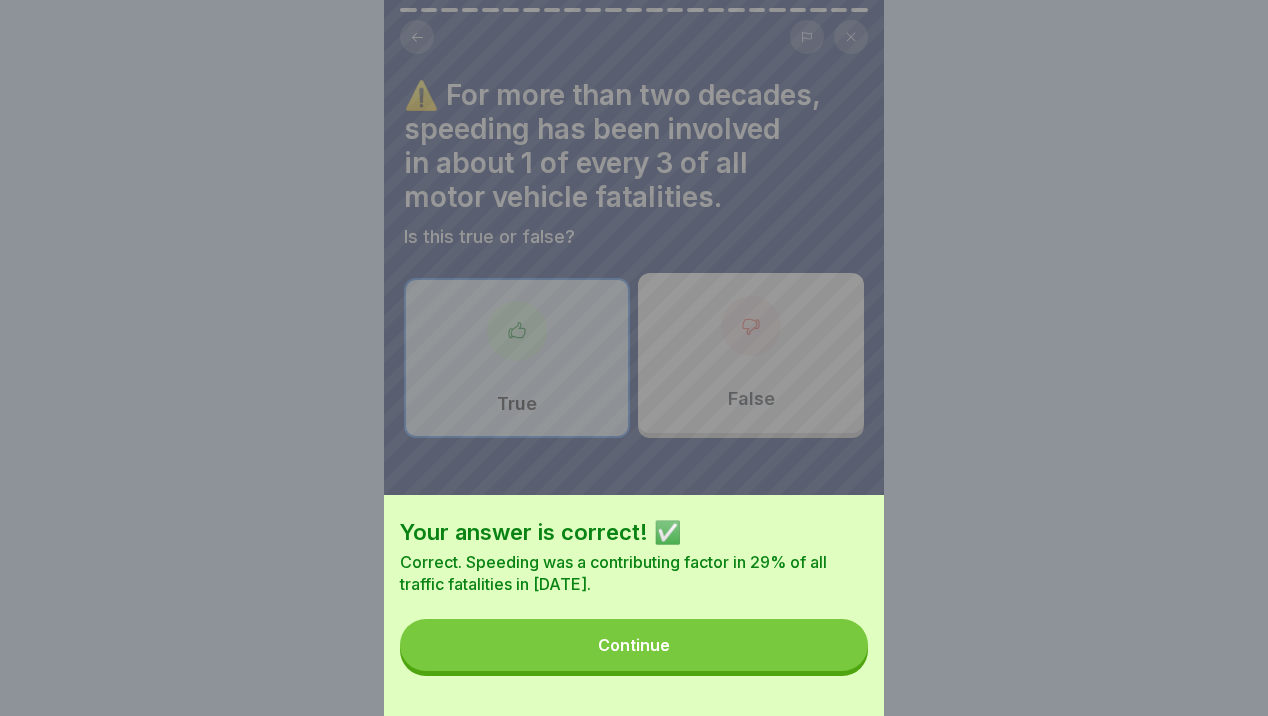 click on "Continue" at bounding box center (634, 645) 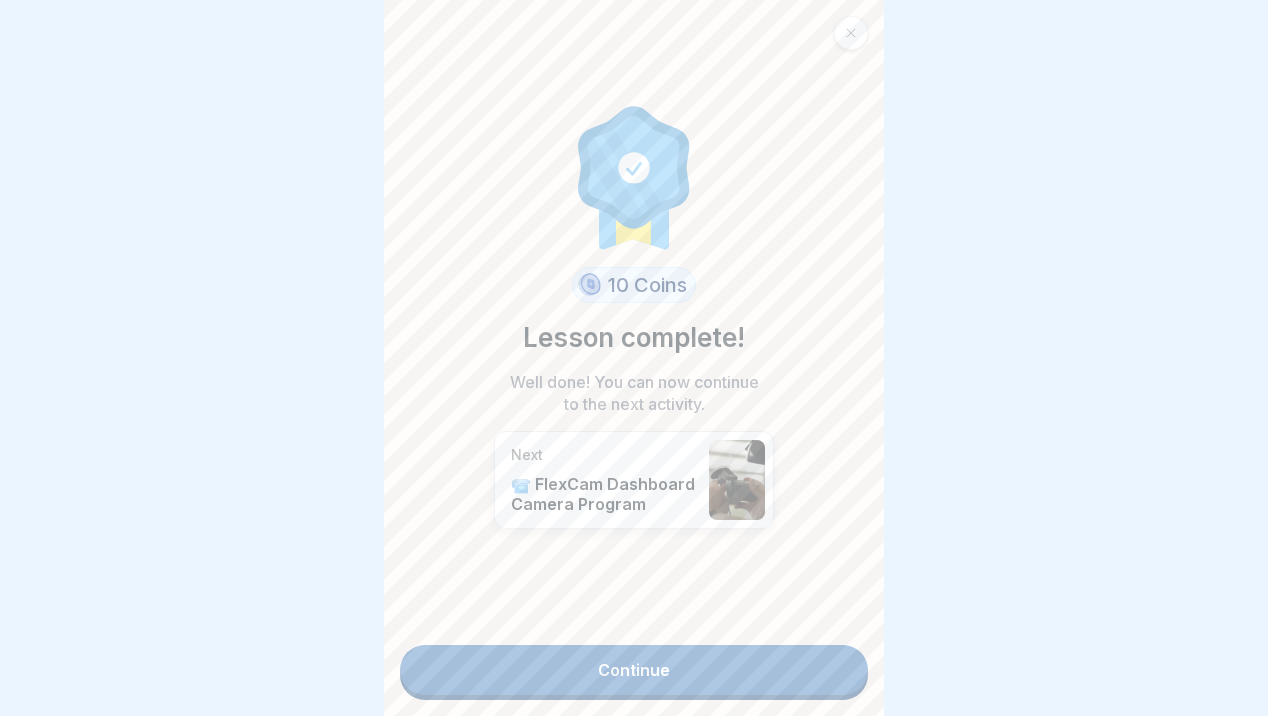 click on "Continue" at bounding box center [634, 670] 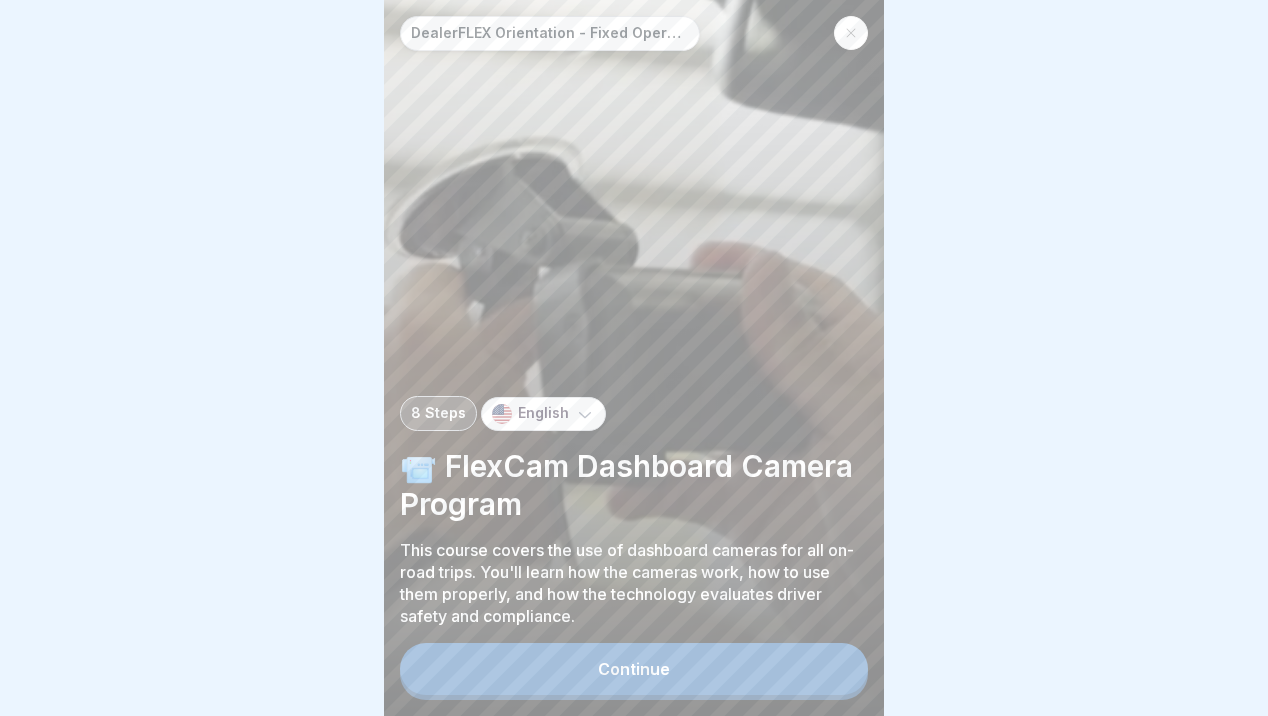 click on "Continue" at bounding box center (634, 669) 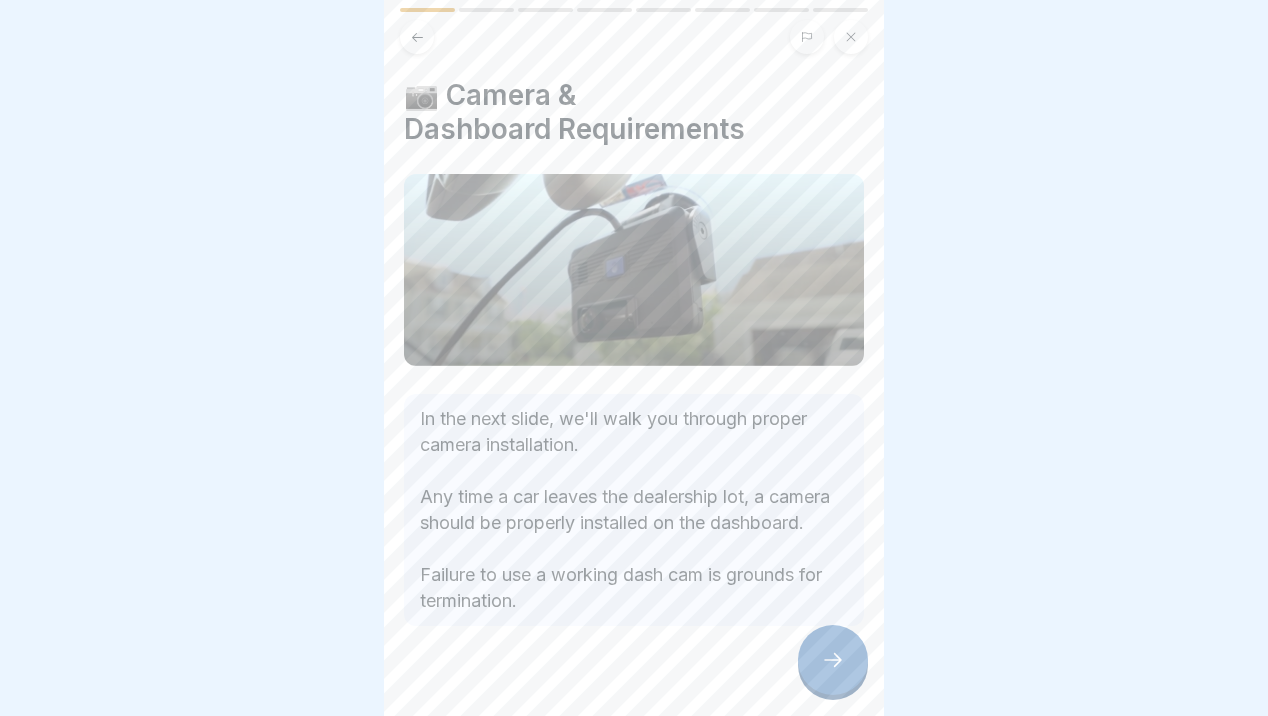 click at bounding box center (833, 660) 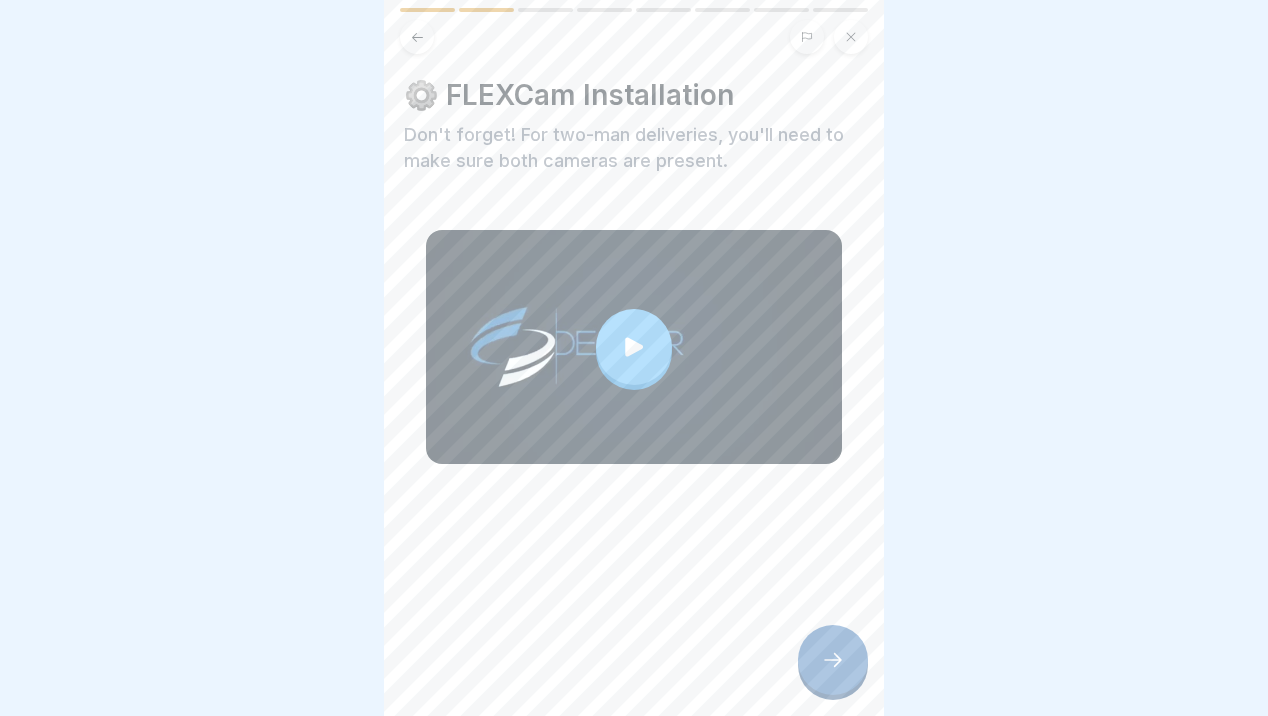 click at bounding box center [833, 660] 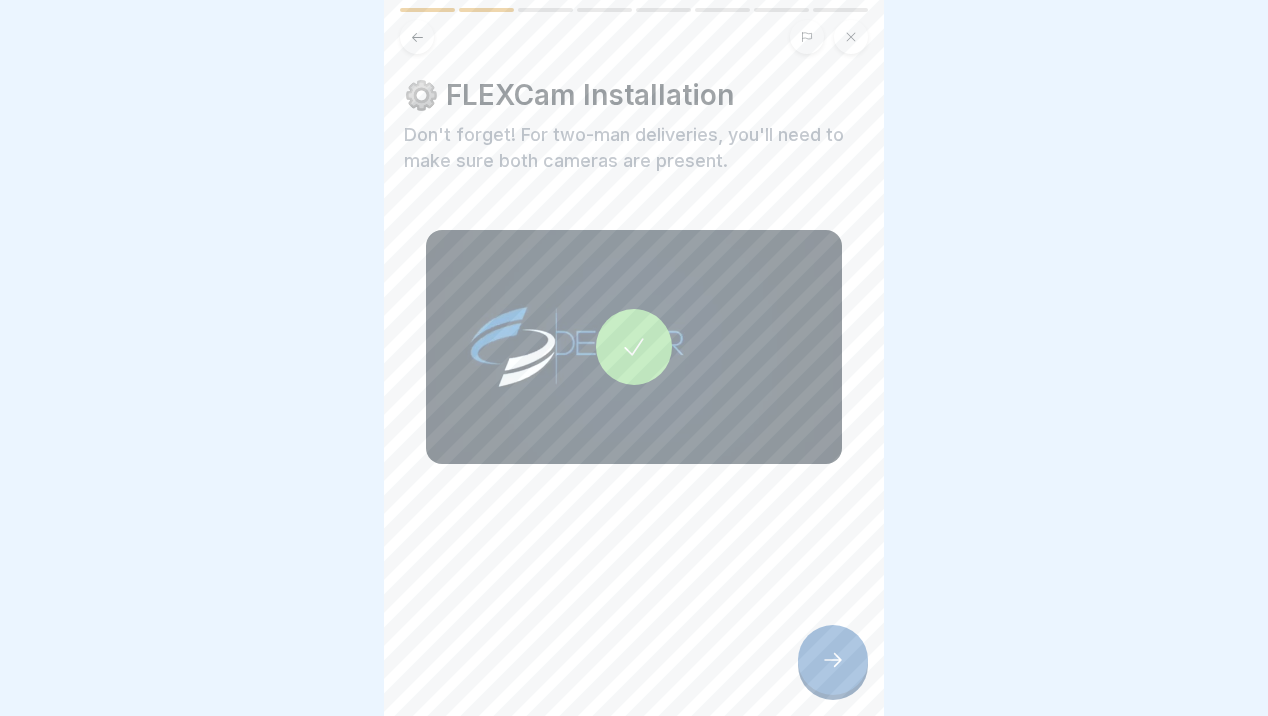 click at bounding box center (833, 660) 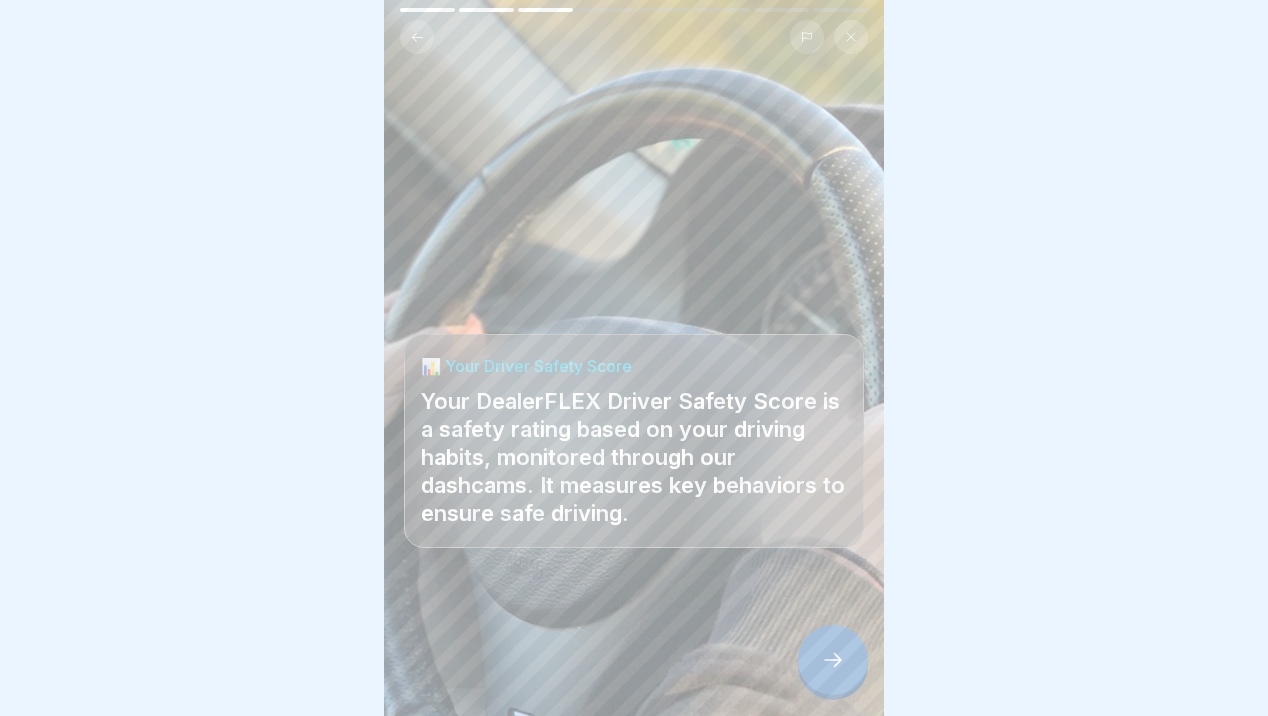 click 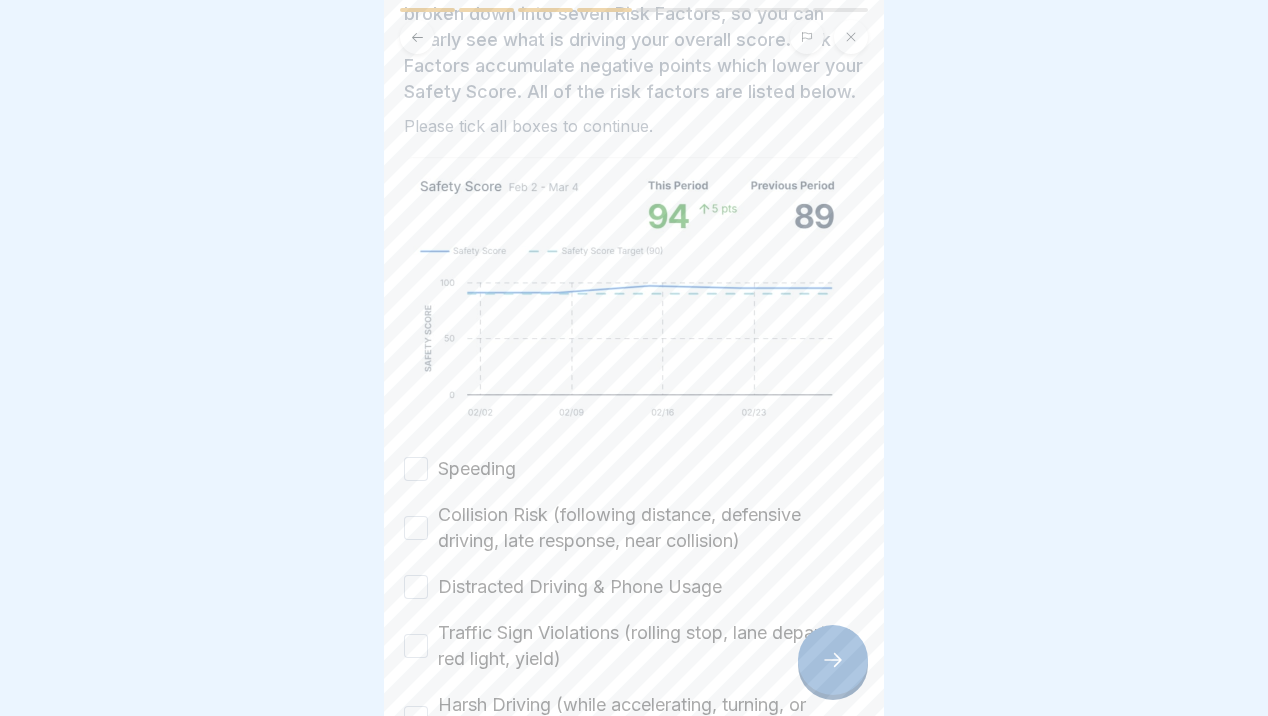 scroll, scrollTop: 222, scrollLeft: 0, axis: vertical 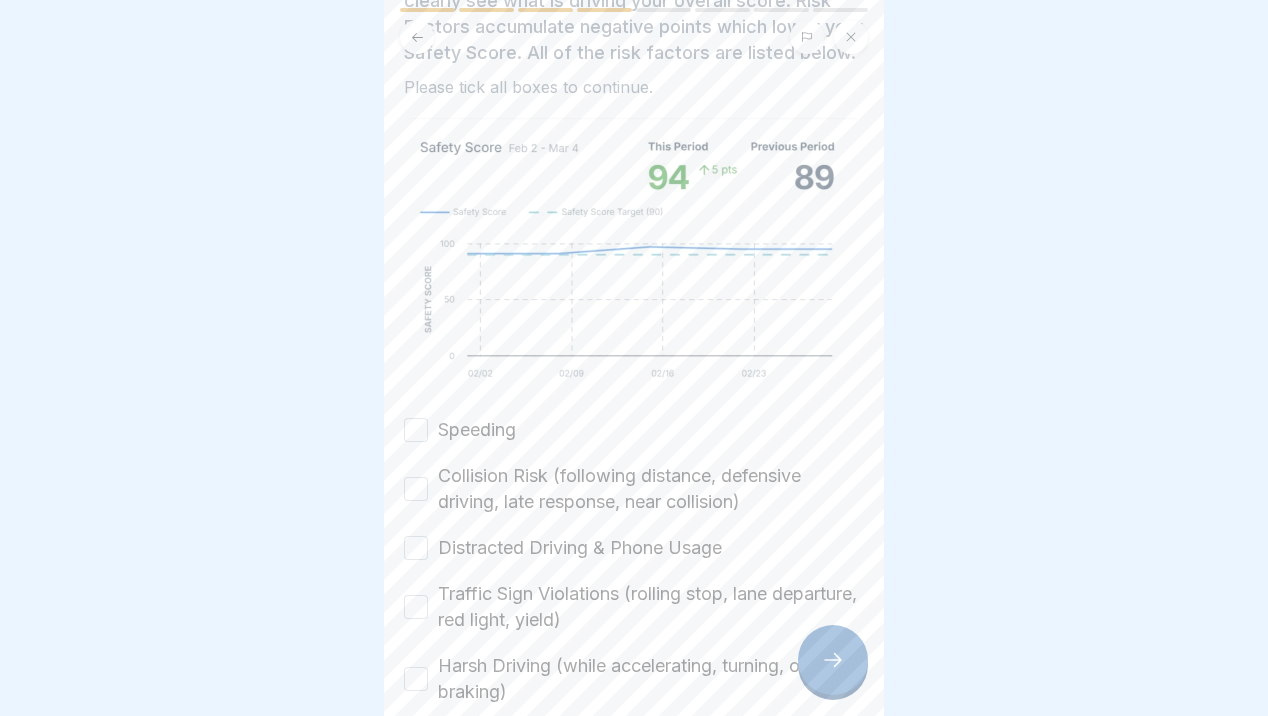 click on "Speeding" at bounding box center (416, 430) 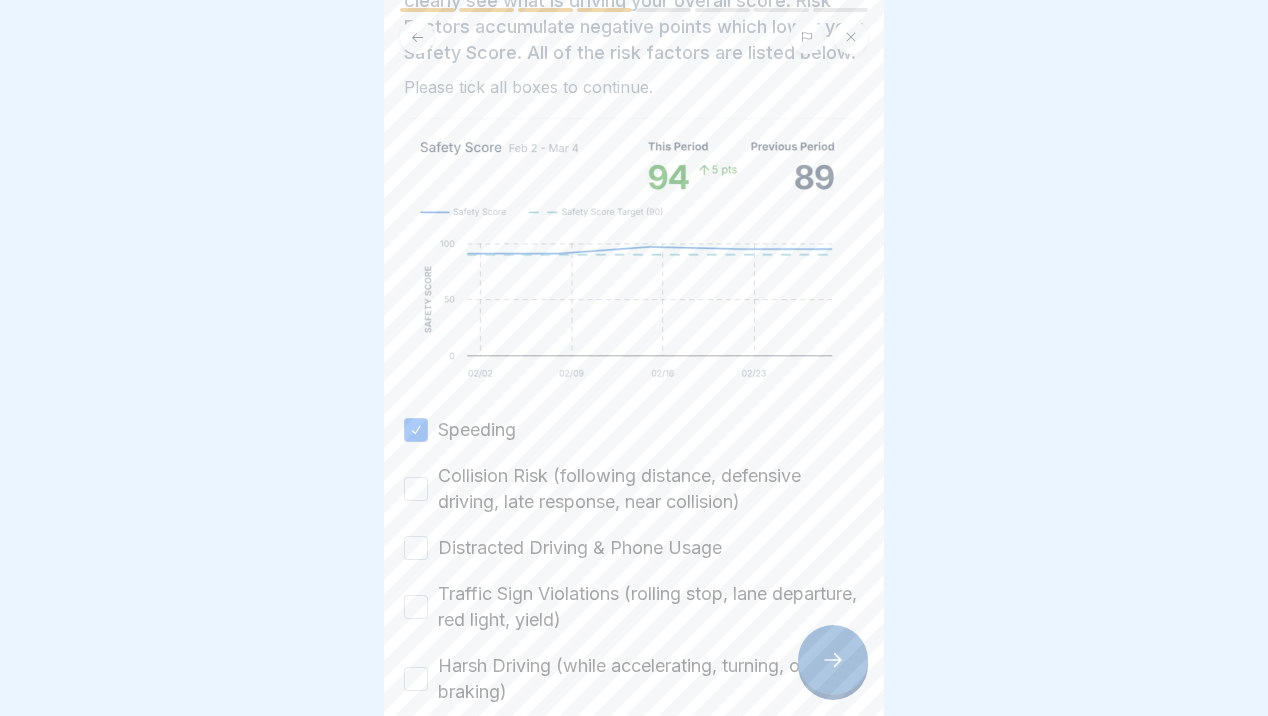 click on "Collision Risk (following distance, defensive driving, late response, near collision)" at bounding box center (416, 489) 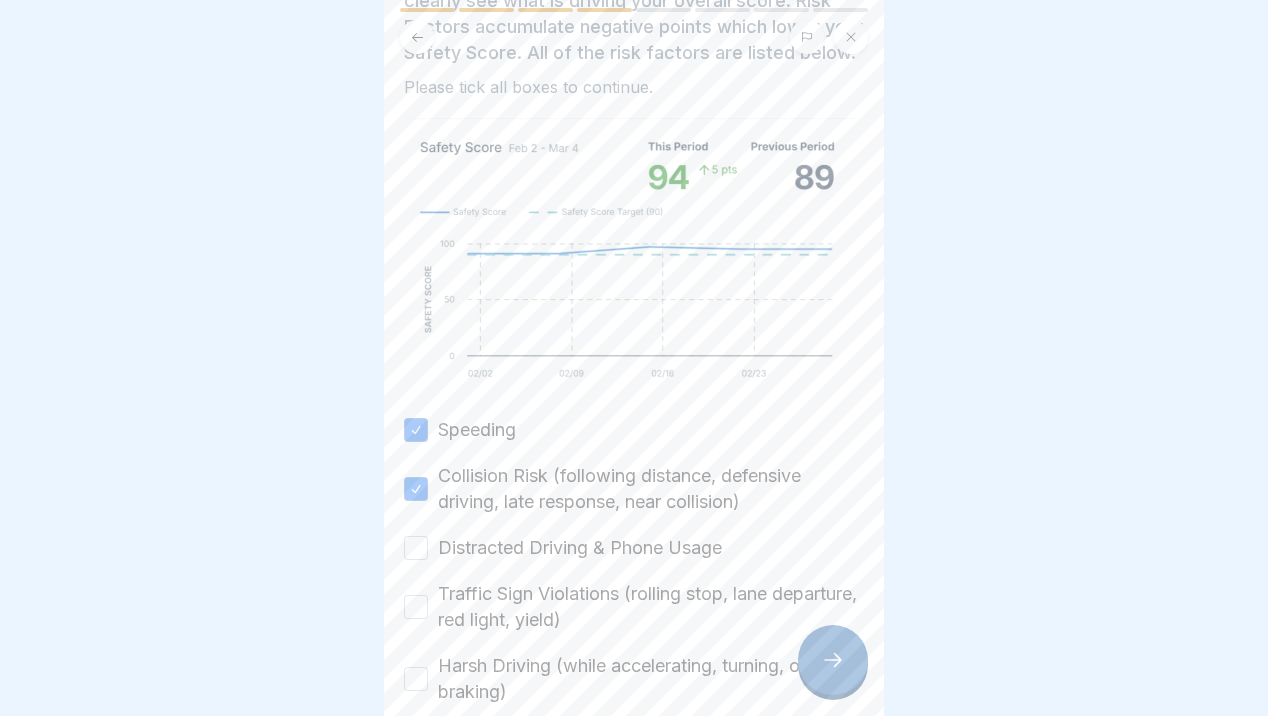 click on "Distracted Driving & Phone Usage" at bounding box center (416, 548) 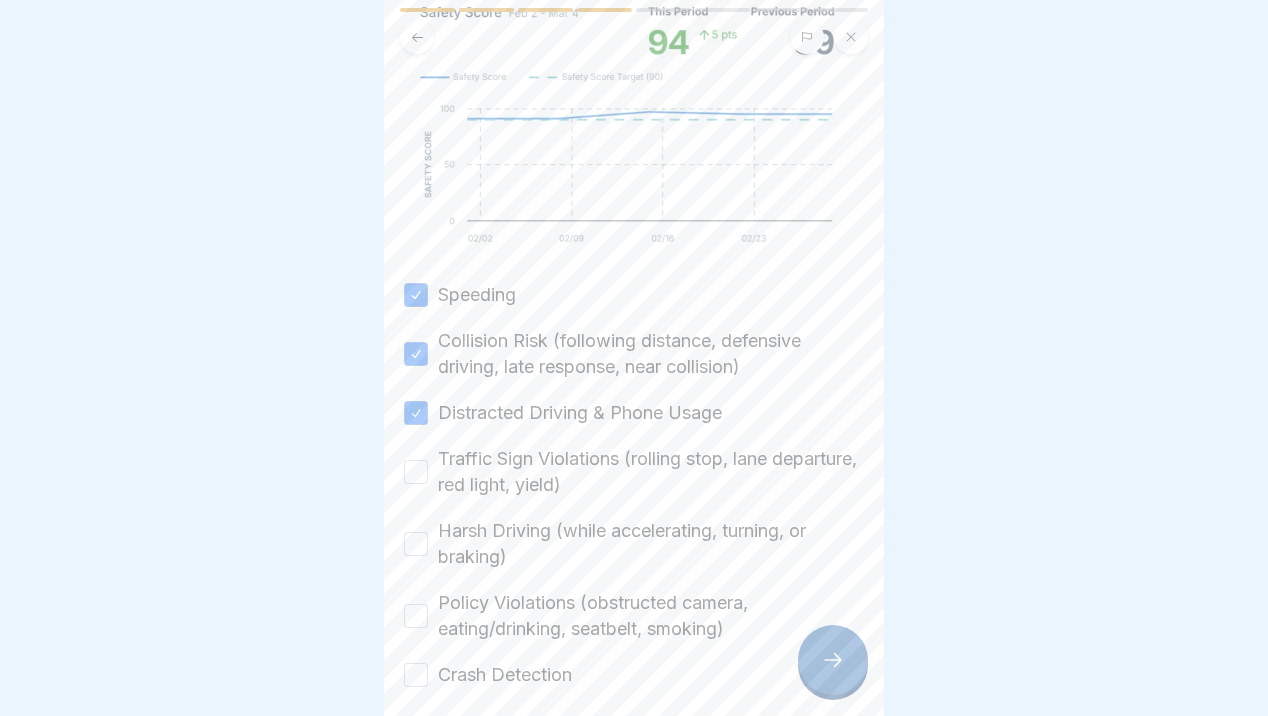 scroll, scrollTop: 358, scrollLeft: 0, axis: vertical 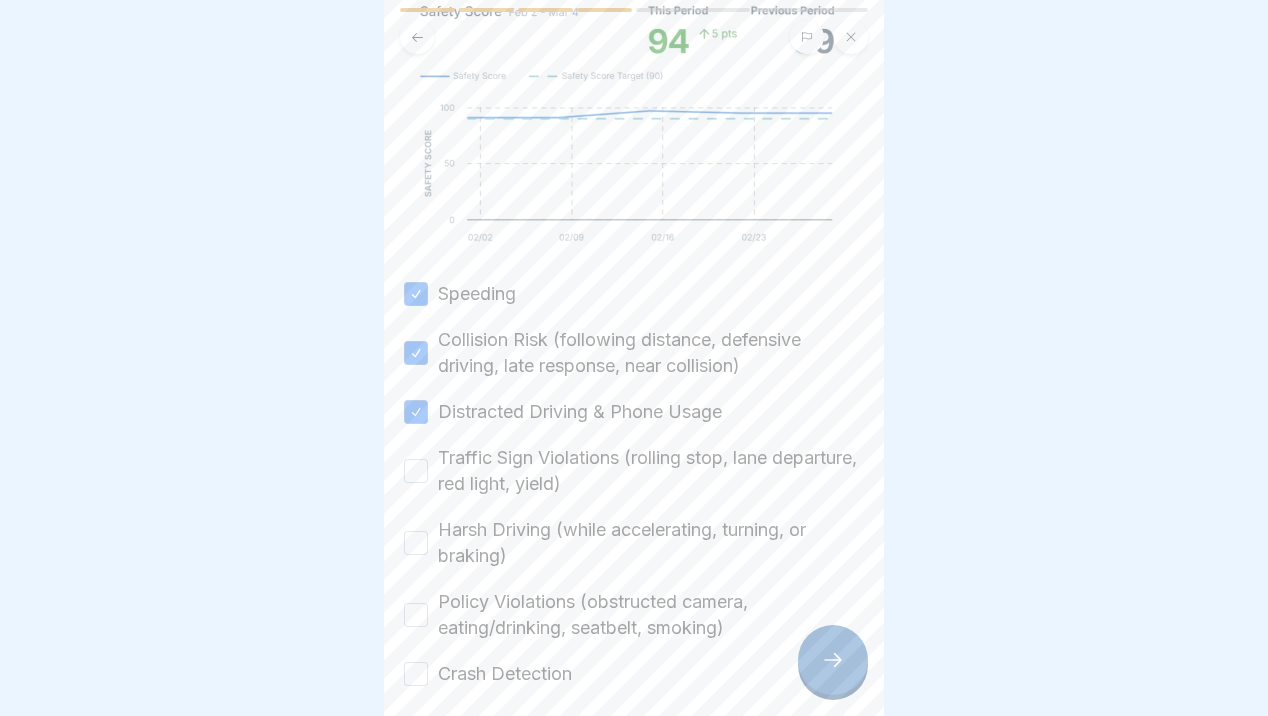 click on "Traffic Sign Violations (rolling stop, lane departure, red light, yield)" at bounding box center [416, 471] 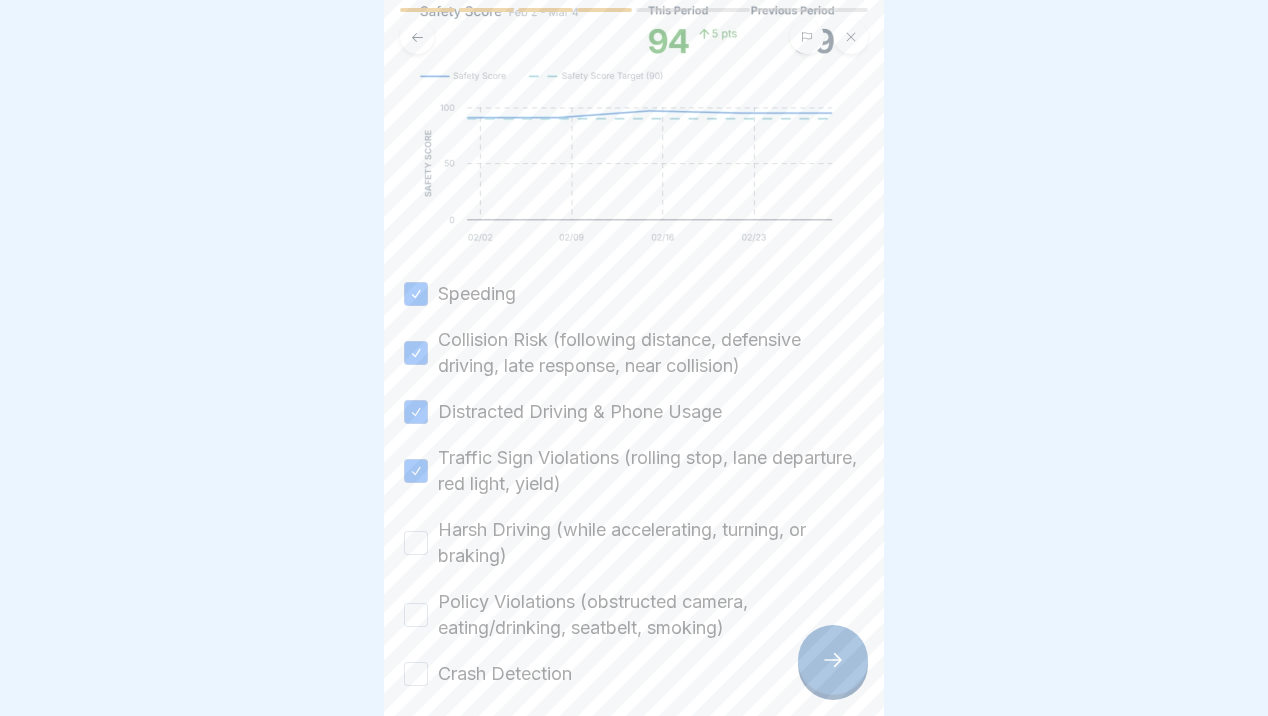 click on "Harsh Driving (while accelerating, turning, or braking)" at bounding box center (416, 543) 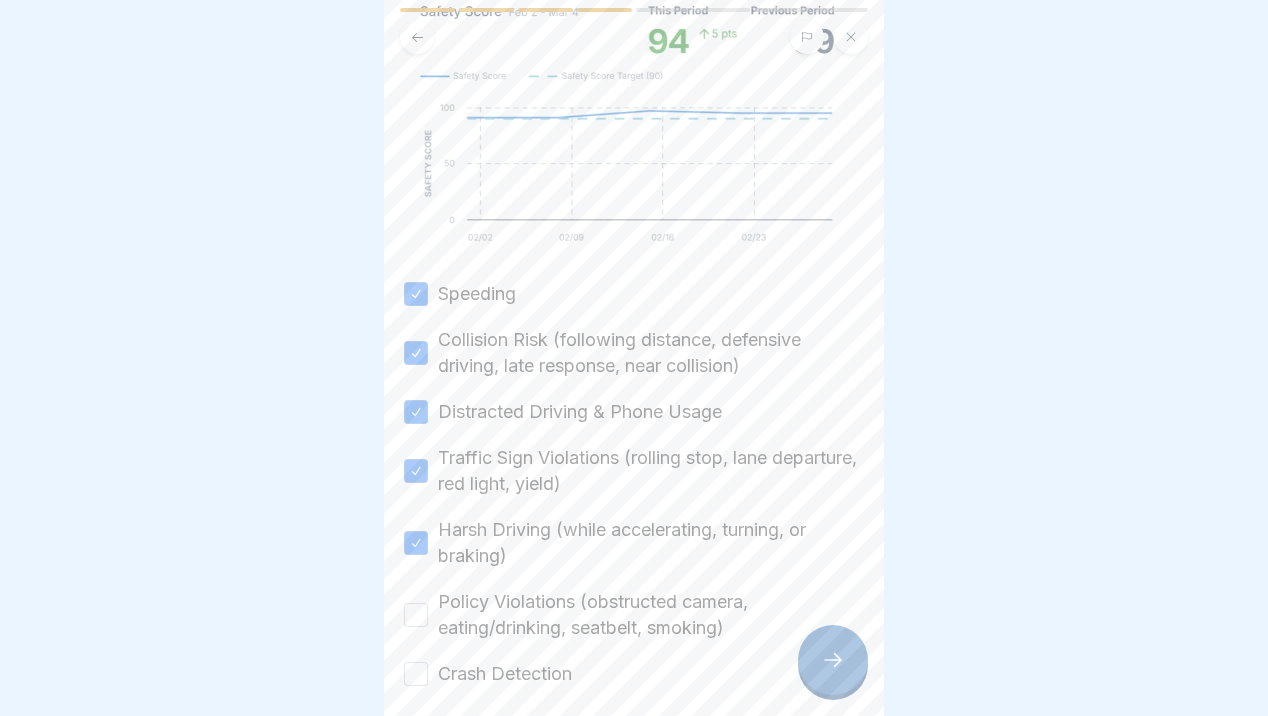 scroll, scrollTop: 449, scrollLeft: 0, axis: vertical 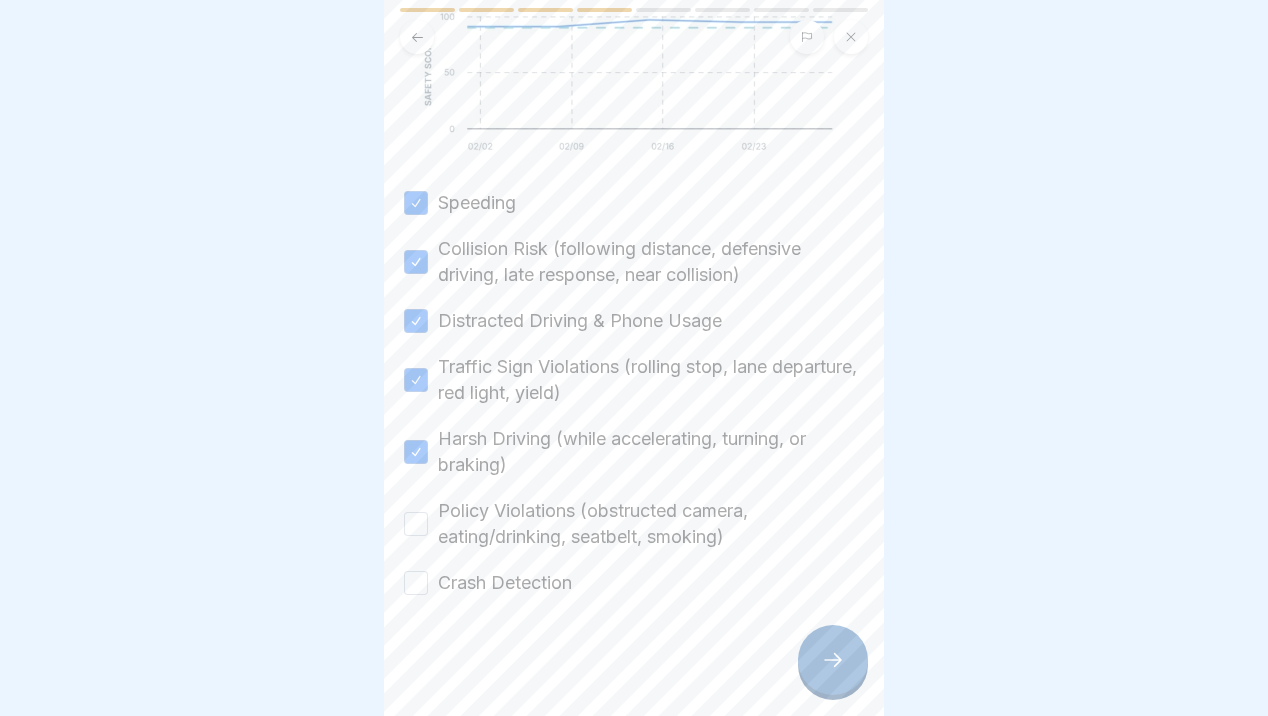 click on "Policy Violations (obstructed camera, eating/drinking, seatbelt, smoking)" at bounding box center (416, 524) 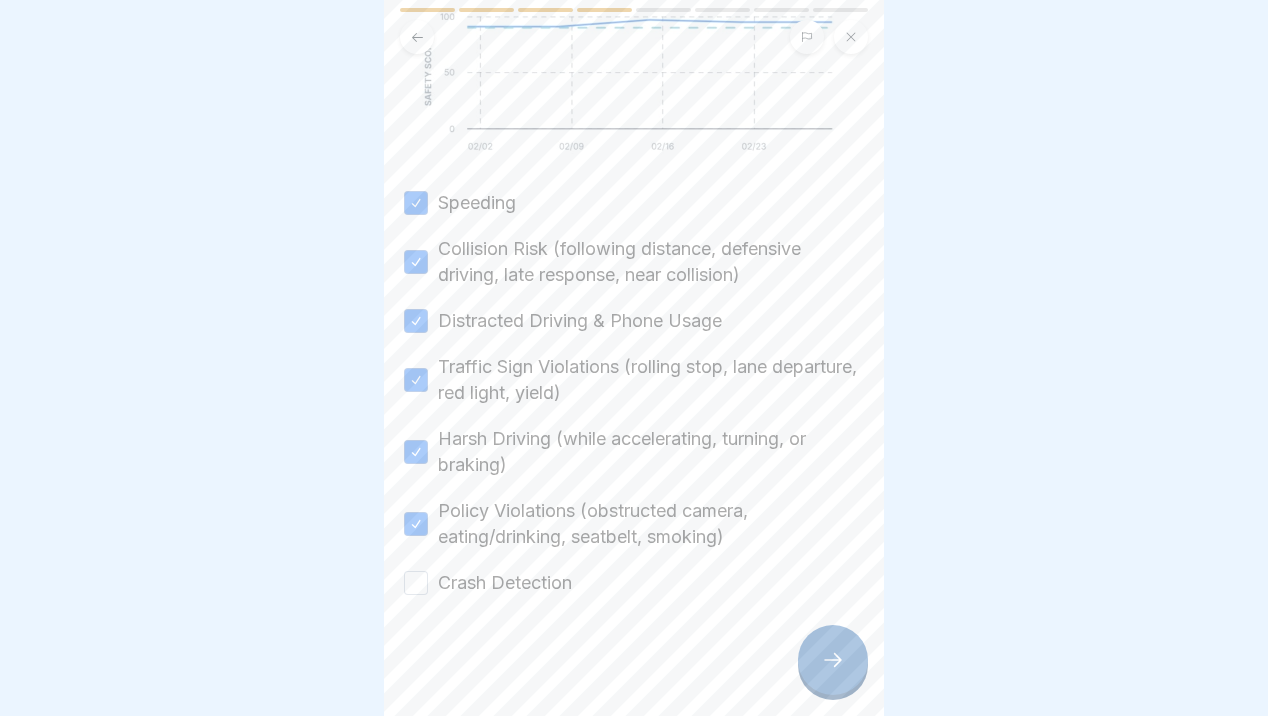 click on "Crash Detection" at bounding box center [416, 583] 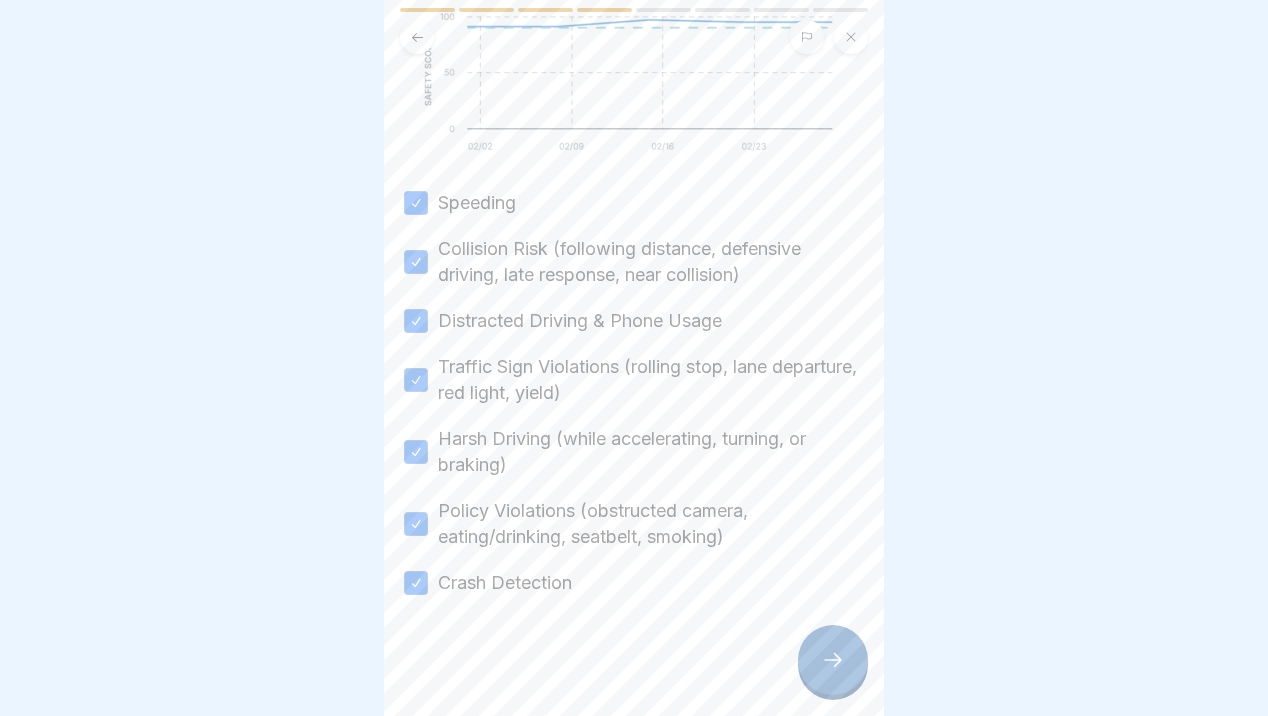 click 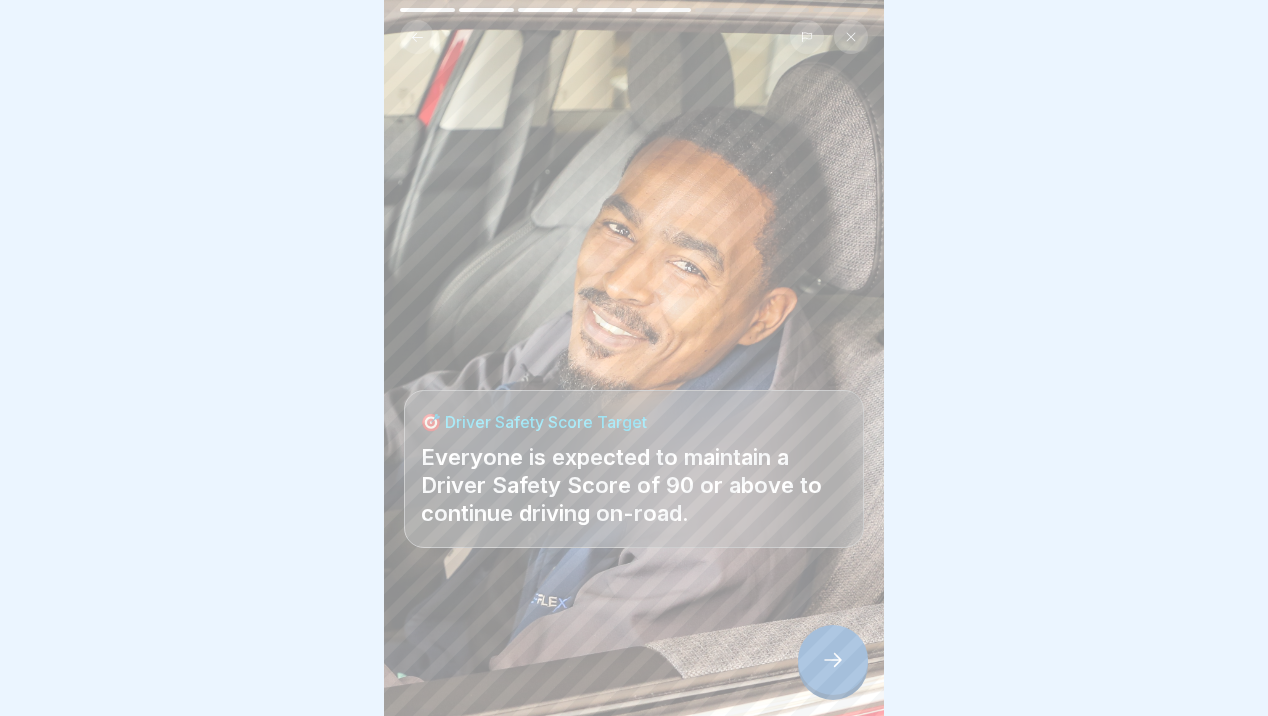 click 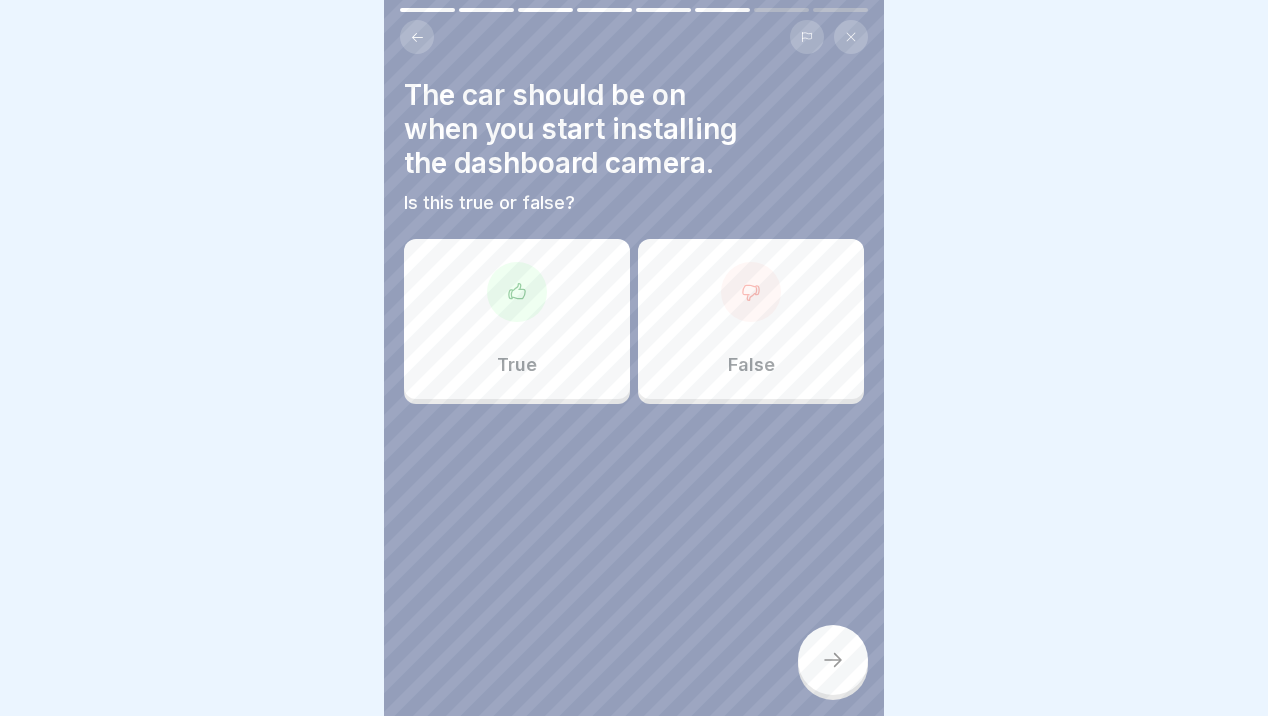 click at bounding box center (751, 292) 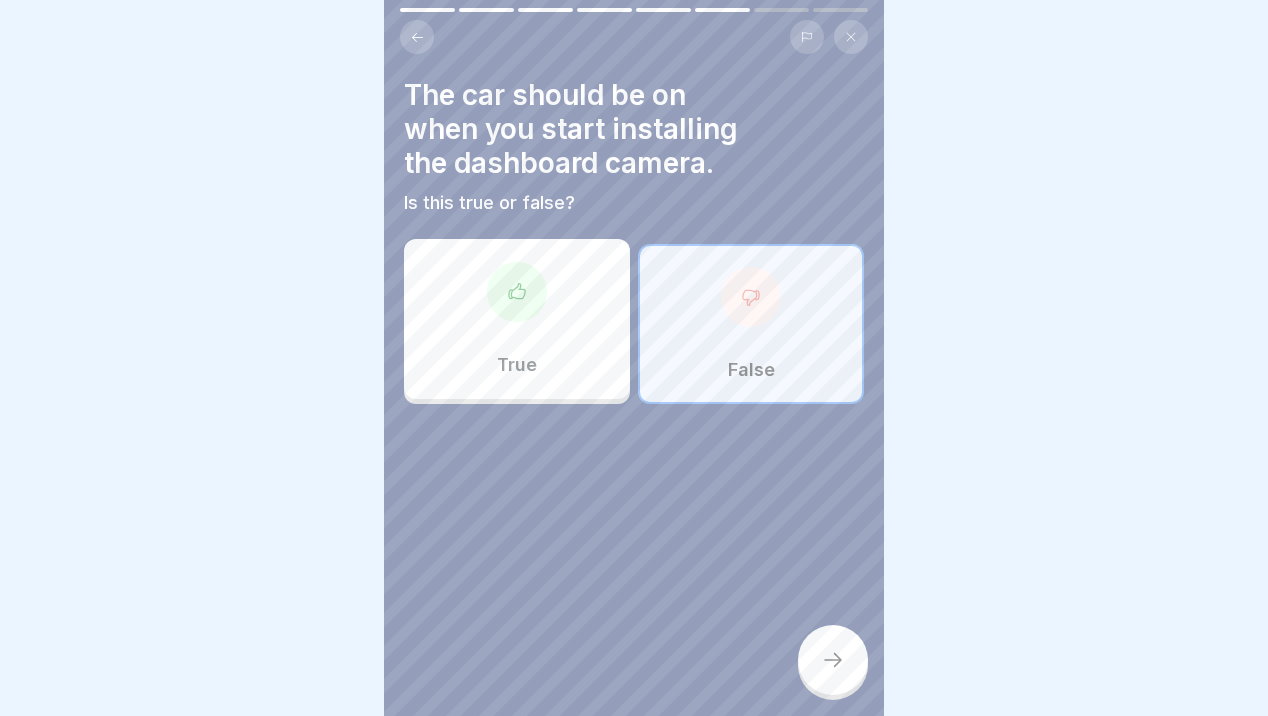 click 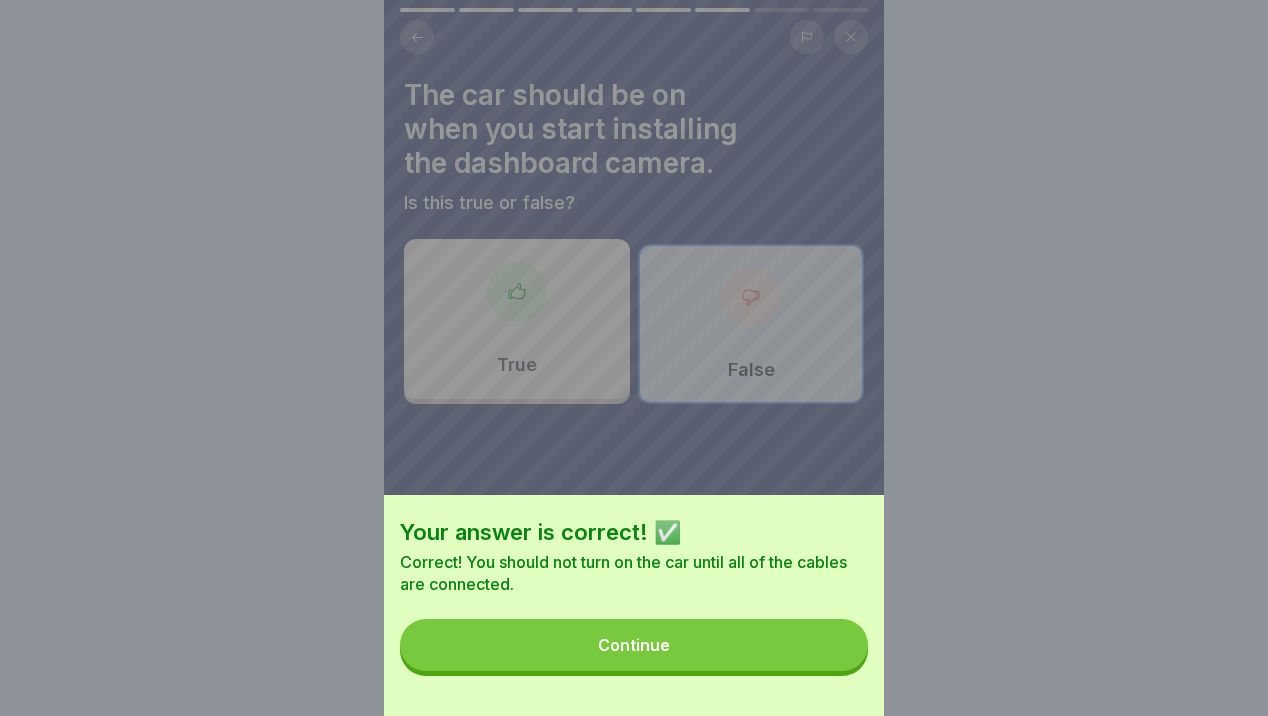 click on "Continue" at bounding box center [634, 645] 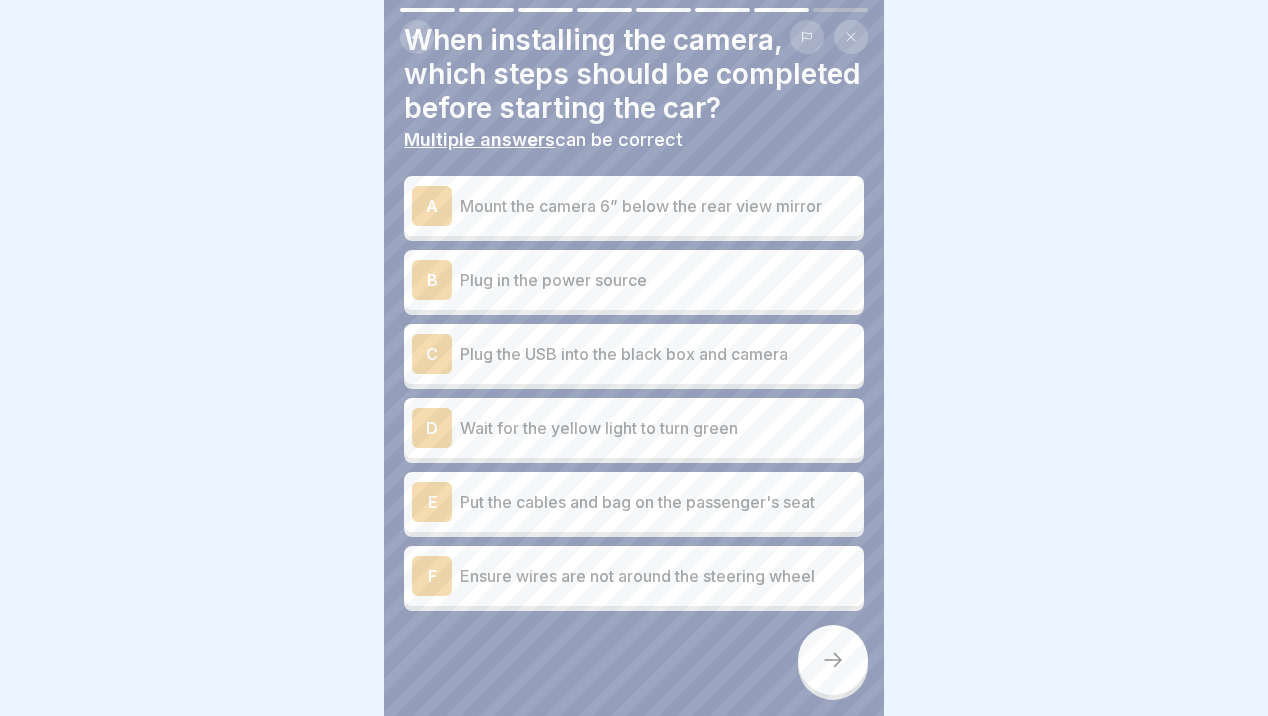 scroll, scrollTop: 57, scrollLeft: 0, axis: vertical 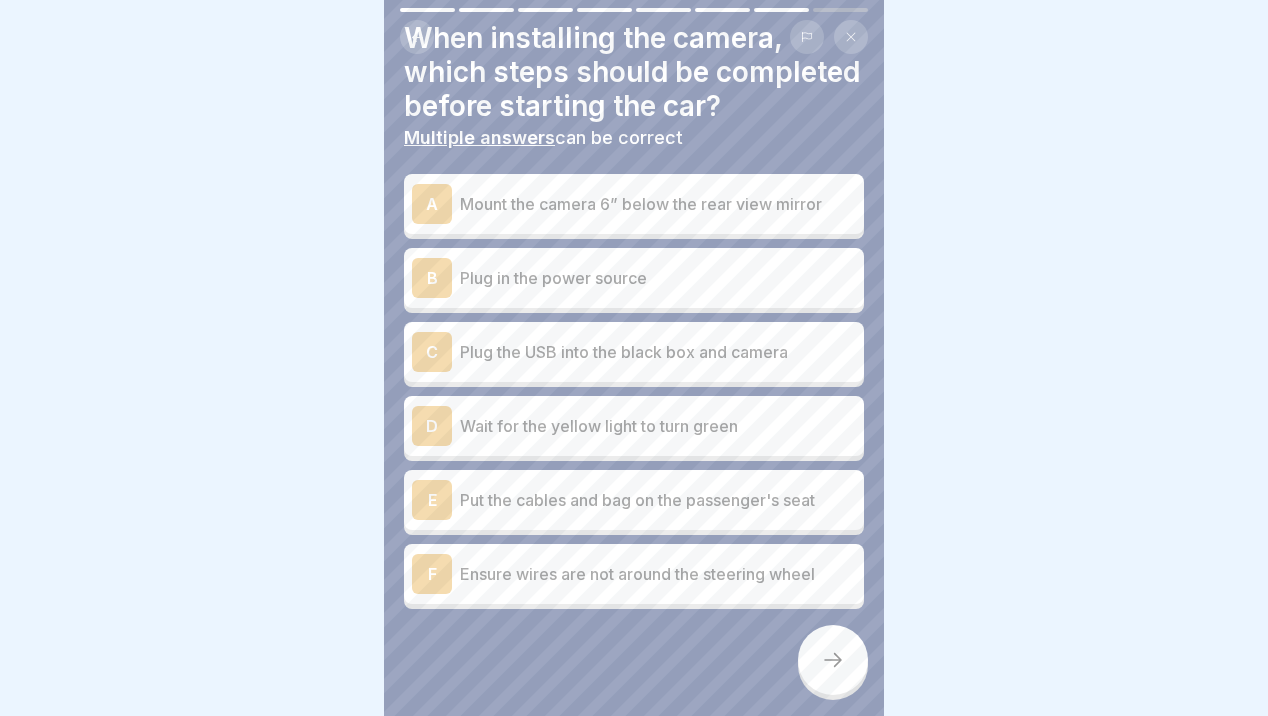 click on "A Mount the camera 6” below the rear view mirror" at bounding box center (634, 204) 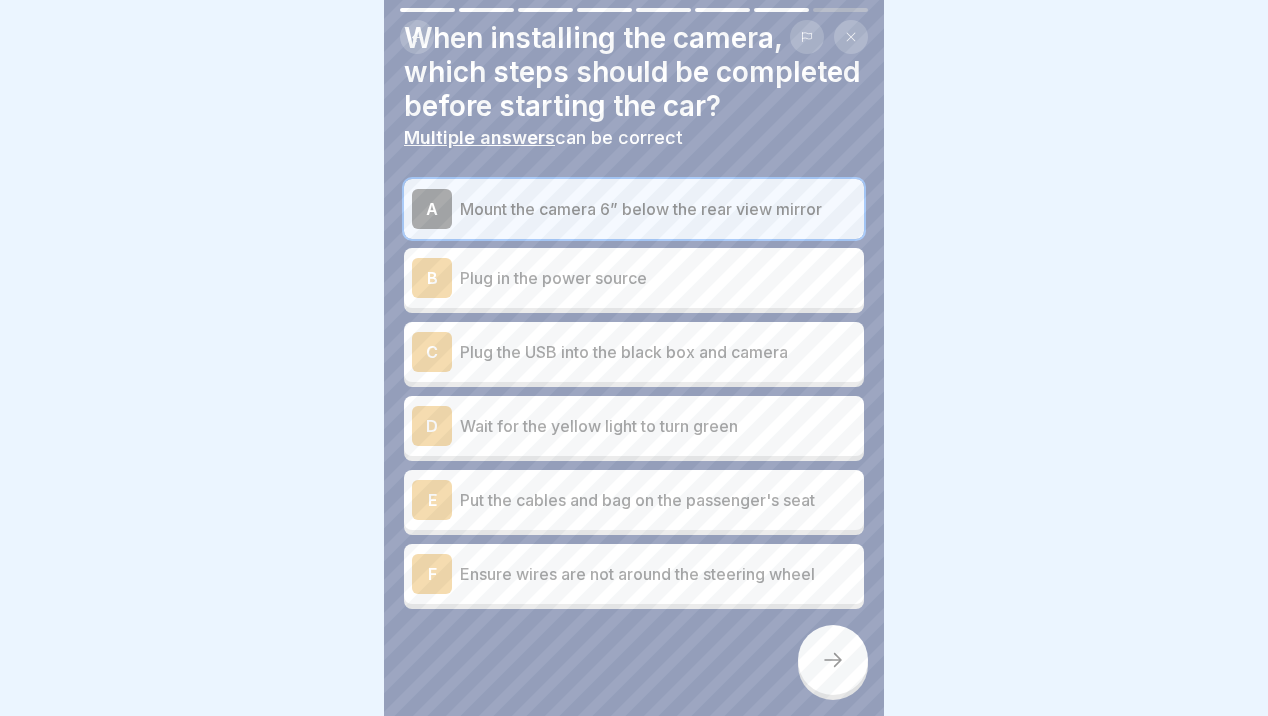 click on "Plug in the power source" at bounding box center (658, 278) 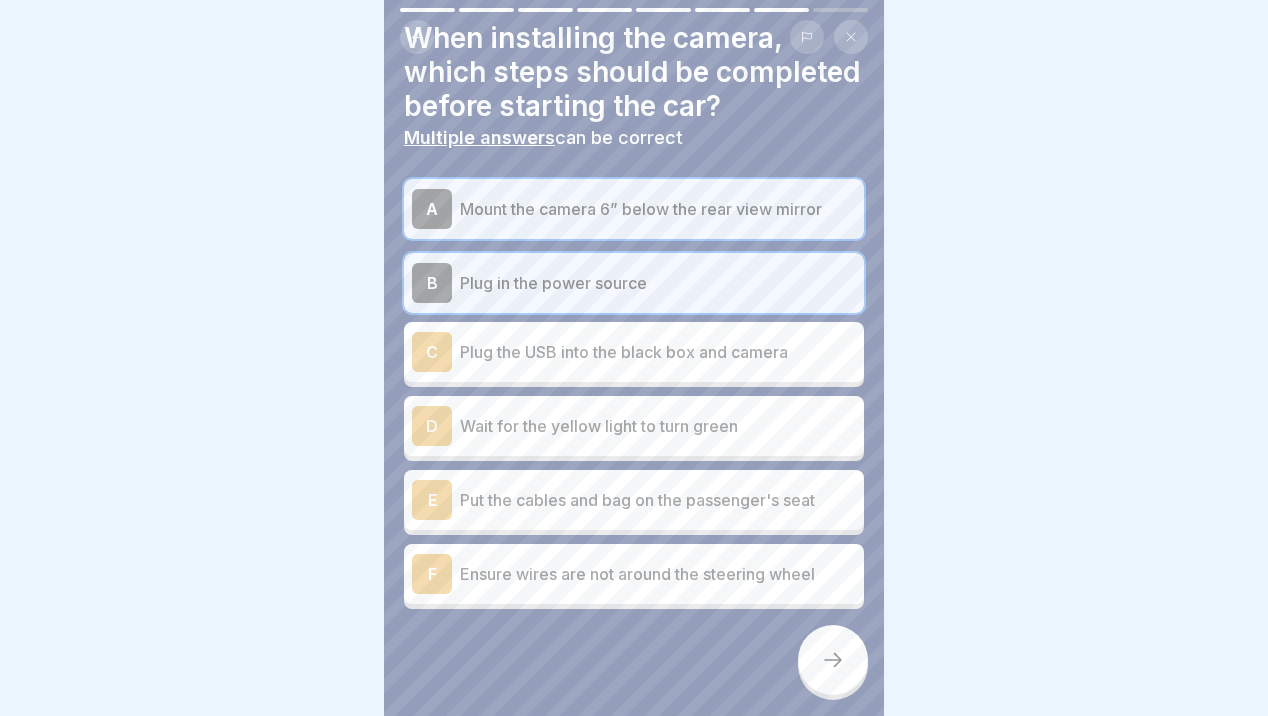 click on "C Plug the USB into the black box and camera" at bounding box center [634, 352] 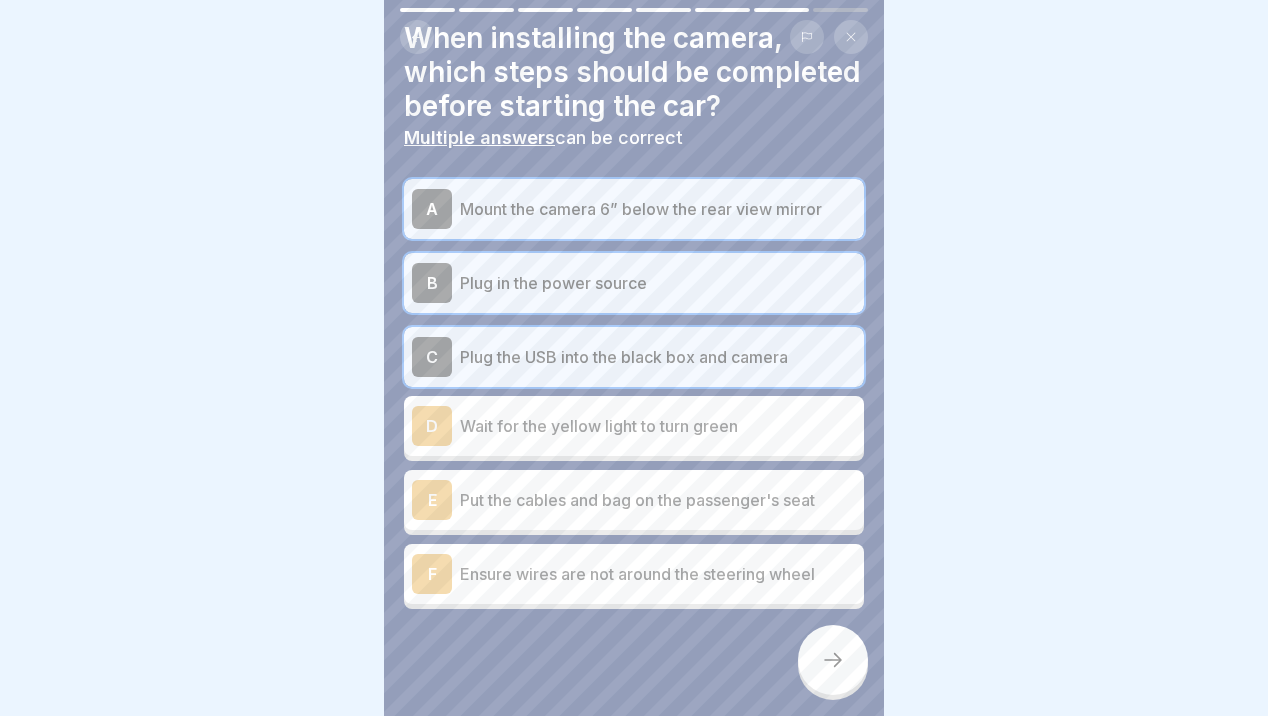 scroll, scrollTop: 69, scrollLeft: 0, axis: vertical 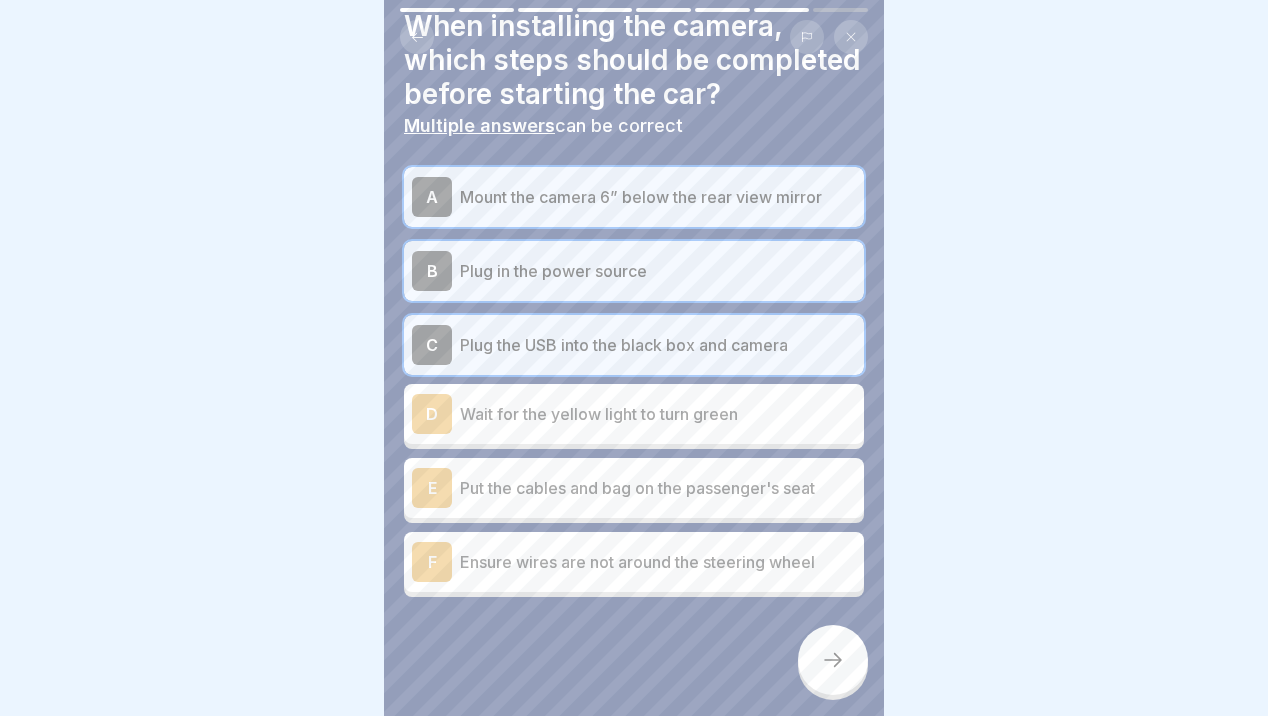 click on "Wait for the yellow light to turn green" at bounding box center (658, 414) 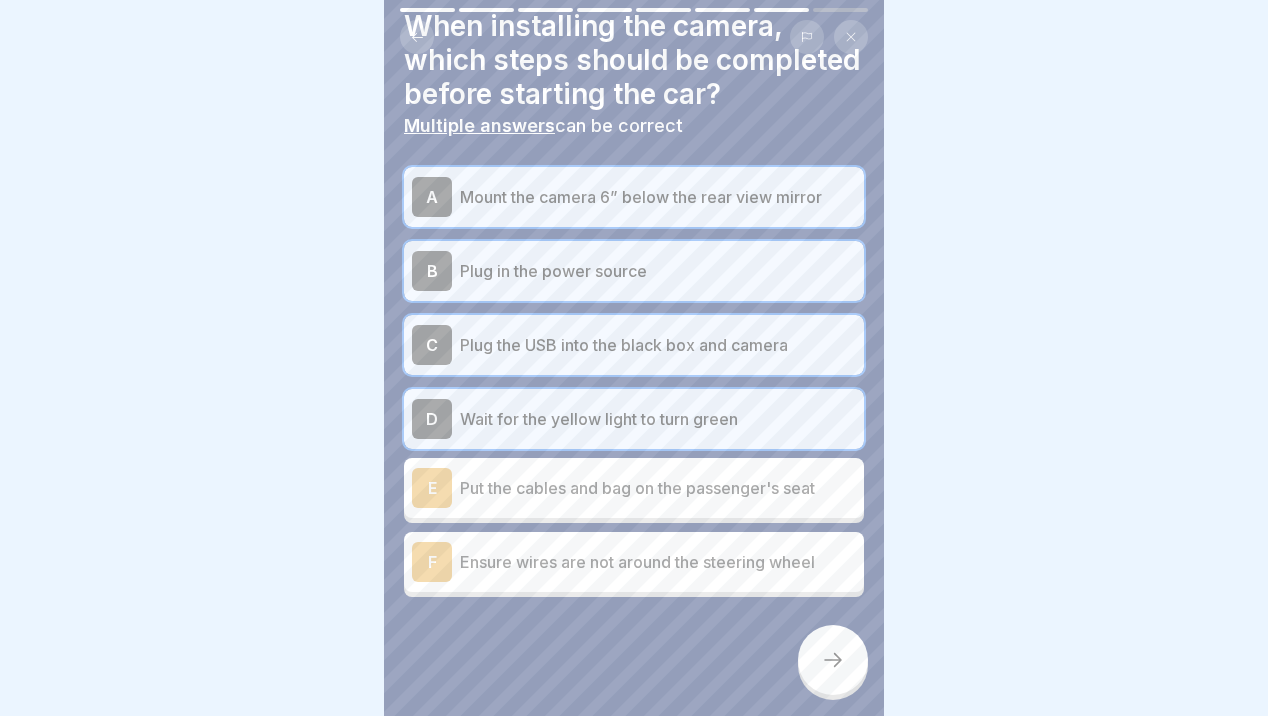 click on "Put the cables and bag on the passenger's seat" at bounding box center (658, 488) 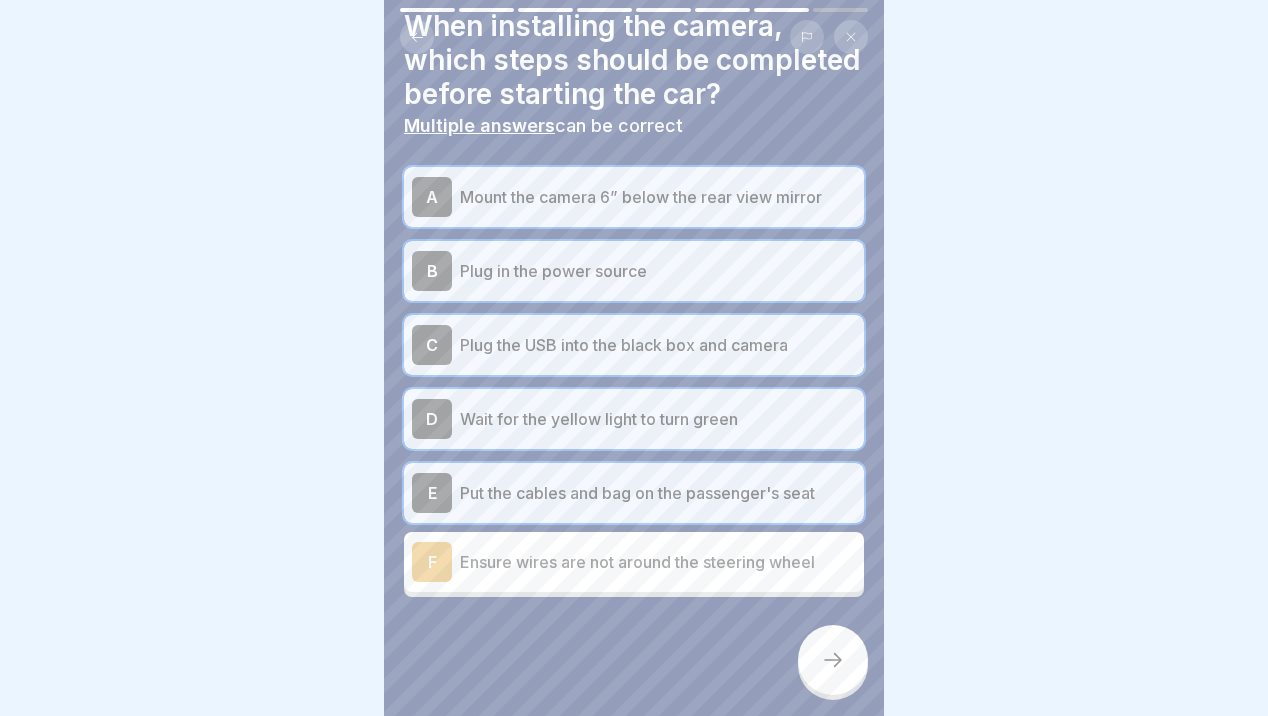 click on "Ensure wires are not around the steering wheel" at bounding box center (658, 562) 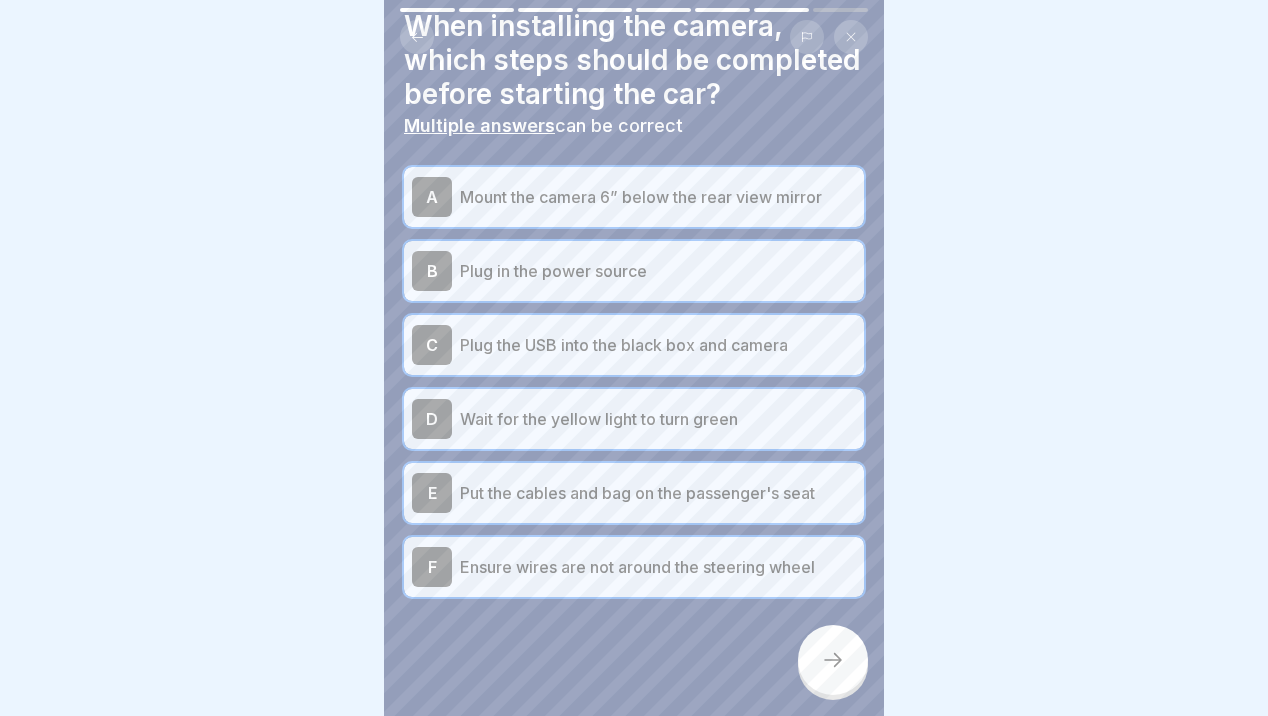 click at bounding box center [833, 660] 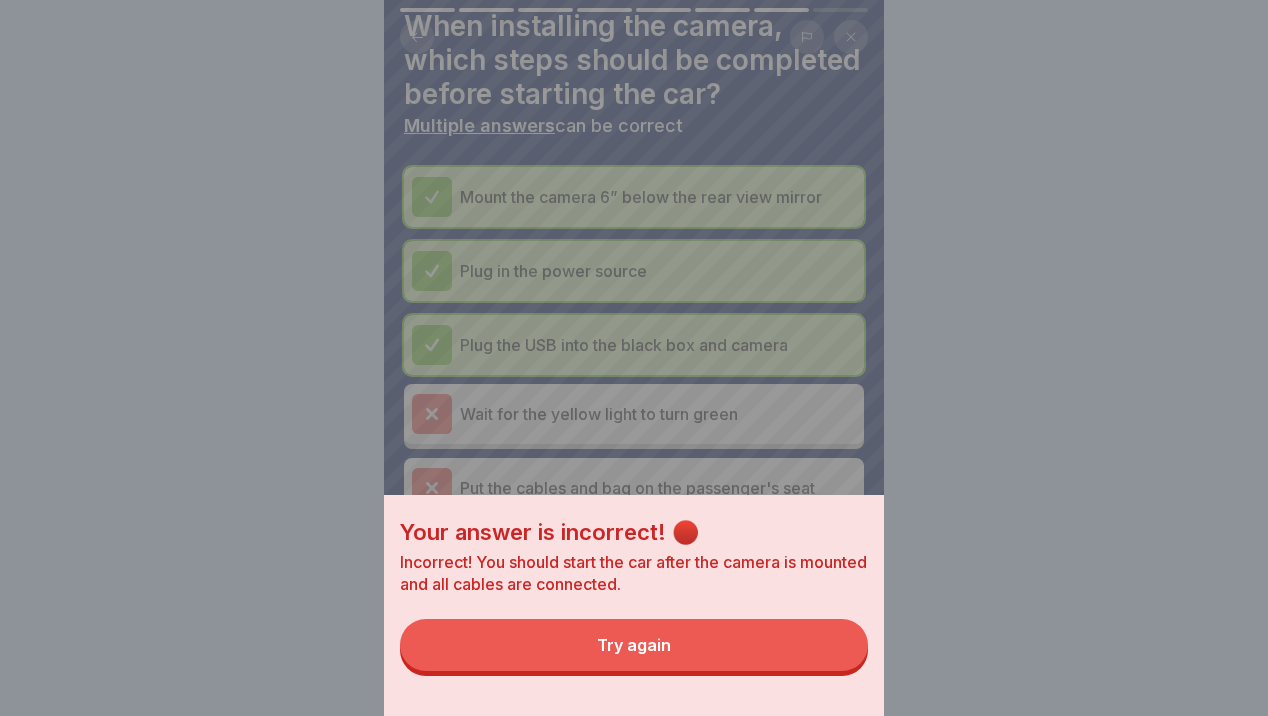 click on "Try again" at bounding box center [634, 645] 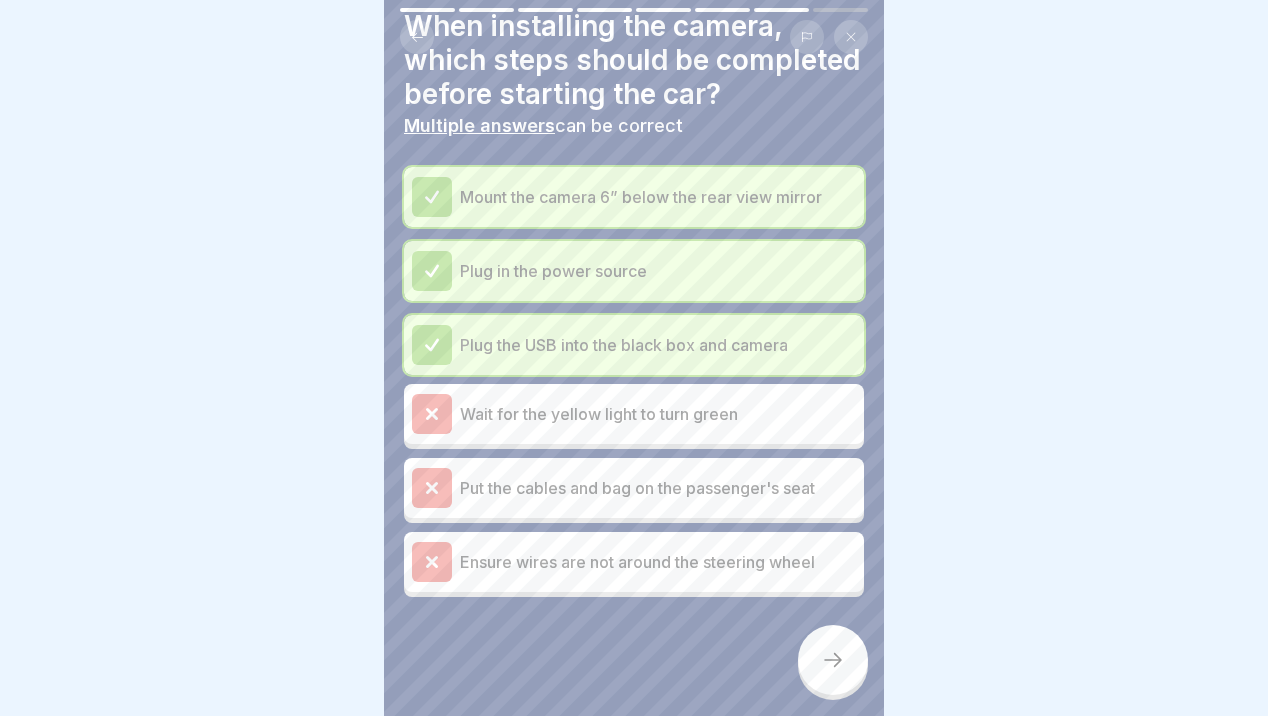 click on "Wait for the yellow light to turn green" at bounding box center (658, 414) 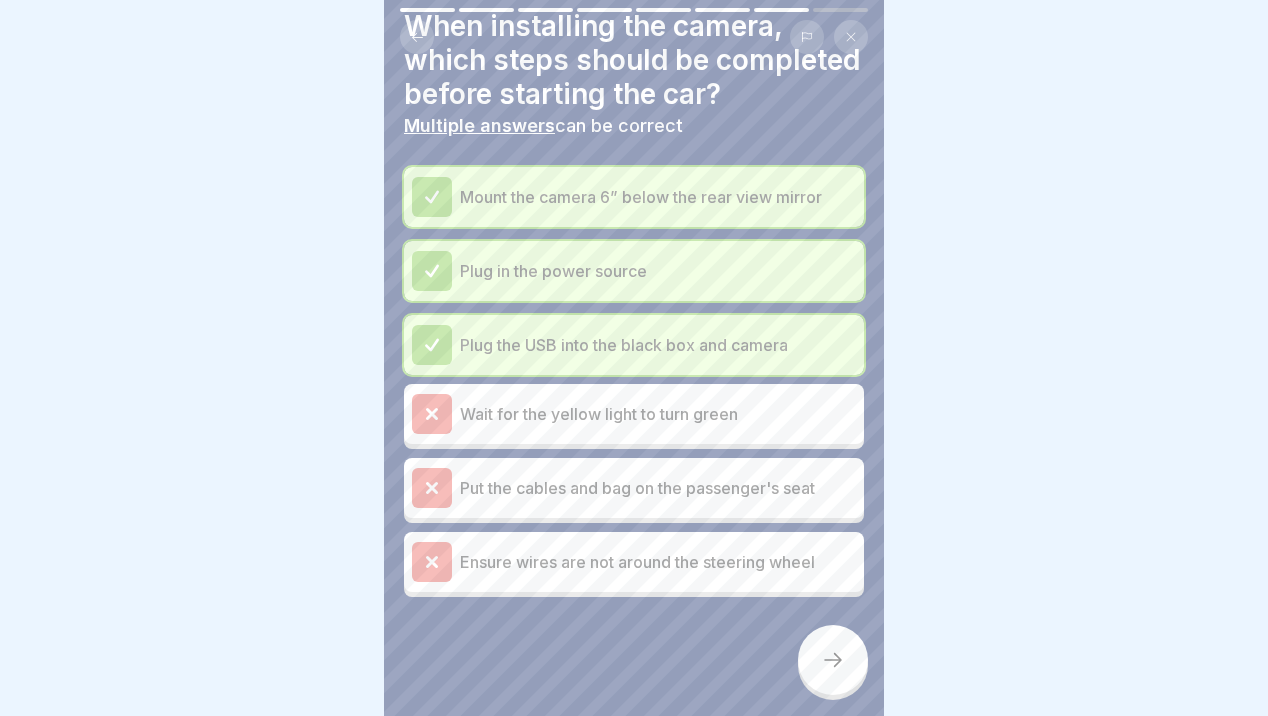 click at bounding box center [833, 660] 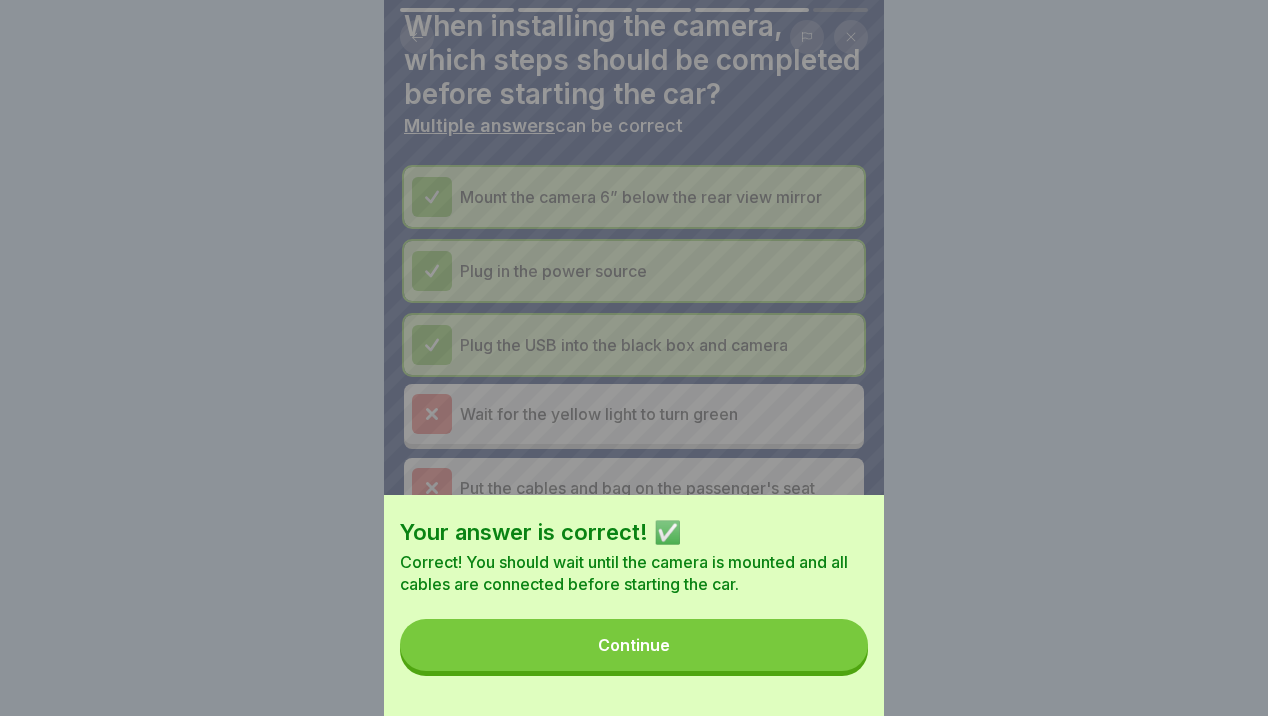 click on "Continue" at bounding box center (634, 645) 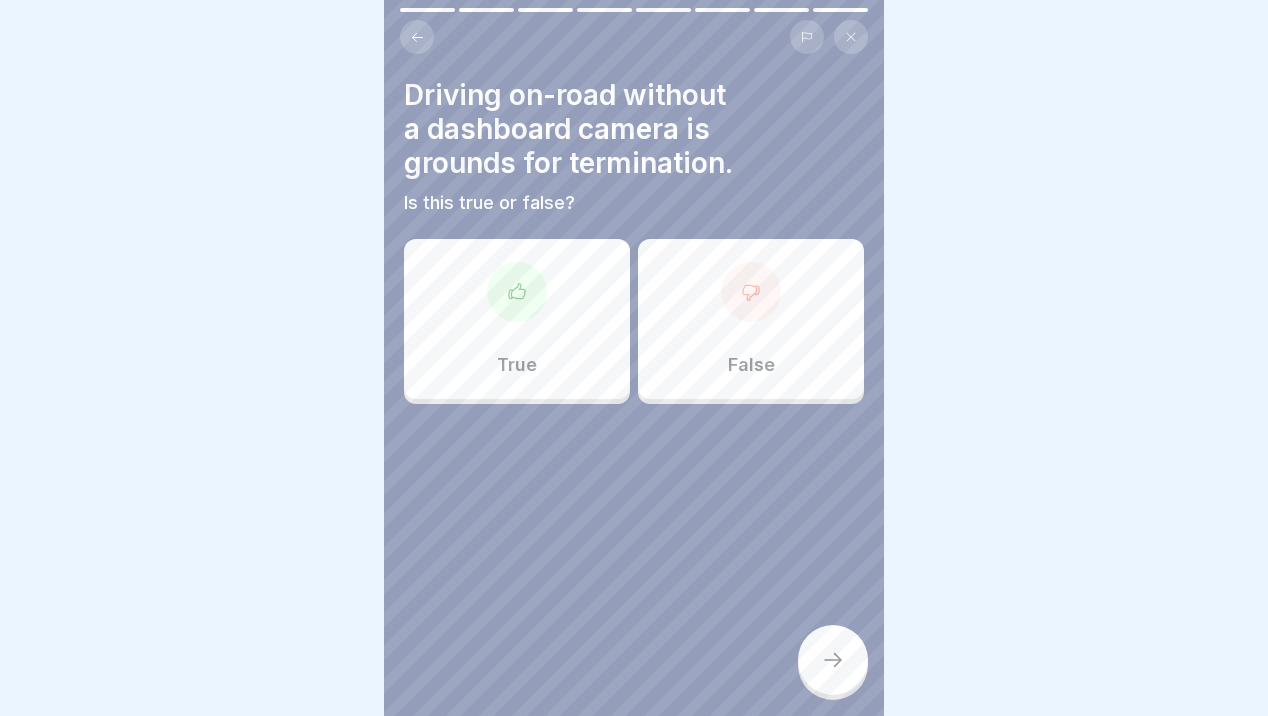 click on "True" at bounding box center [517, 319] 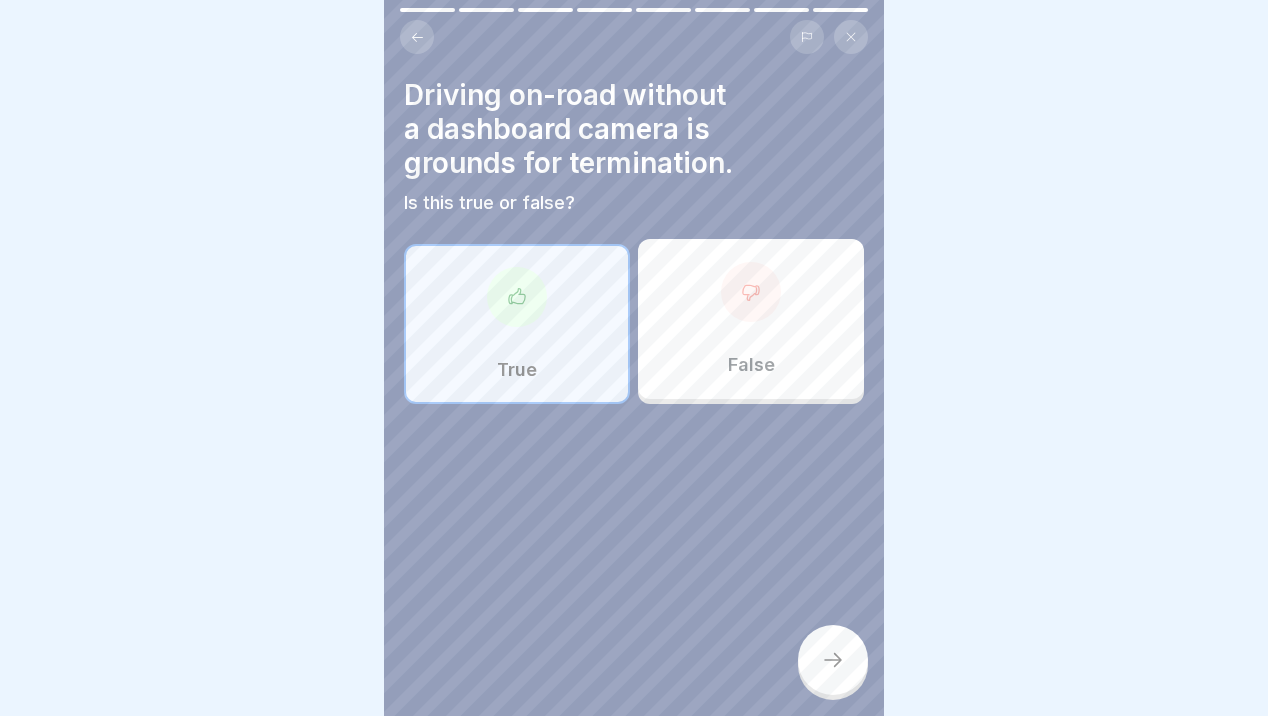 click at bounding box center (833, 660) 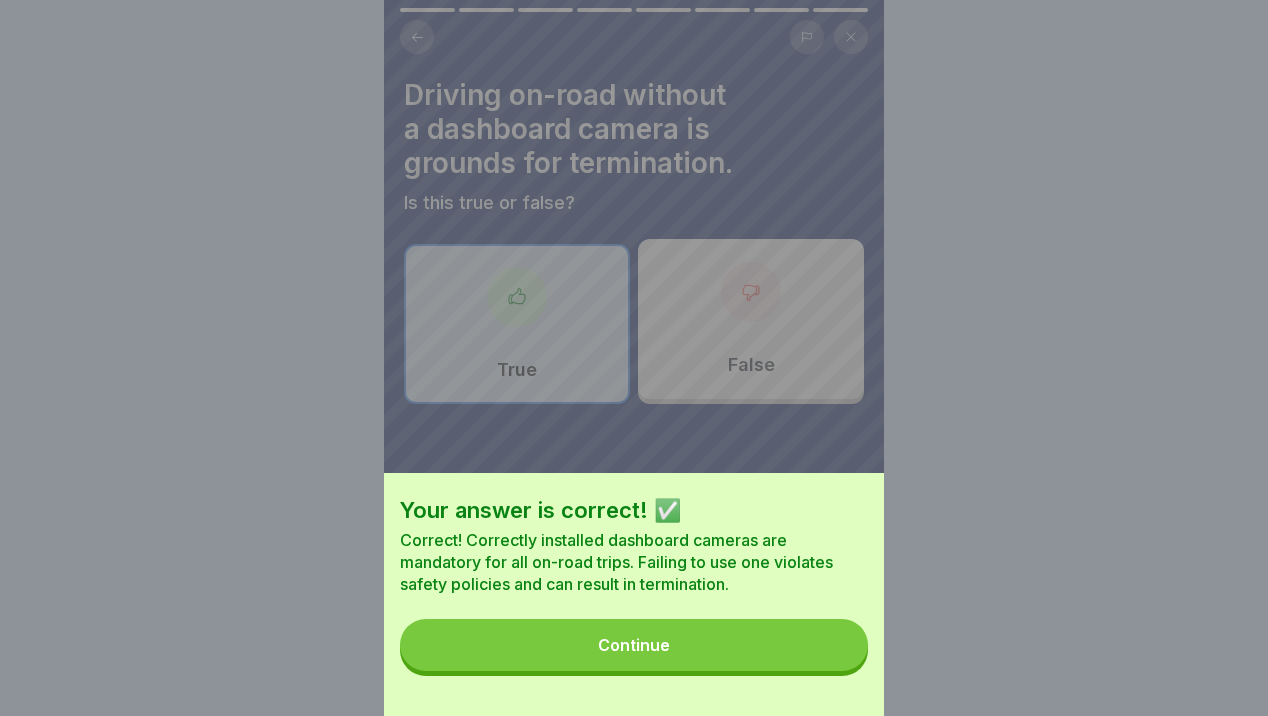 click on "Continue" at bounding box center [634, 645] 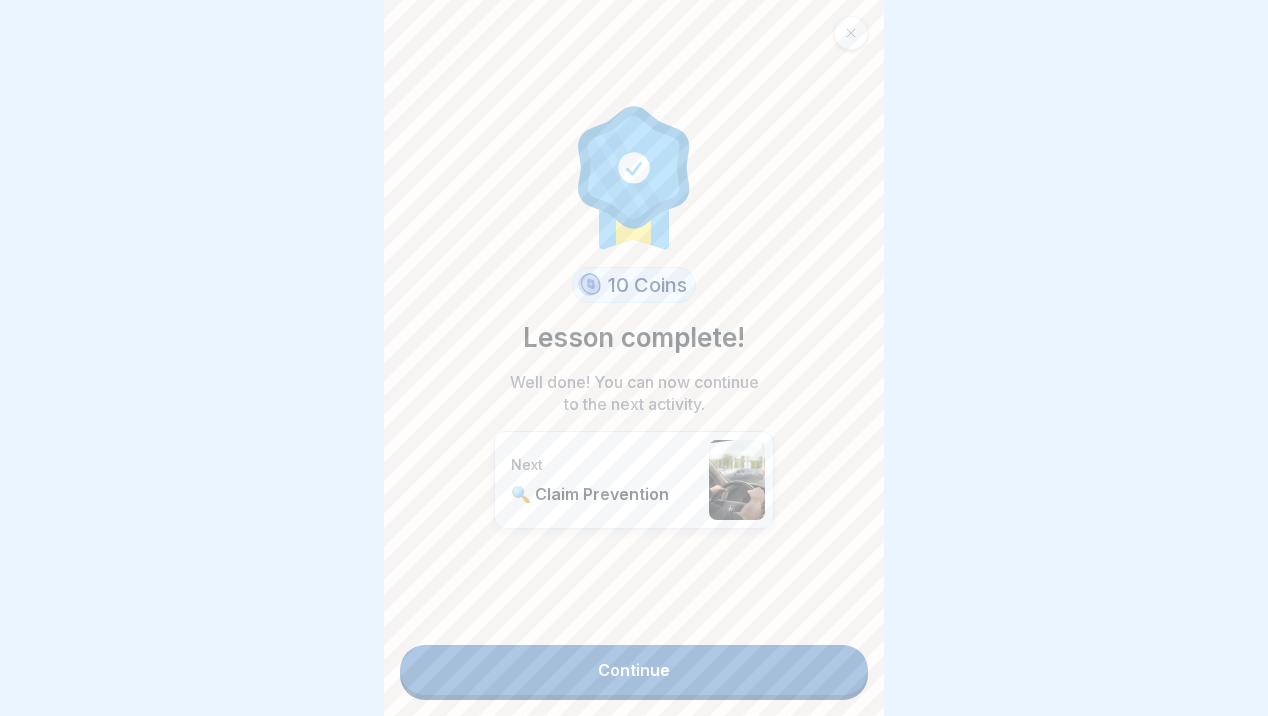 click on "Continue" at bounding box center [634, 670] 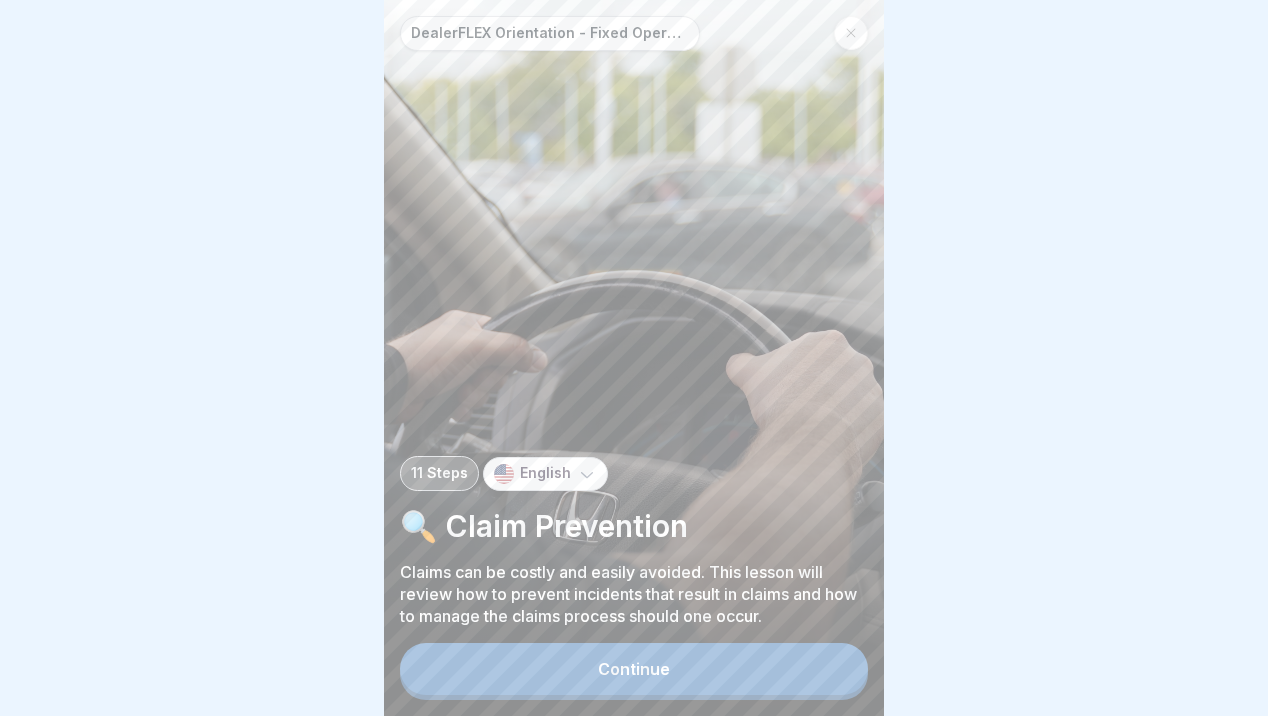 click 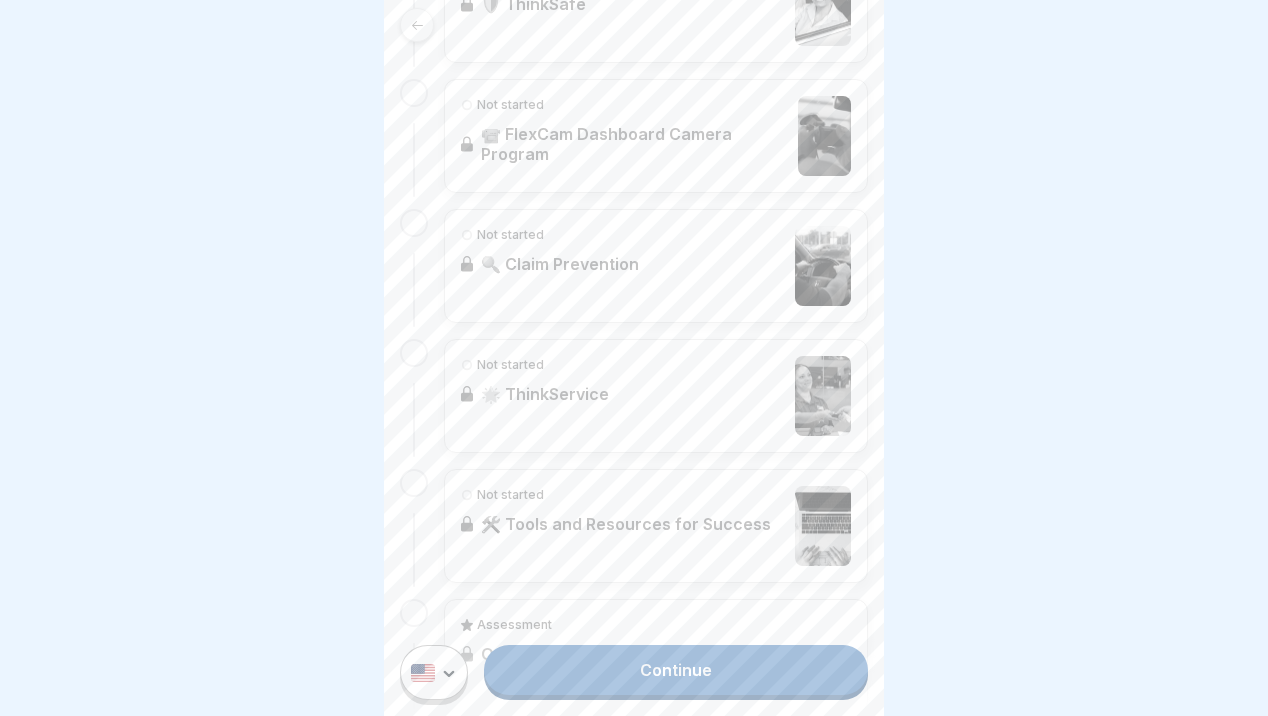 scroll, scrollTop: 1271, scrollLeft: 0, axis: vertical 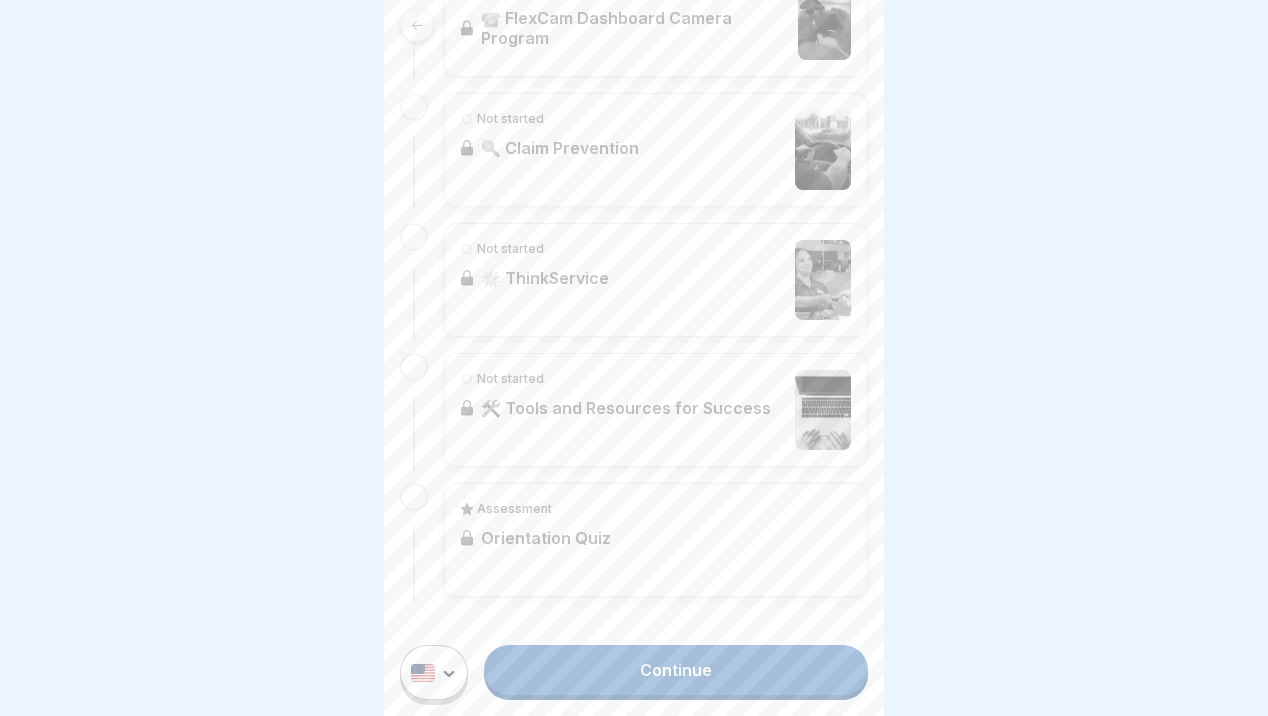 click on "Continue" at bounding box center (676, 670) 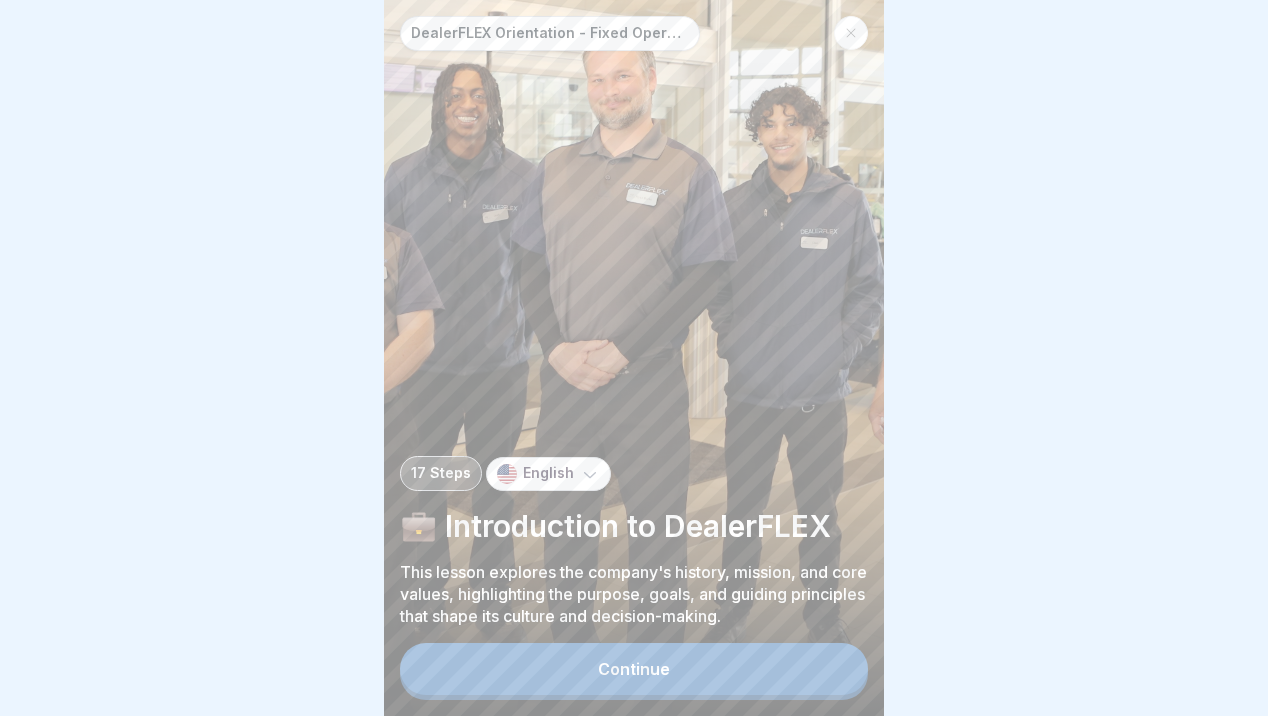 scroll, scrollTop: 0, scrollLeft: 0, axis: both 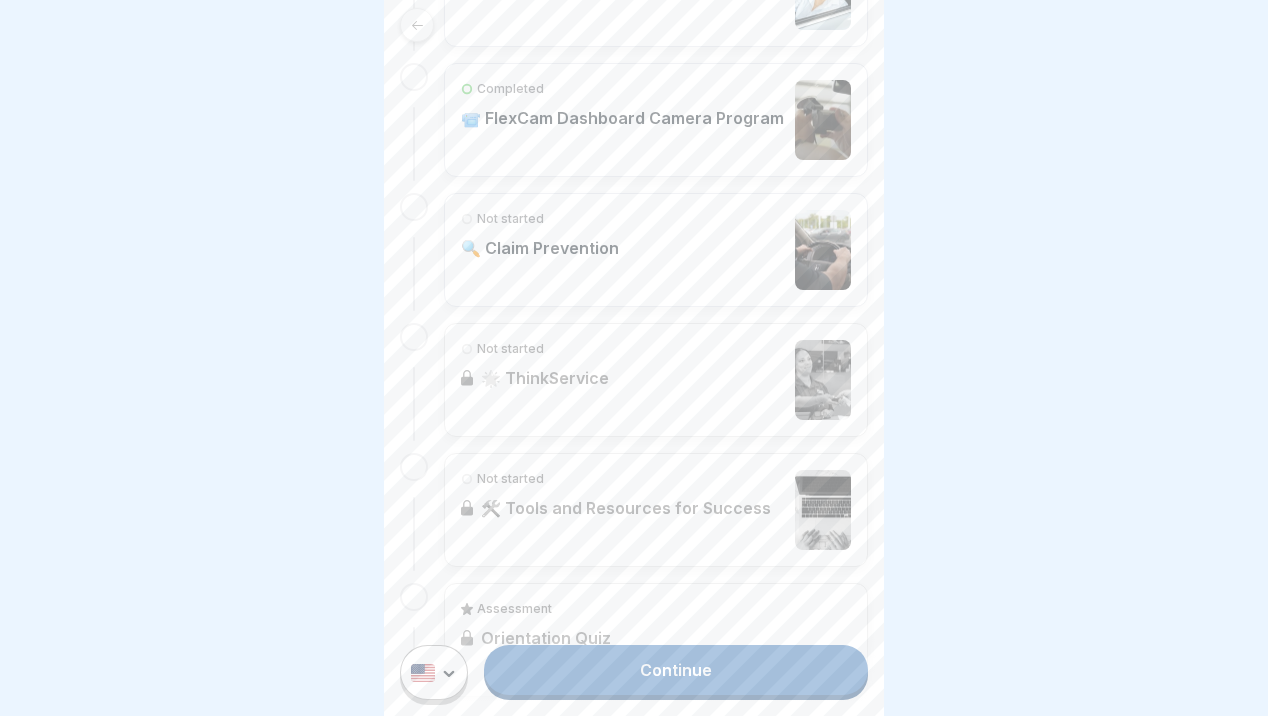 click on "Not started 🛠️ Tools and Resources for Success" at bounding box center [656, 510] 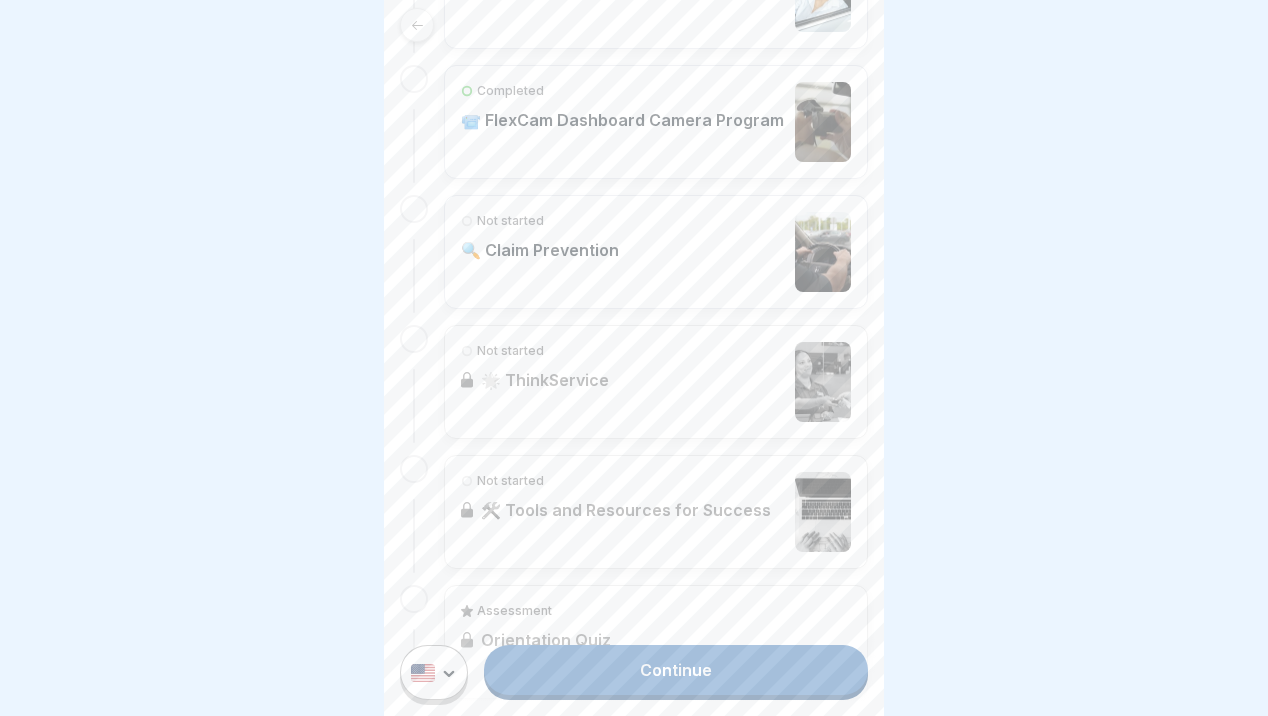 scroll, scrollTop: 1155, scrollLeft: 0, axis: vertical 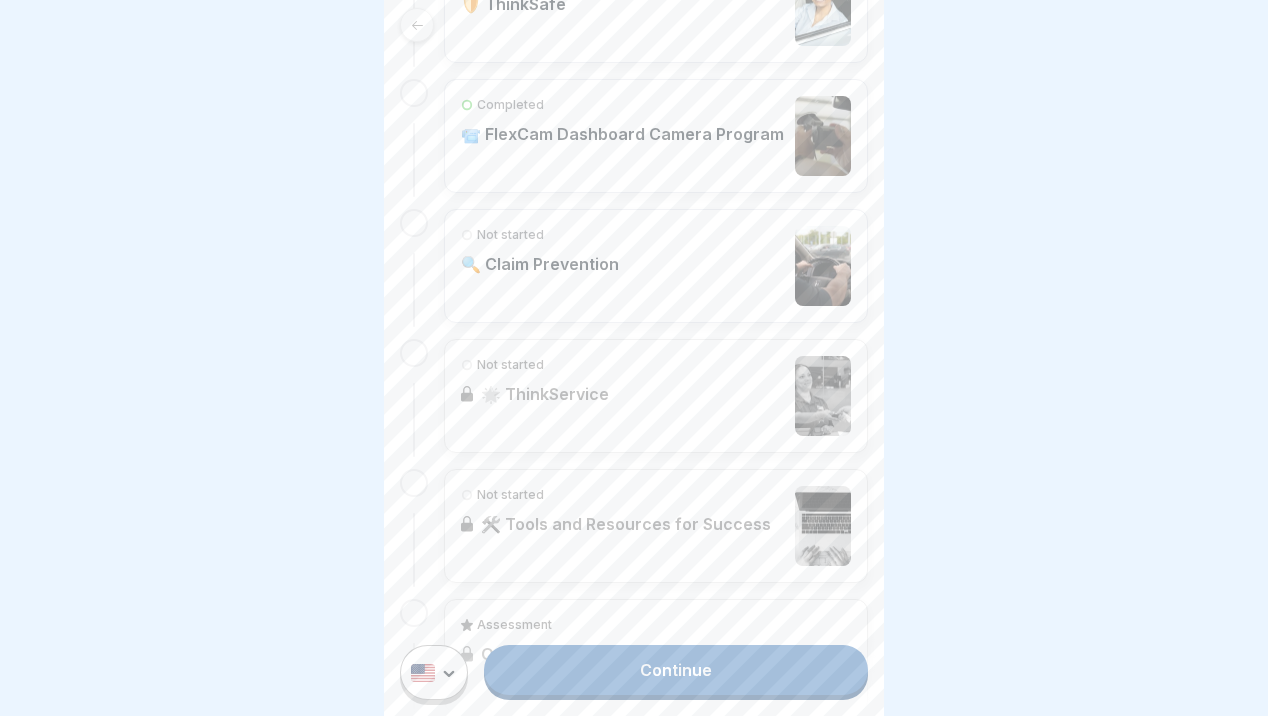 click on "🔍 Claim Prevention" at bounding box center (540, 264) 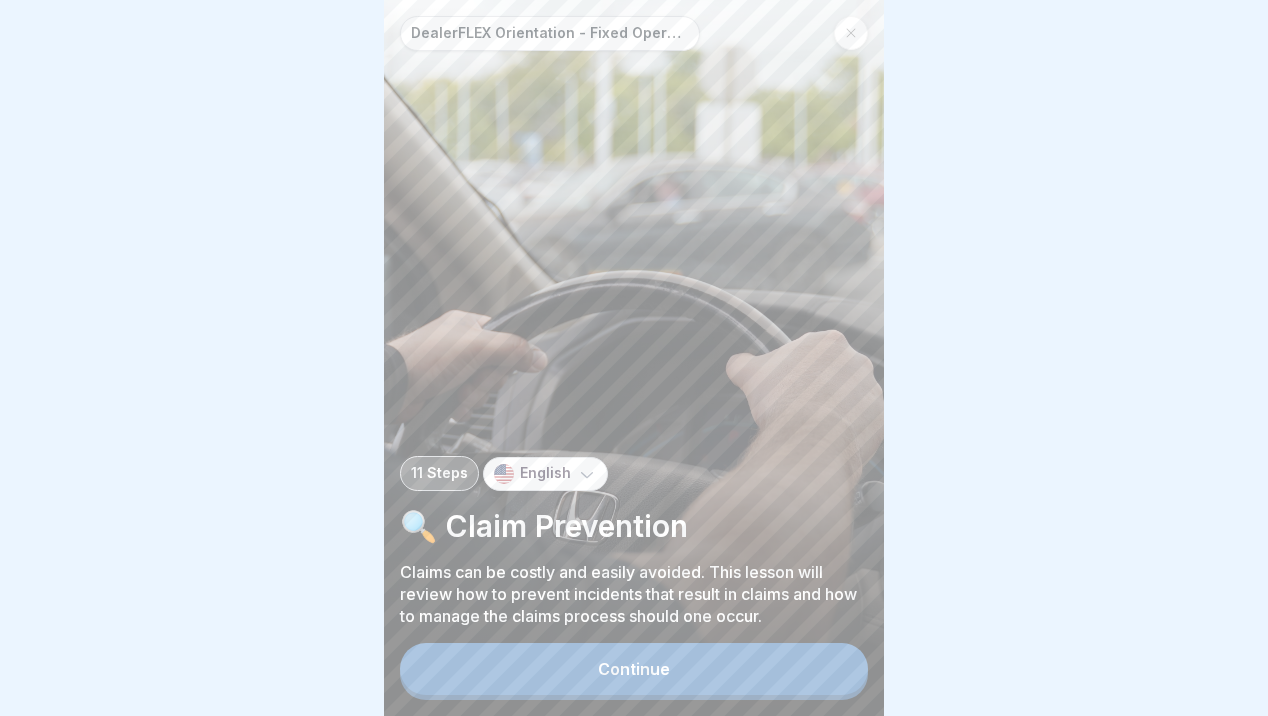 click on "Continue" at bounding box center (634, 669) 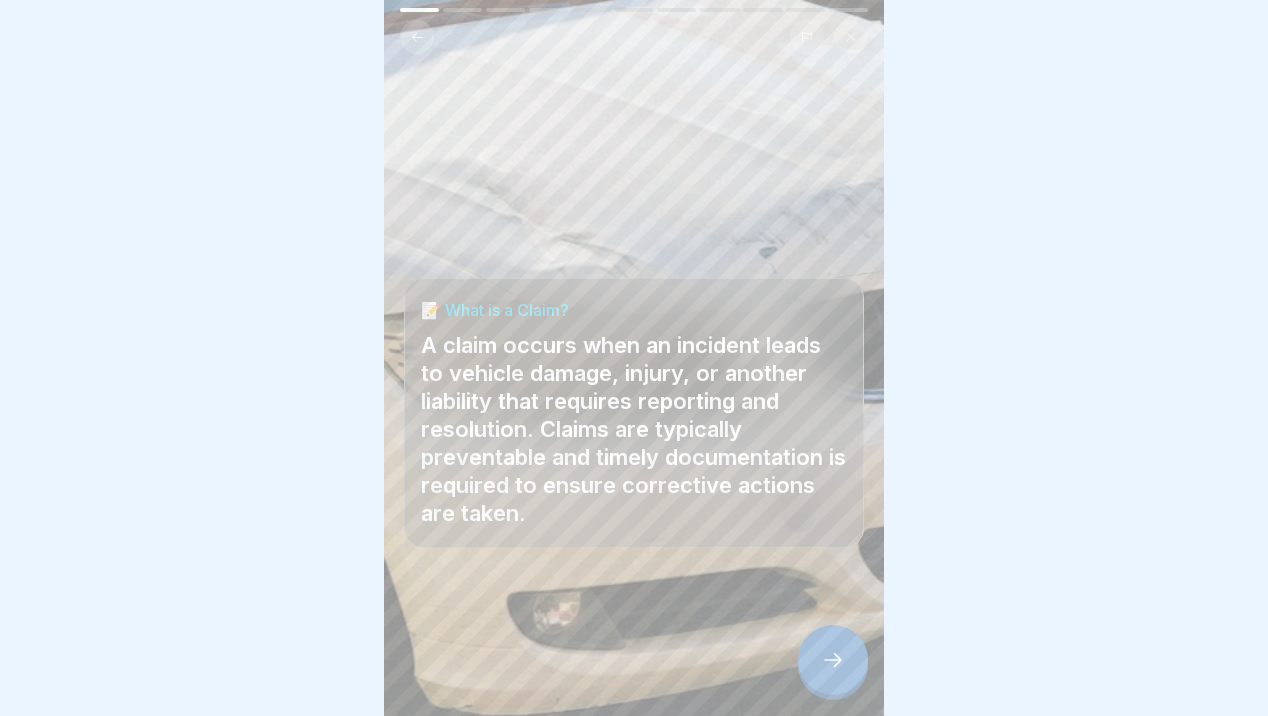 click 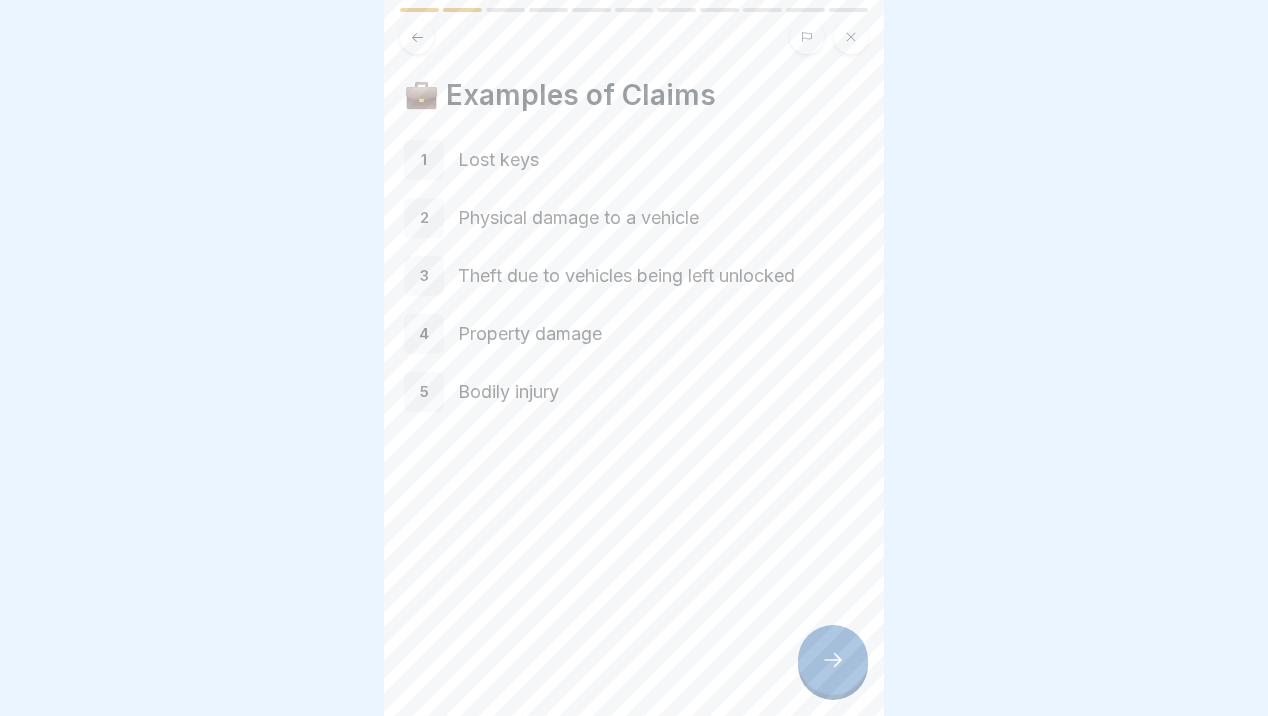 click 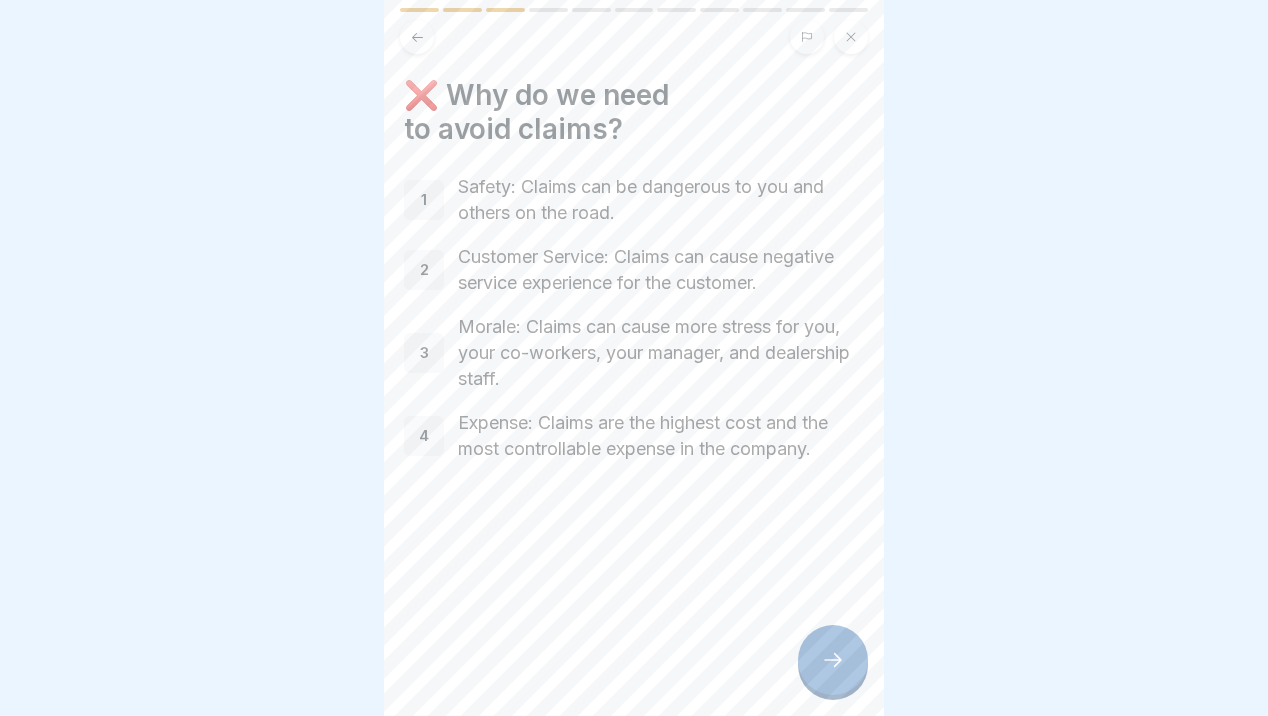 click 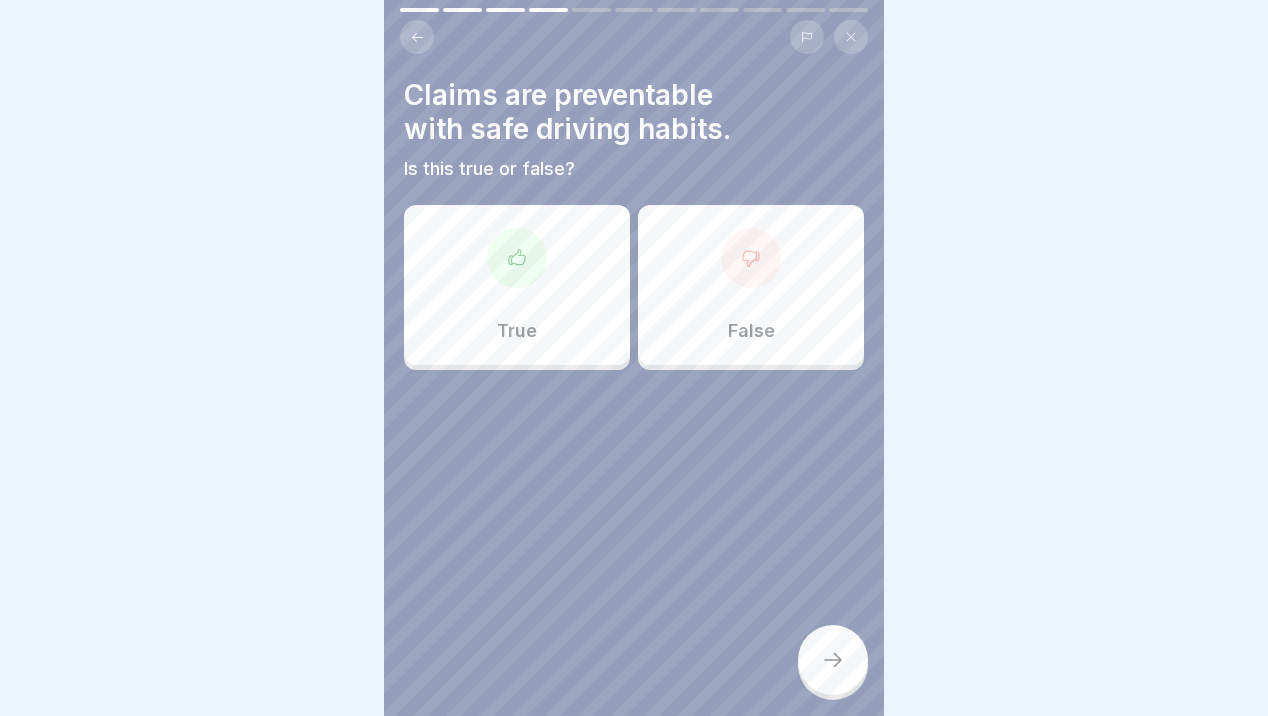 click on "True" at bounding box center [517, 285] 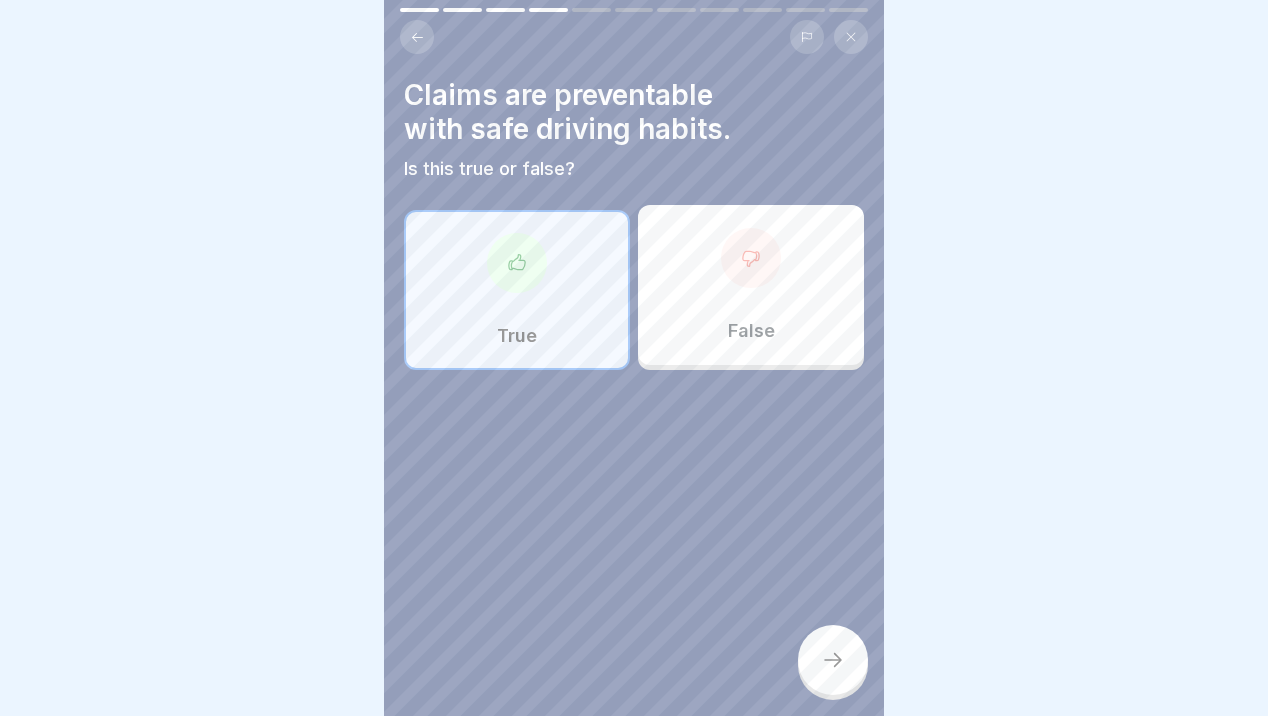 click at bounding box center [833, 660] 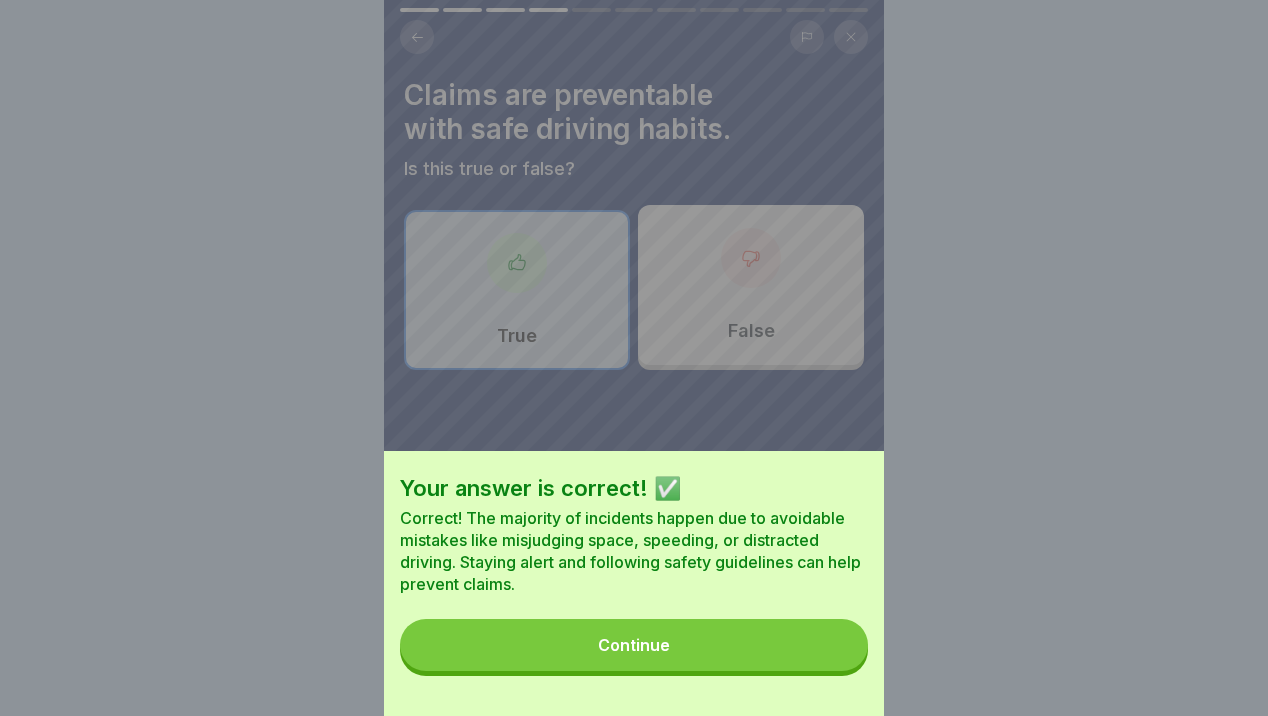 click on "Continue" at bounding box center (634, 645) 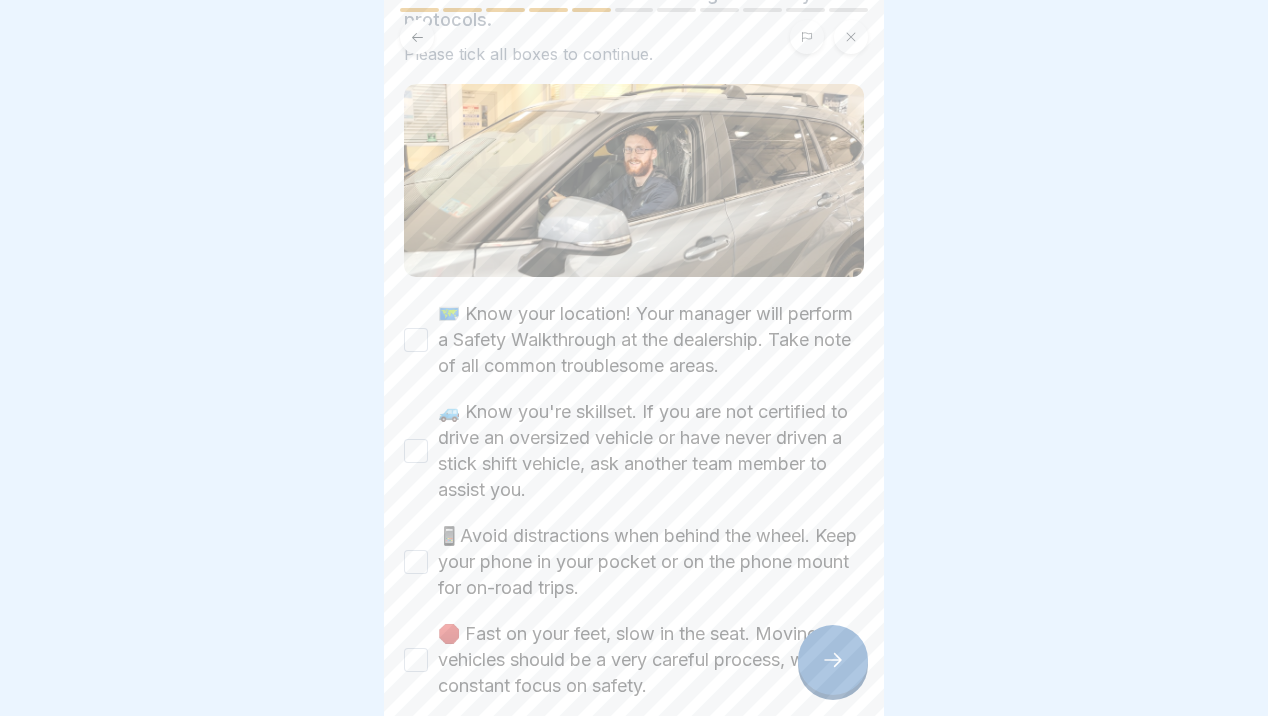 scroll, scrollTop: 172, scrollLeft: 0, axis: vertical 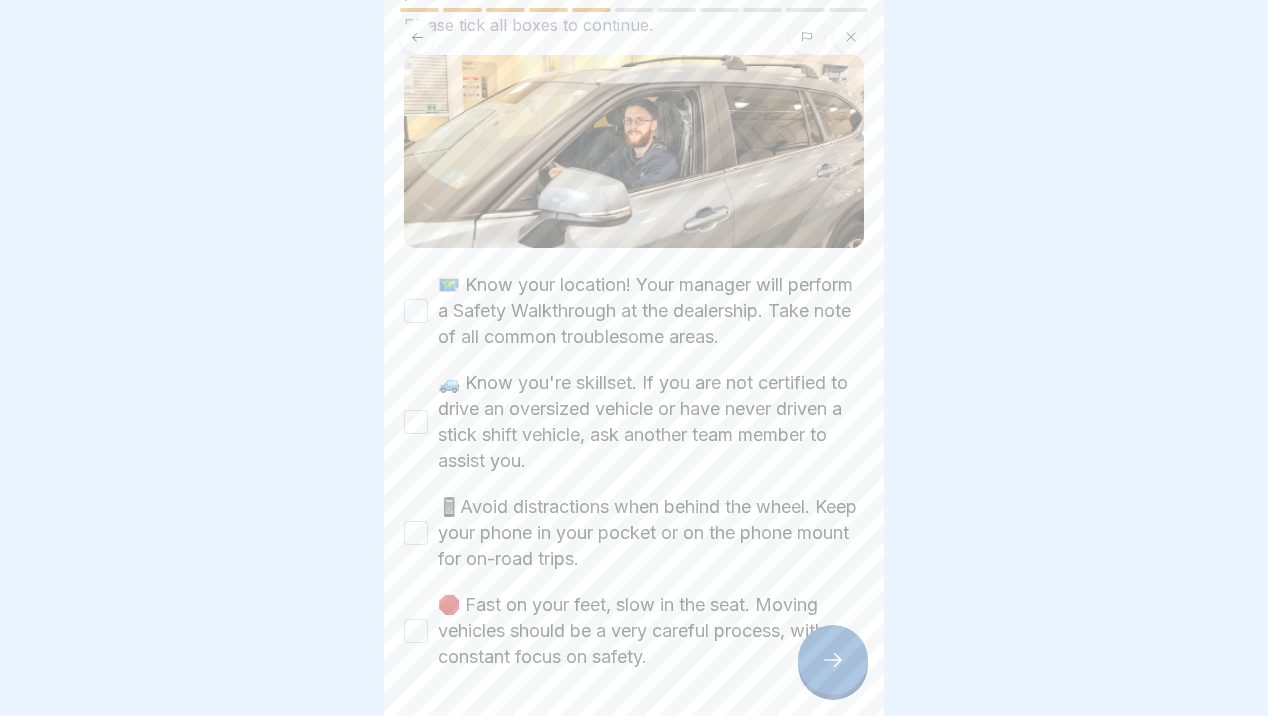 click on "🗺️ Know your location! Your manager will perform a Safety Walkthrough at the dealership. Take note of all common troublesome areas." at bounding box center (416, 311) 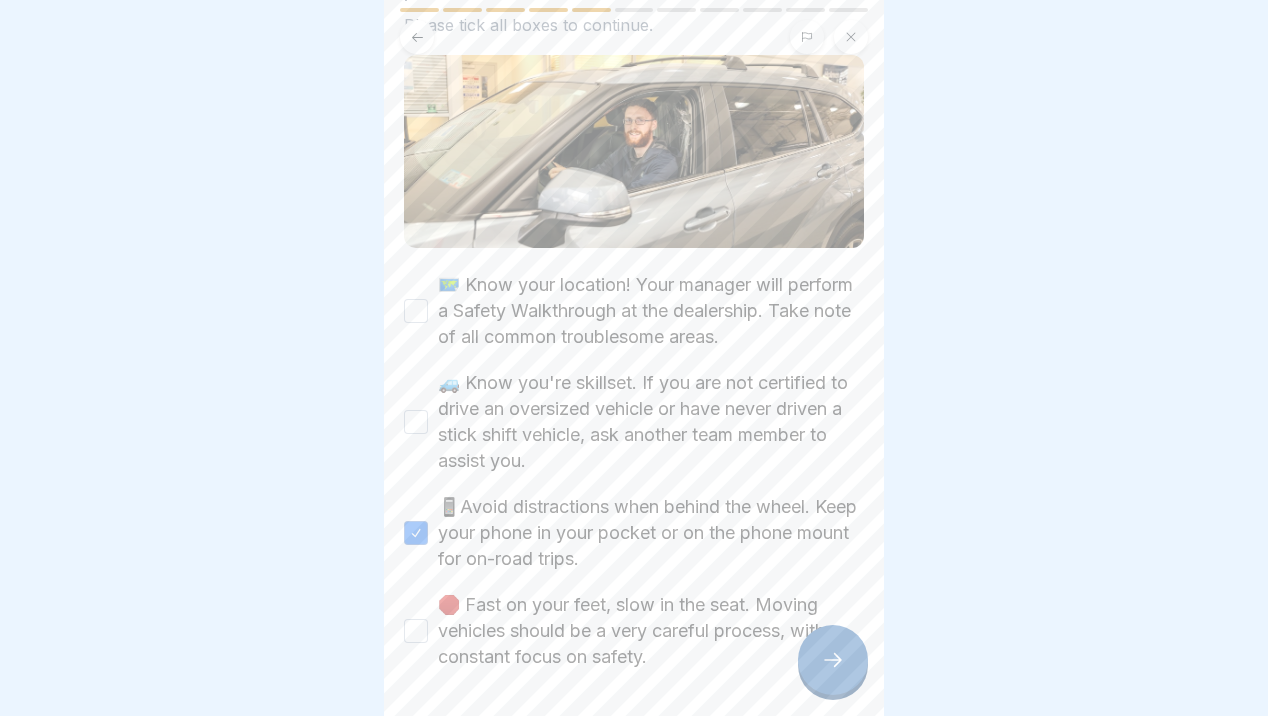 click on "🚙 Know you're skillset. If you are not certified to drive an oversized vehicle or have never driven a stick shift vehicle, ask another team member to assist you." at bounding box center [416, 422] 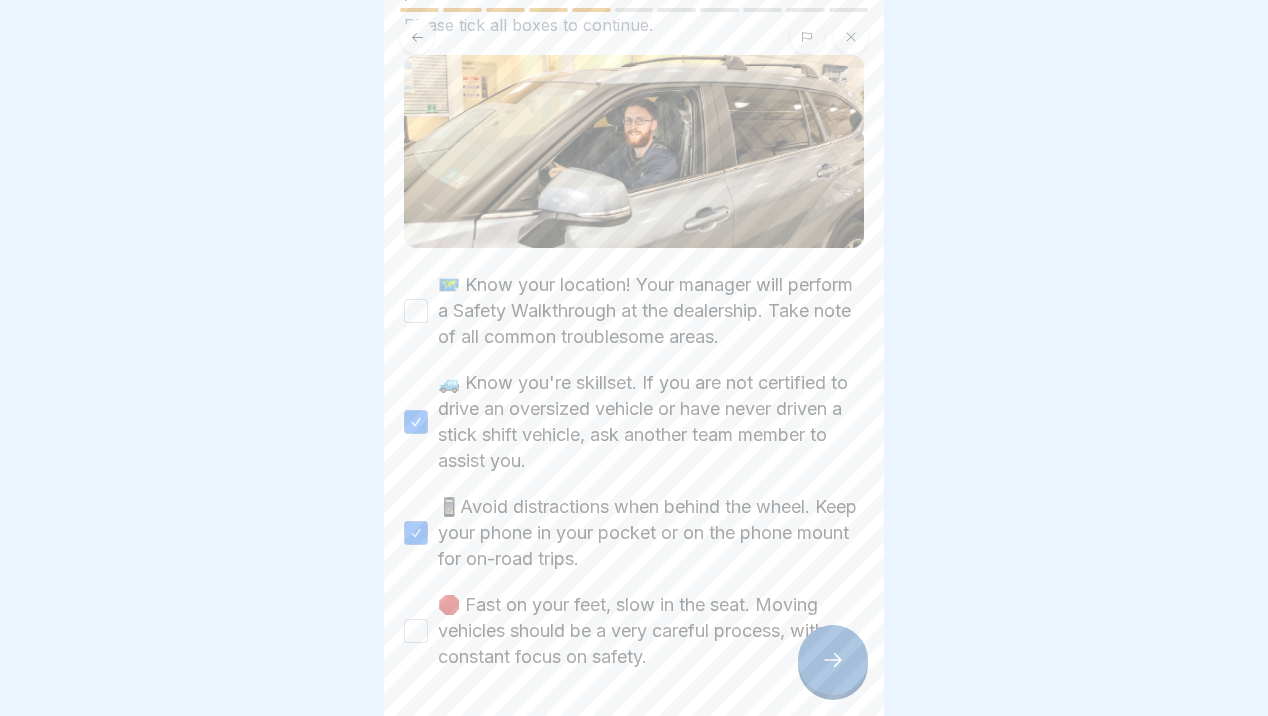 click on "🗺️ Know your location! Your manager will perform a Safety Walkthrough at the dealership. Take note of all common troublesome areas." at bounding box center (416, 311) 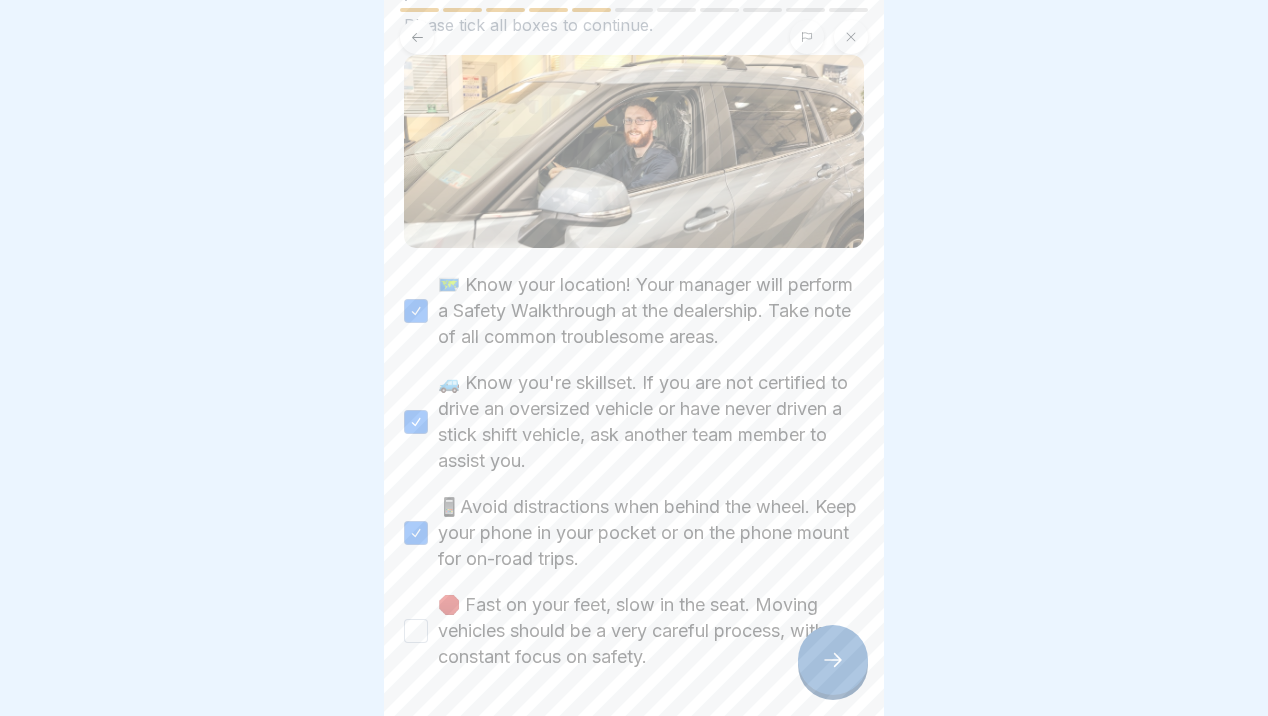 scroll, scrollTop: 246, scrollLeft: 0, axis: vertical 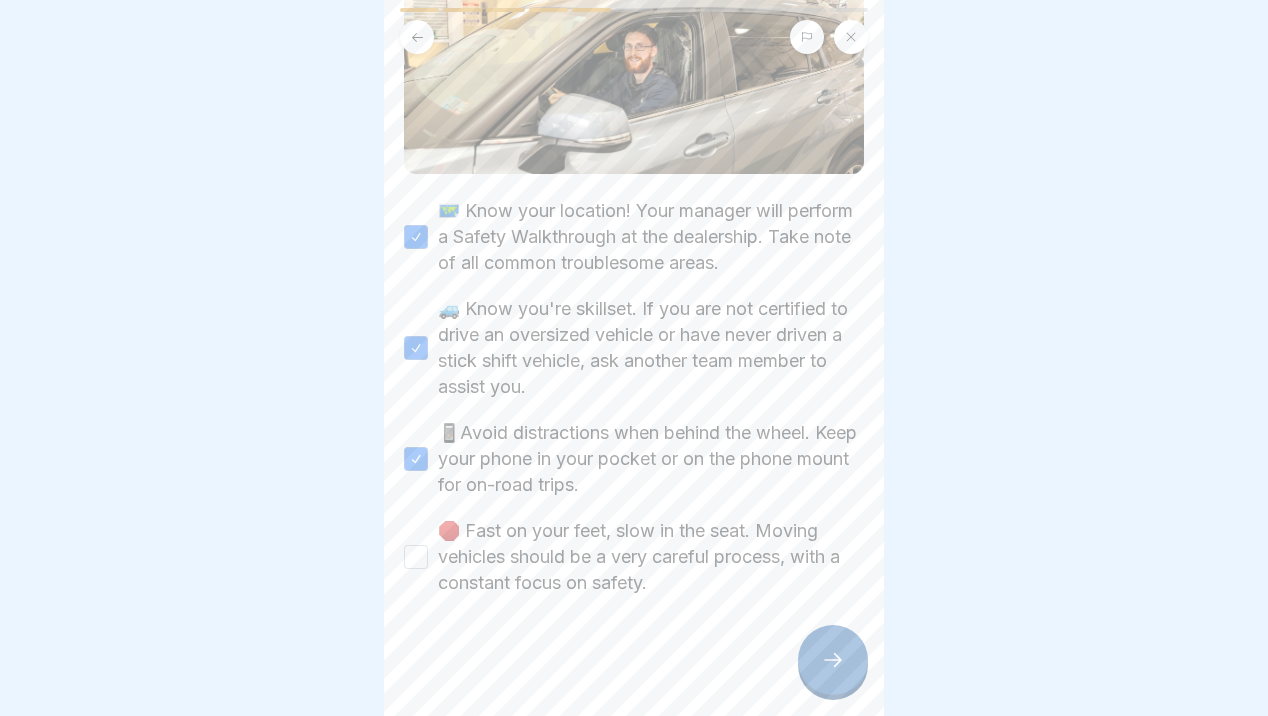click on "🛑 Fast on your feet, slow in the seat. Moving vehicles should be a very careful process, with a constant focus on safety." at bounding box center [416, 557] 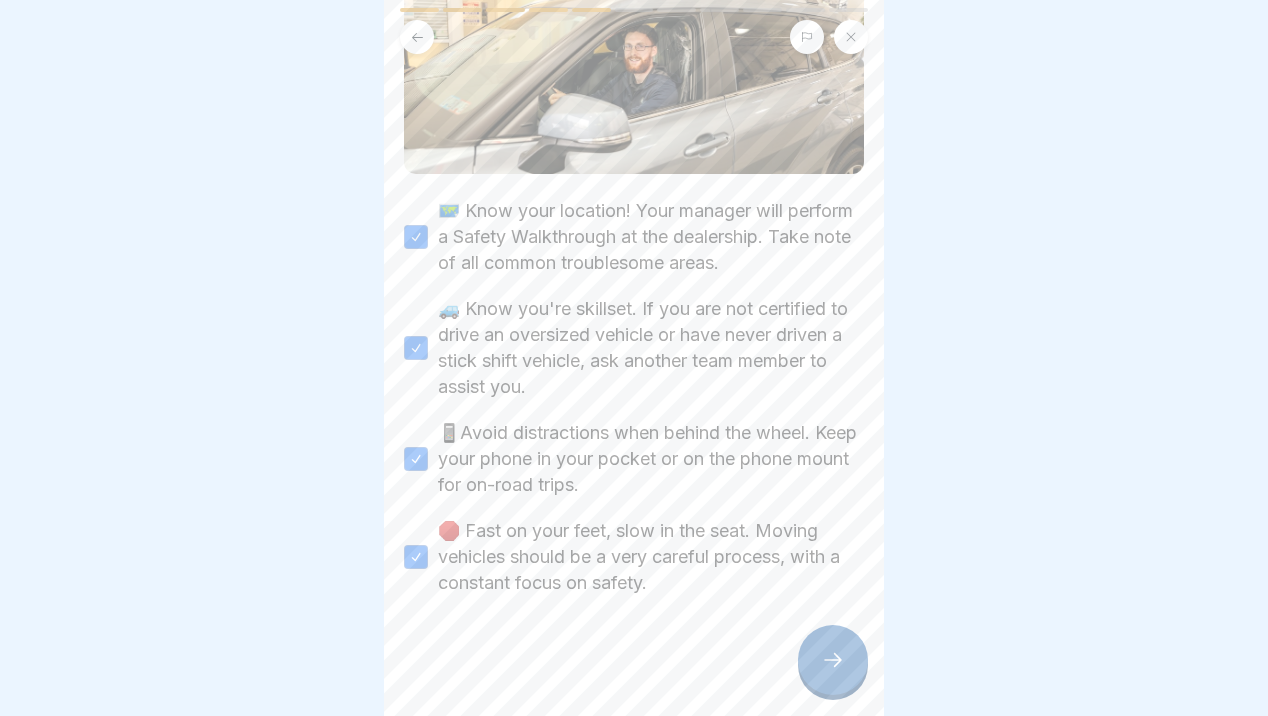 click 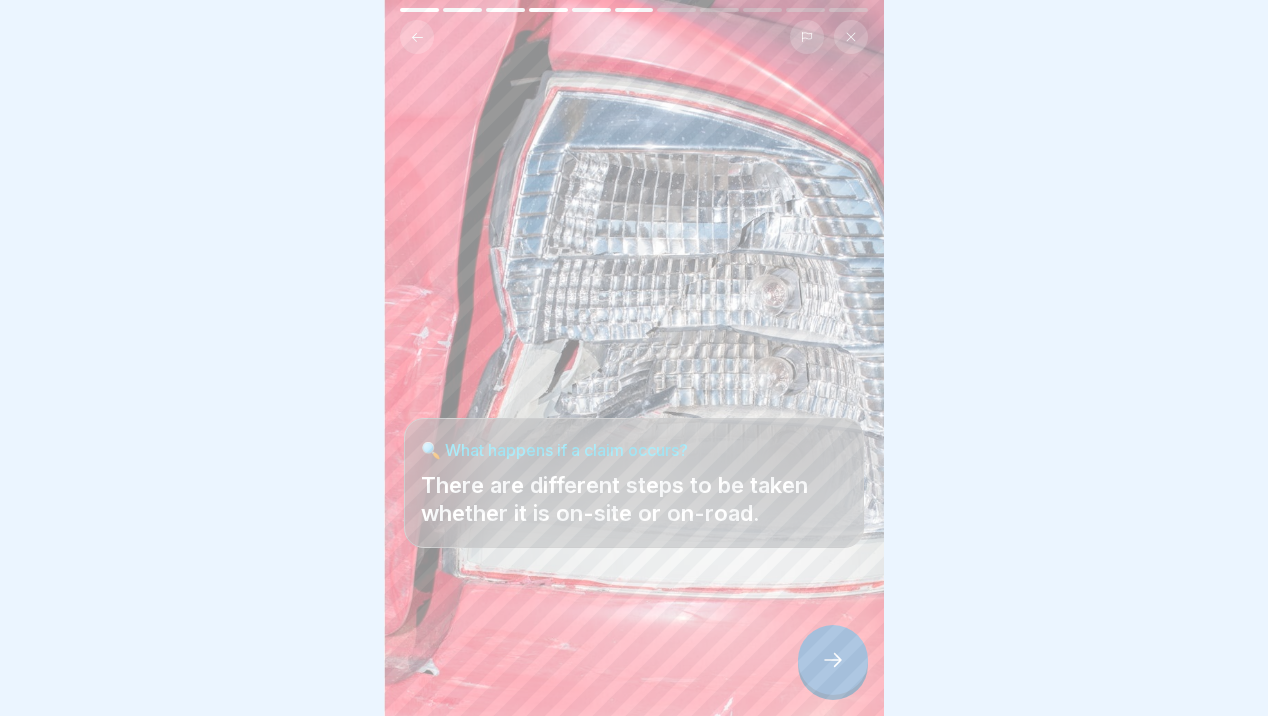 click 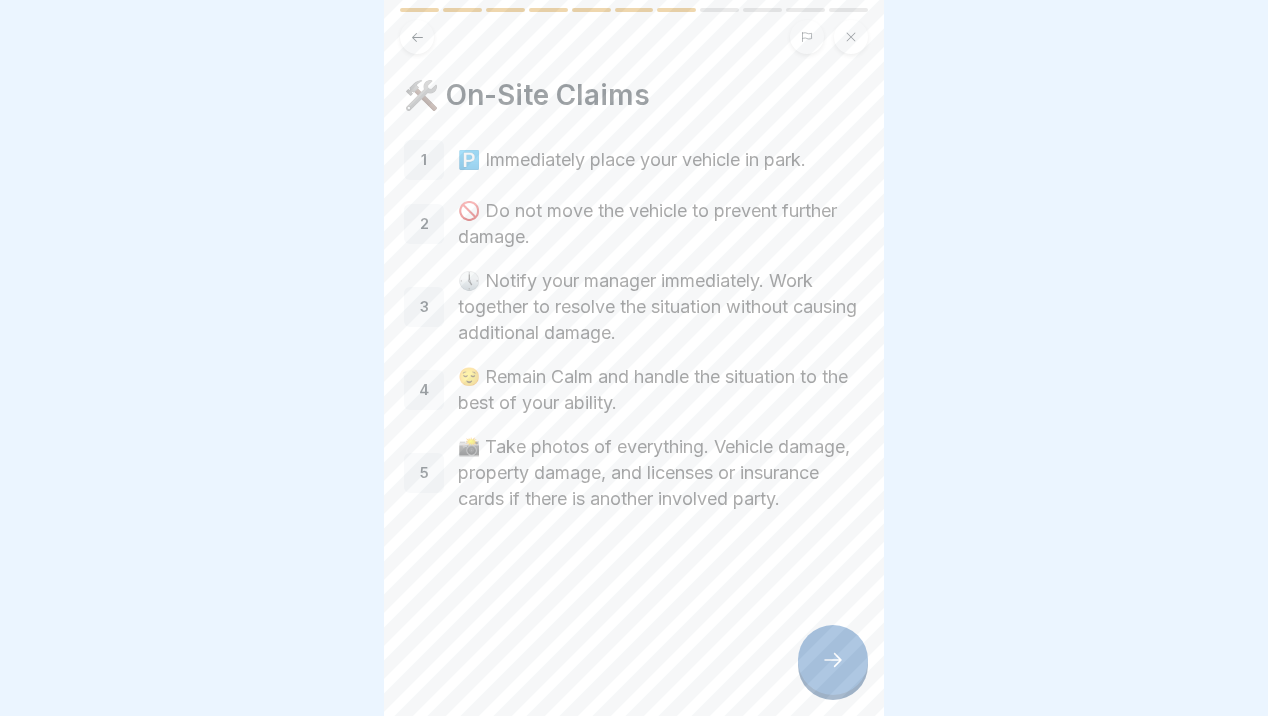 click 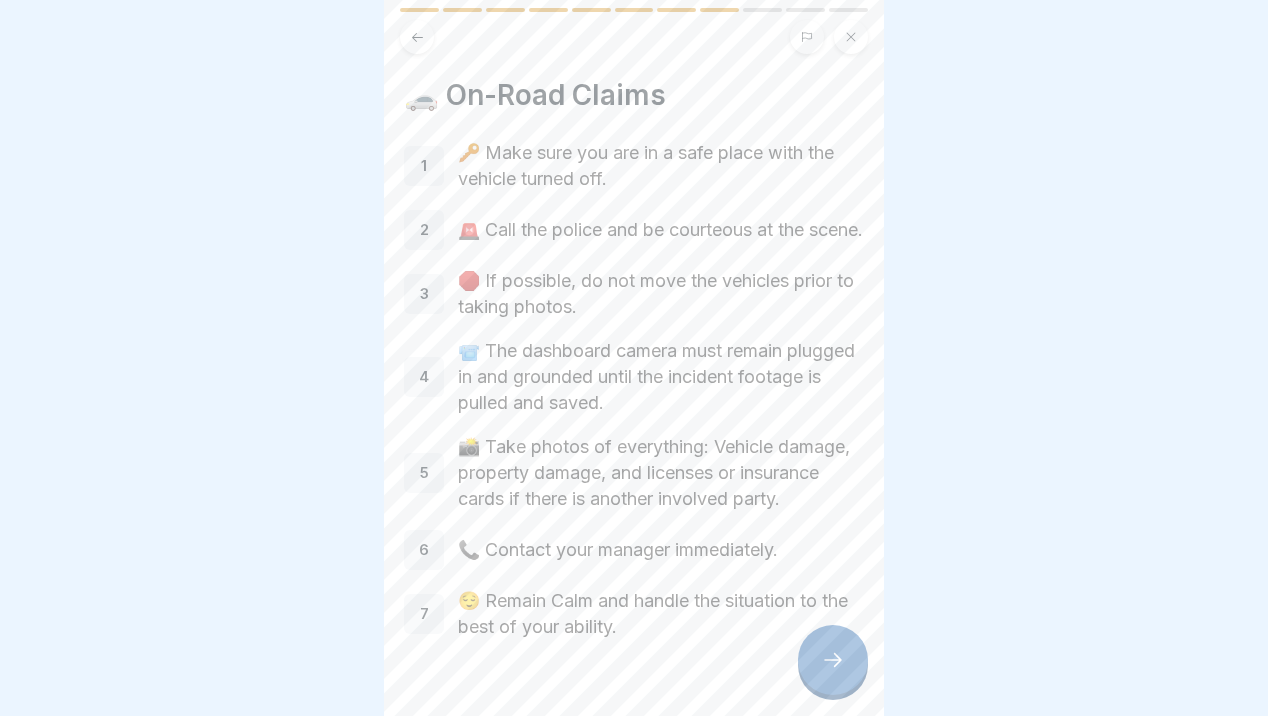 click 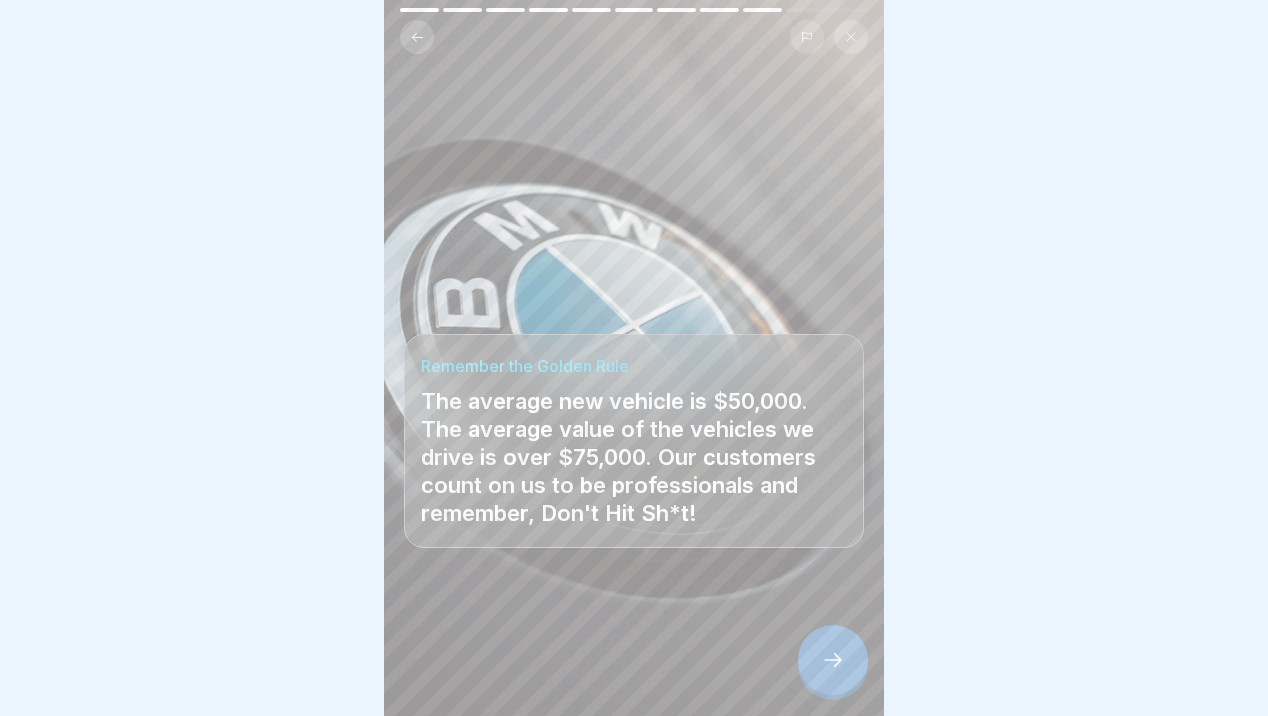 click 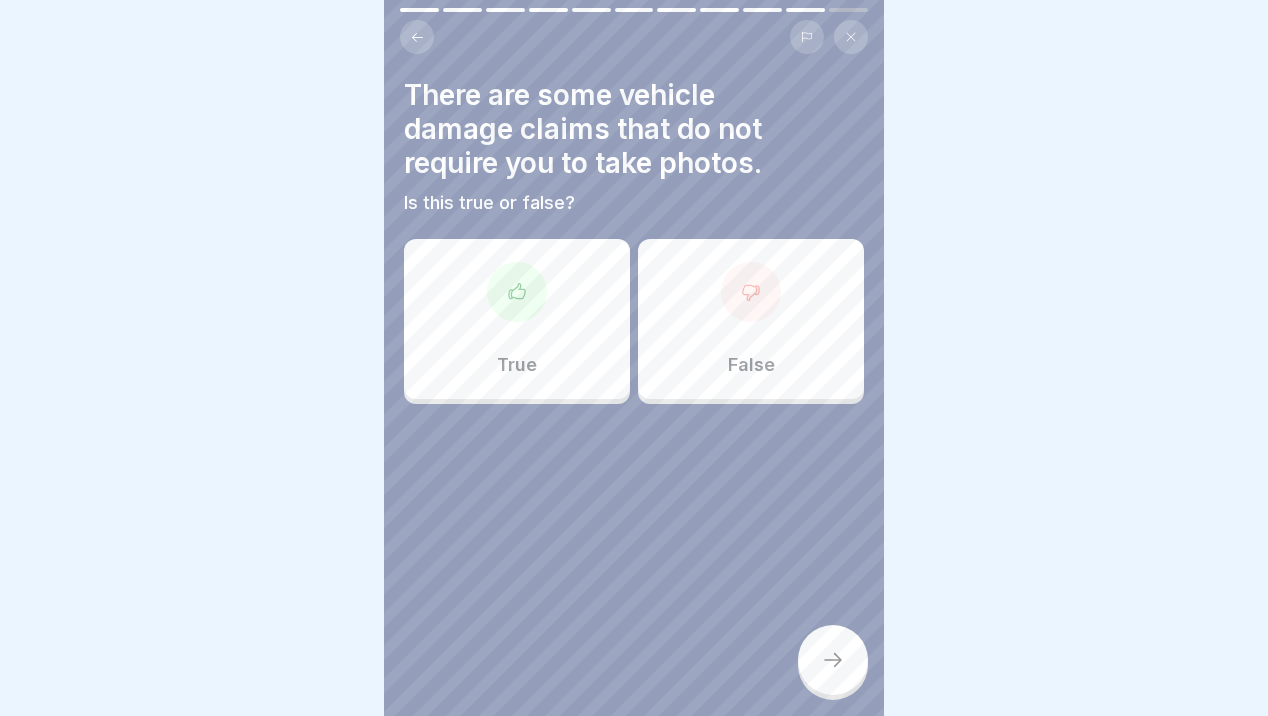 click on "True" at bounding box center (517, 319) 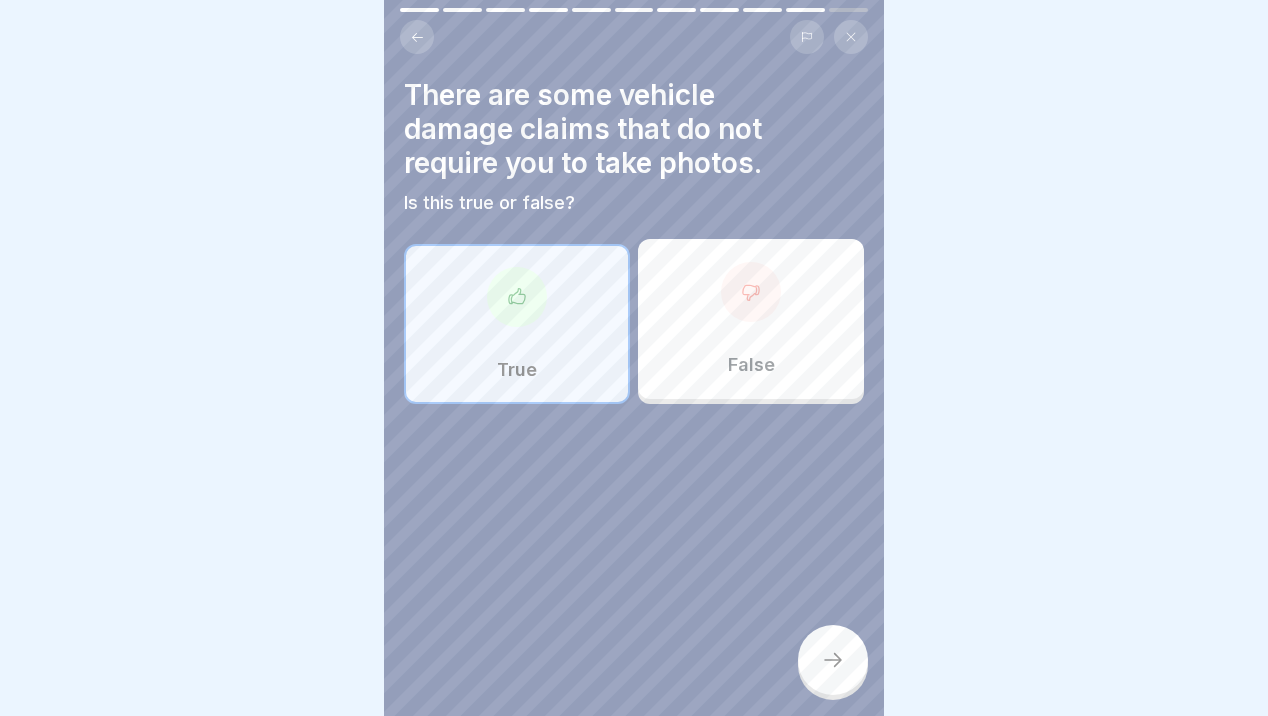 click on "False" at bounding box center [751, 319] 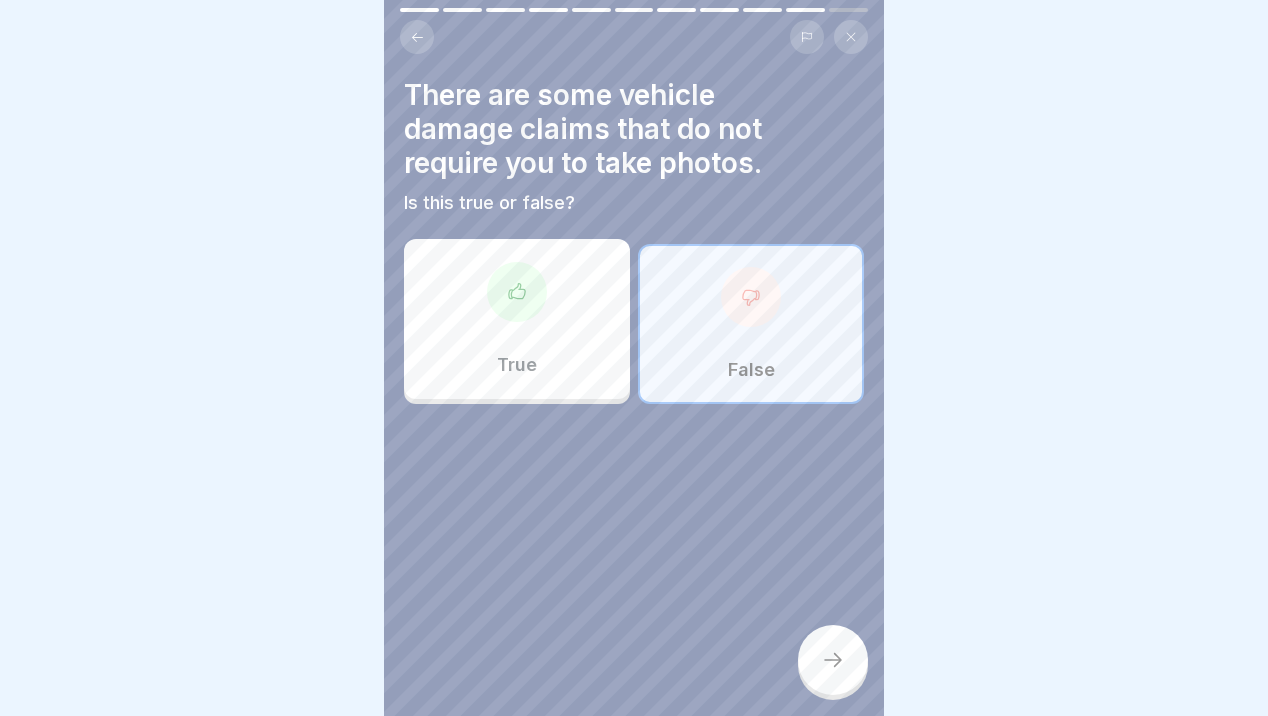 click 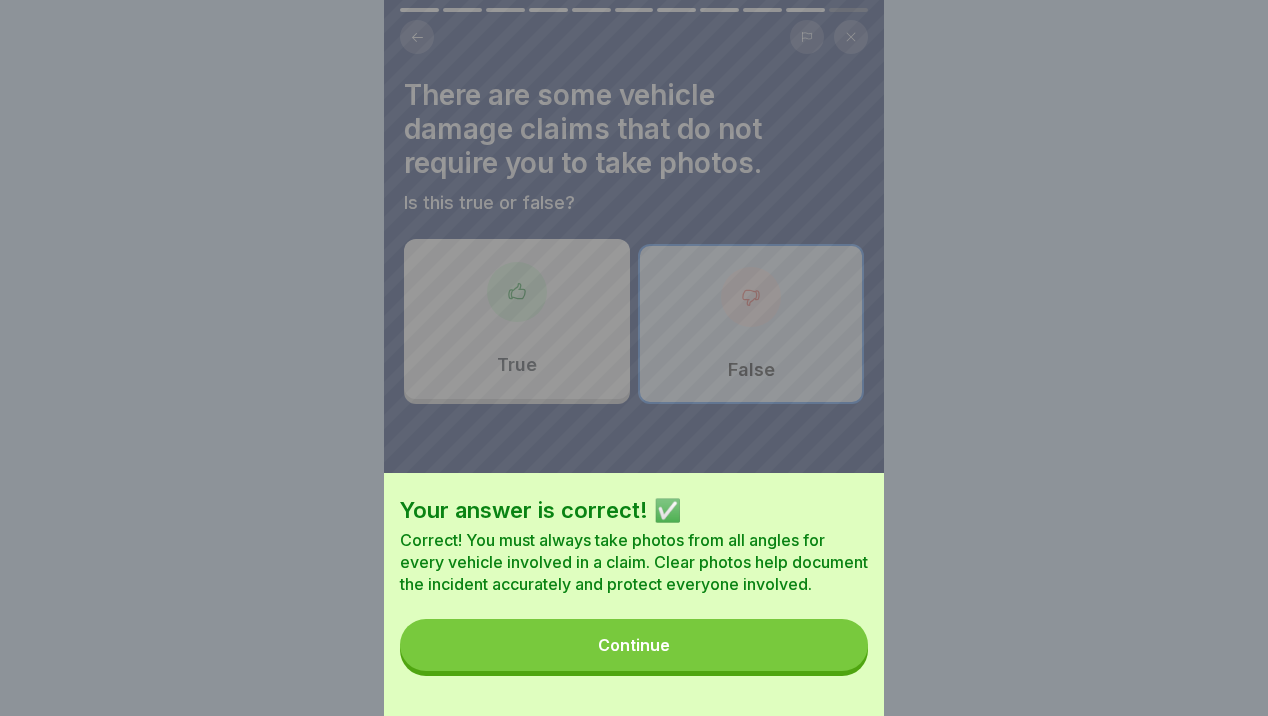 click on "Continue" at bounding box center (634, 645) 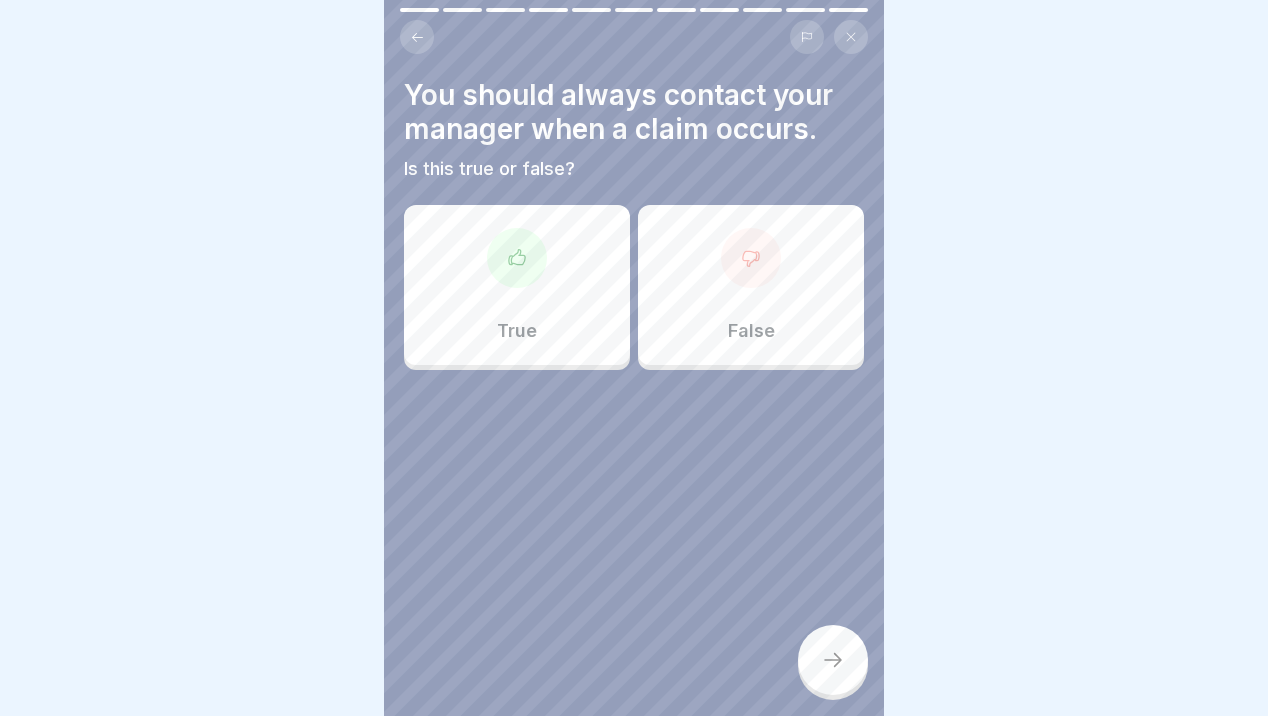 click on "True" at bounding box center (517, 285) 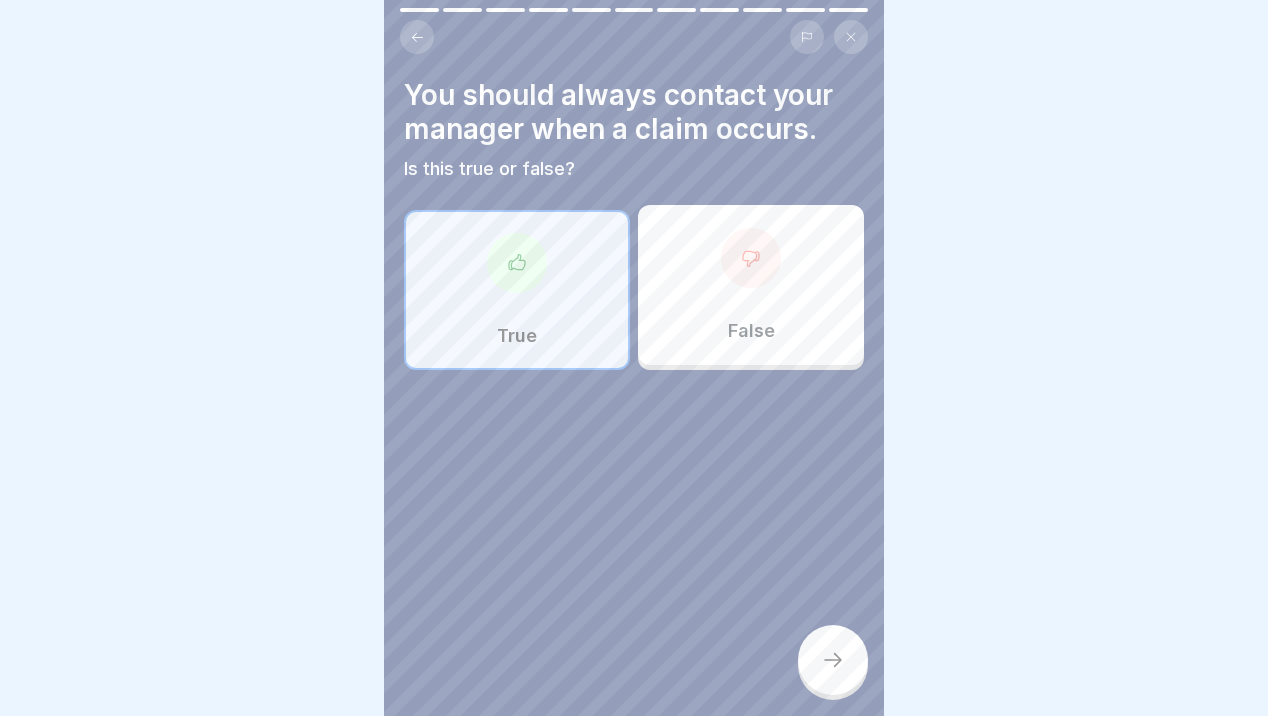 click 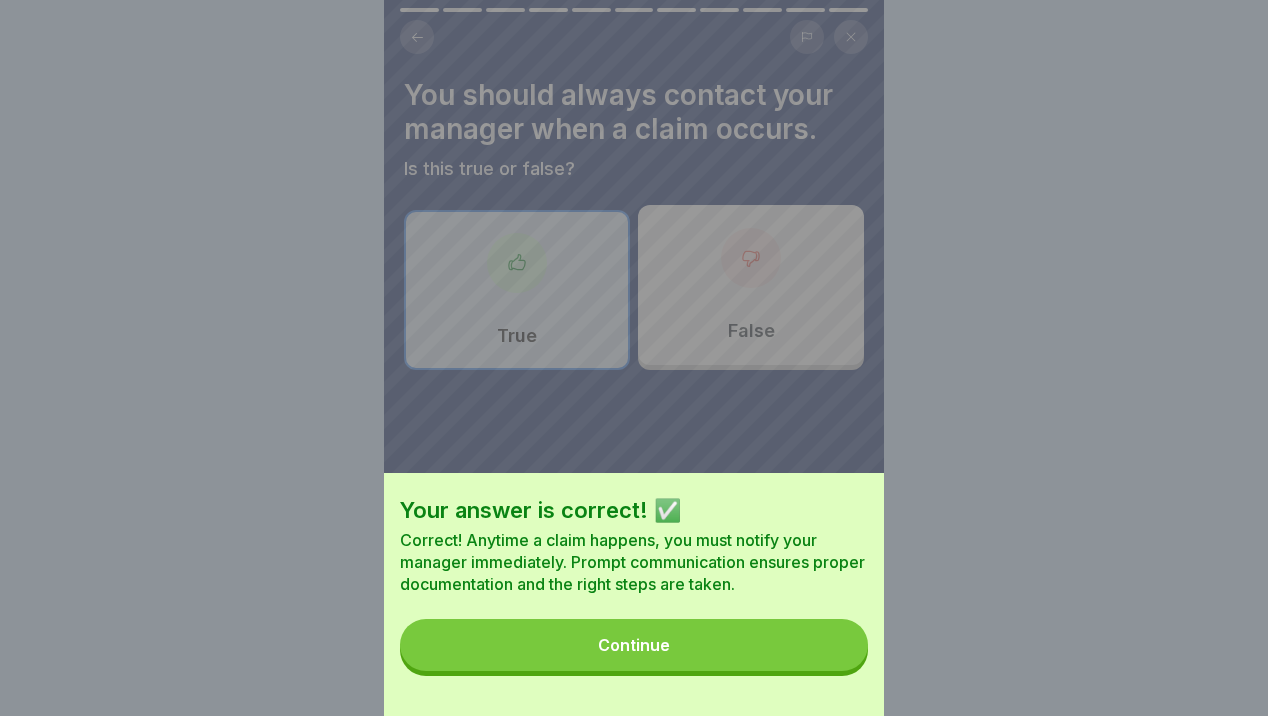 click on "Continue" at bounding box center (634, 645) 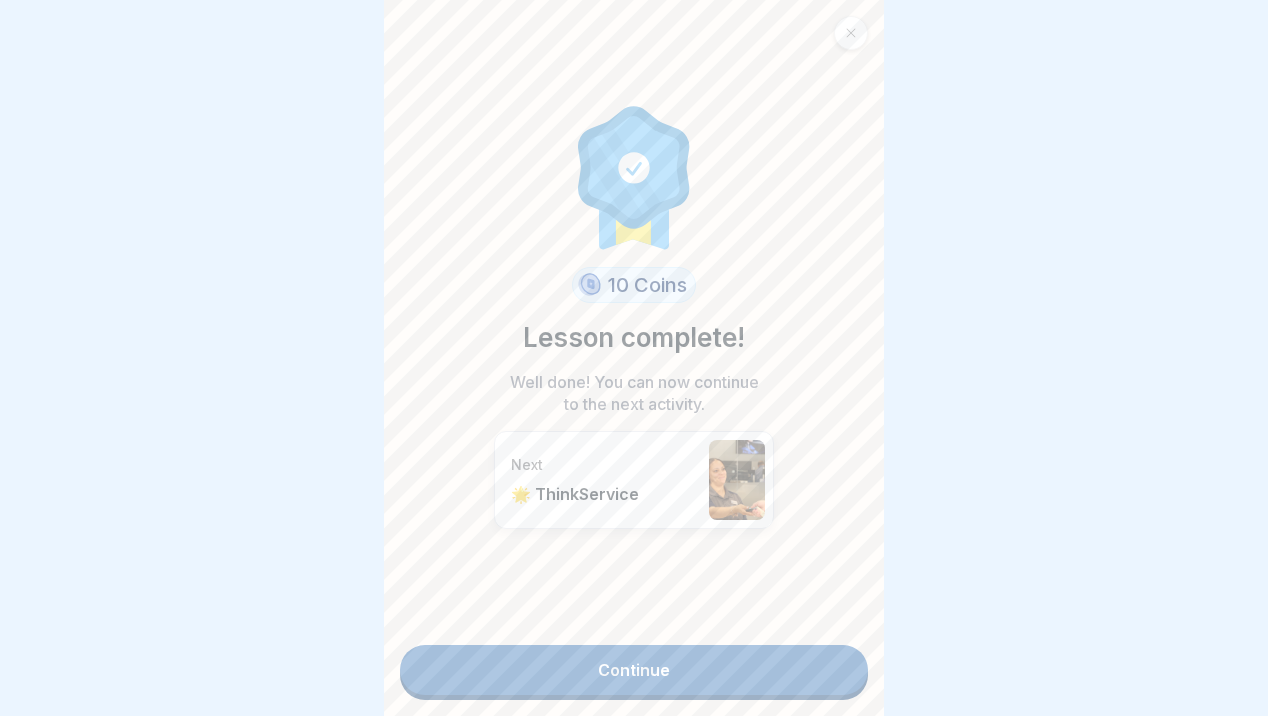 click on "Continue" at bounding box center (634, 670) 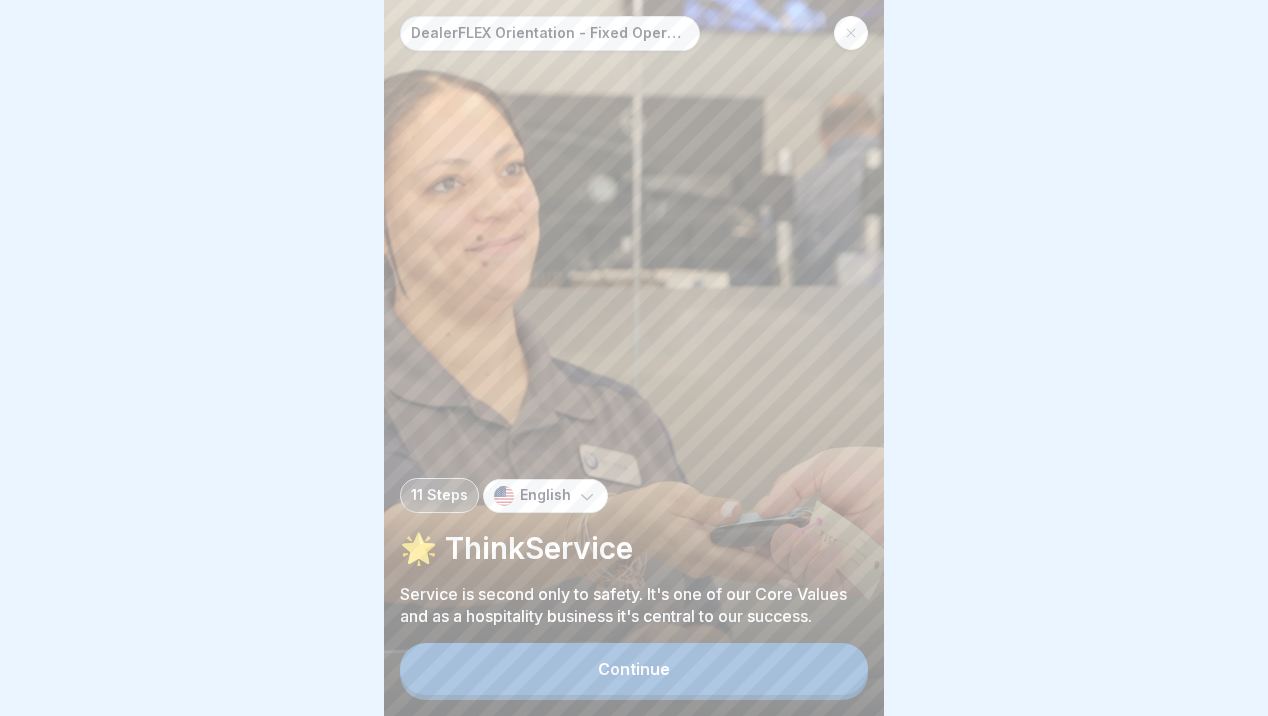 click on "Continue" at bounding box center [634, 669] 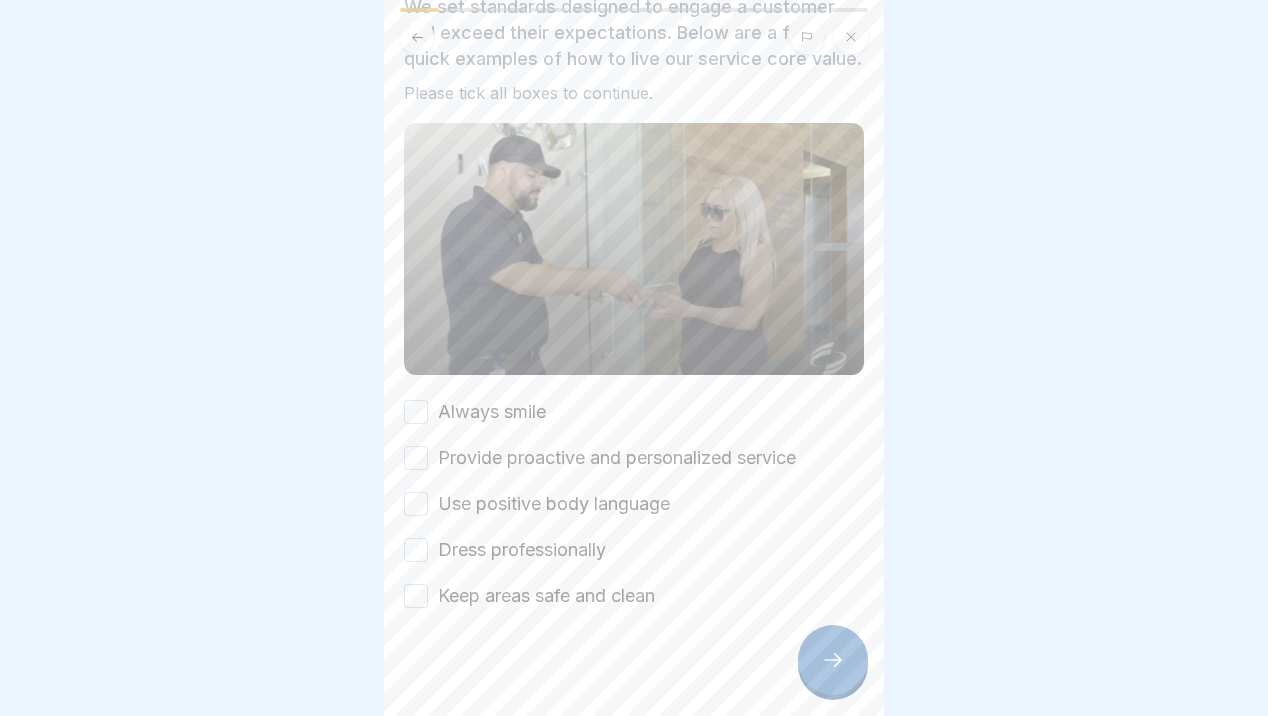 scroll, scrollTop: 143, scrollLeft: 0, axis: vertical 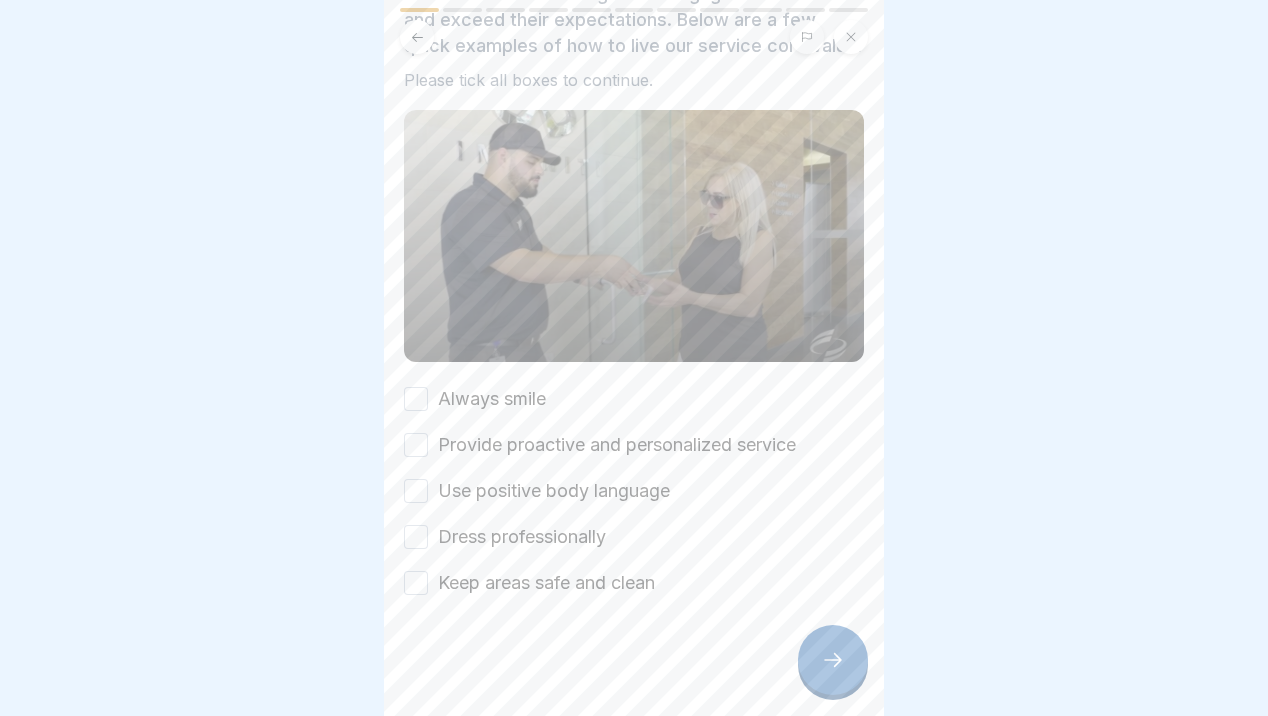 click on "Always smile" at bounding box center [416, 399] 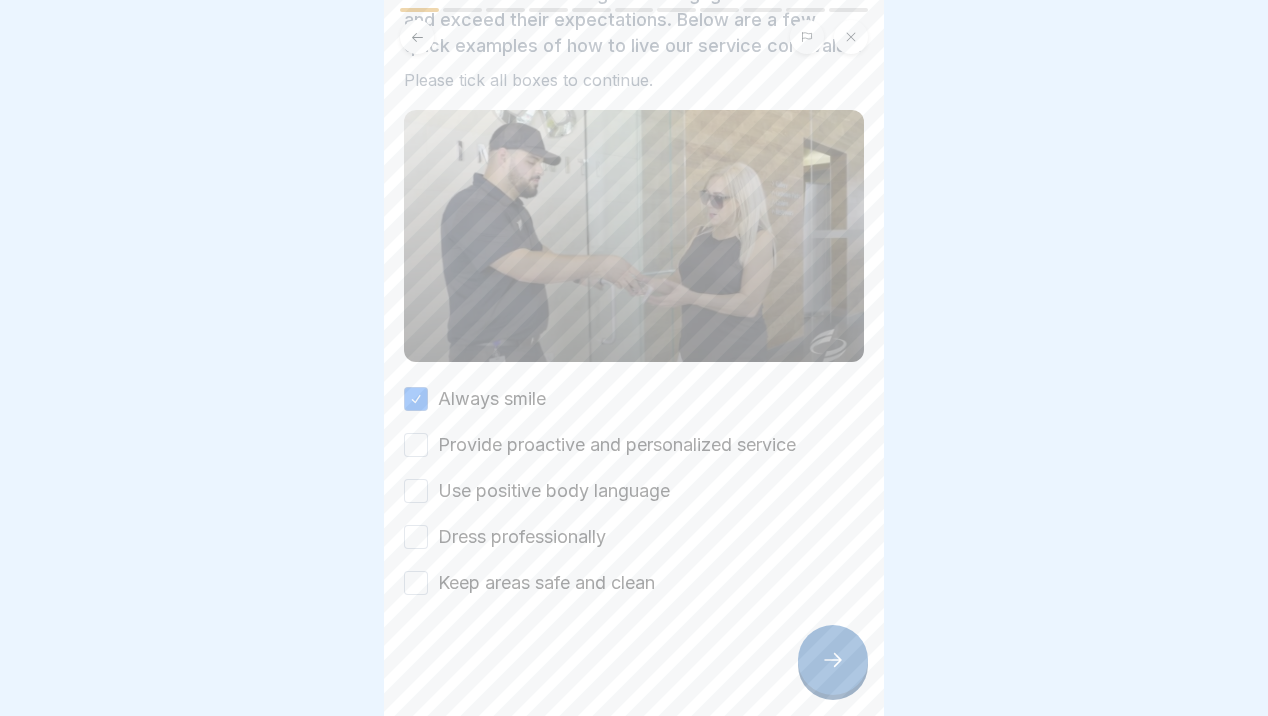 click on "Provide proactive and personalized service" at bounding box center (416, 445) 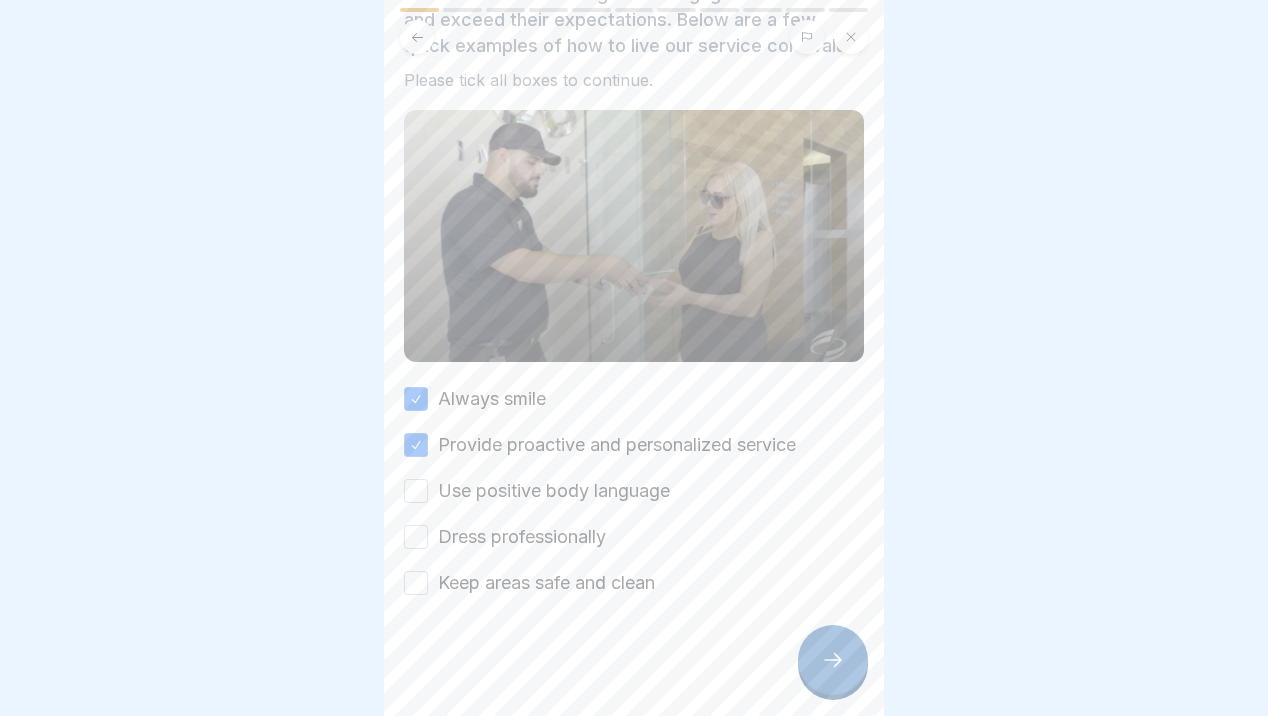 click on "Use positive body language" at bounding box center (416, 491) 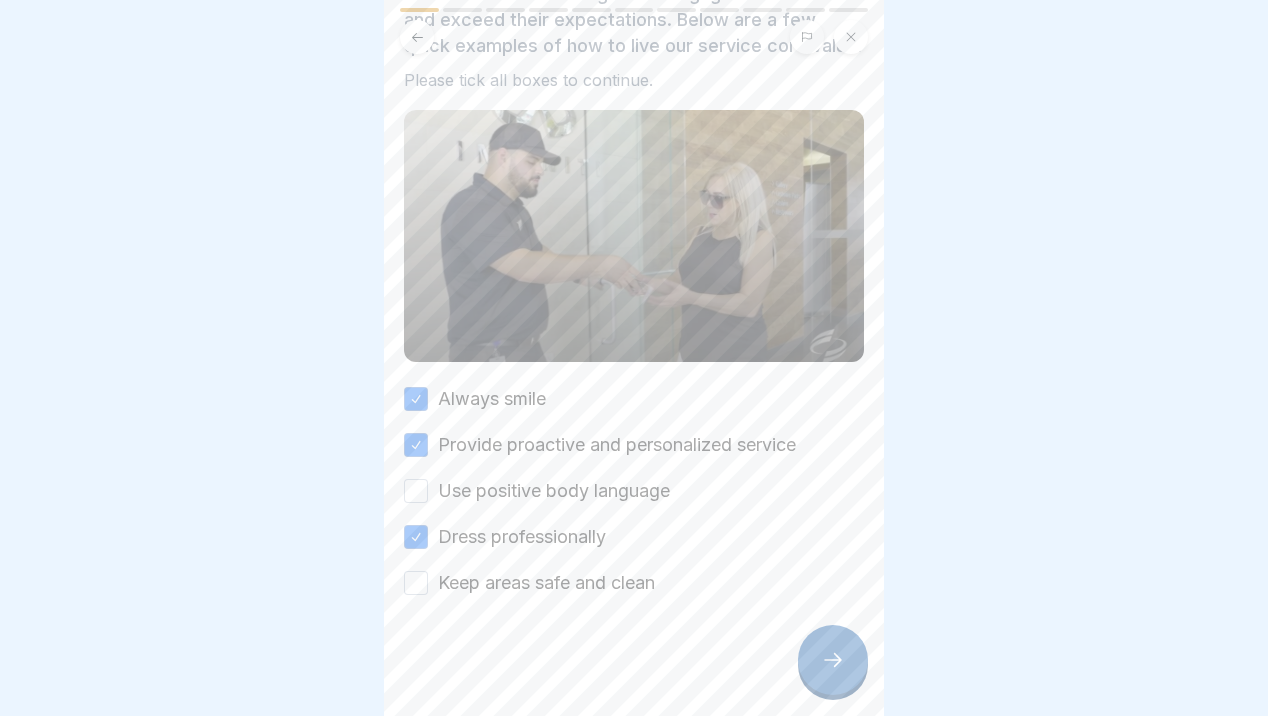 click on "Use positive body language" at bounding box center (416, 491) 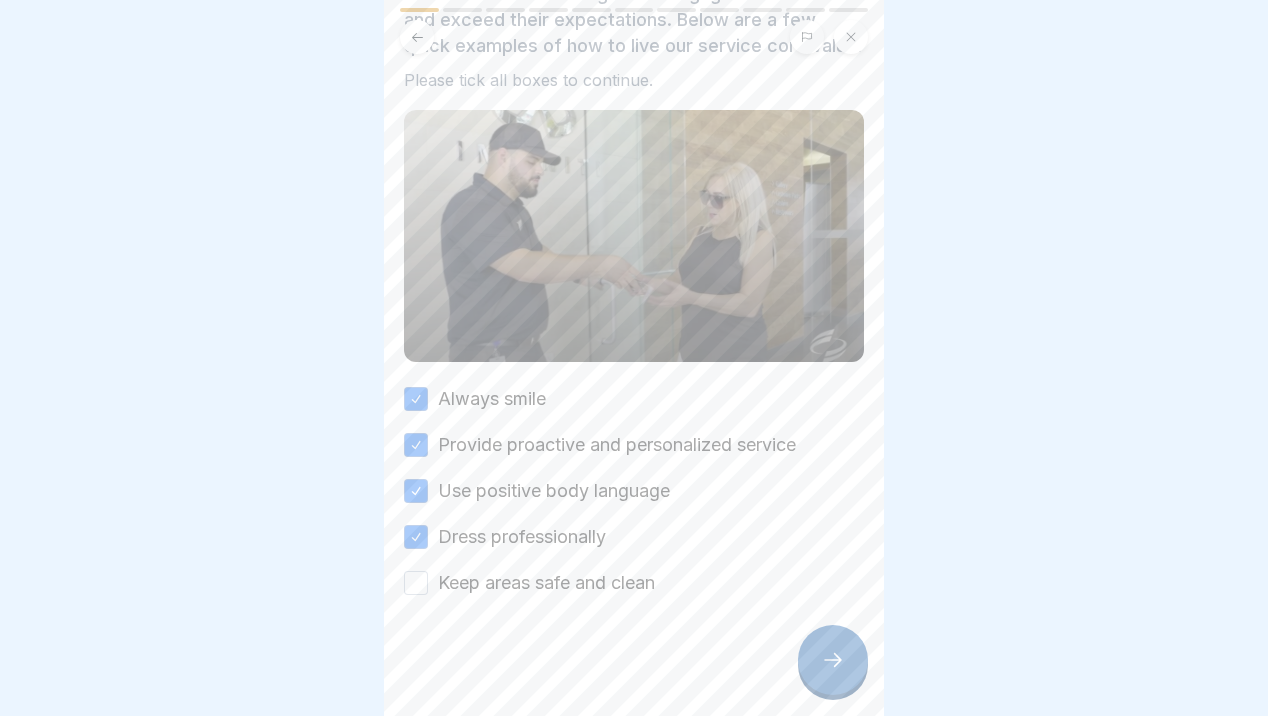 click on "Keep areas safe and clean" at bounding box center [416, 583] 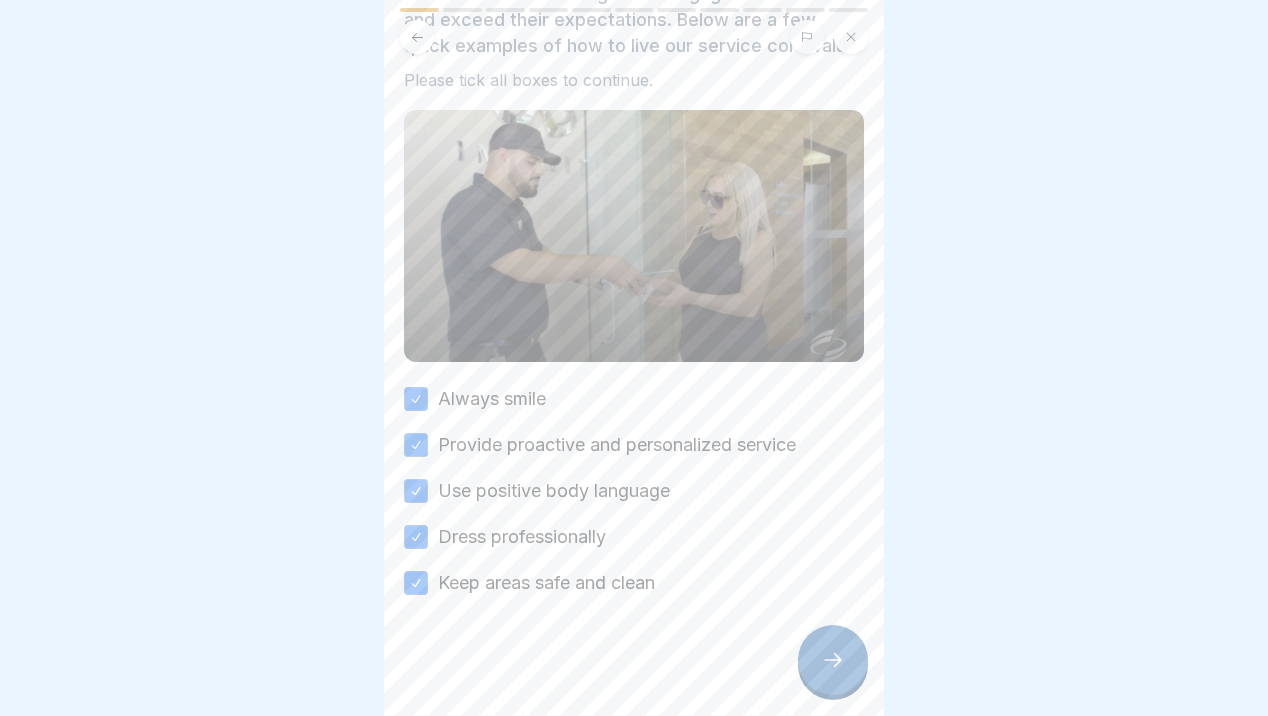 click at bounding box center (833, 660) 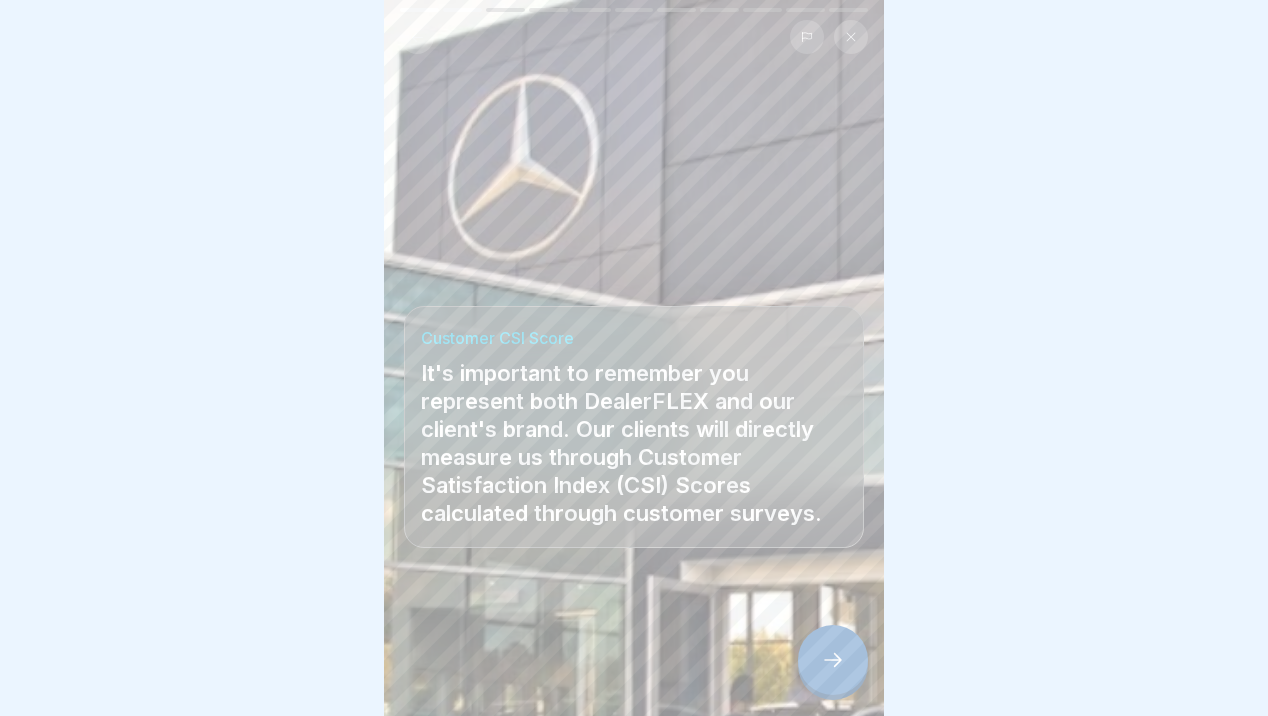 click at bounding box center (833, 660) 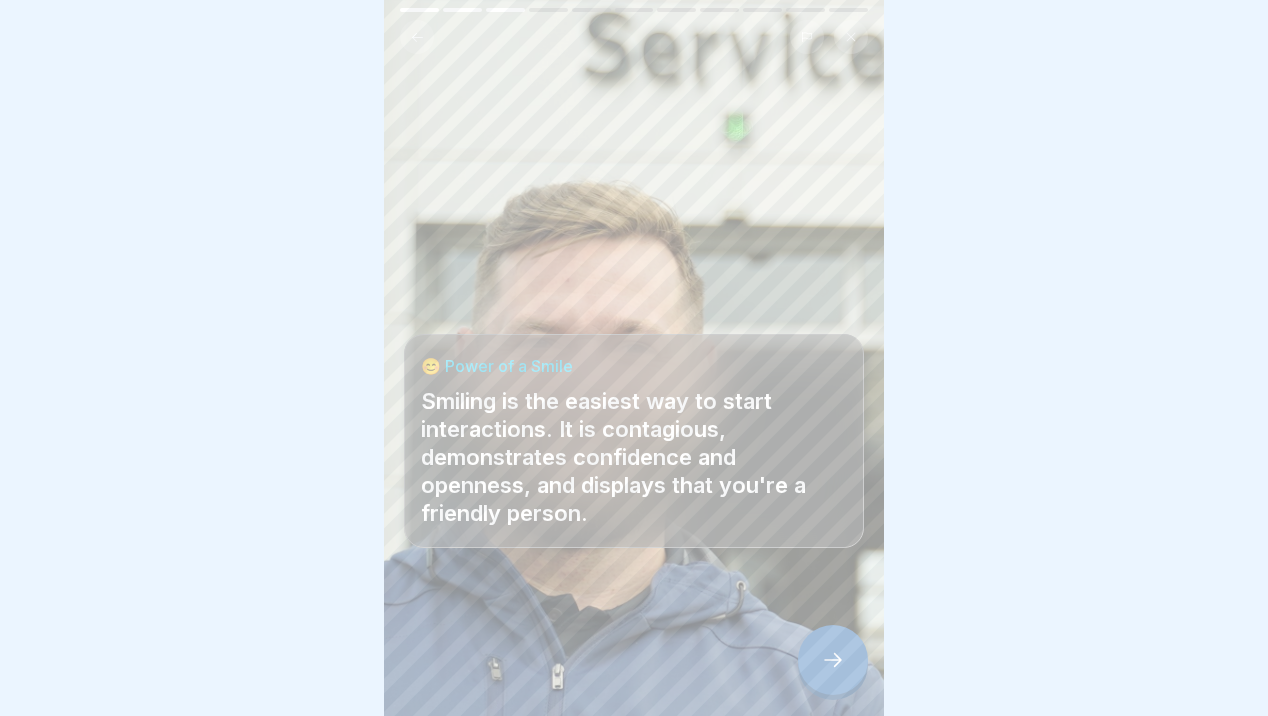 click at bounding box center [833, 660] 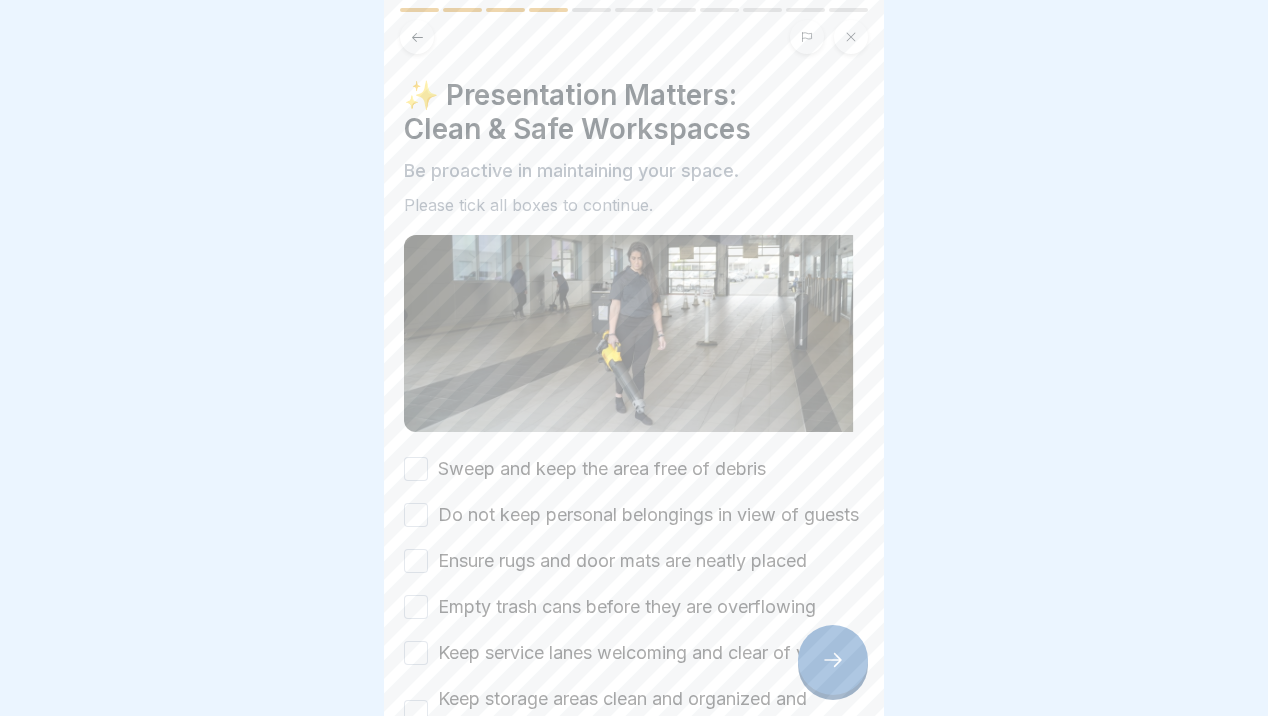 drag, startPoint x: 814, startPoint y: 652, endPoint x: 836, endPoint y: 402, distance: 250.96614 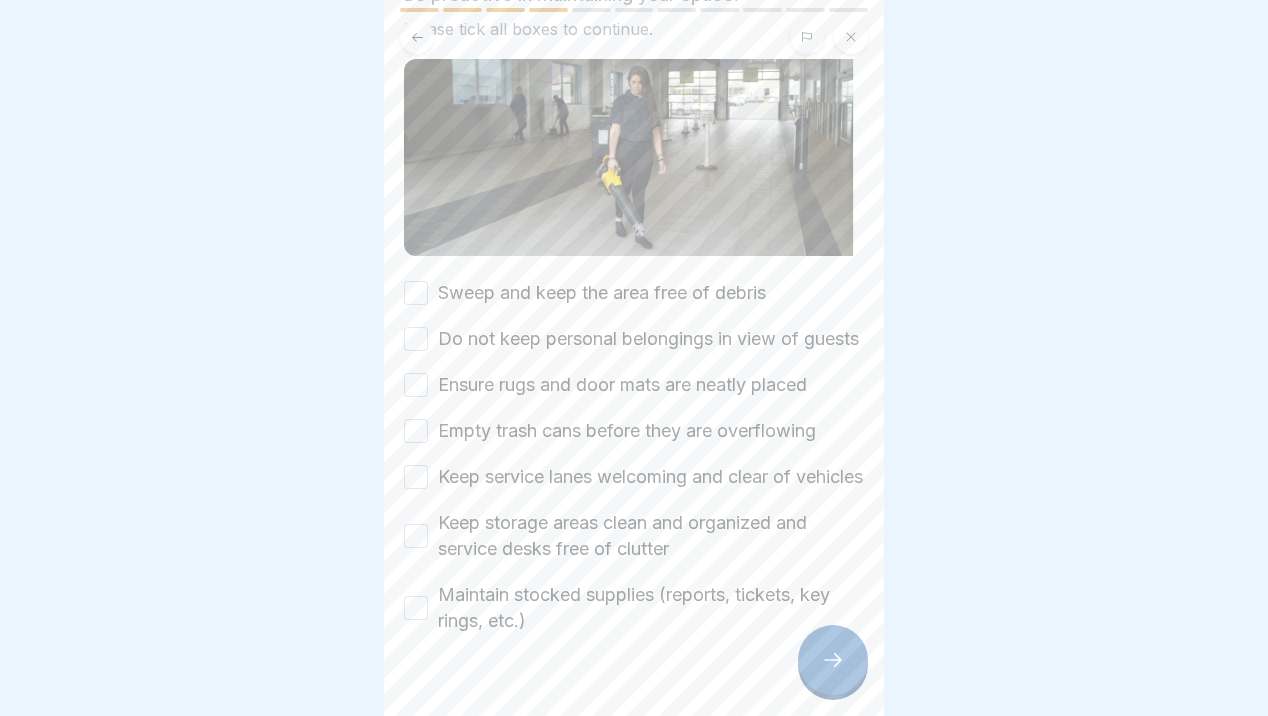 scroll, scrollTop: 177, scrollLeft: 0, axis: vertical 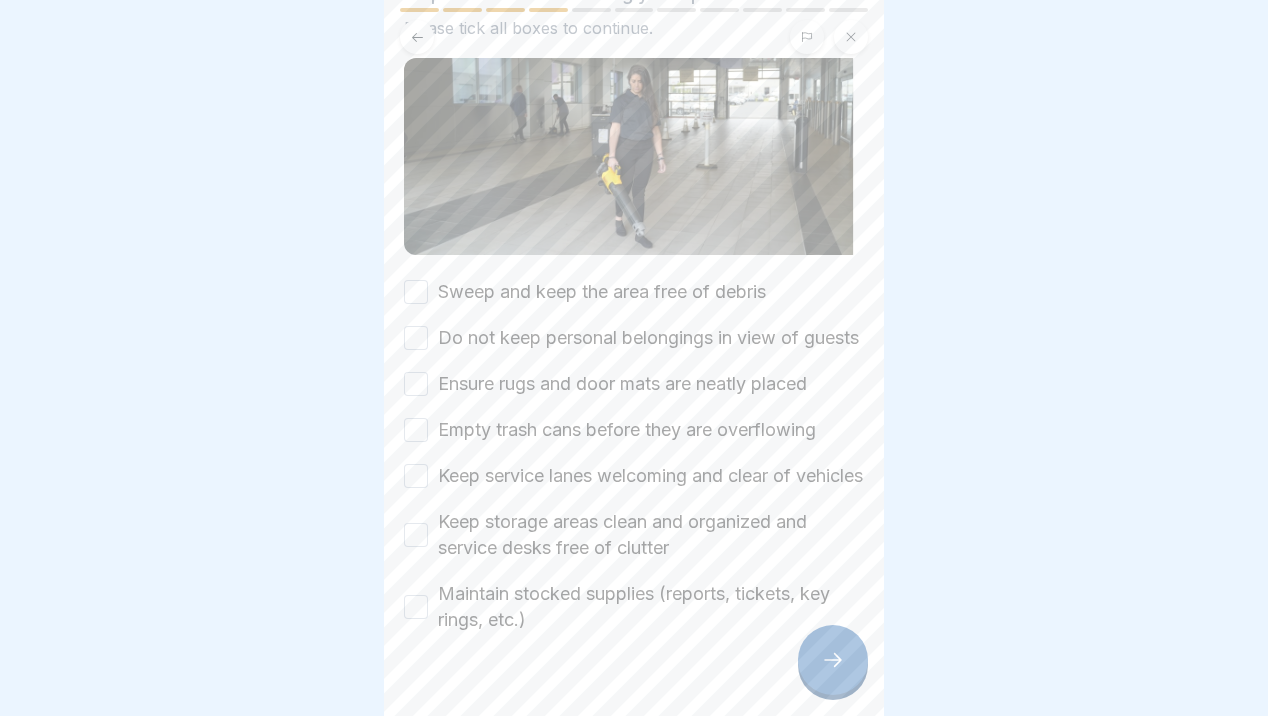 click on "Sweep and keep the area free of debris" at bounding box center [416, 292] 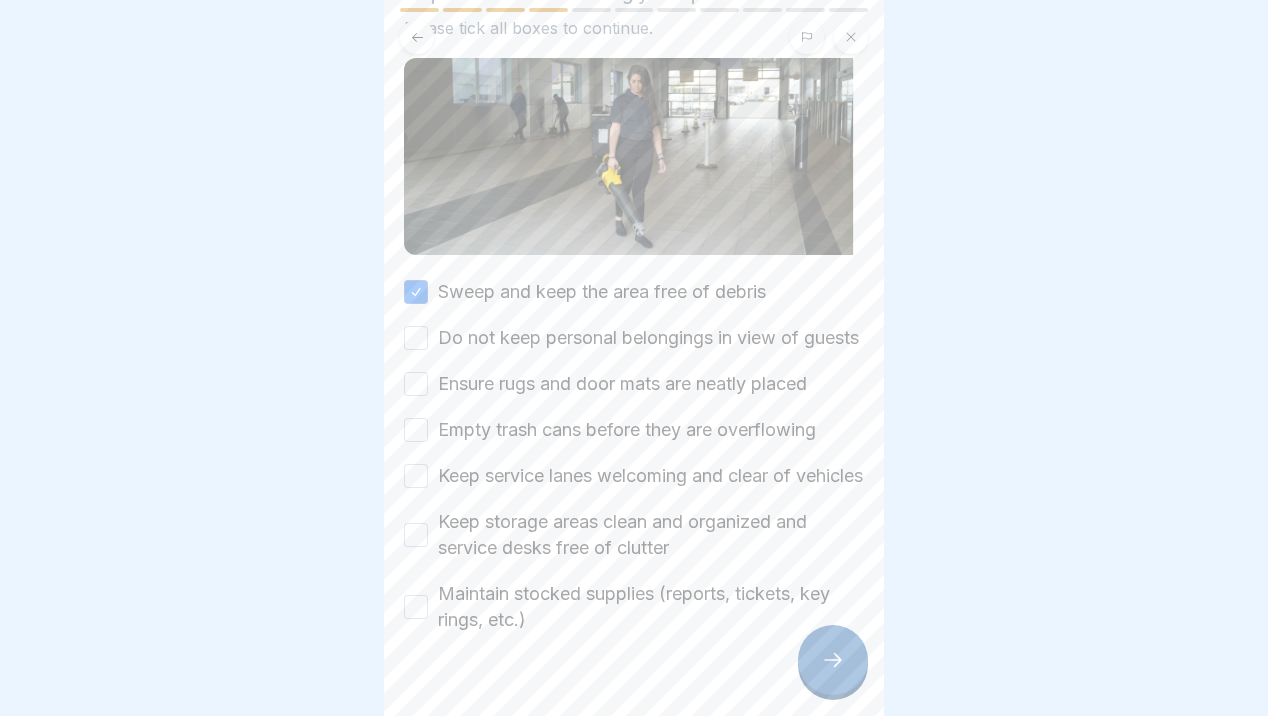 click on "Do not keep personal belongings in view of guests" at bounding box center (416, 338) 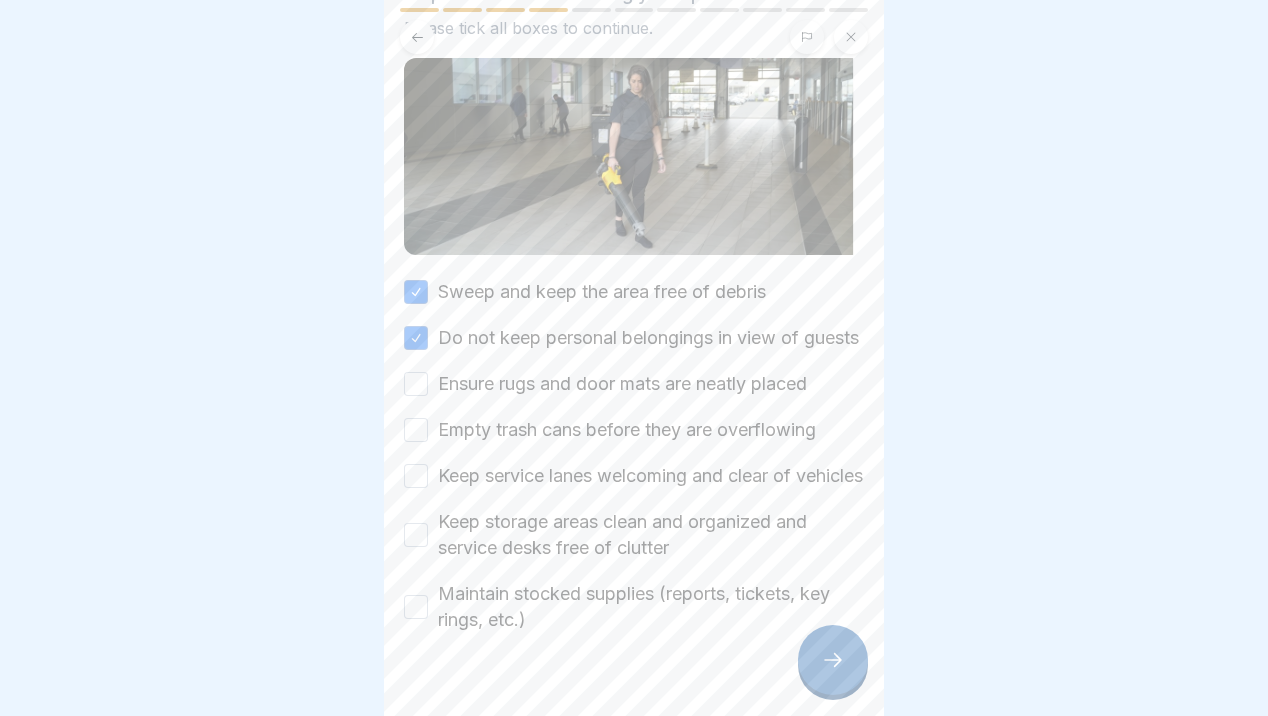 click on "Ensure rugs and door mats are neatly placed" at bounding box center [416, 384] 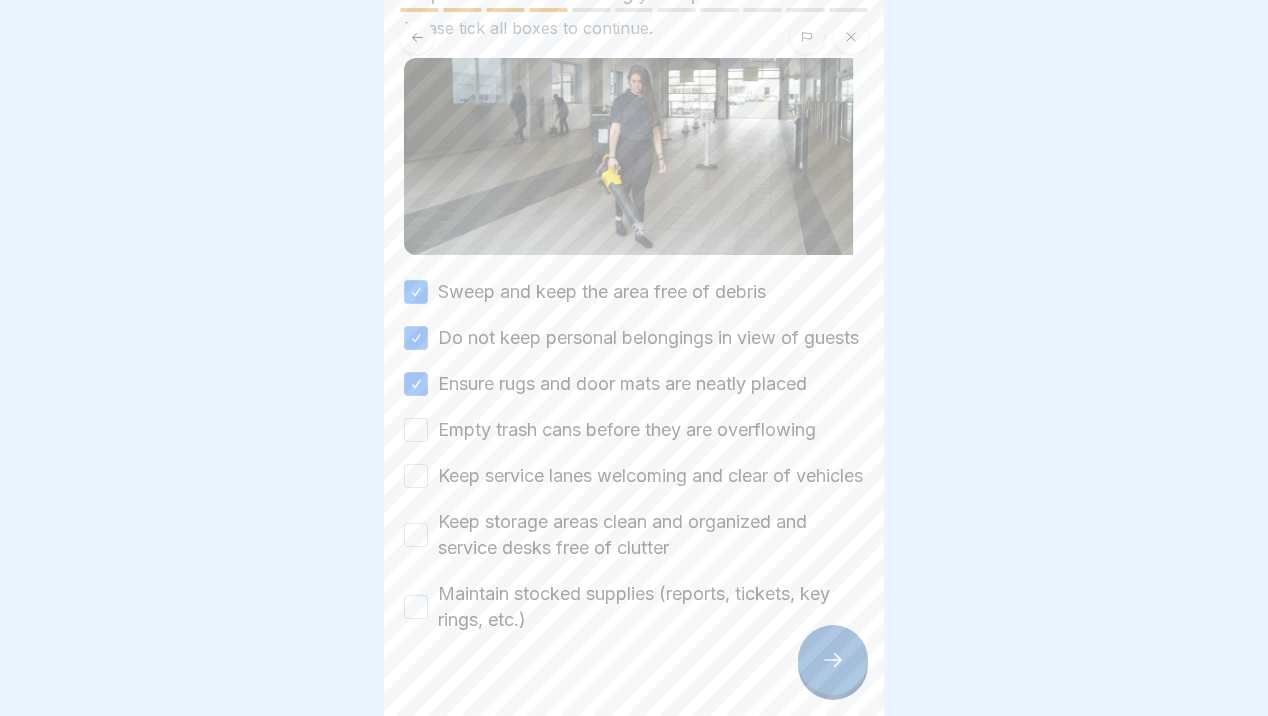 click on "Empty trash cans before they are overflowing" at bounding box center (416, 430) 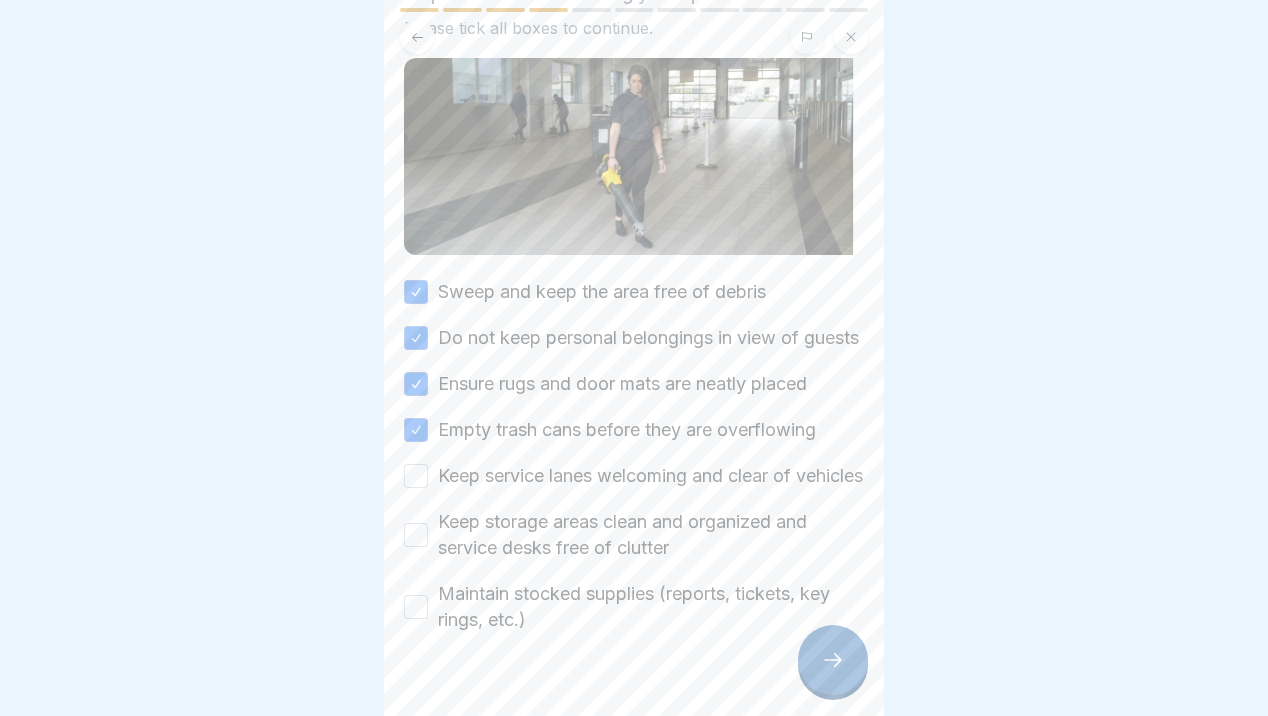 click on "Empty trash cans before they are overflowing" at bounding box center (416, 430) 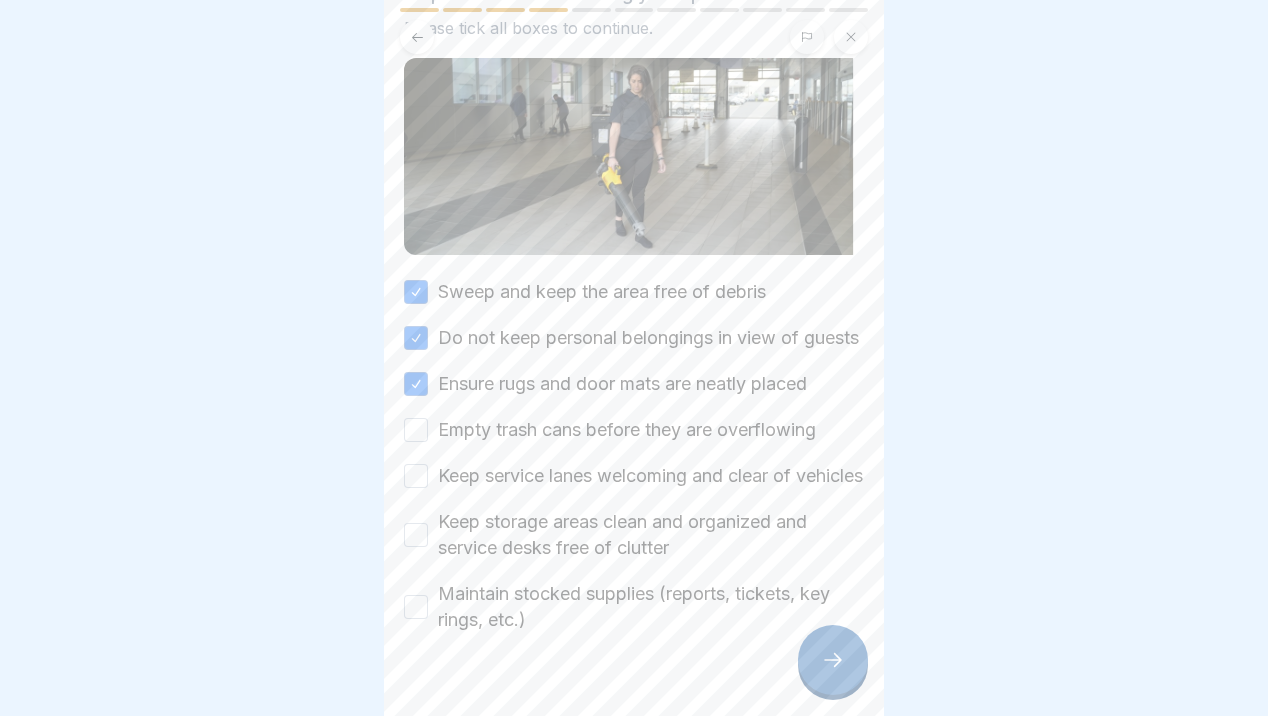 click on "Empty trash cans before they are overflowing" at bounding box center (416, 430) 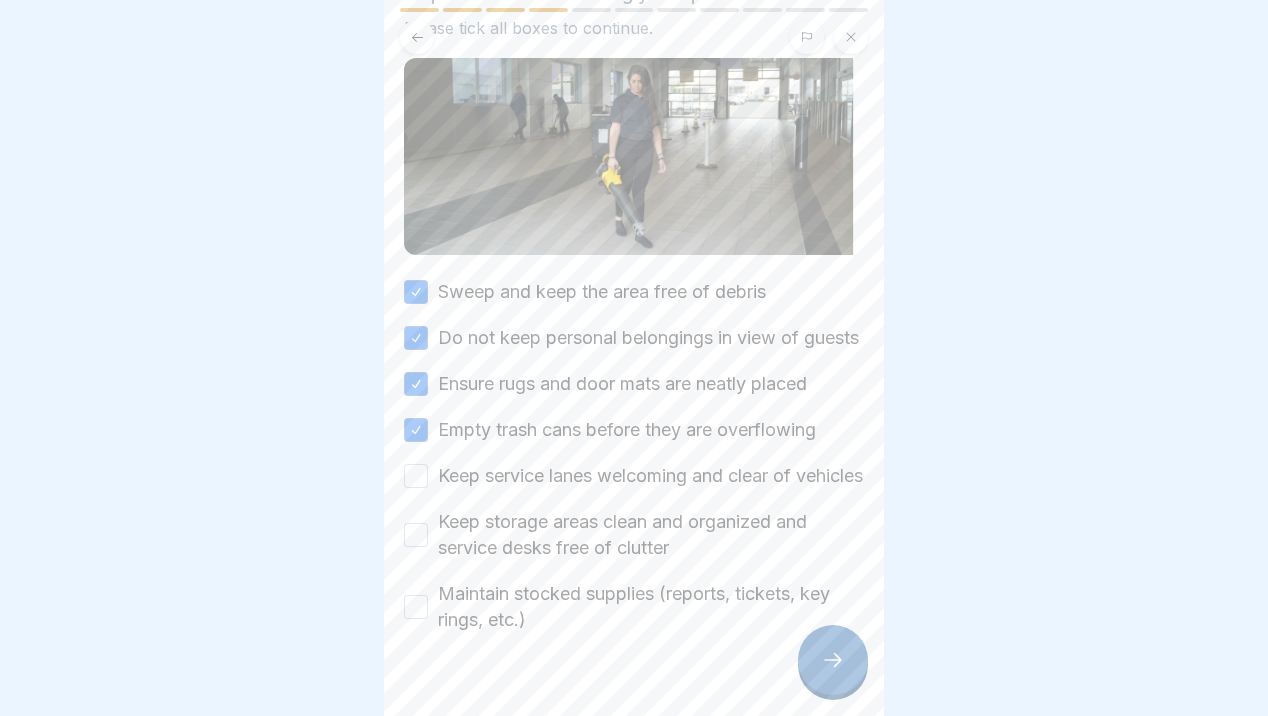 click on "Keep service lanes welcoming and clear of vehicles" at bounding box center [416, 476] 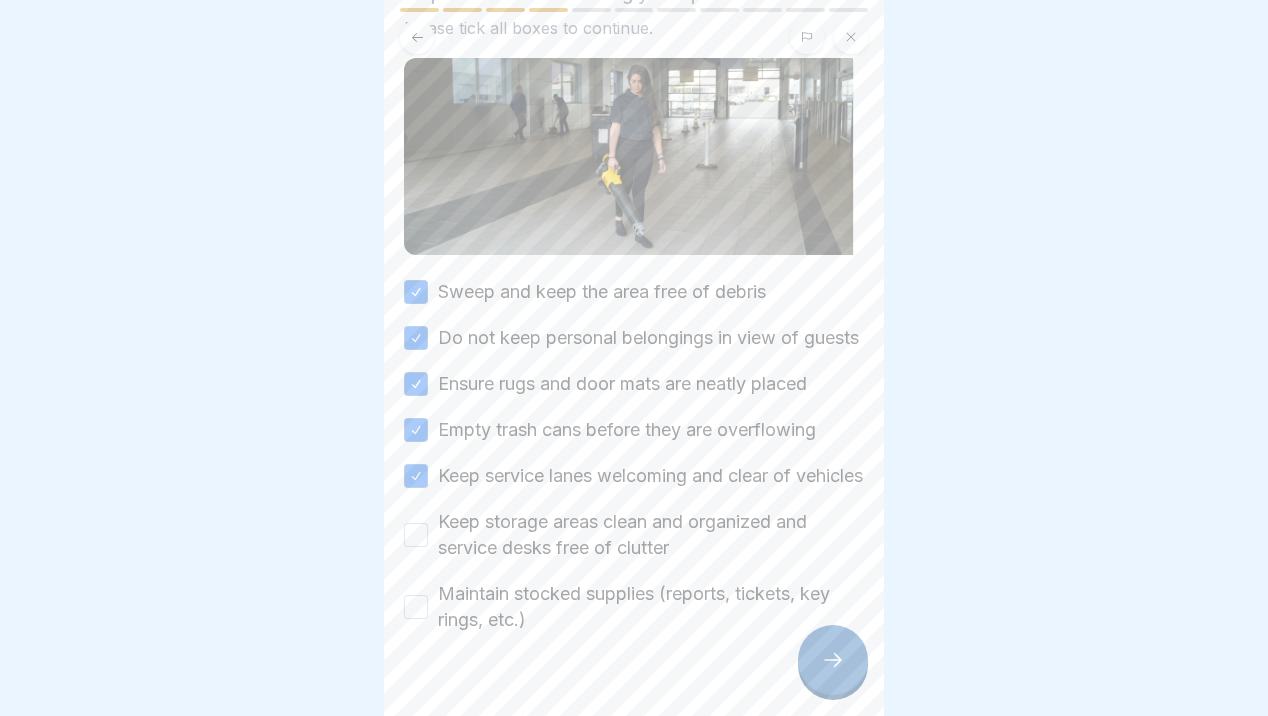 scroll, scrollTop: 266, scrollLeft: 0, axis: vertical 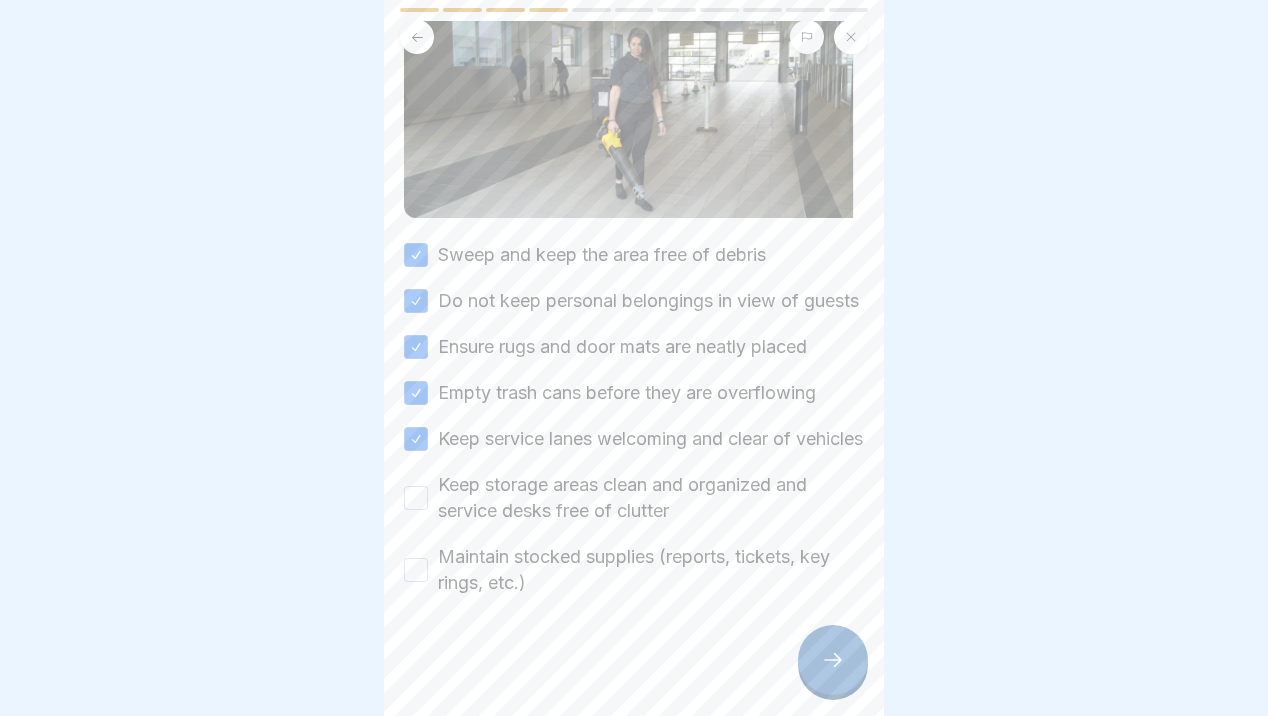click on "Keep storage areas clean and organized and service desks free of clutter" at bounding box center [416, 498] 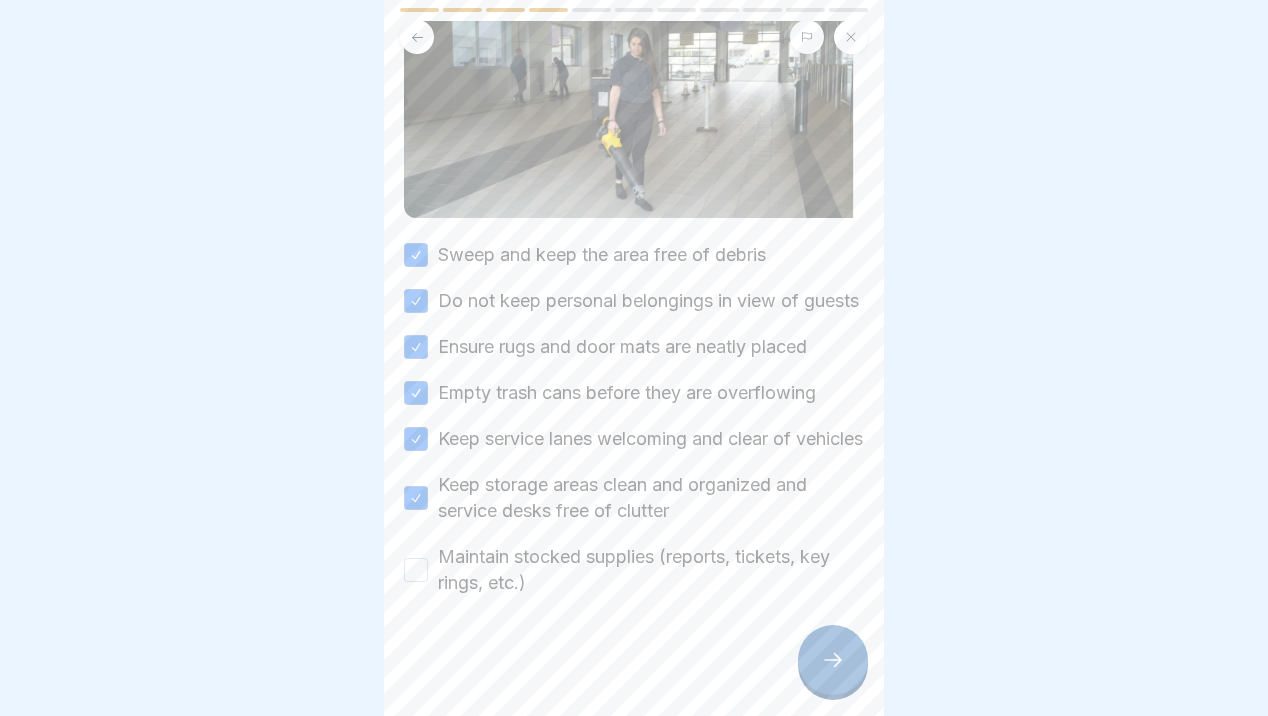 click on "Maintain stocked supplies (reports, tickets, key rings, etc.)" at bounding box center (416, 570) 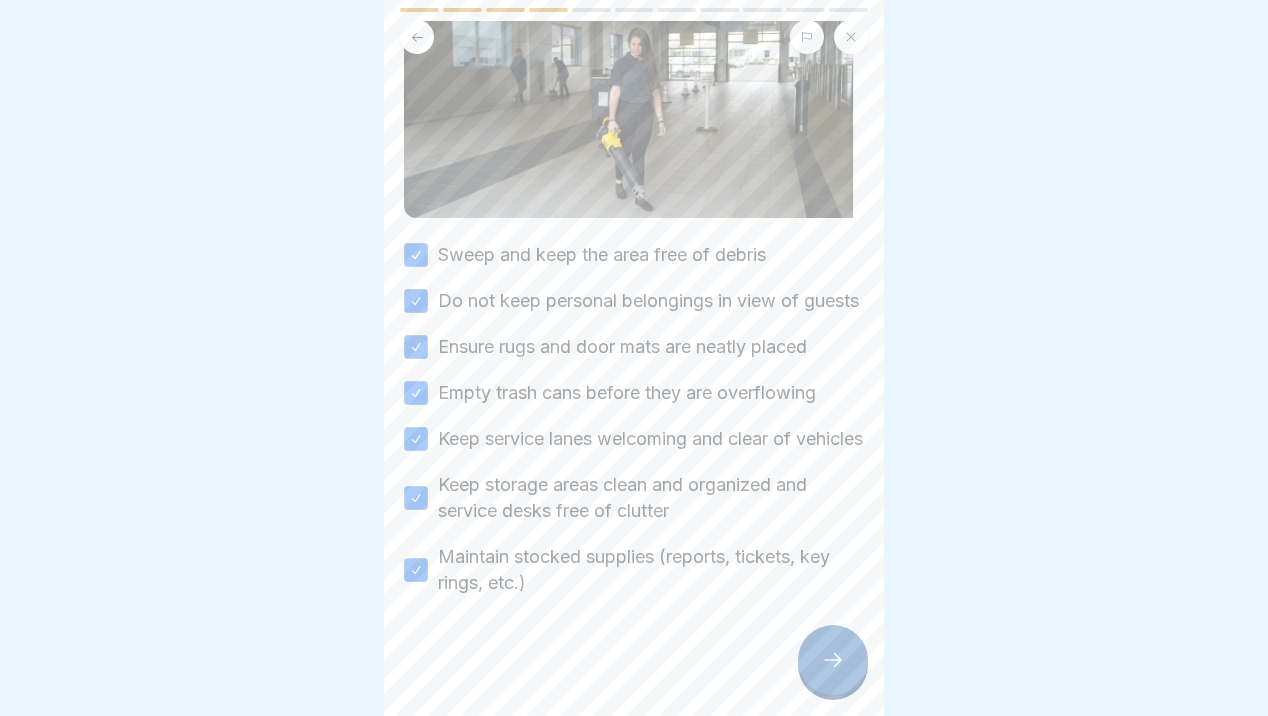 click at bounding box center (833, 660) 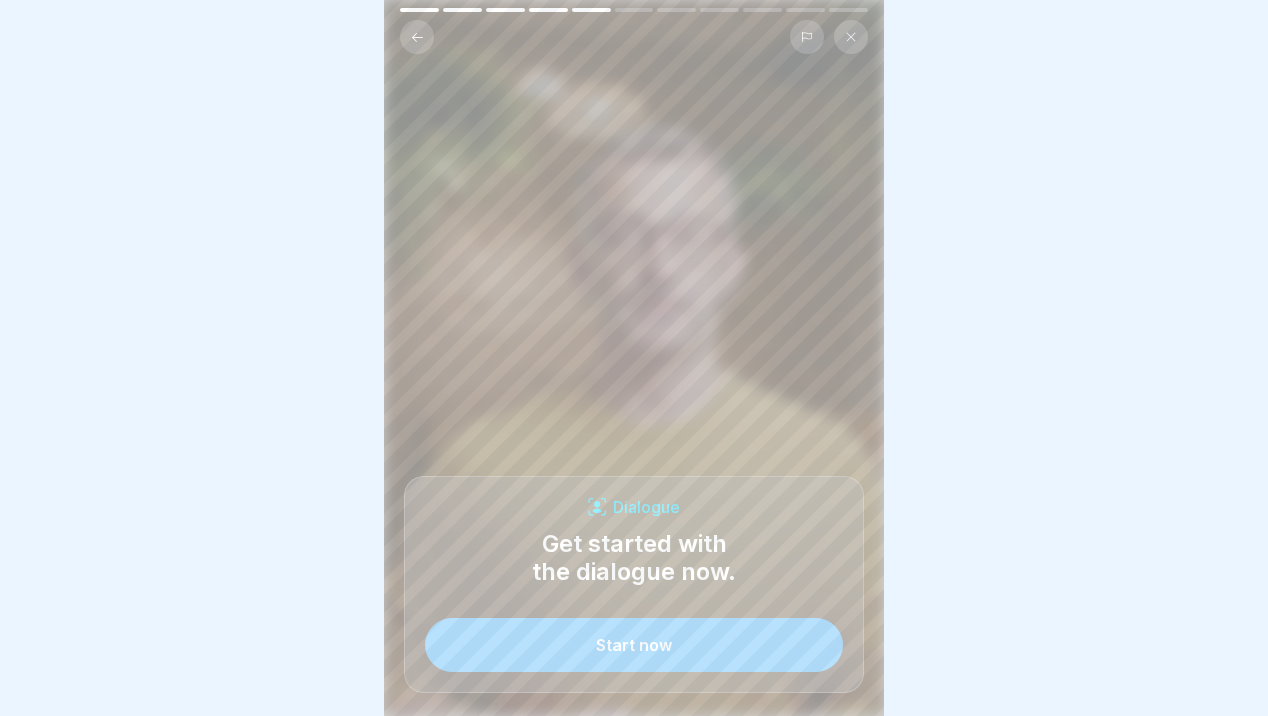 click on "Start now" at bounding box center [634, 645] 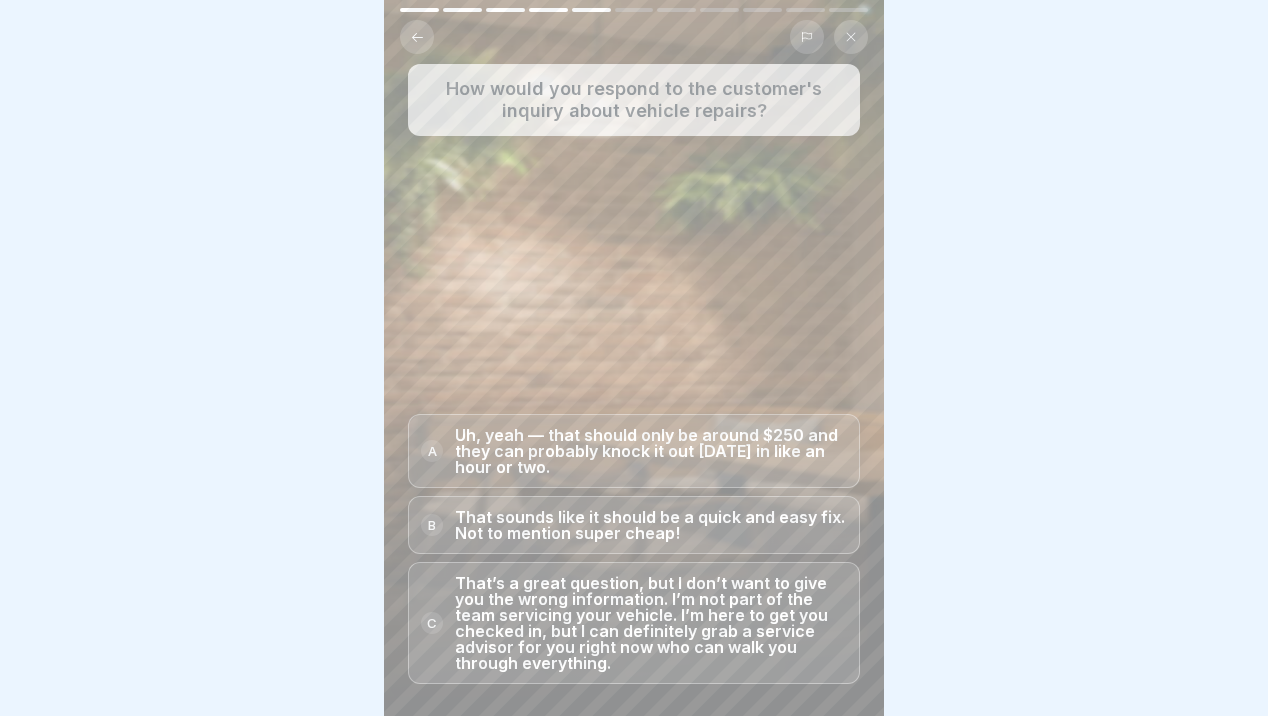 click on "That’s a great question, but I don’t want to give you the wrong information. I’m not part of the team servicing your vehicle. I’m here to get you checked in, but I can definitely grab a service advisor for you right now who can walk you through everything." at bounding box center (651, 623) 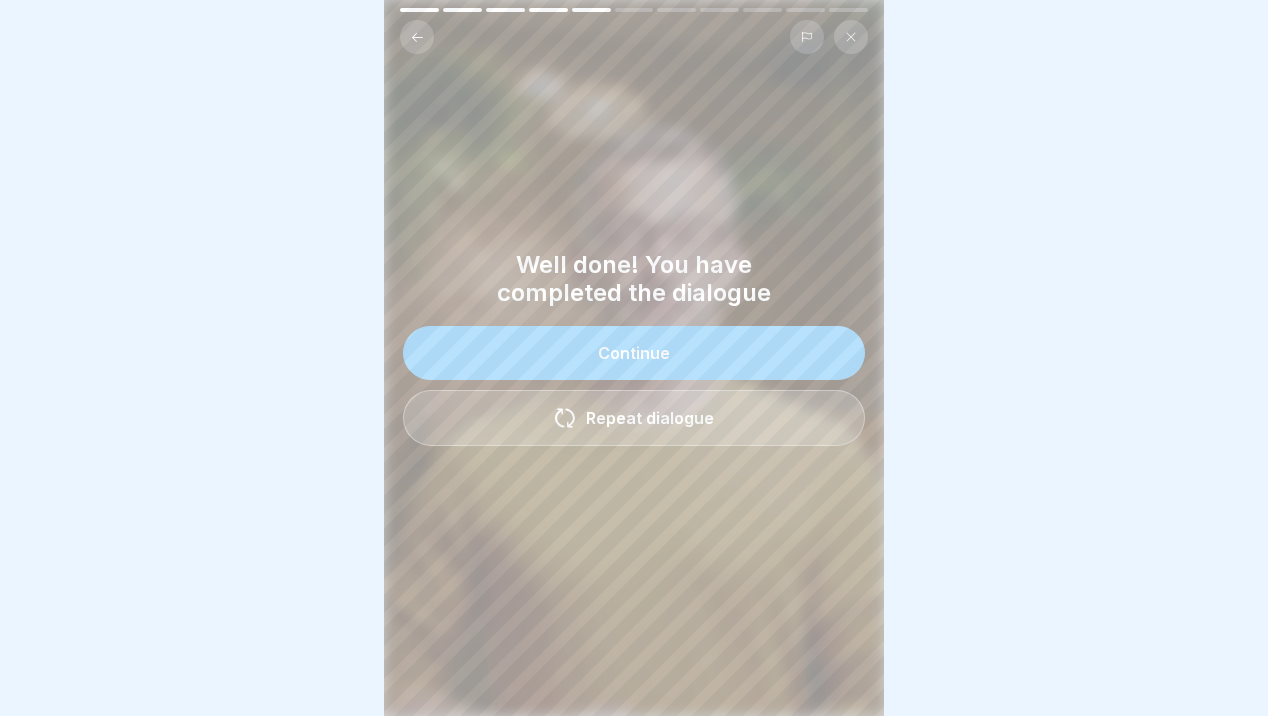 click on "Continue" at bounding box center (634, 353) 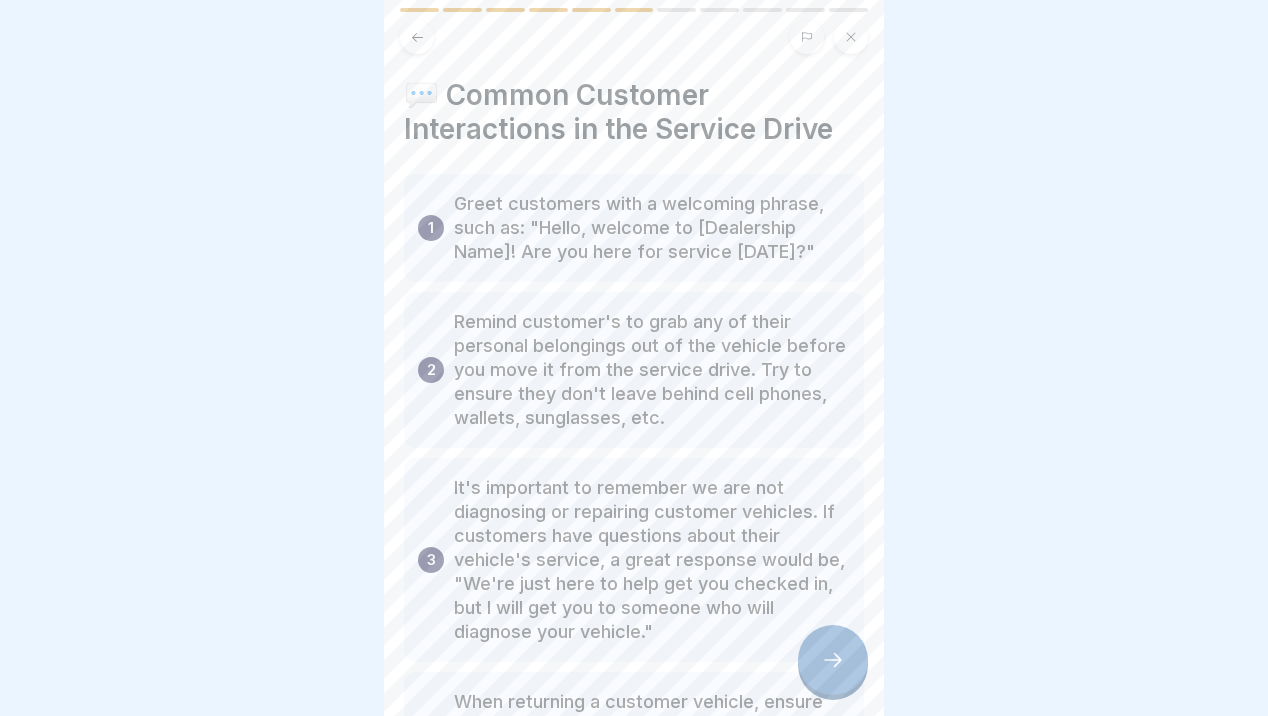 click at bounding box center [833, 660] 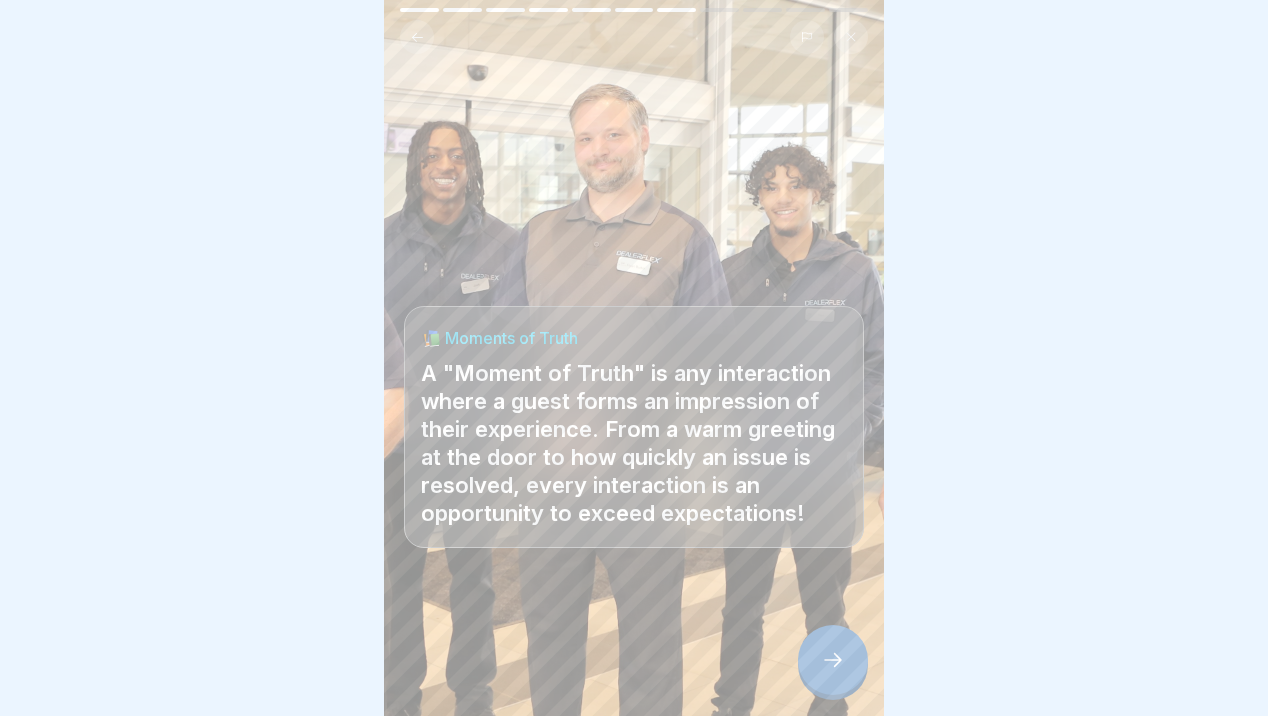 click at bounding box center [833, 660] 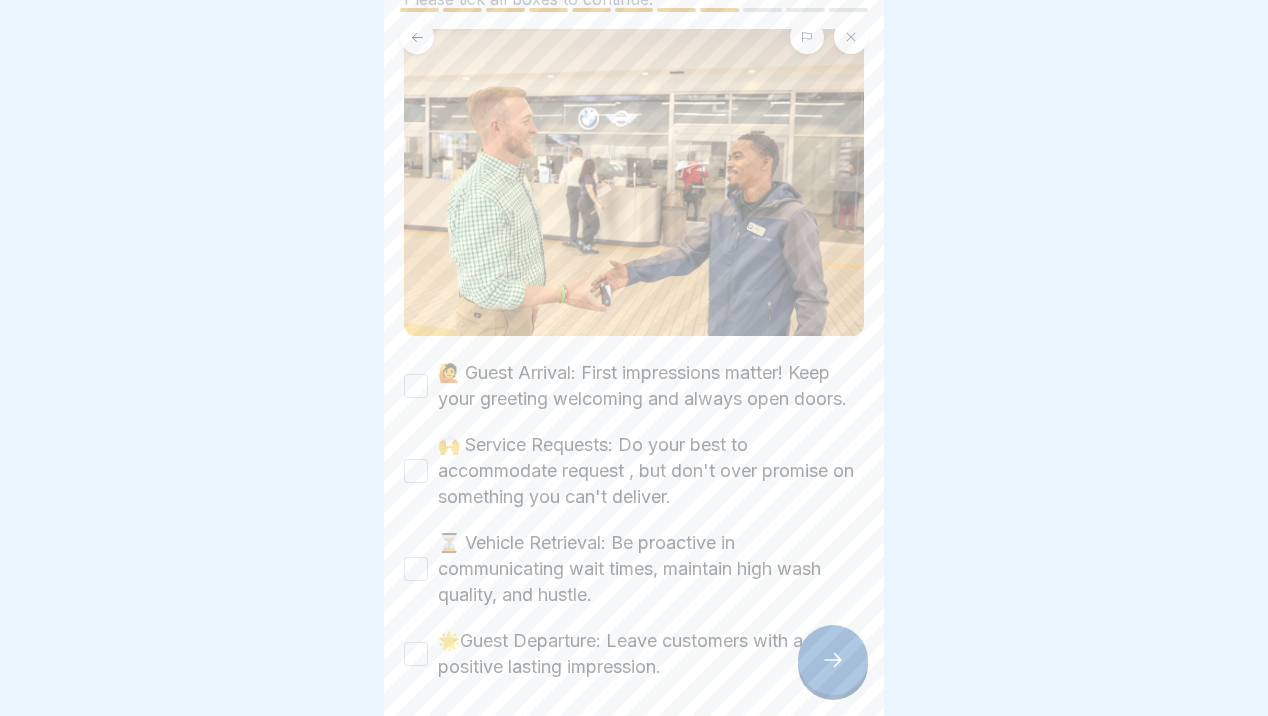 scroll, scrollTop: 271, scrollLeft: 0, axis: vertical 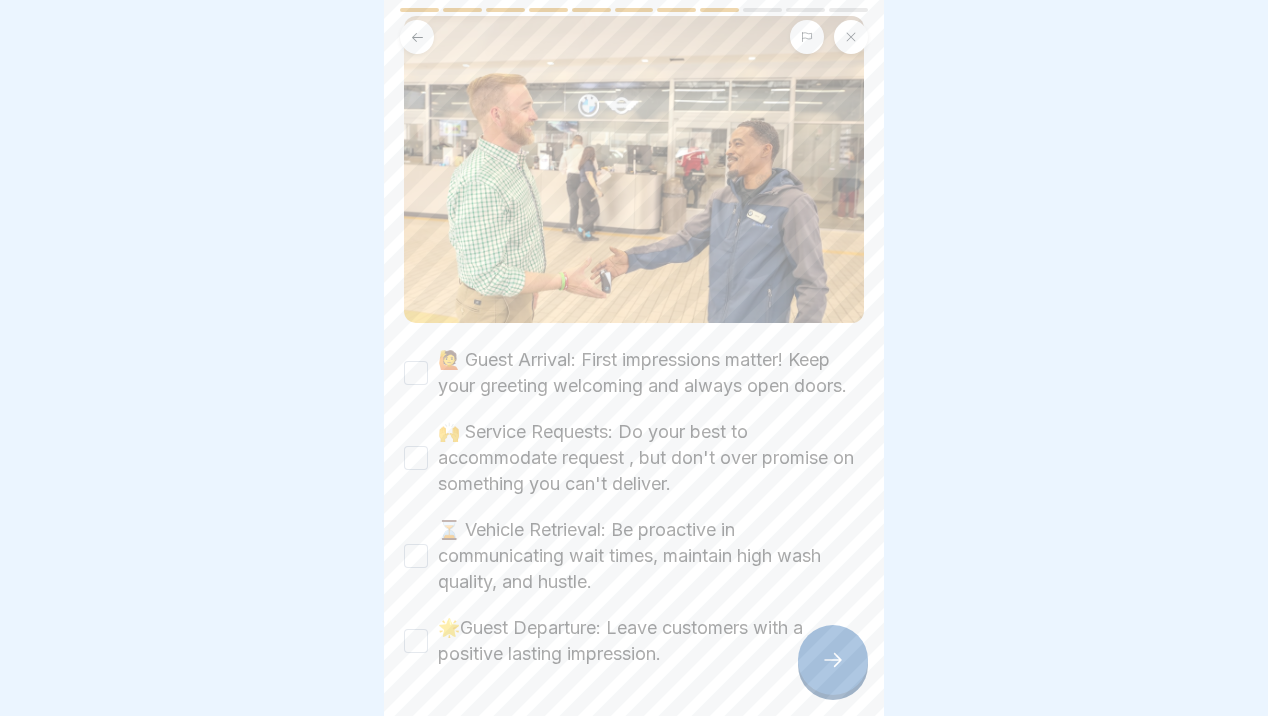 click on "🙋 Guest Arrival: First impressions matter! Keep your greeting welcoming and always open doors." at bounding box center (416, 373) 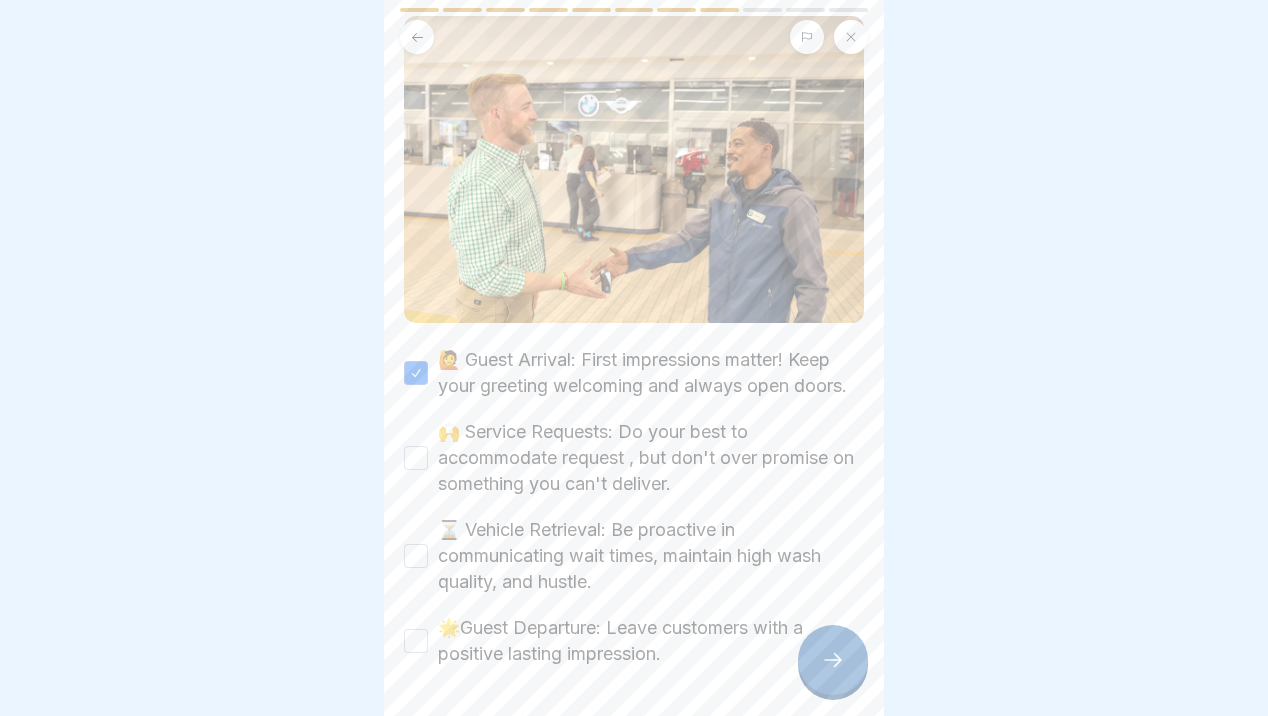 click on "🙌 Service Requests: Do your best to accommodate request , but don't over promise on something you can't deliver." at bounding box center (416, 458) 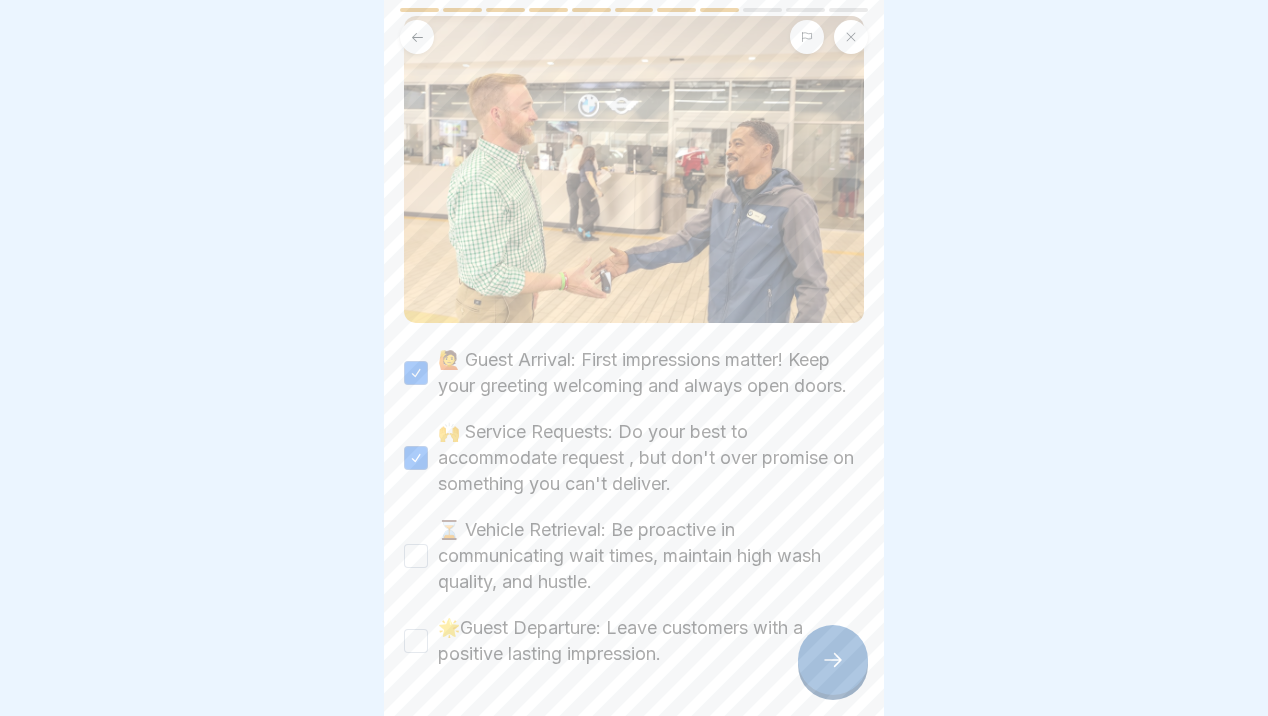 click on "⏳ Vehicle Retrieval: Be proactive in communicating wait times, maintain high wash quality, and hustle." at bounding box center [416, 556] 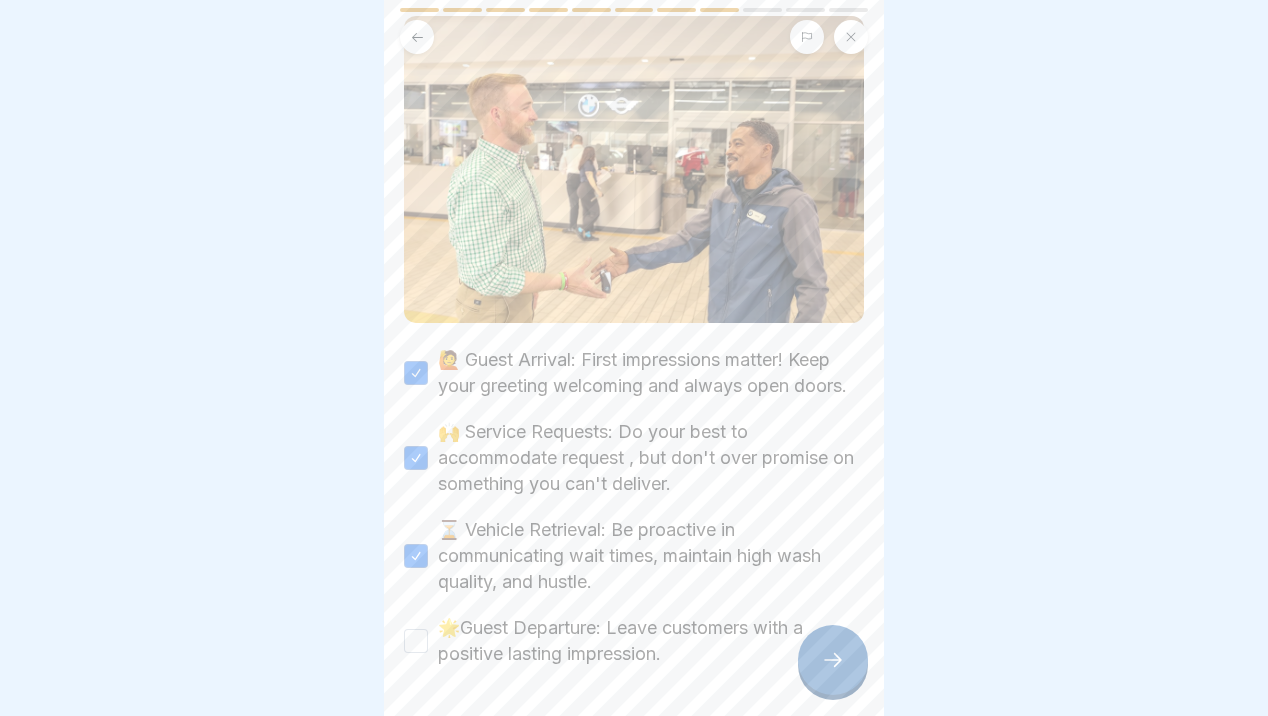 scroll, scrollTop: 341, scrollLeft: 0, axis: vertical 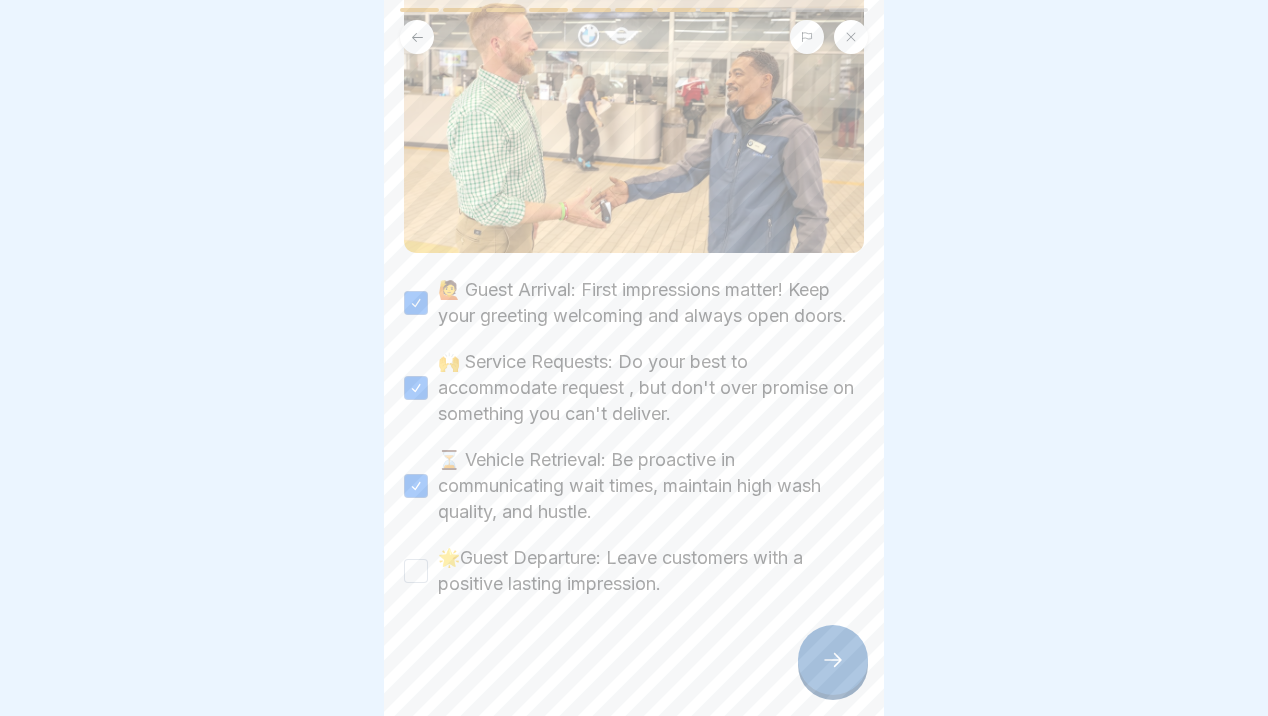 click on "🌟Guest Departure: Leave customers with a positive lasting impression." at bounding box center (416, 571) 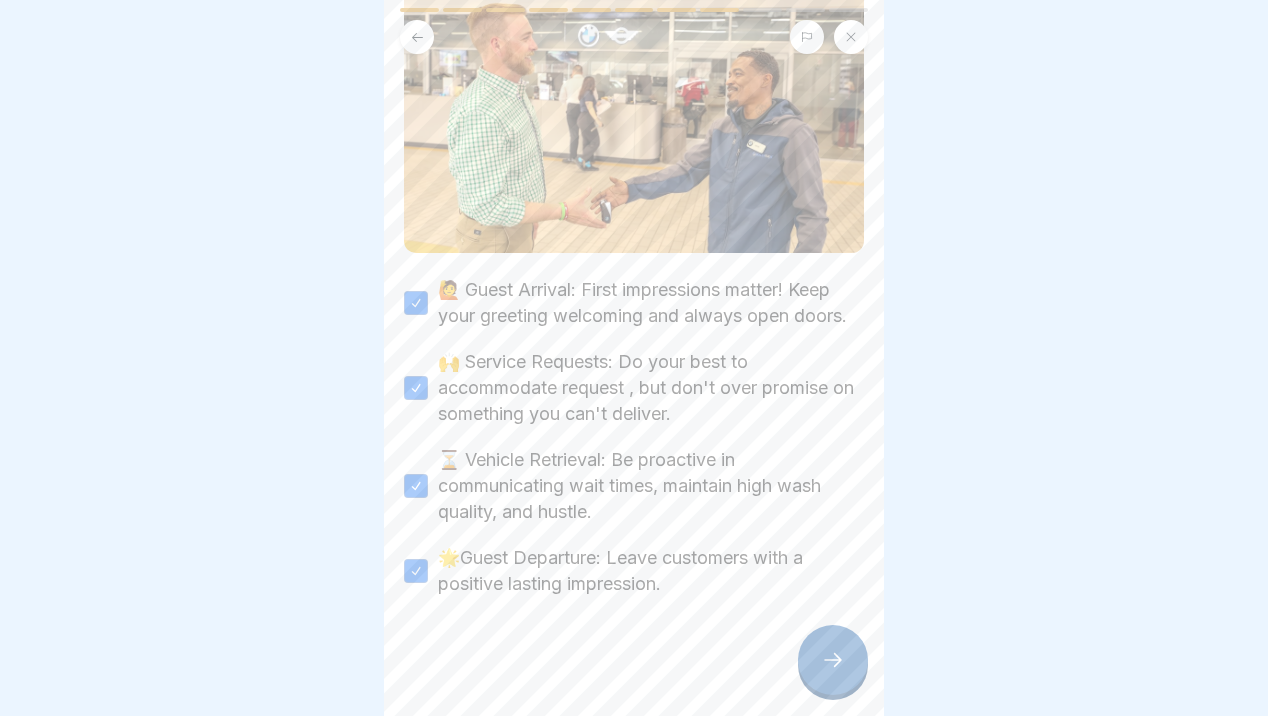 click 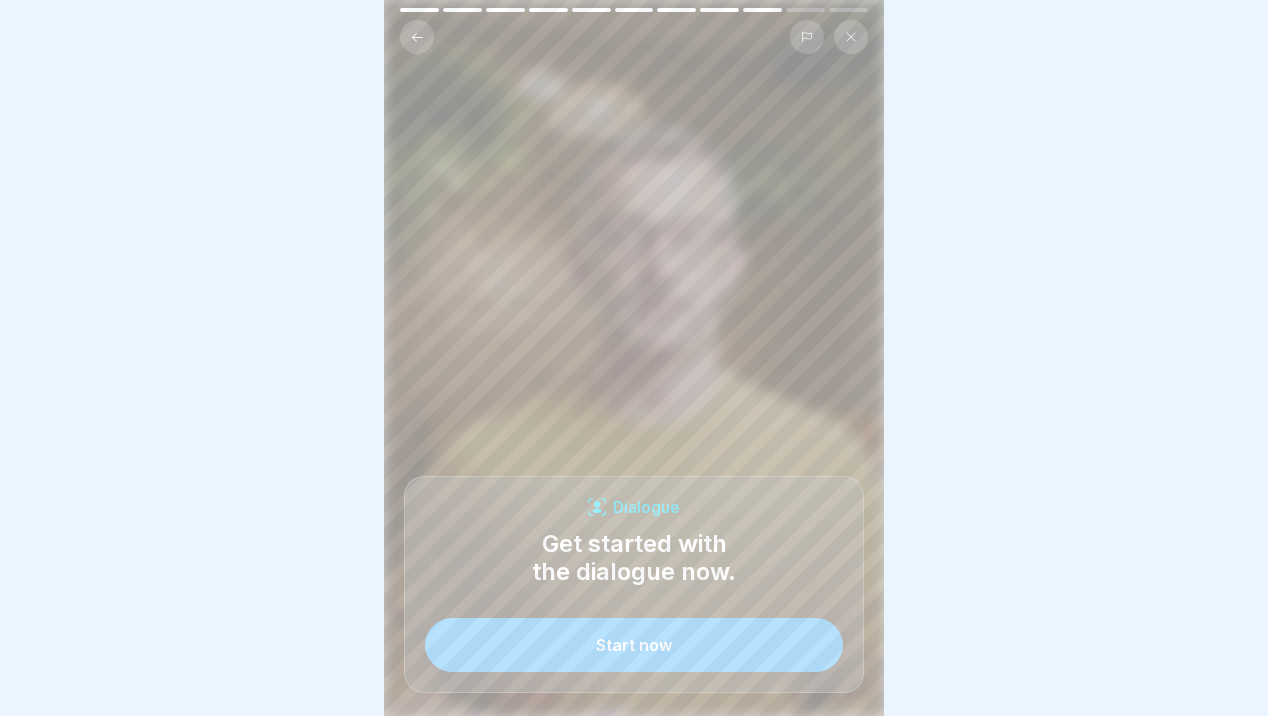 click on "Start now" at bounding box center (634, 645) 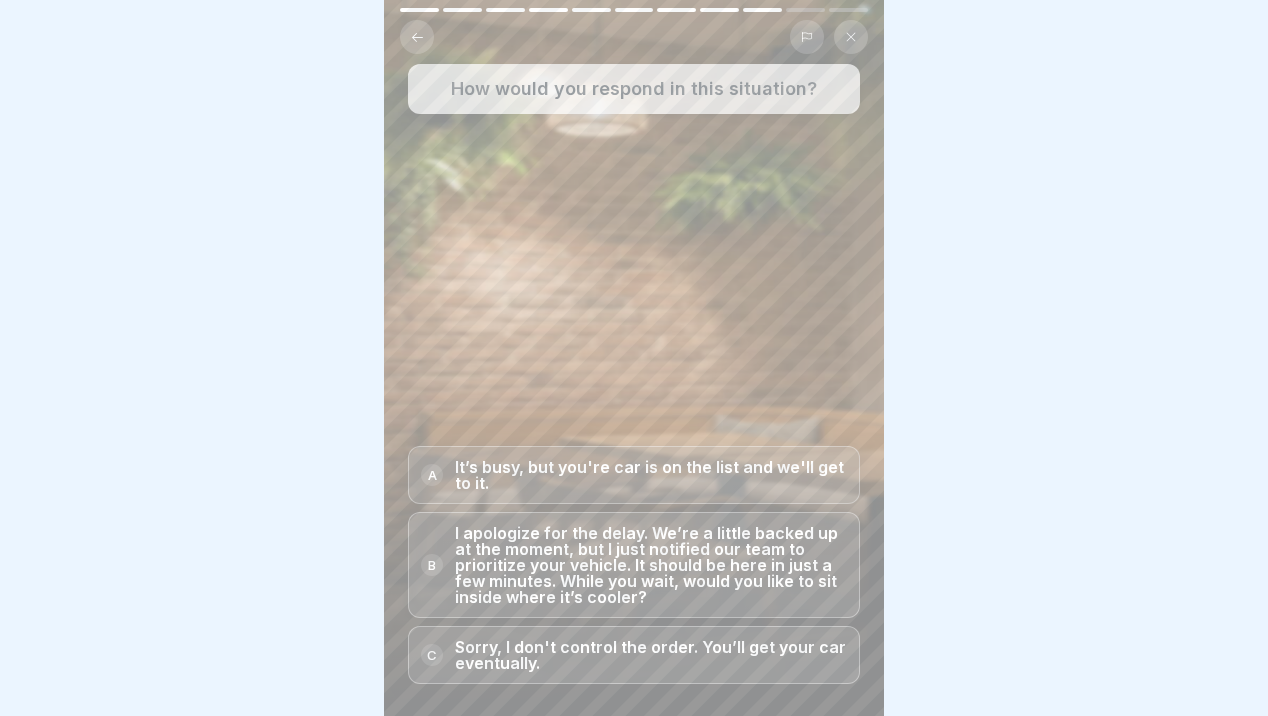 click on "I apologize for the delay. We’re a little backed up at the moment, but I just notified our team to prioritize your vehicle. It should be here in just a few minutes. While you wait, would you like to sit inside where it’s cooler?" at bounding box center (651, 565) 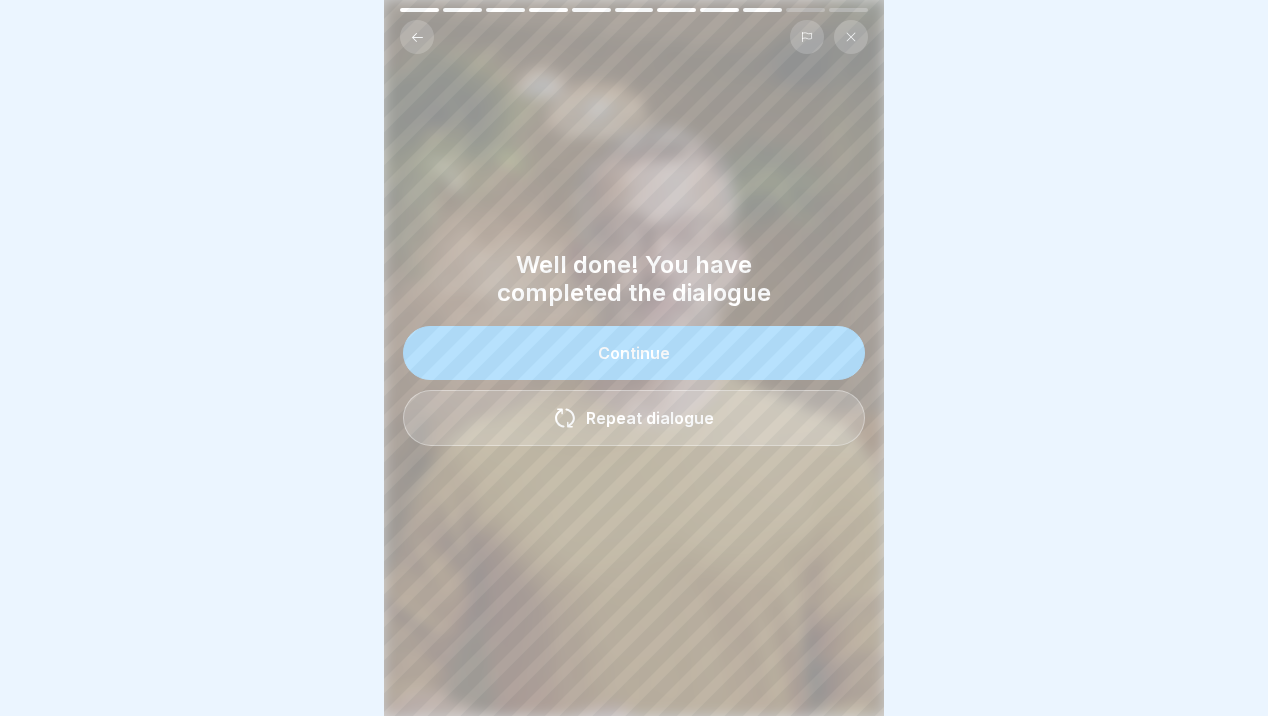 click on "Continue" at bounding box center [634, 353] 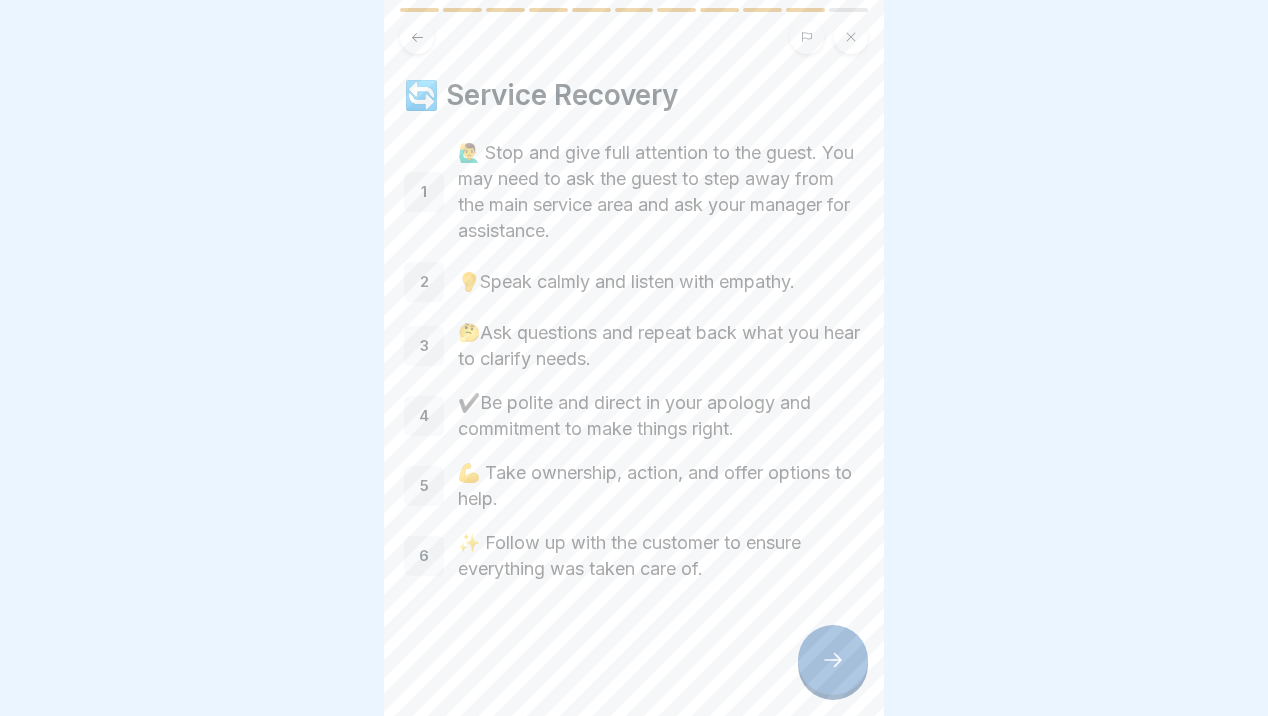 click 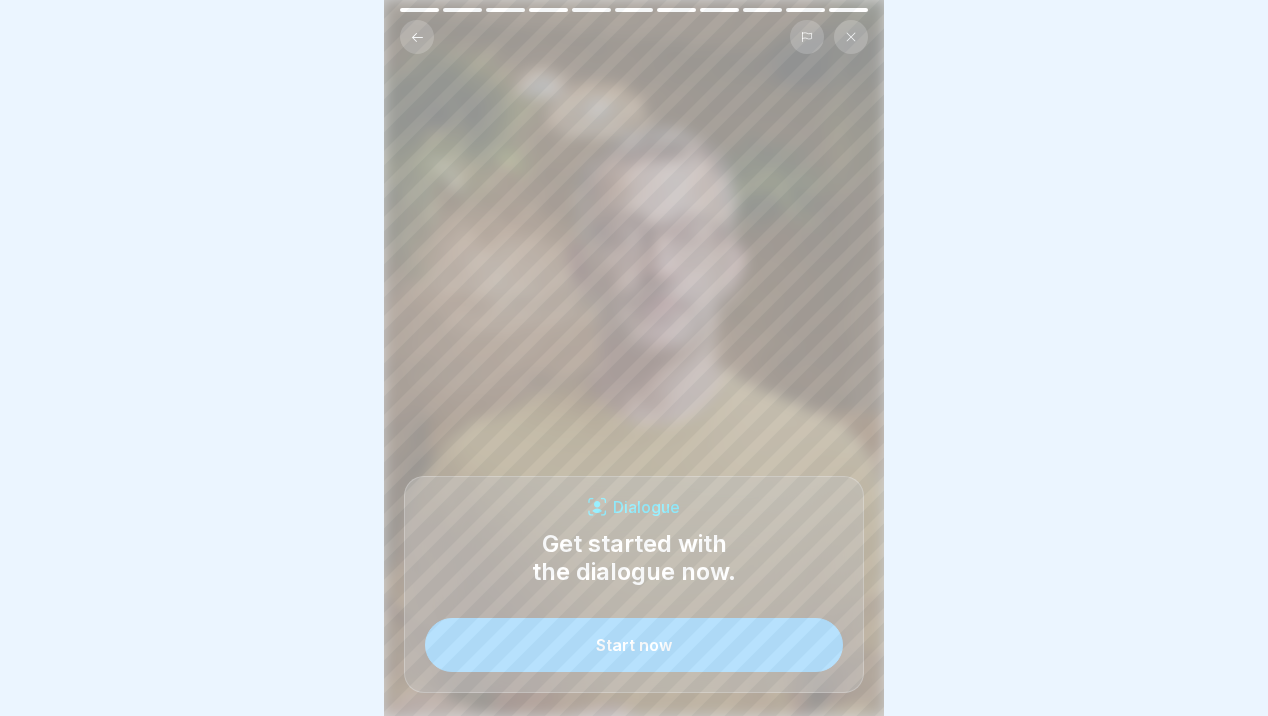 click on "Start now" at bounding box center (634, 645) 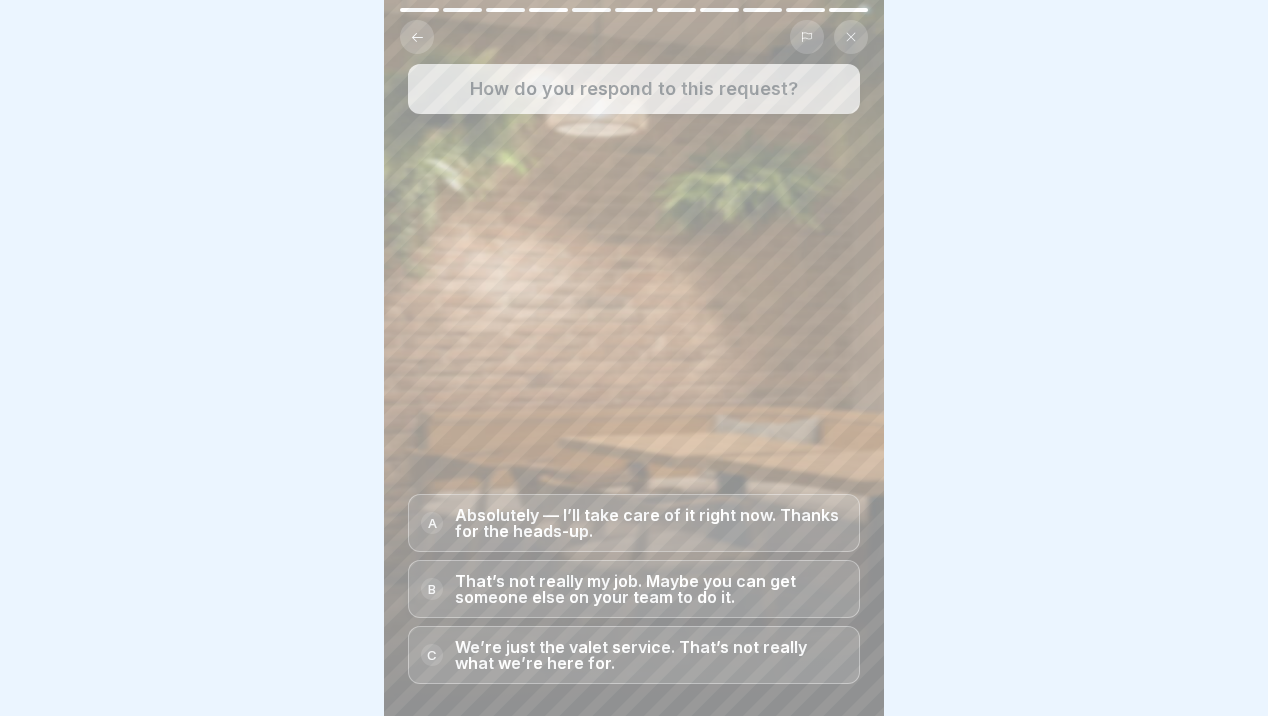 click on "Absolutely — I’ll take care of it right now. Thanks for the heads-up." at bounding box center (651, 523) 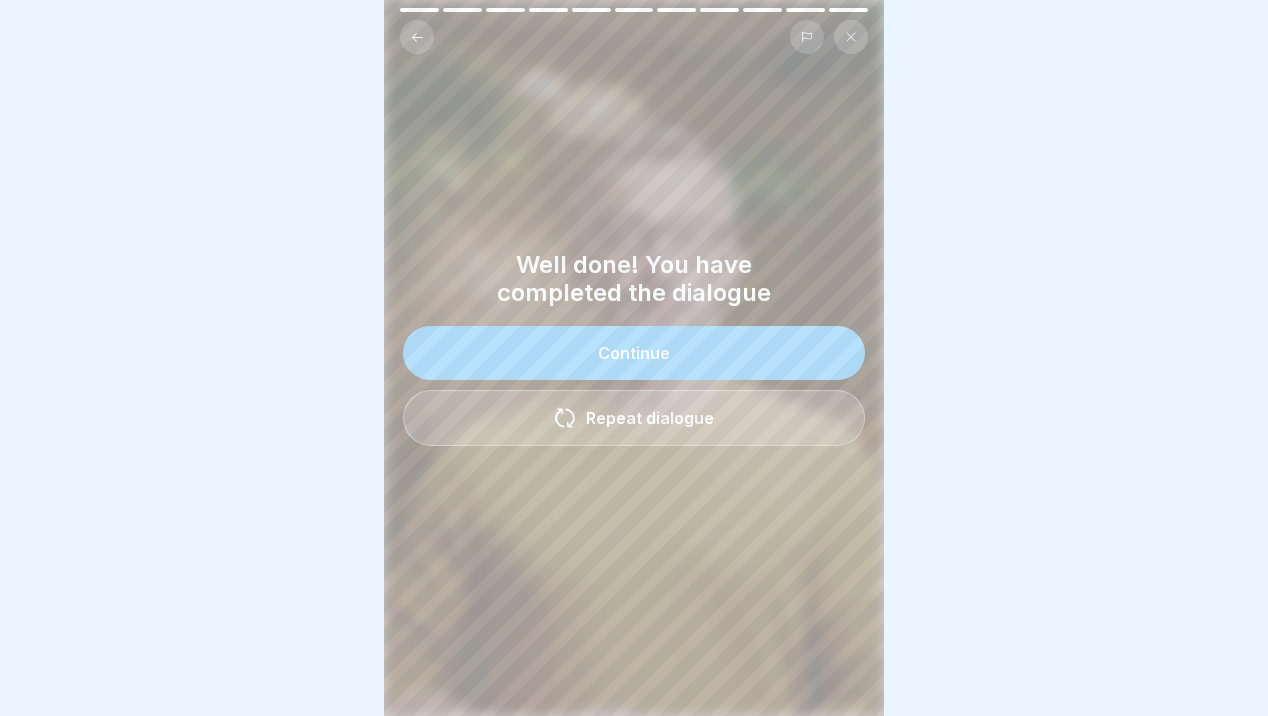 click on "Continue" at bounding box center [634, 353] 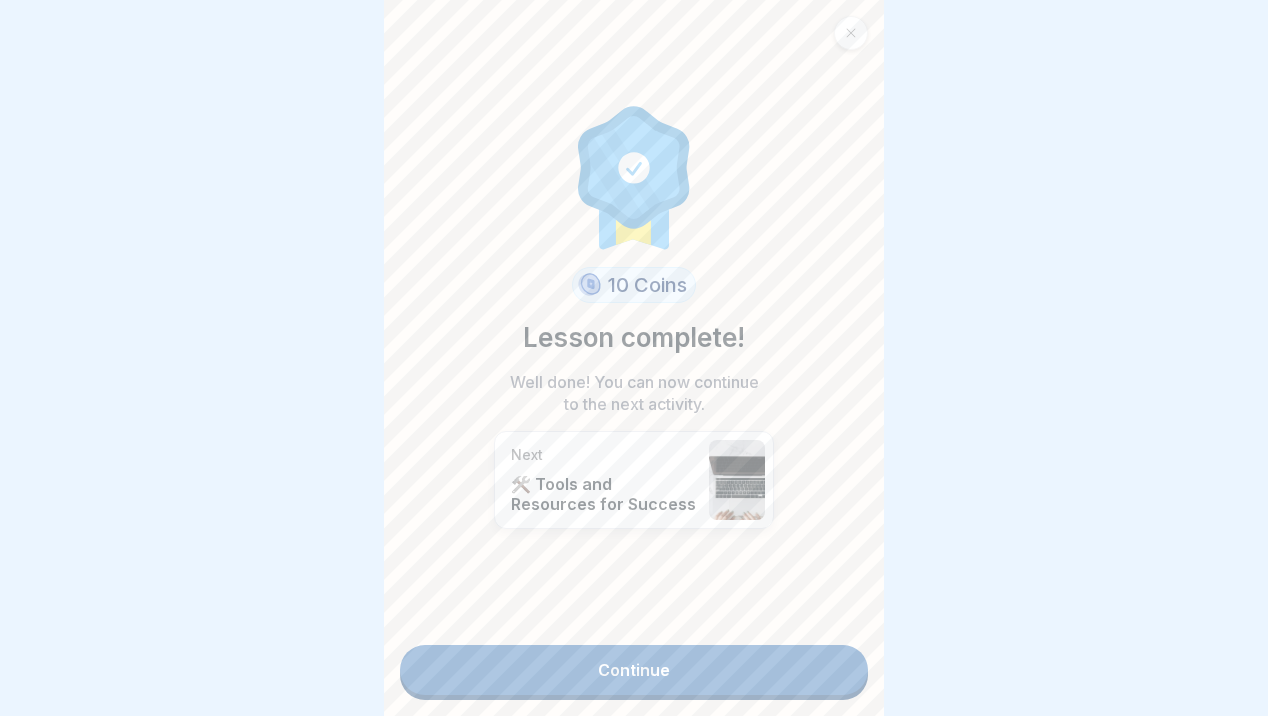 click on "Continue" at bounding box center (634, 670) 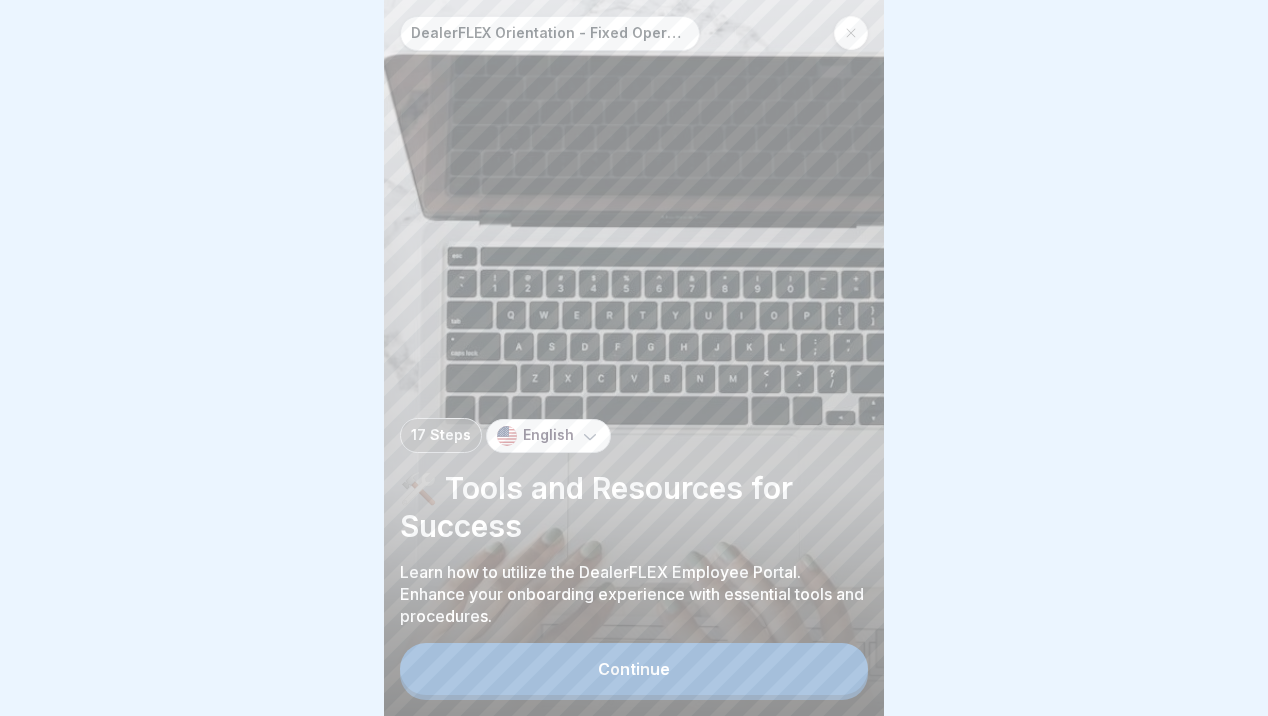 click on "Continue" at bounding box center [634, 669] 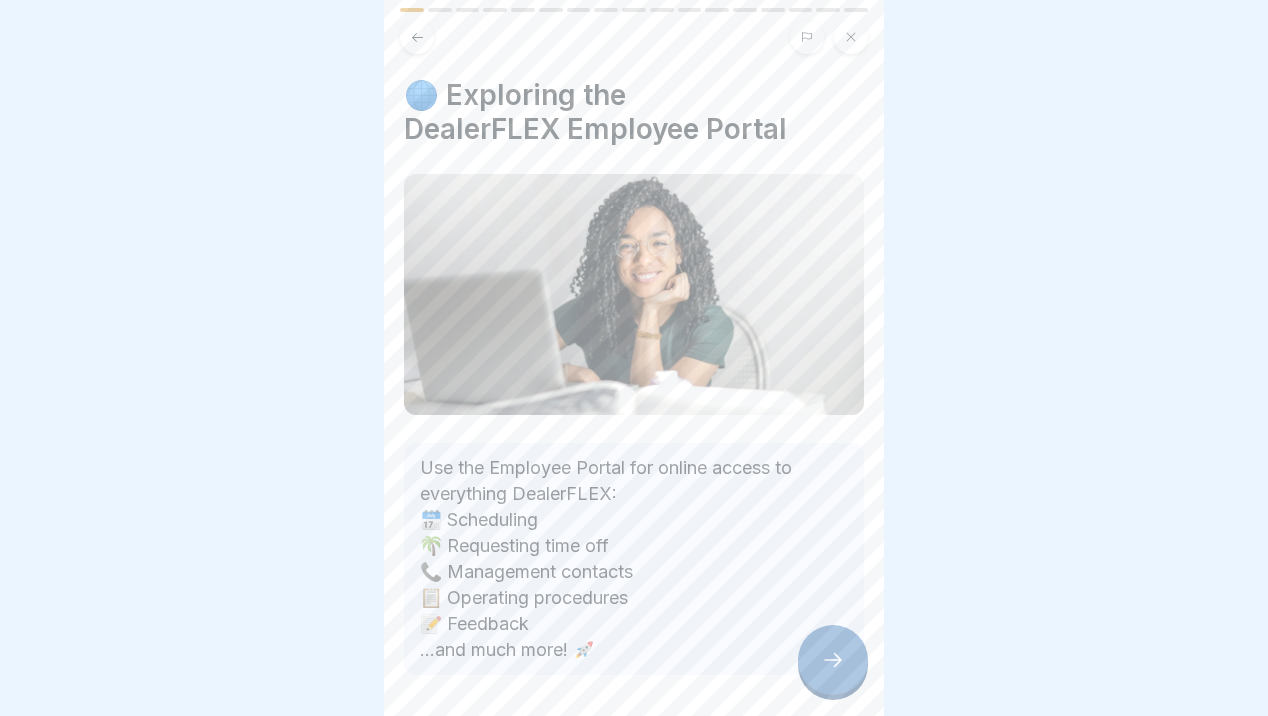 click at bounding box center (833, 660) 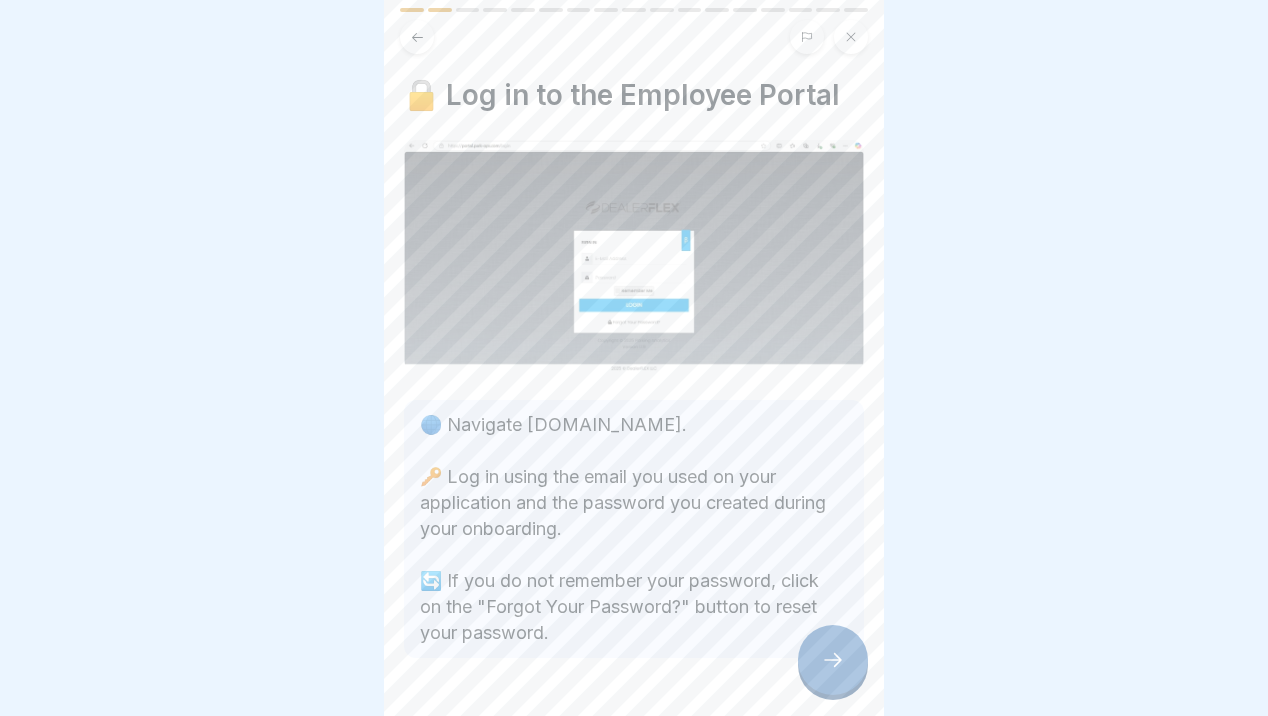 click at bounding box center [833, 660] 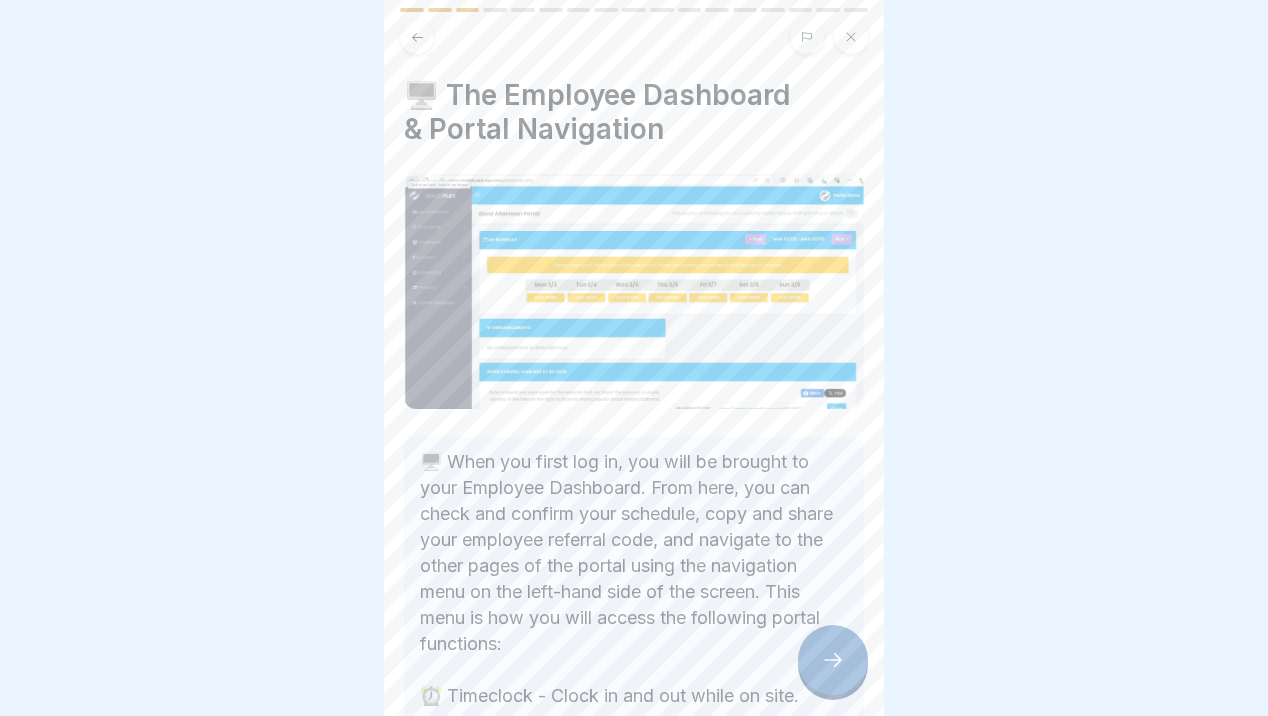 click at bounding box center [833, 660] 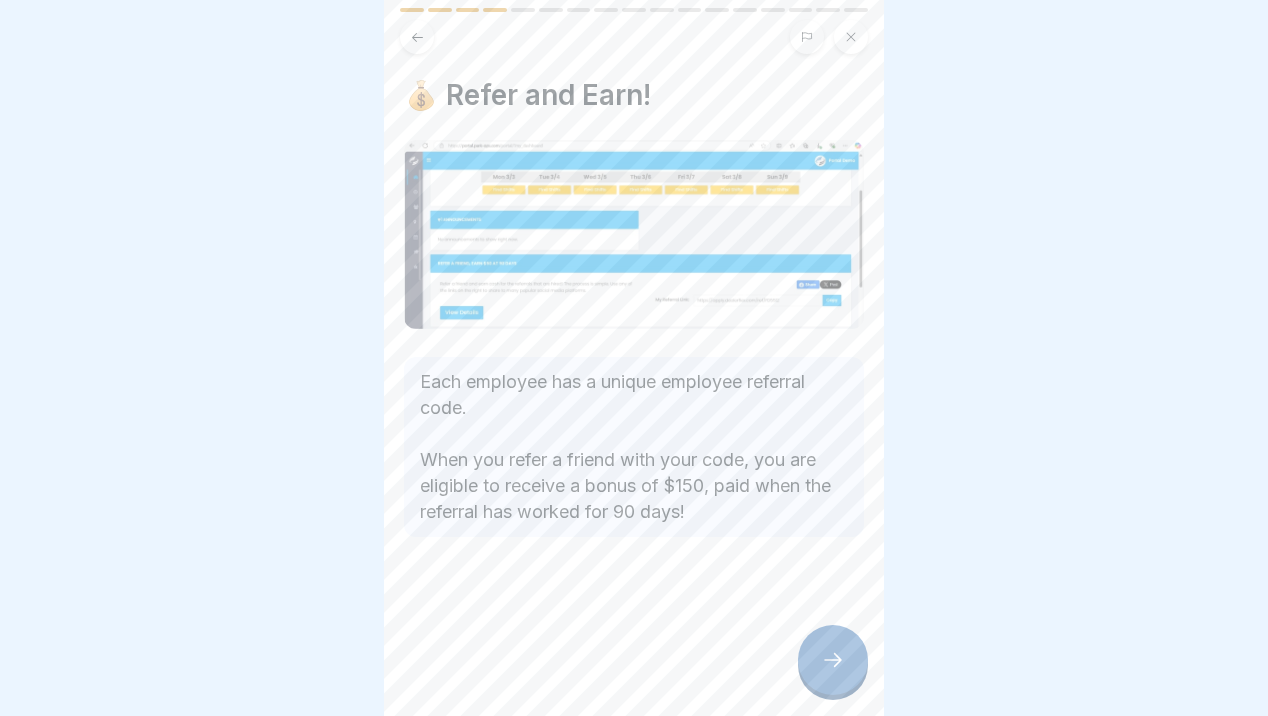 click at bounding box center [833, 660] 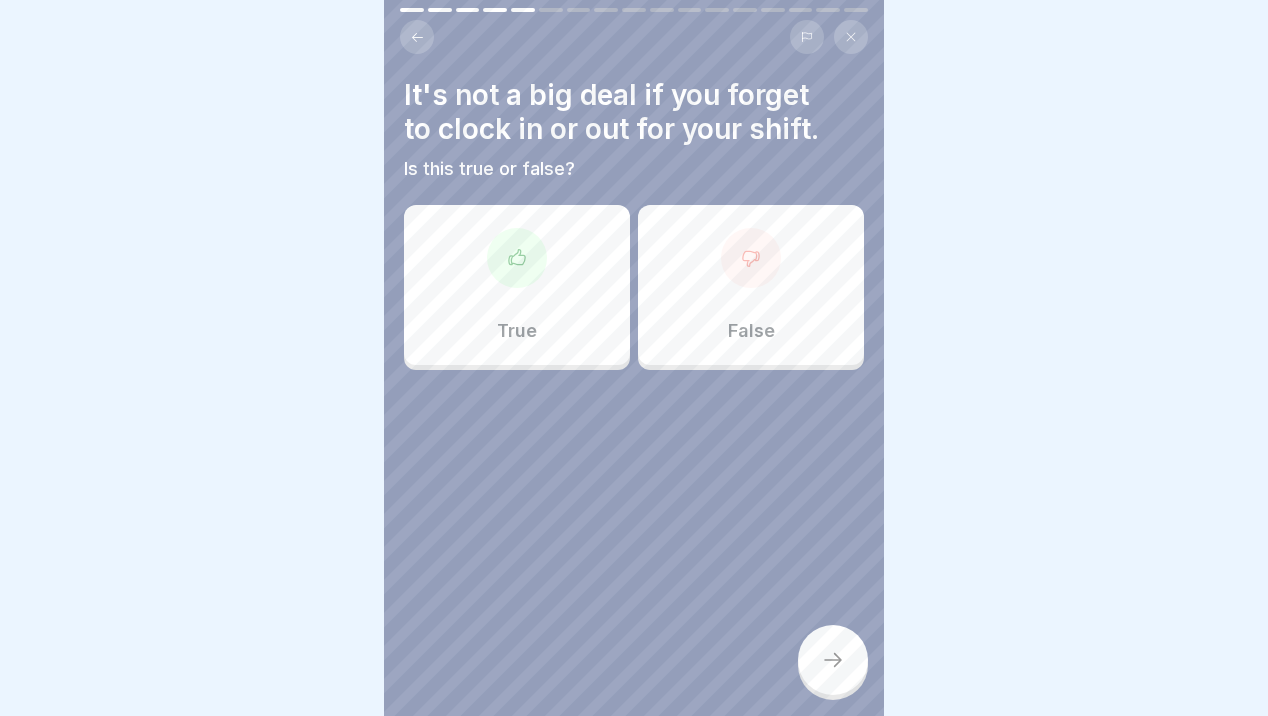 click at bounding box center [751, 258] 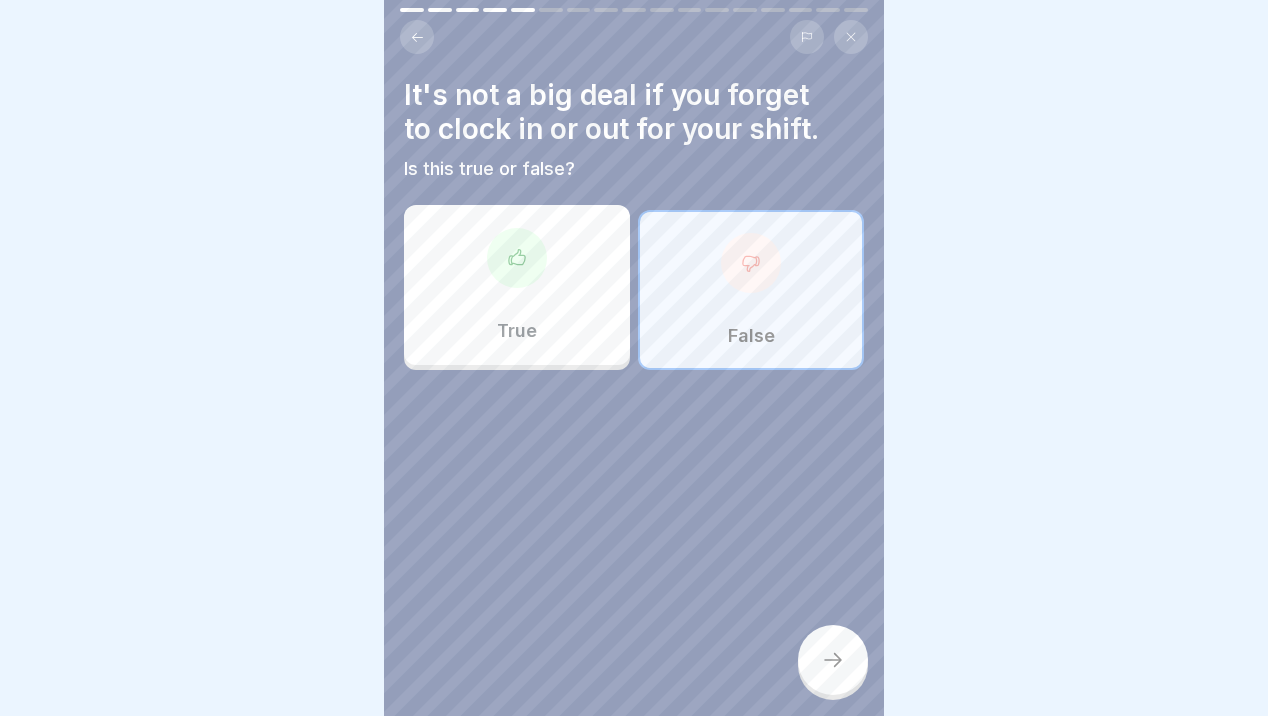 click at bounding box center (833, 660) 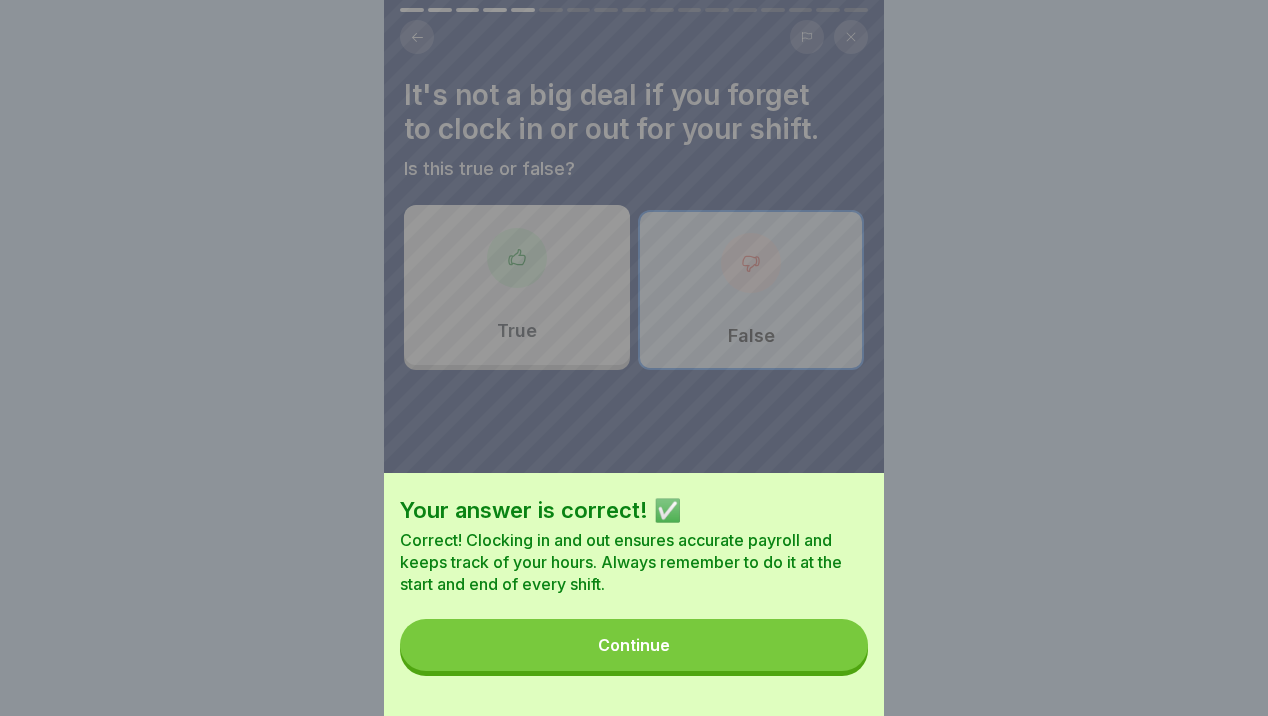 click on "Continue" at bounding box center (634, 645) 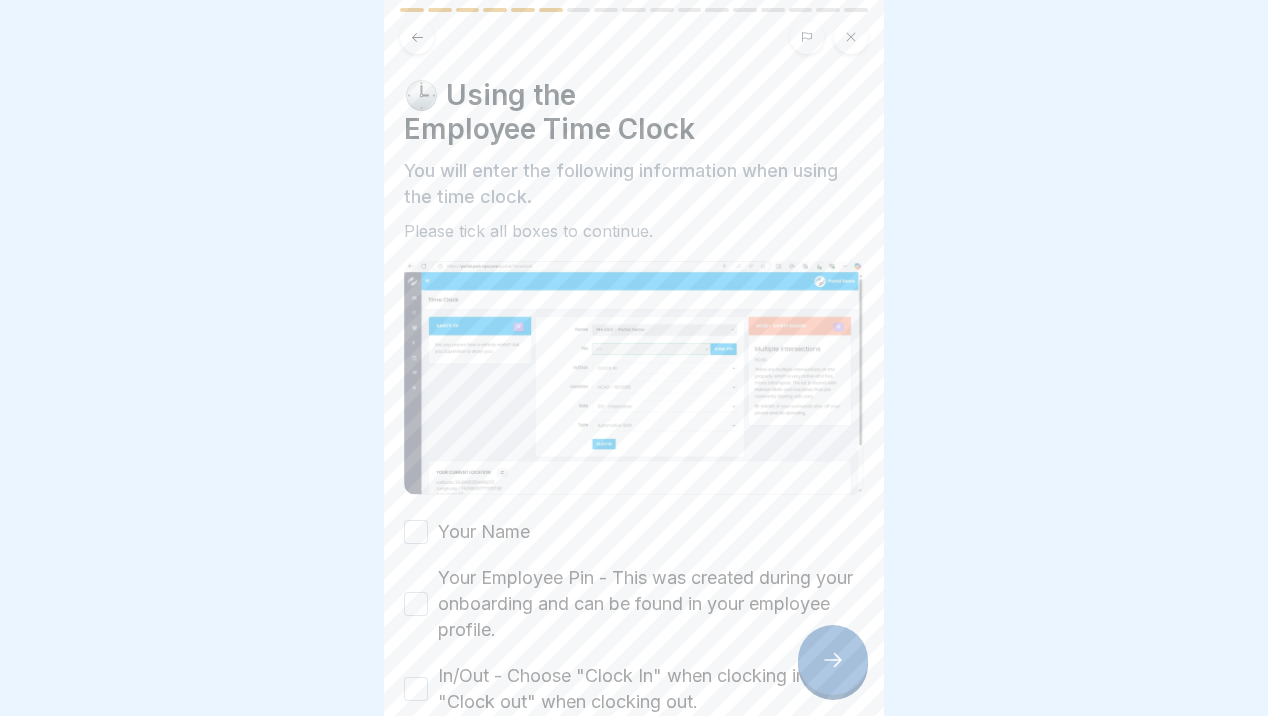 drag, startPoint x: 831, startPoint y: 647, endPoint x: 886, endPoint y: 422, distance: 231.6247 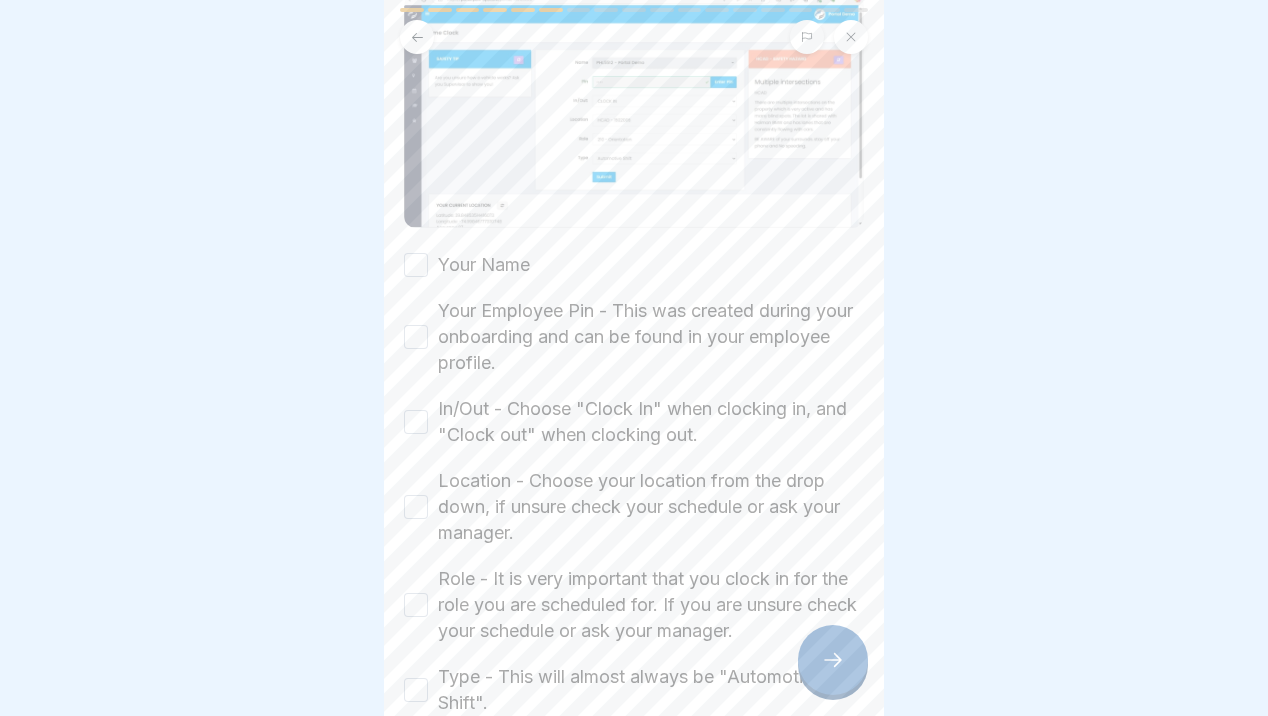 scroll, scrollTop: 305, scrollLeft: 0, axis: vertical 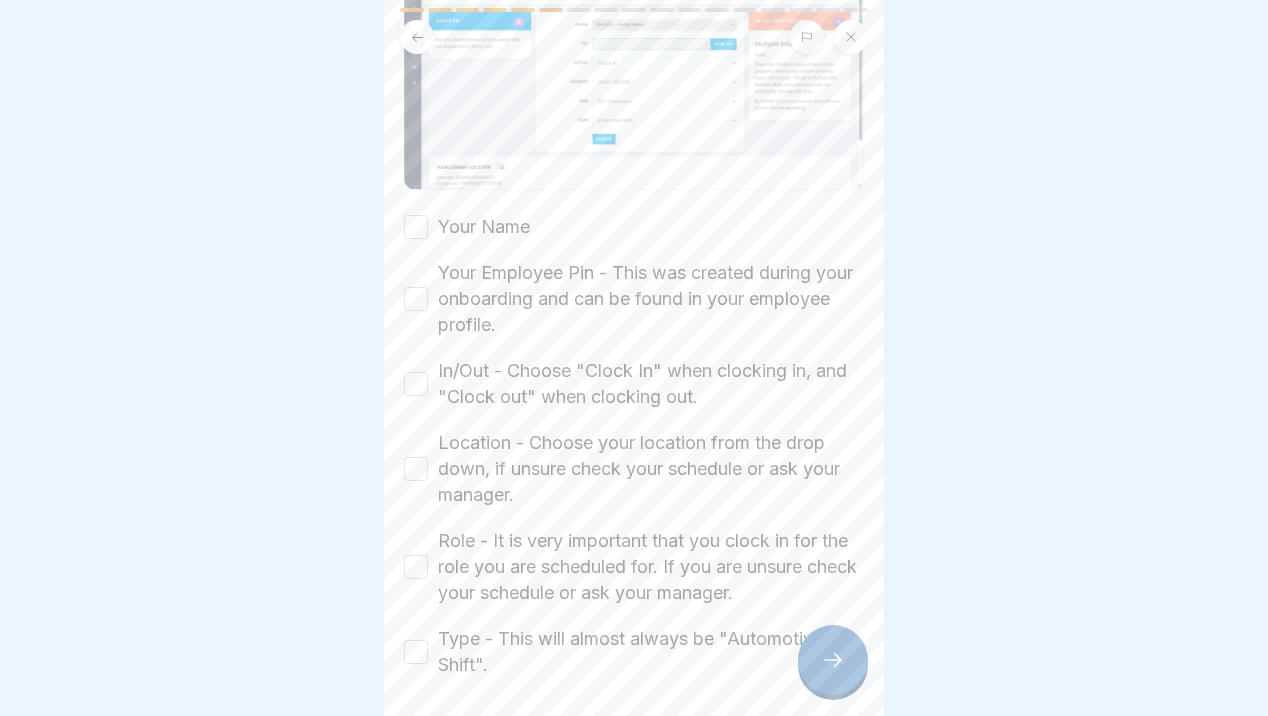 click on "Your Name" at bounding box center [416, 227] 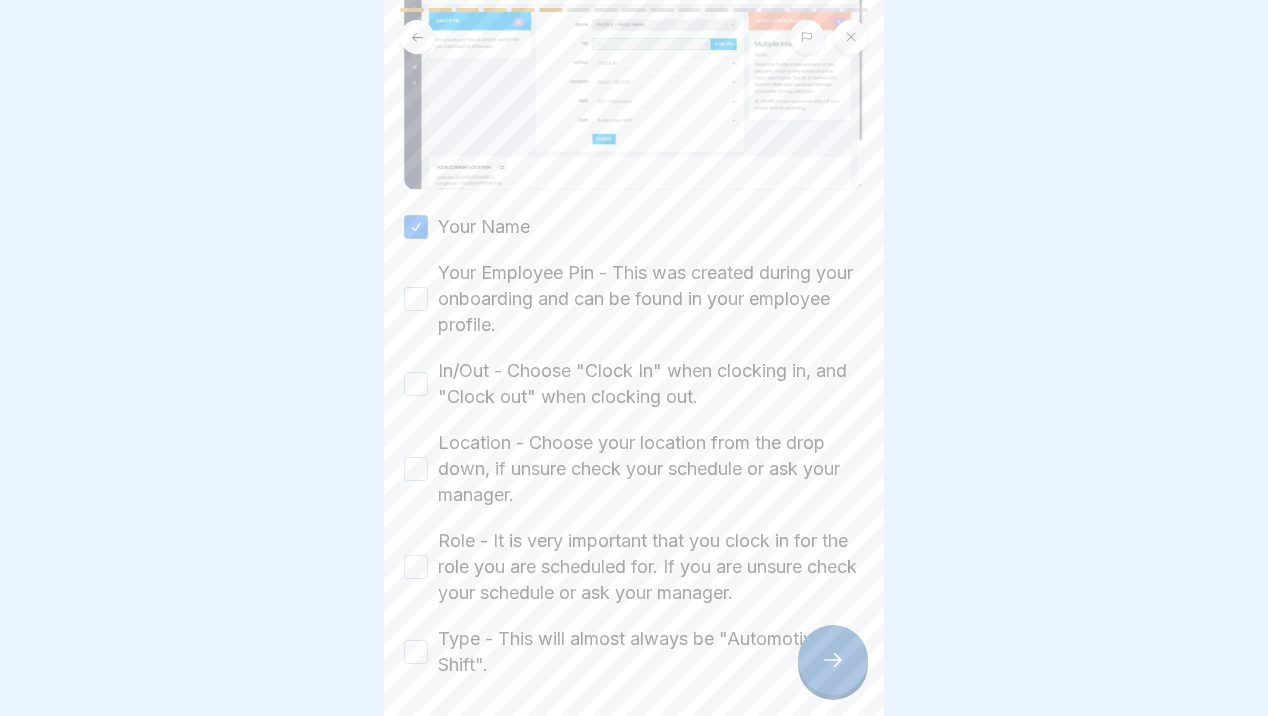 click on "Your Employee Pin - This was created during your onboarding and can be found in your employee profile." at bounding box center (416, 299) 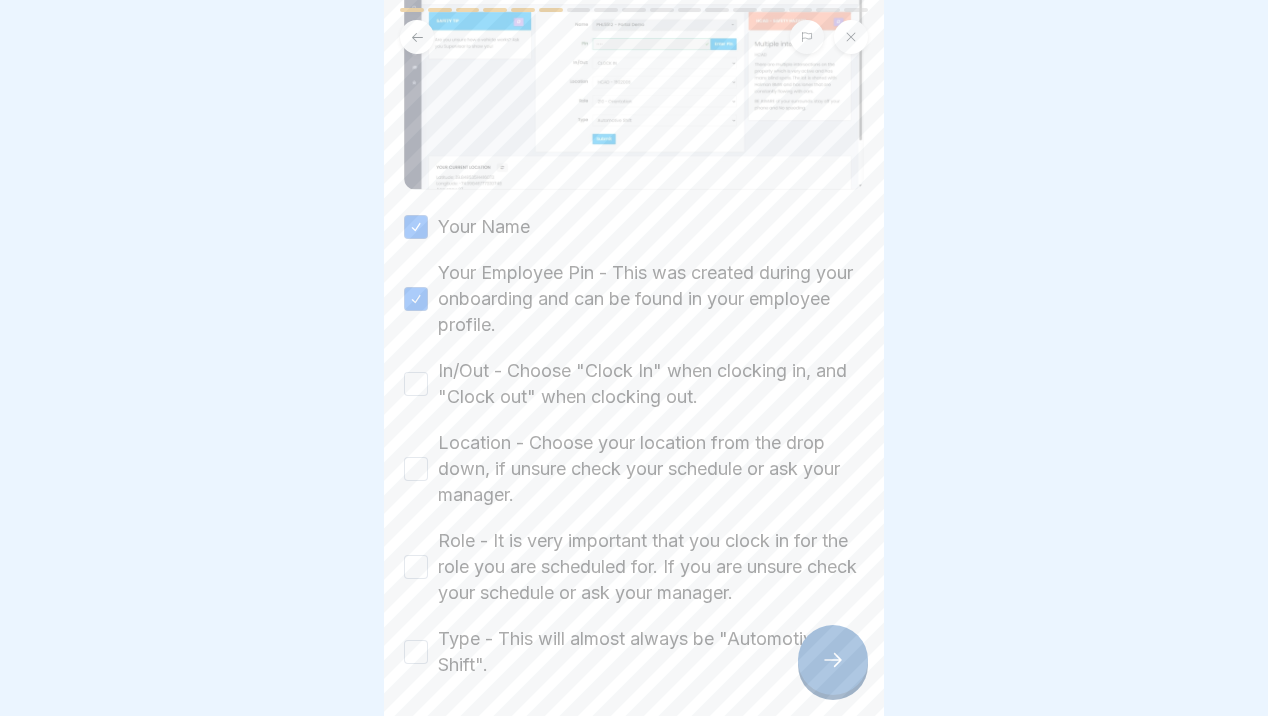 click on "In/Out - Choose "Clock In" when clocking in, and "Clock out" when clocking out." at bounding box center [416, 384] 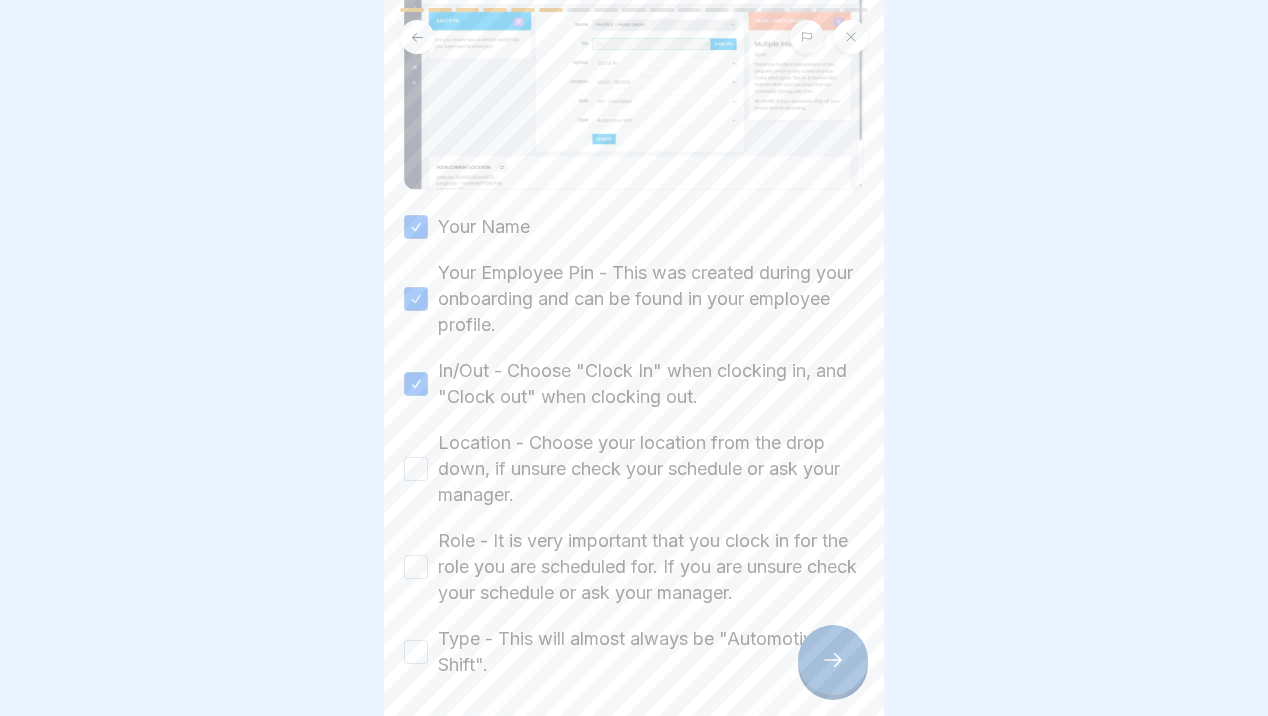 click on "Location - Choose your location from the drop down, if unsure check your schedule or ask your manager." at bounding box center (416, 469) 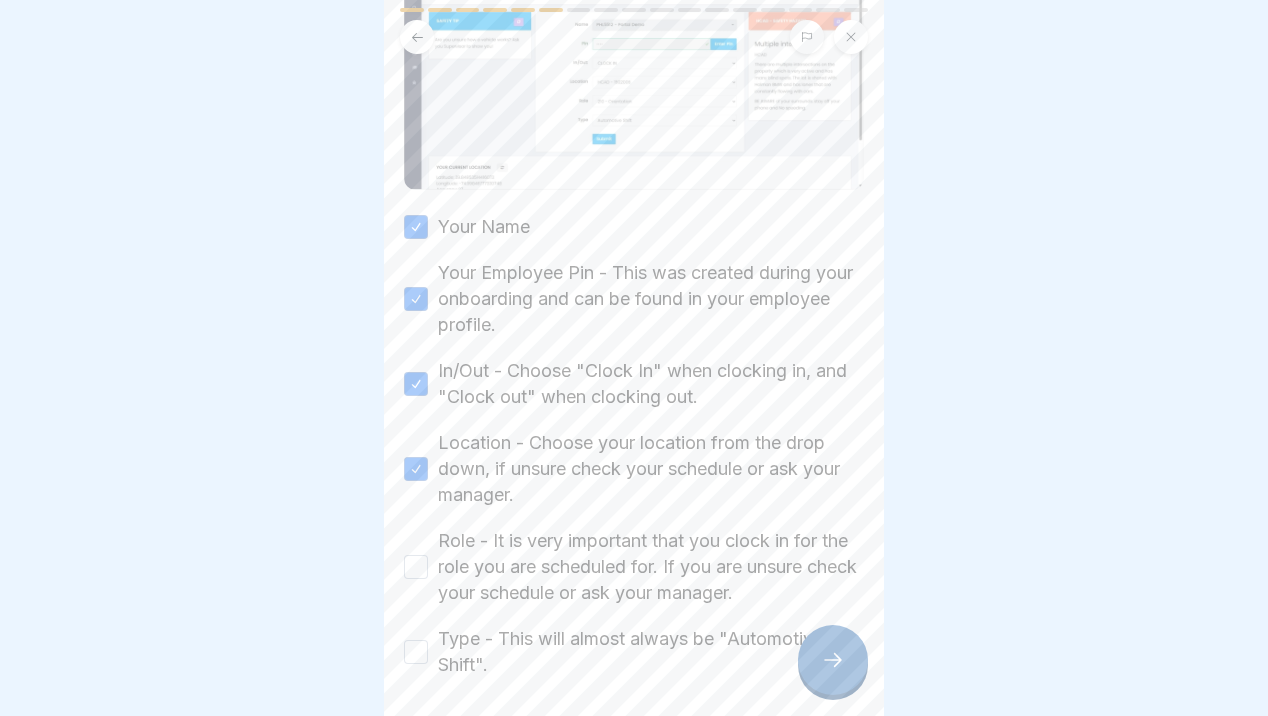 click on "Role - It is very important that you clock in for the role you are scheduled for. If you are unsure check your schedule or ask your manager." at bounding box center (416, 567) 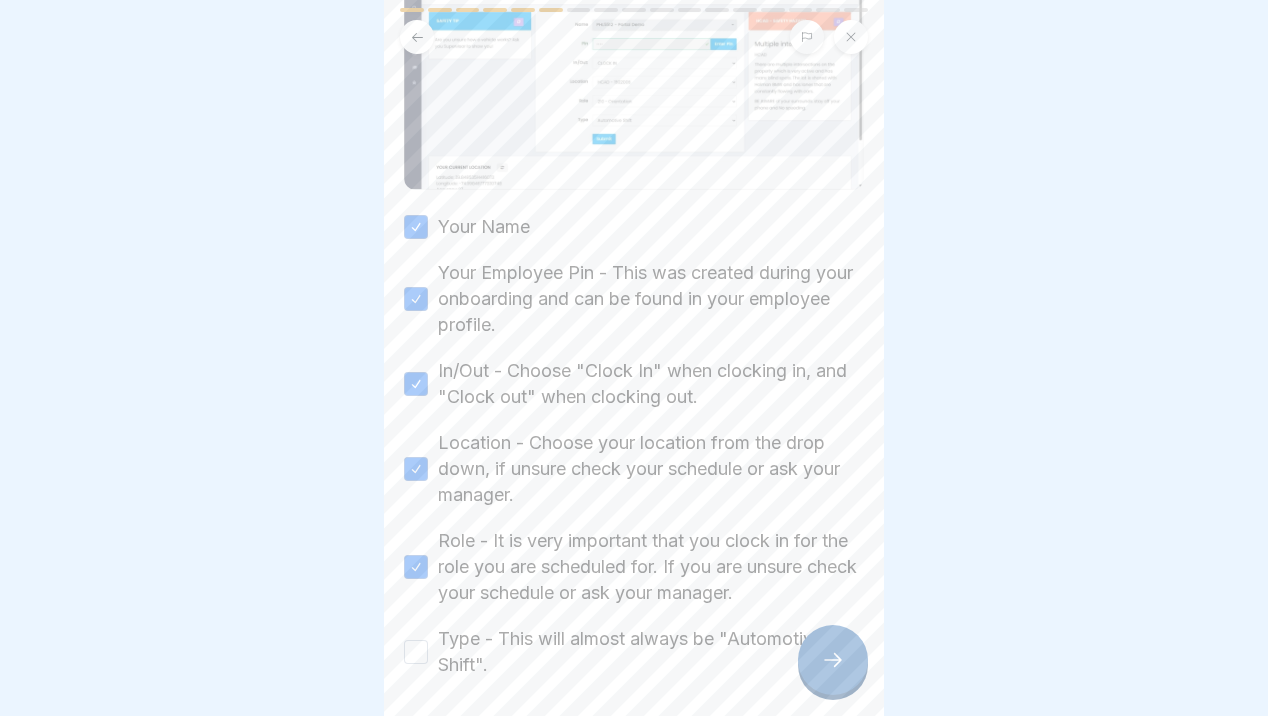 click on "Role - It is very important that you clock in for the role you are scheduled for. If you are unsure check your schedule or ask your manager." at bounding box center (416, 567) 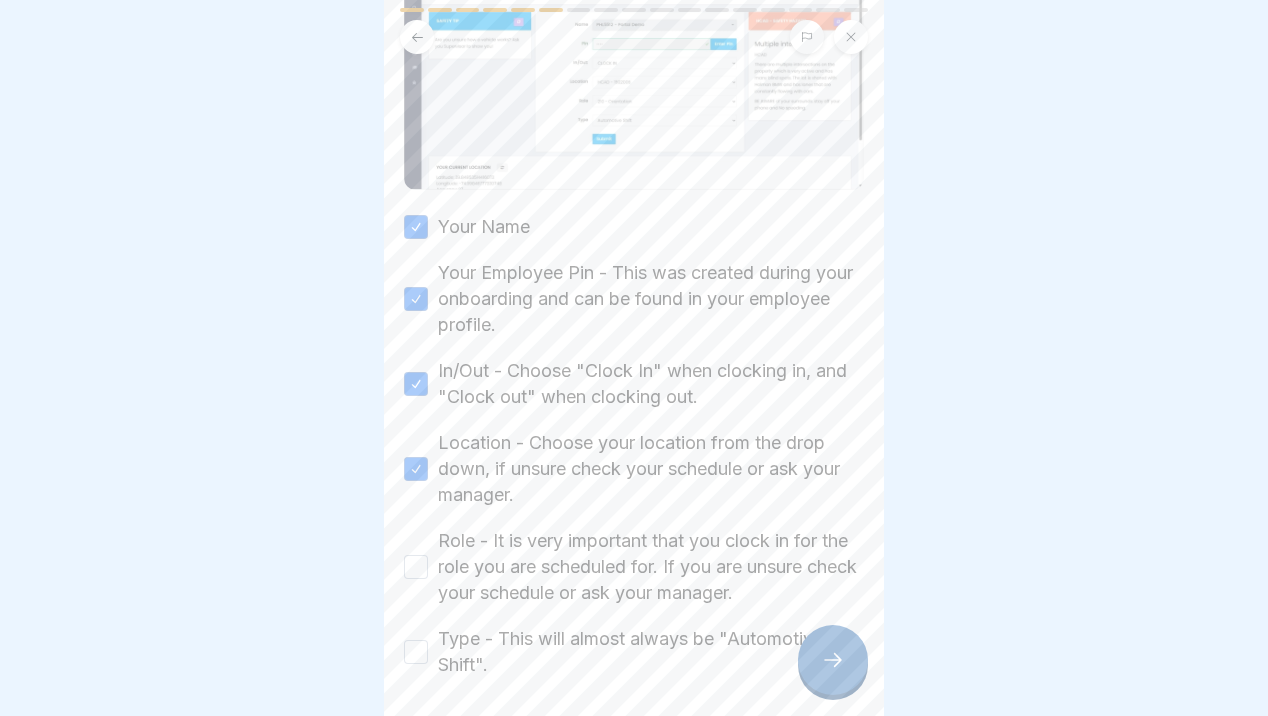 click on "Role - It is very important that you clock in for the role you are scheduled for. If you are unsure check your schedule or ask your manager." at bounding box center (416, 567) 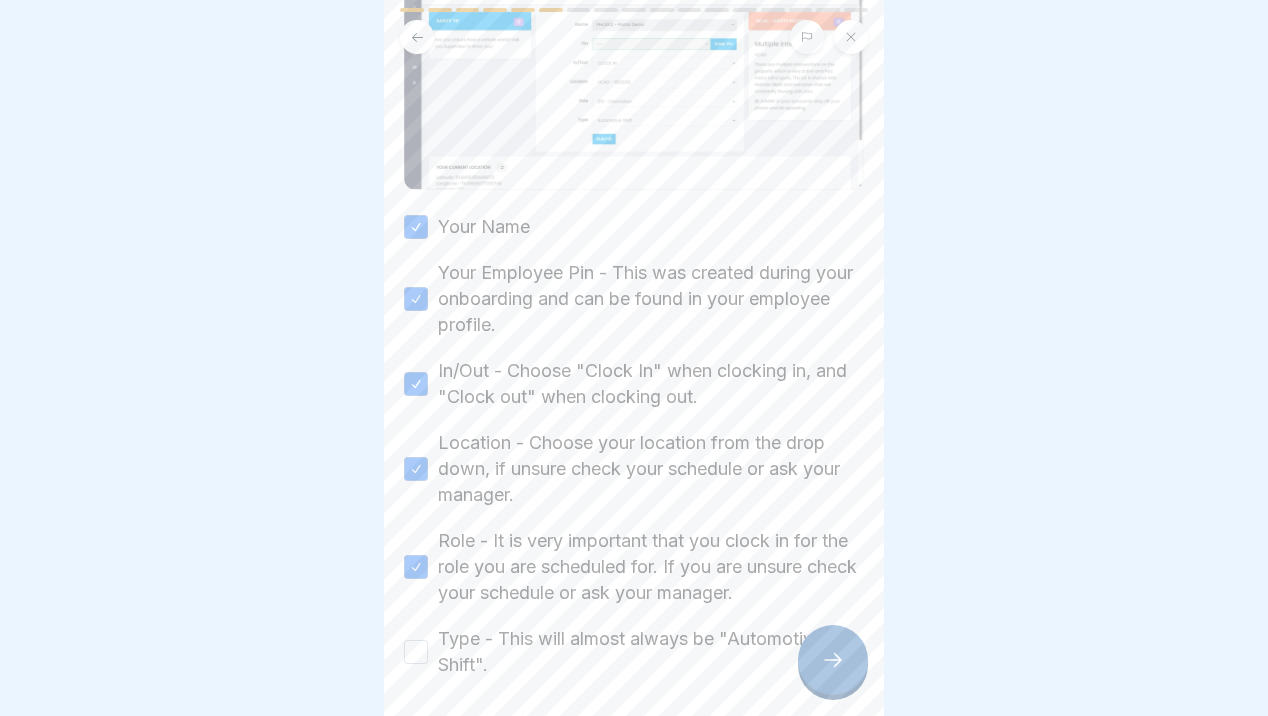 scroll, scrollTop: 387, scrollLeft: 0, axis: vertical 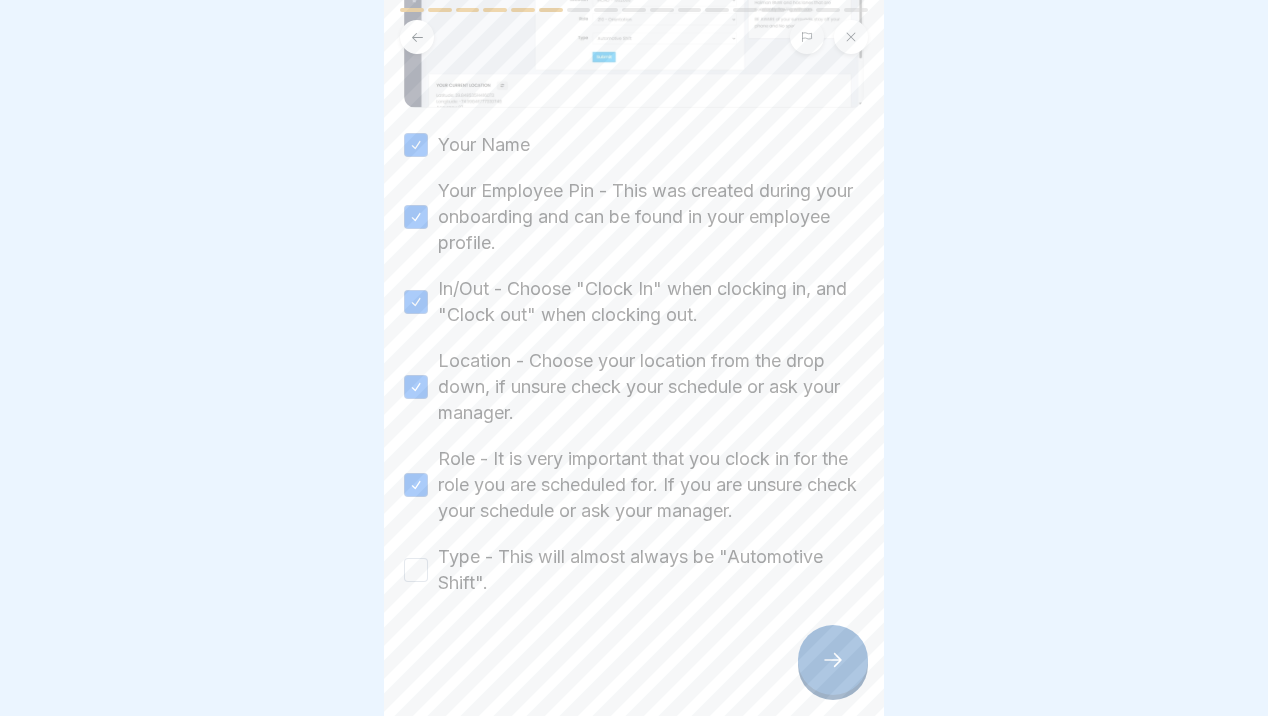click on "Type - This will almost always be "Automotive Shift"." at bounding box center [416, 570] 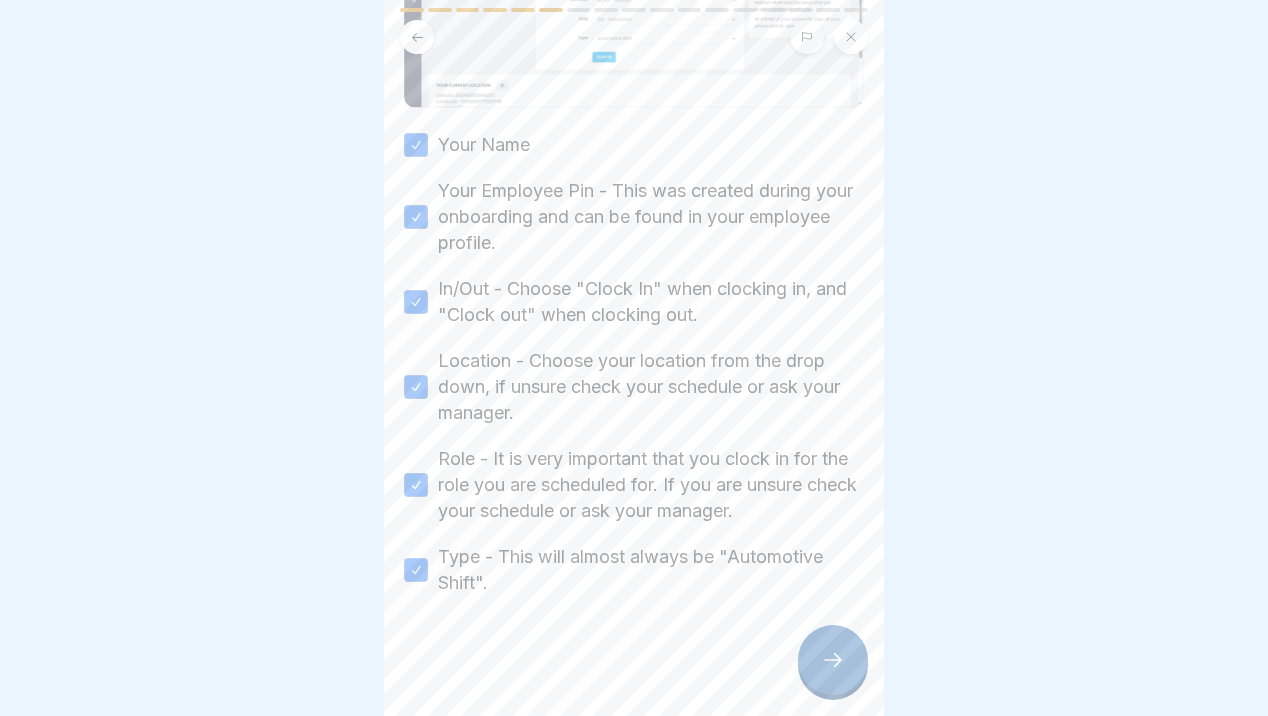 click 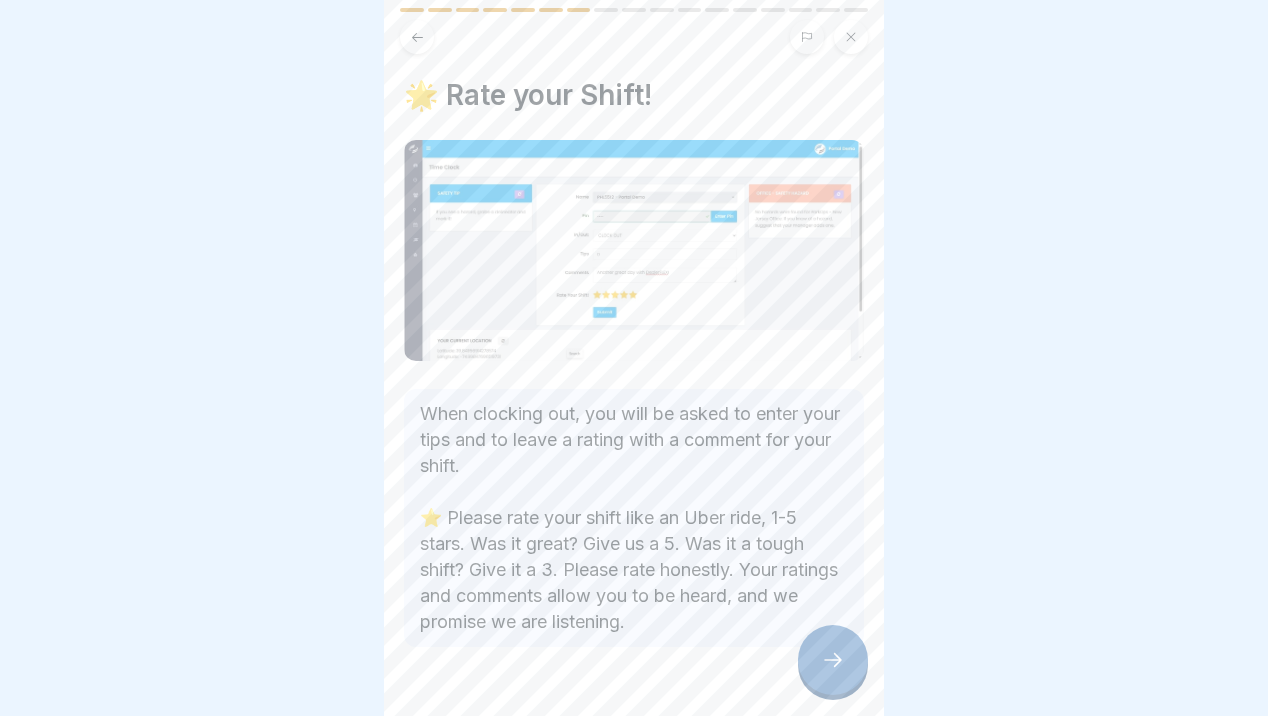 click 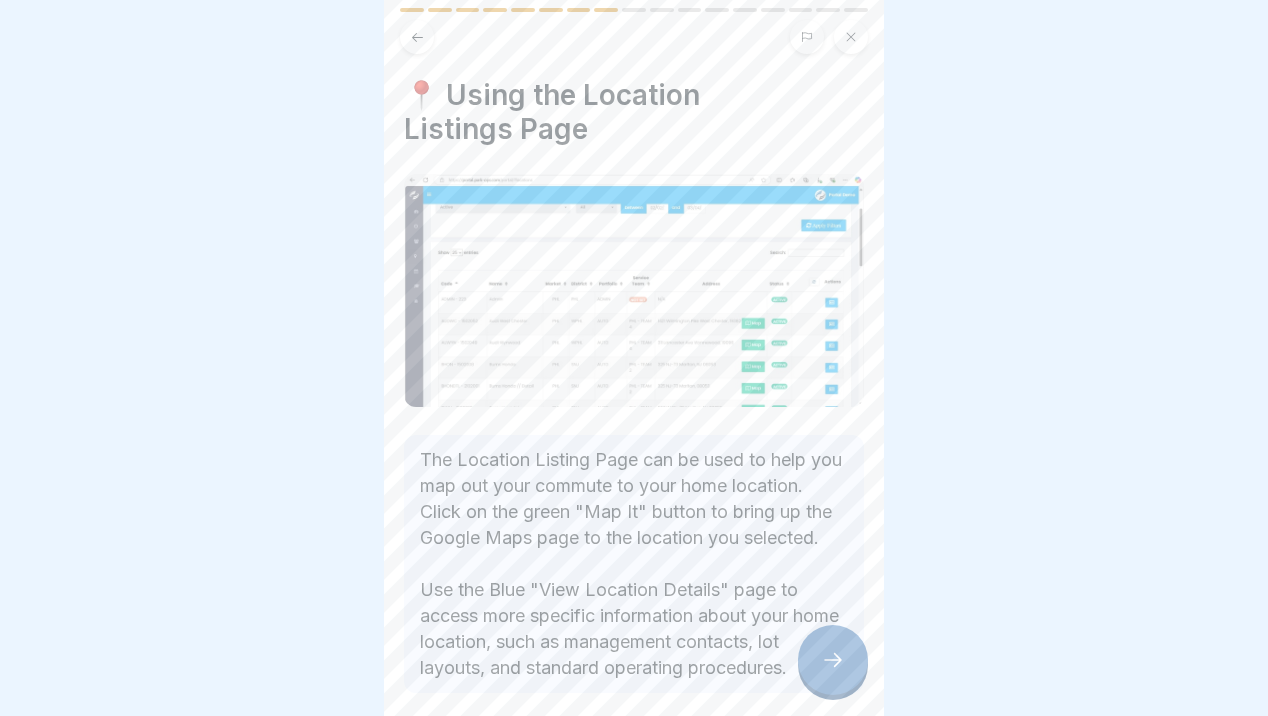 click 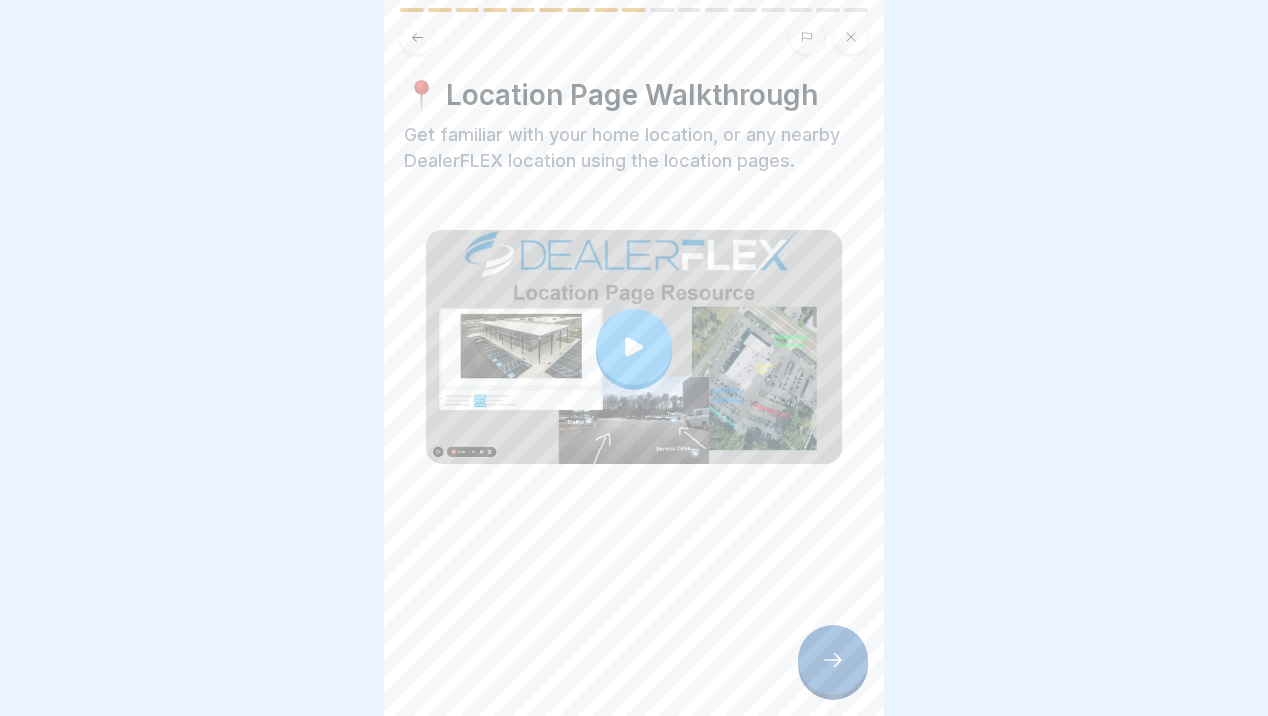 click 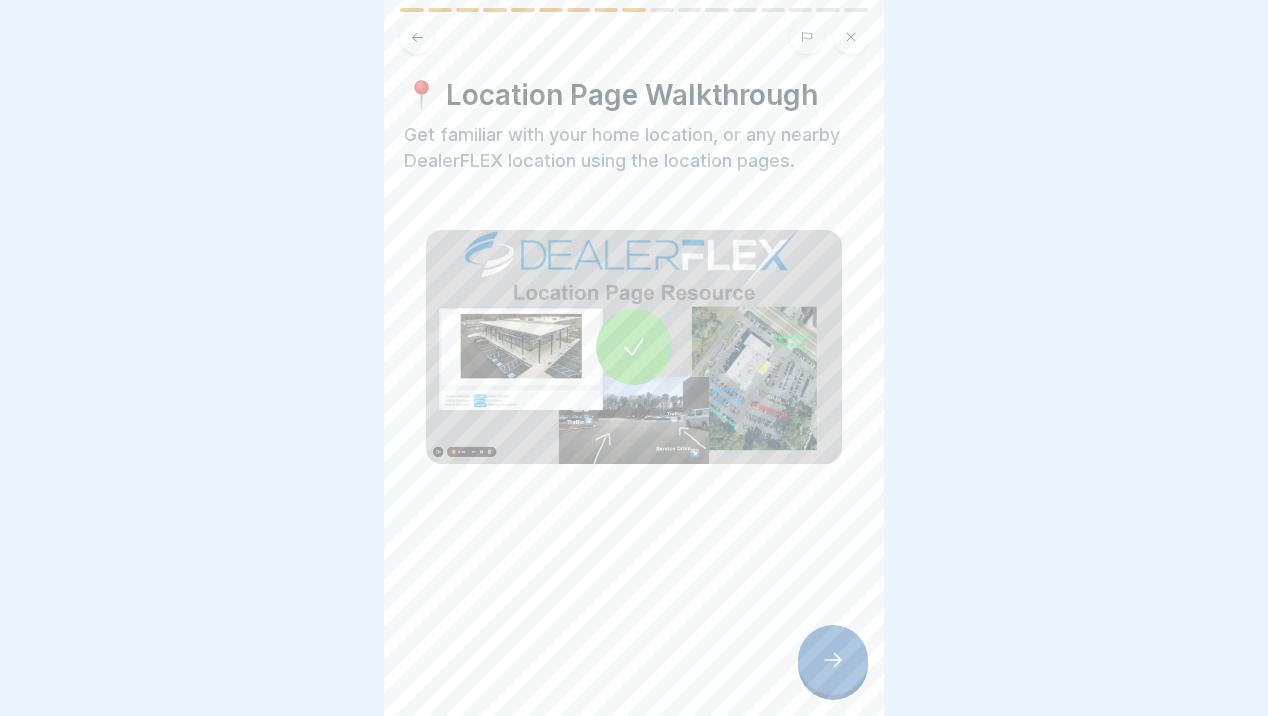click 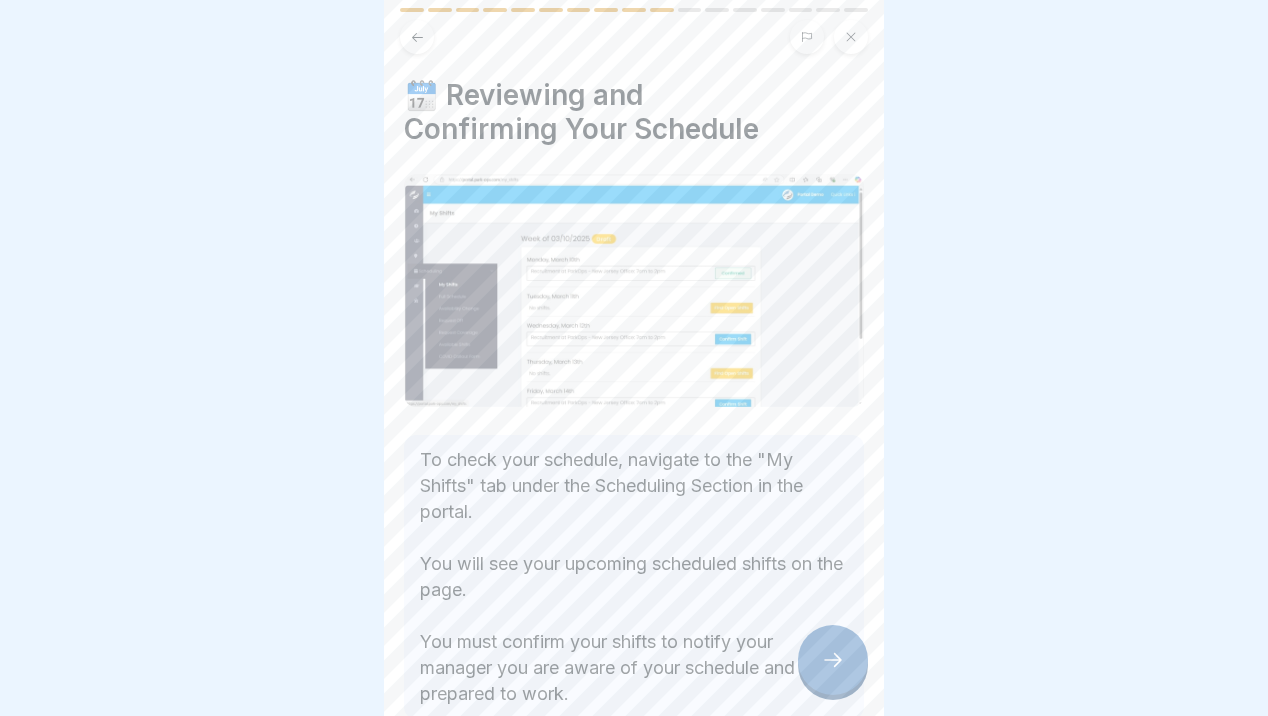 click 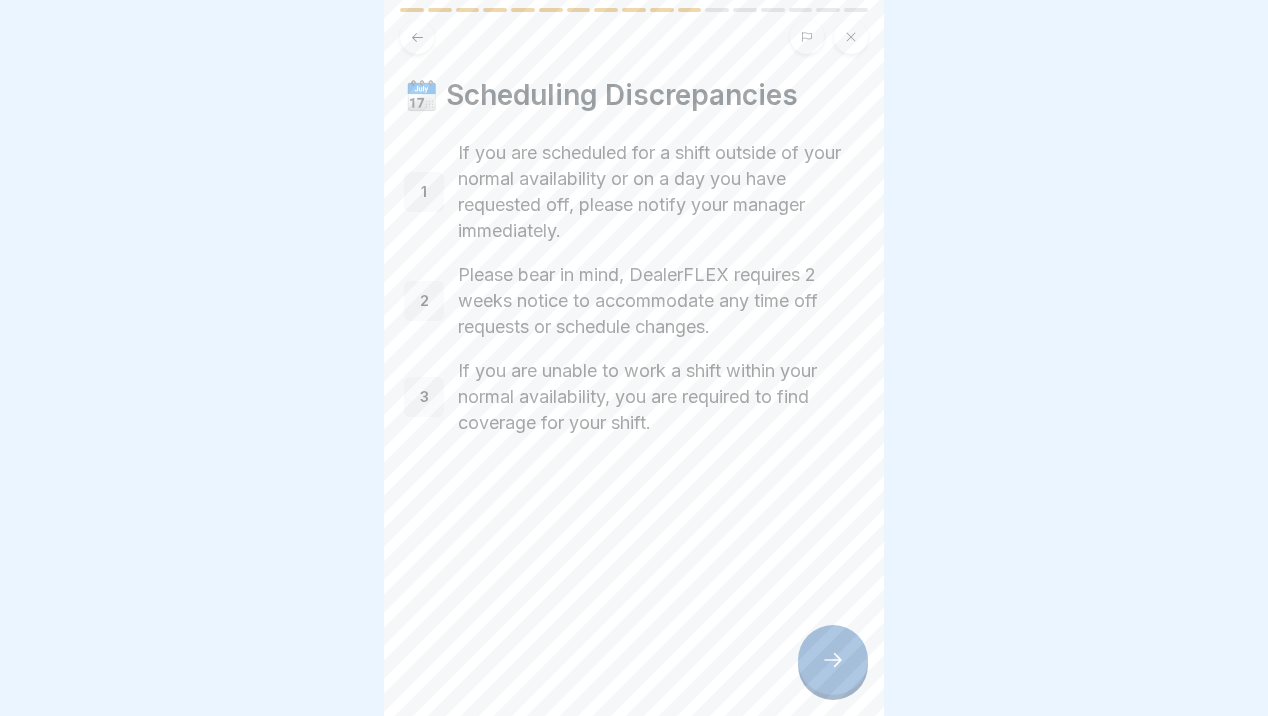 click 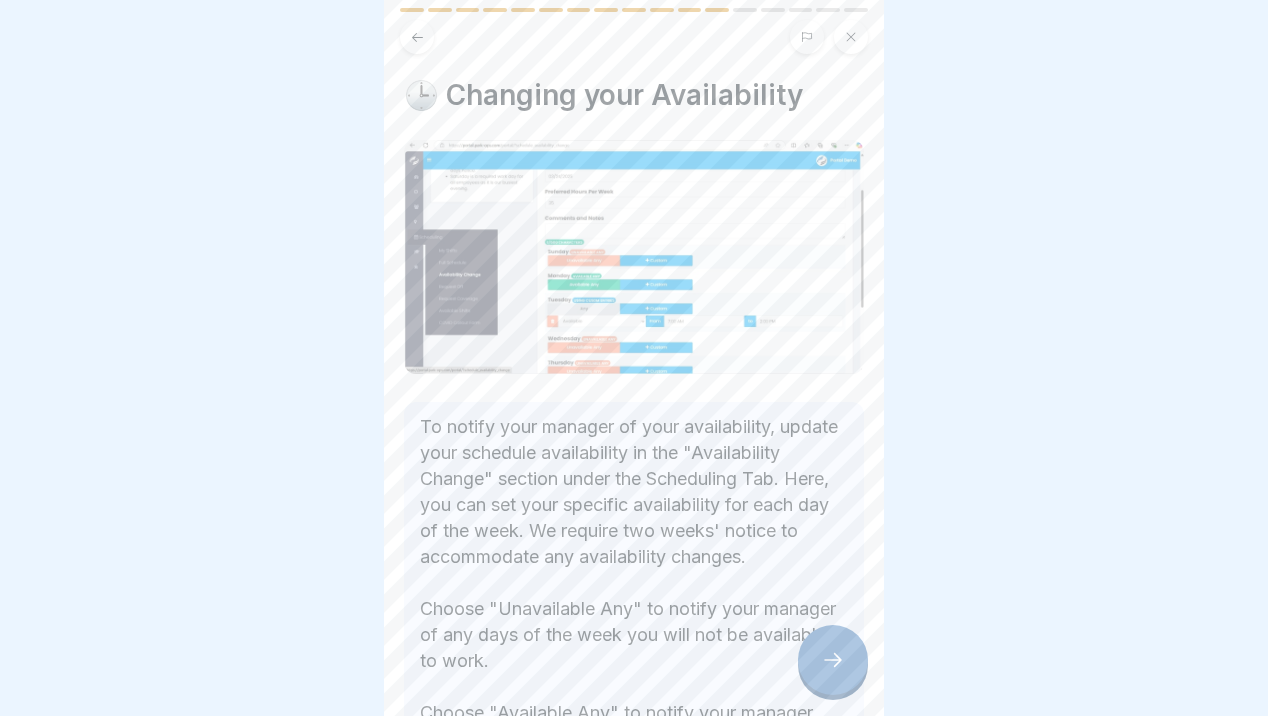 click 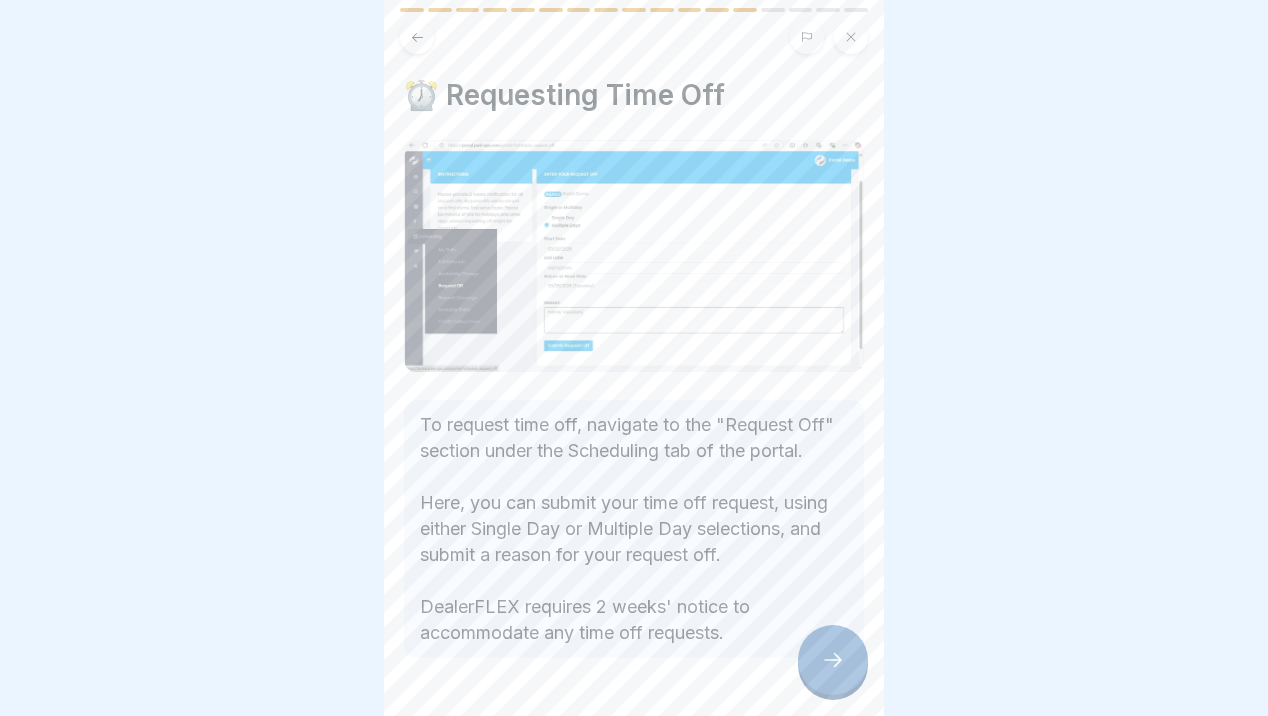 click 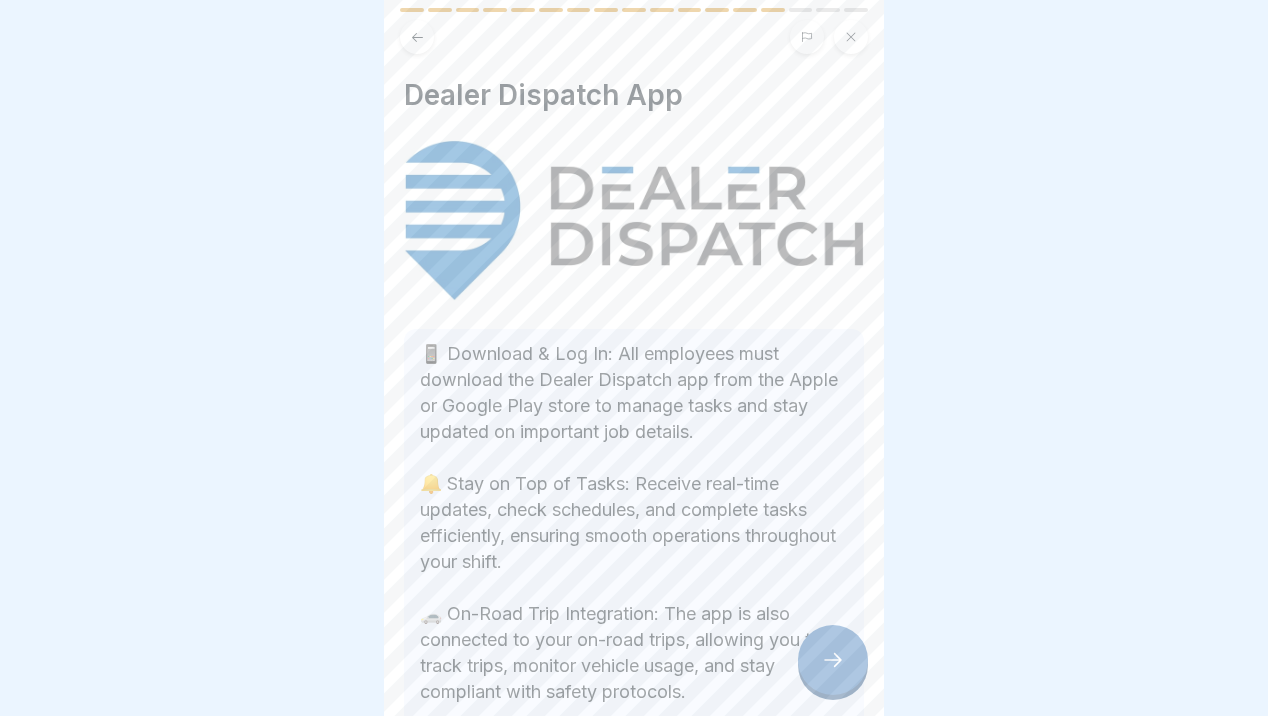 click 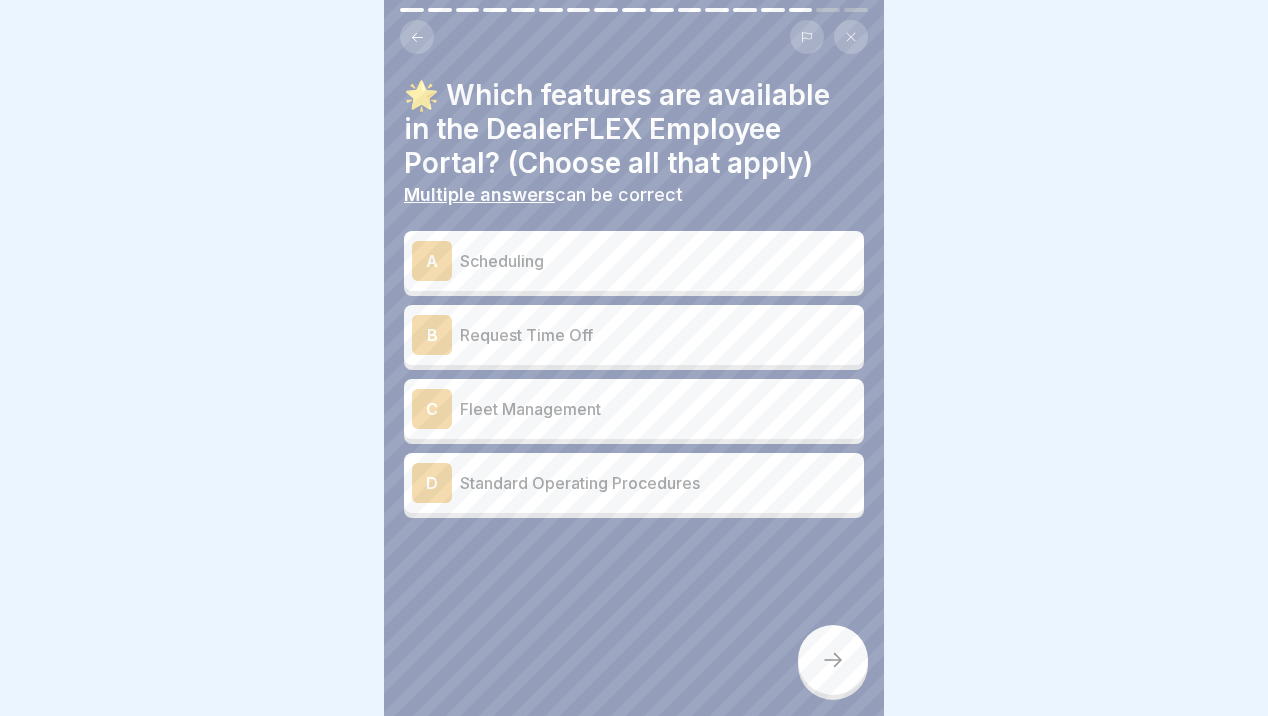 click on "Scheduling" at bounding box center (658, 261) 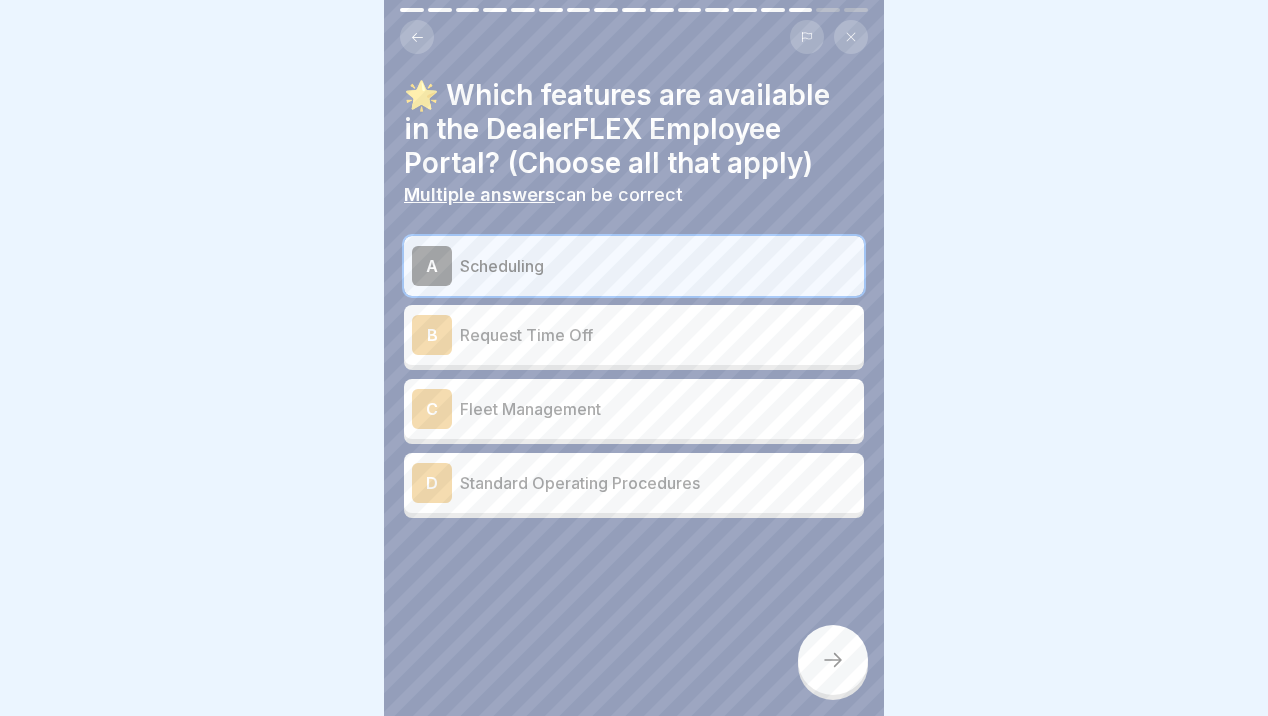 click on "Request Time Off" at bounding box center (658, 335) 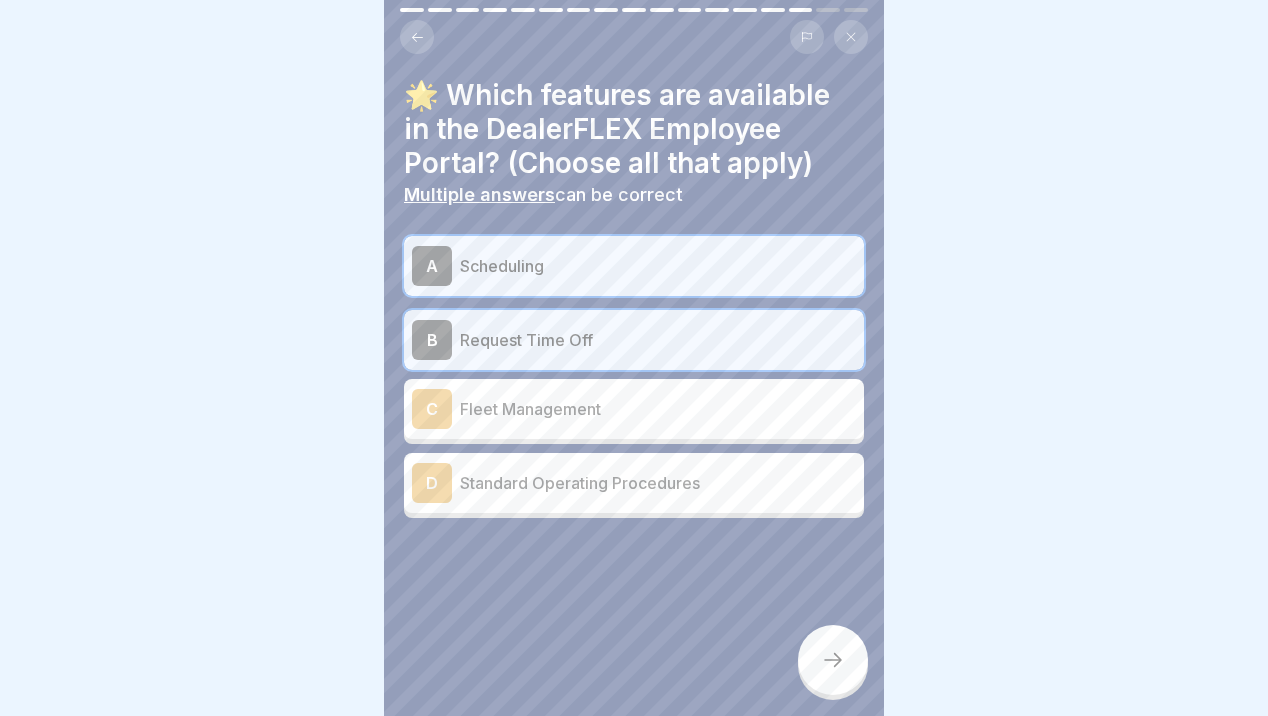 click on "Standard Operating Procedures" at bounding box center [658, 483] 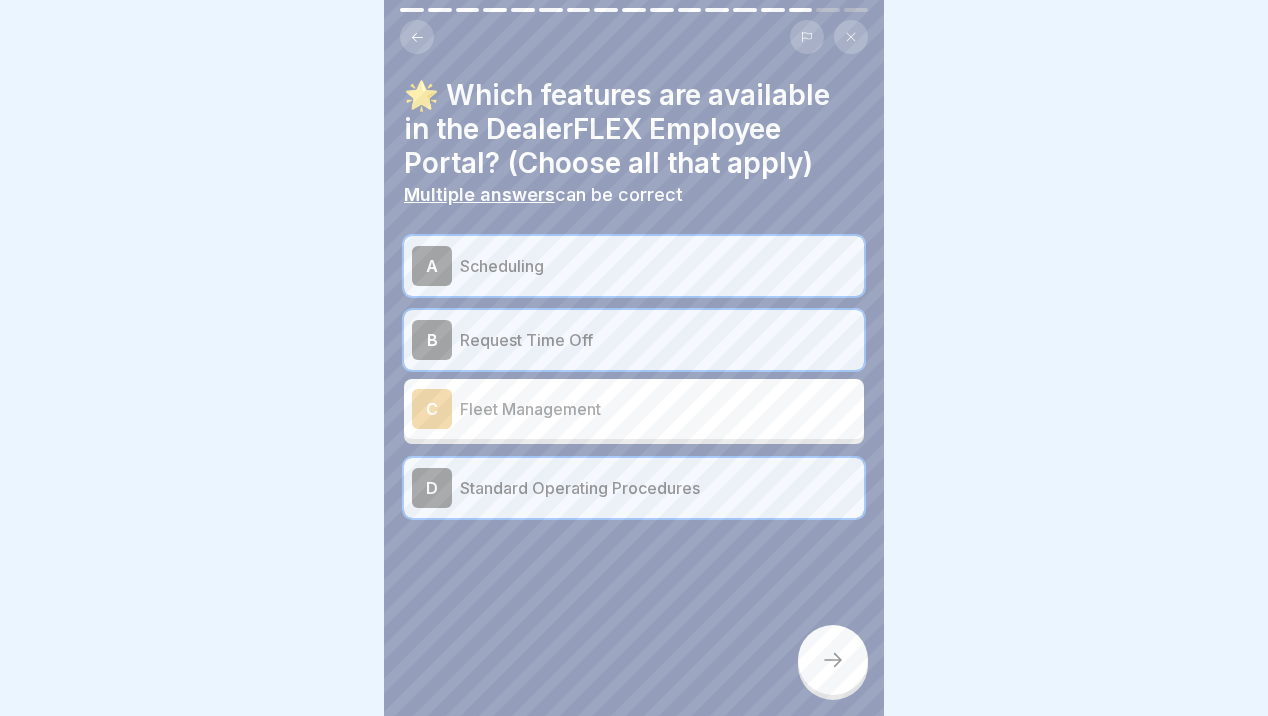 click on "C Fleet Management" at bounding box center [634, 409] 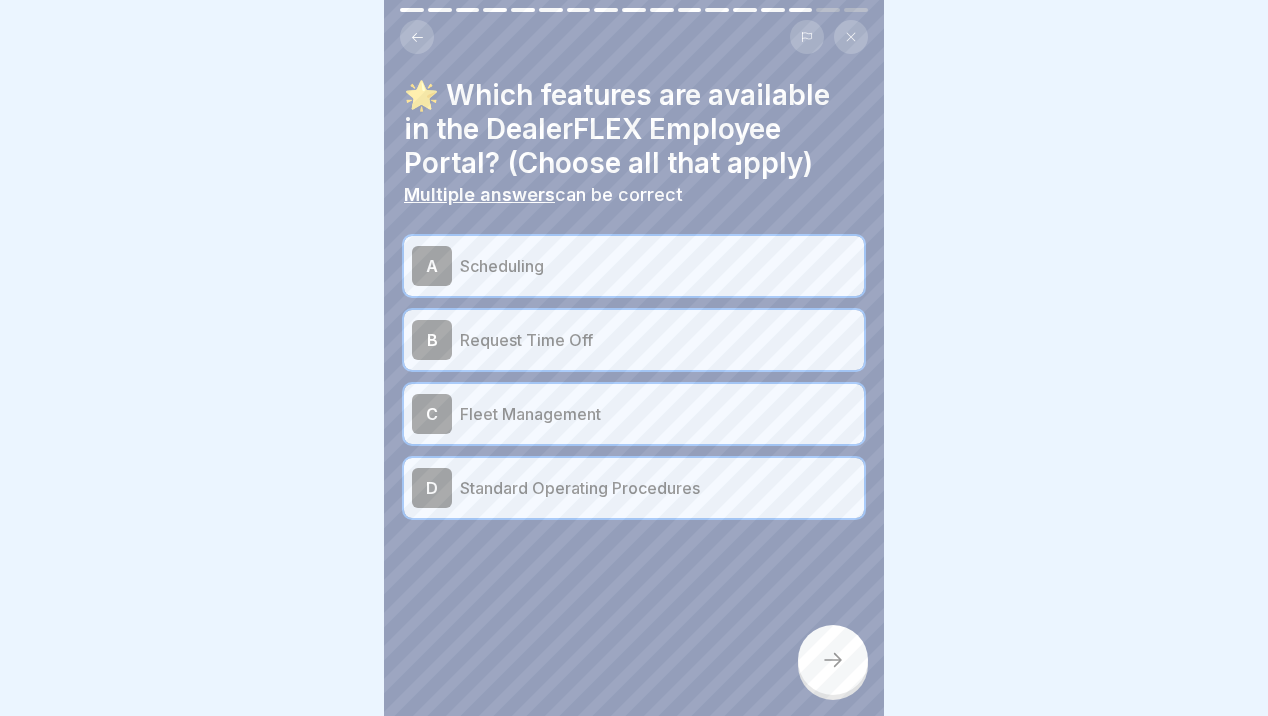 click at bounding box center [833, 660] 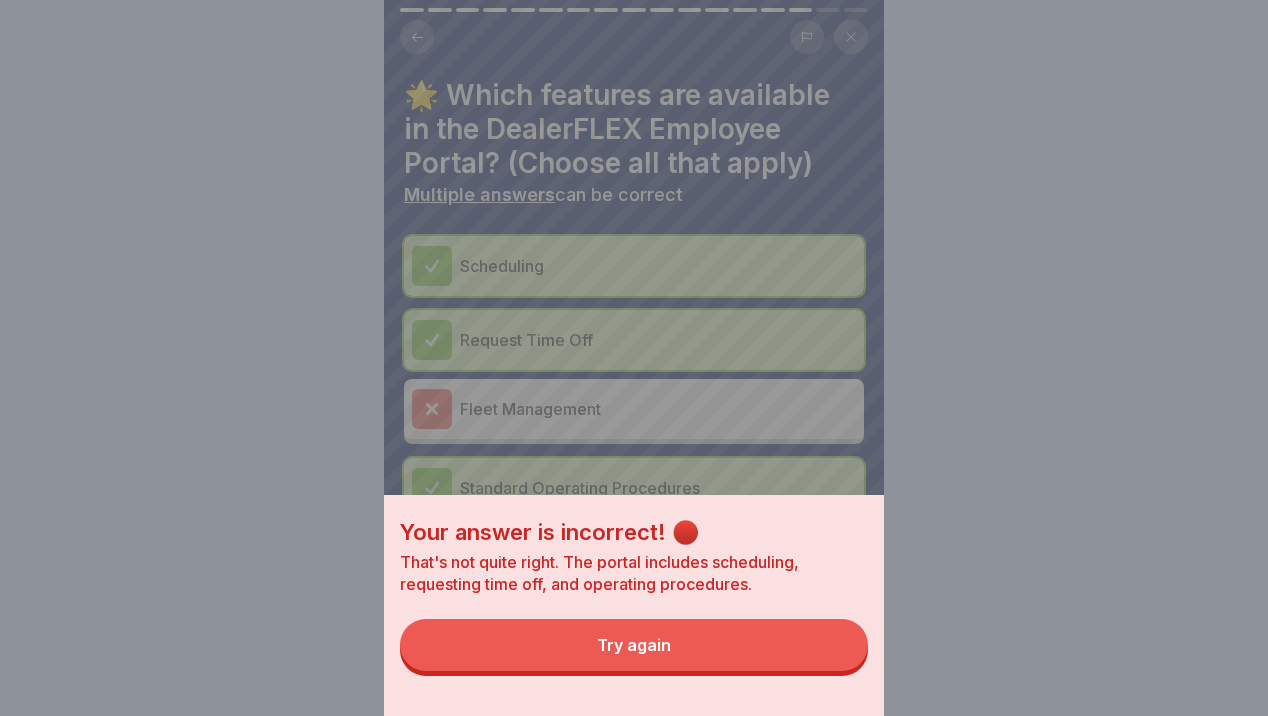 click on "Try again" at bounding box center [634, 645] 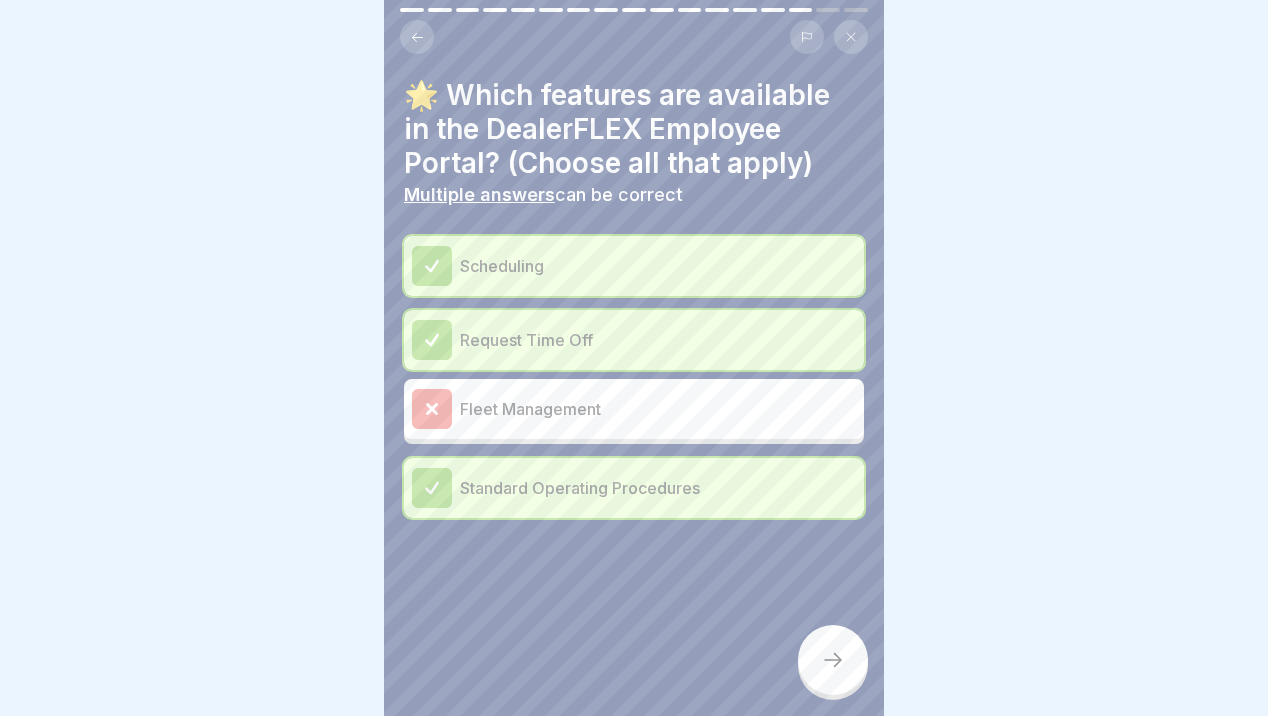 click at bounding box center (833, 660) 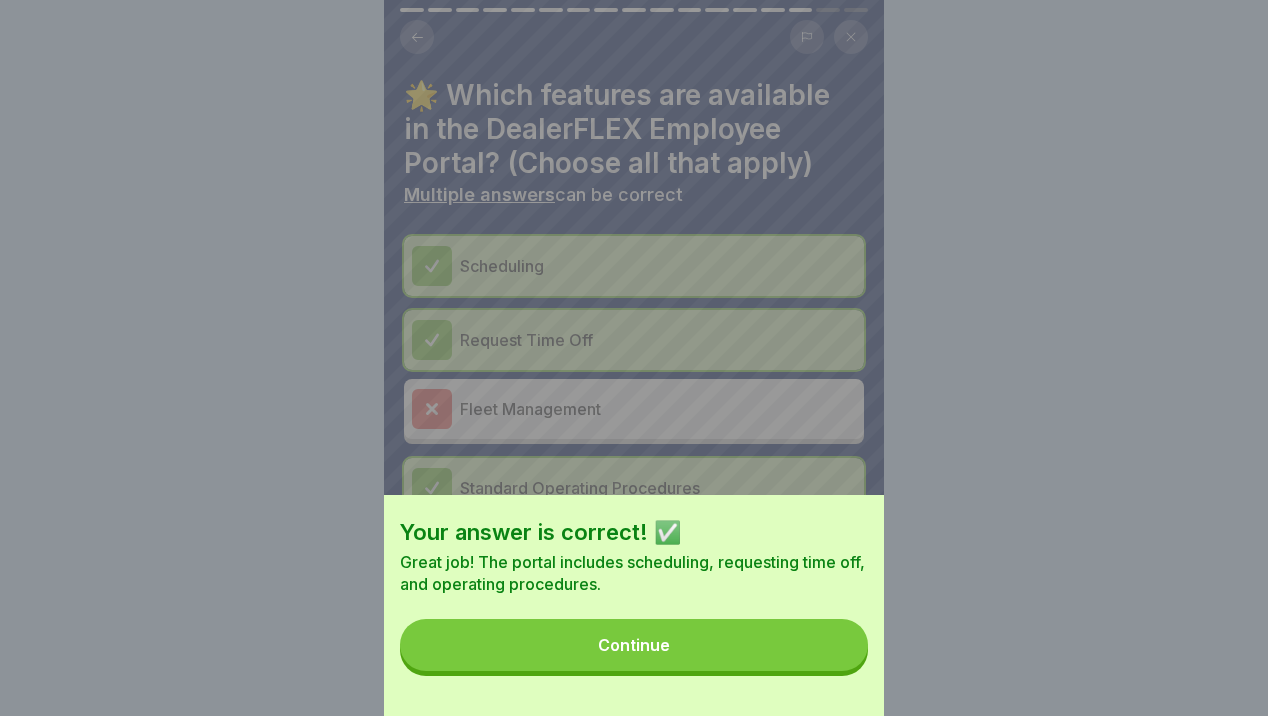click on "Your answer is correct! ✅ Great job! The portal includes scheduling, requesting time off, and operating procedures.   Continue" at bounding box center (634, 605) 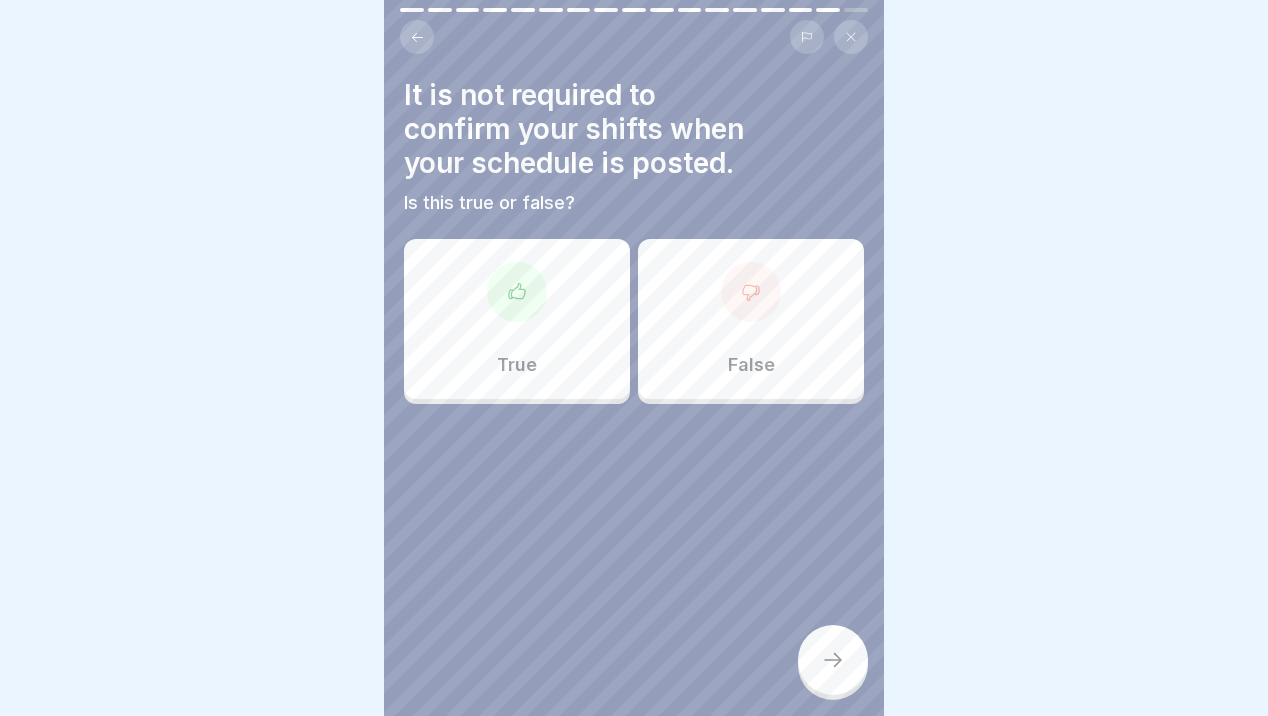click on "False" at bounding box center [751, 319] 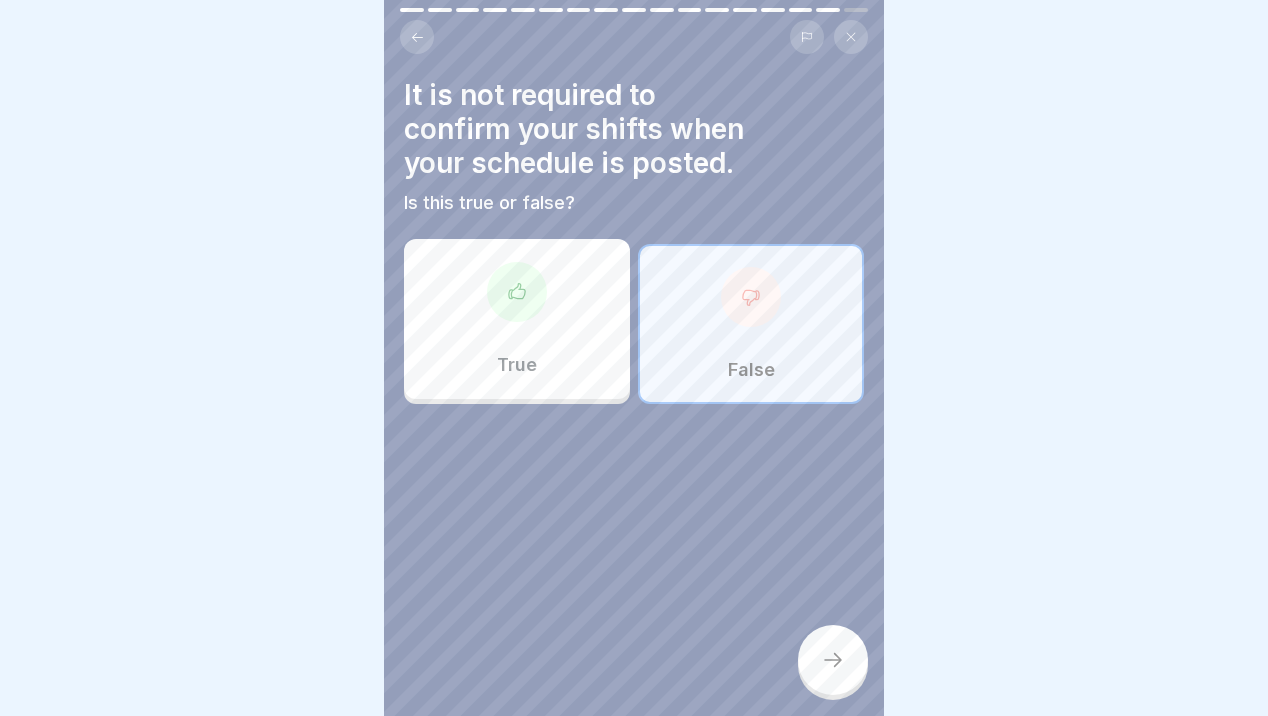click 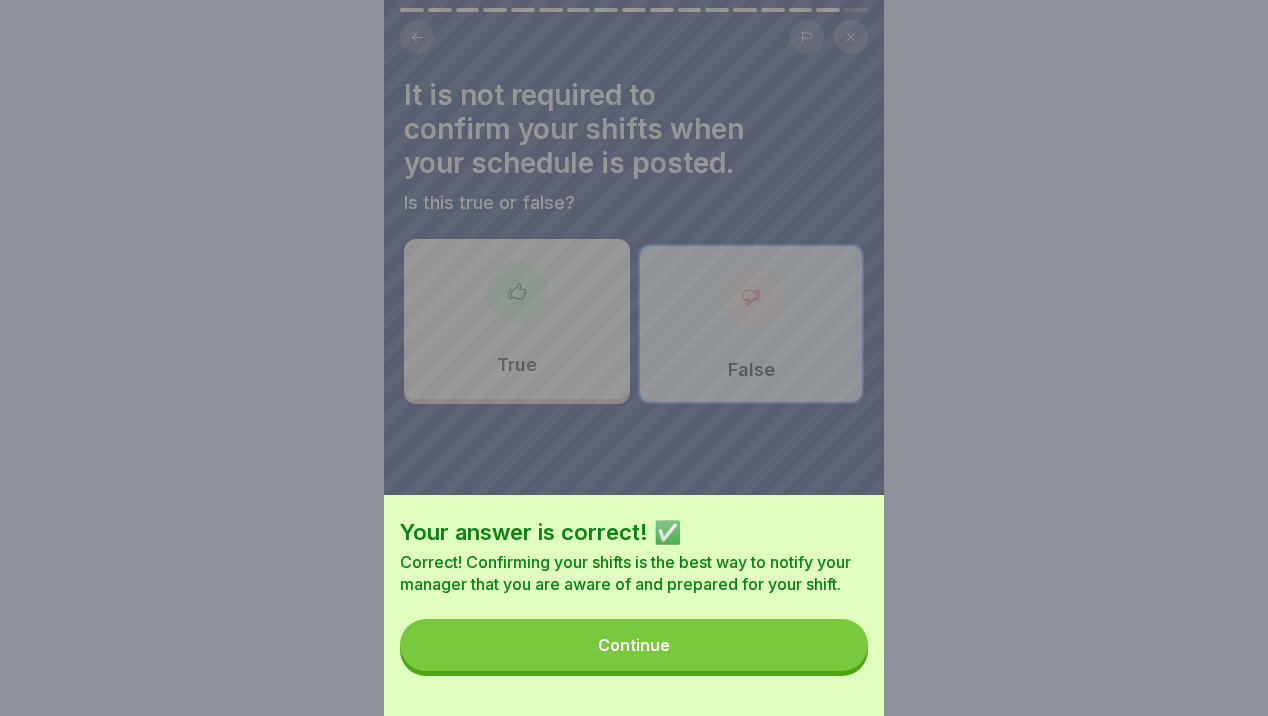 click on "Continue" at bounding box center [634, 645] 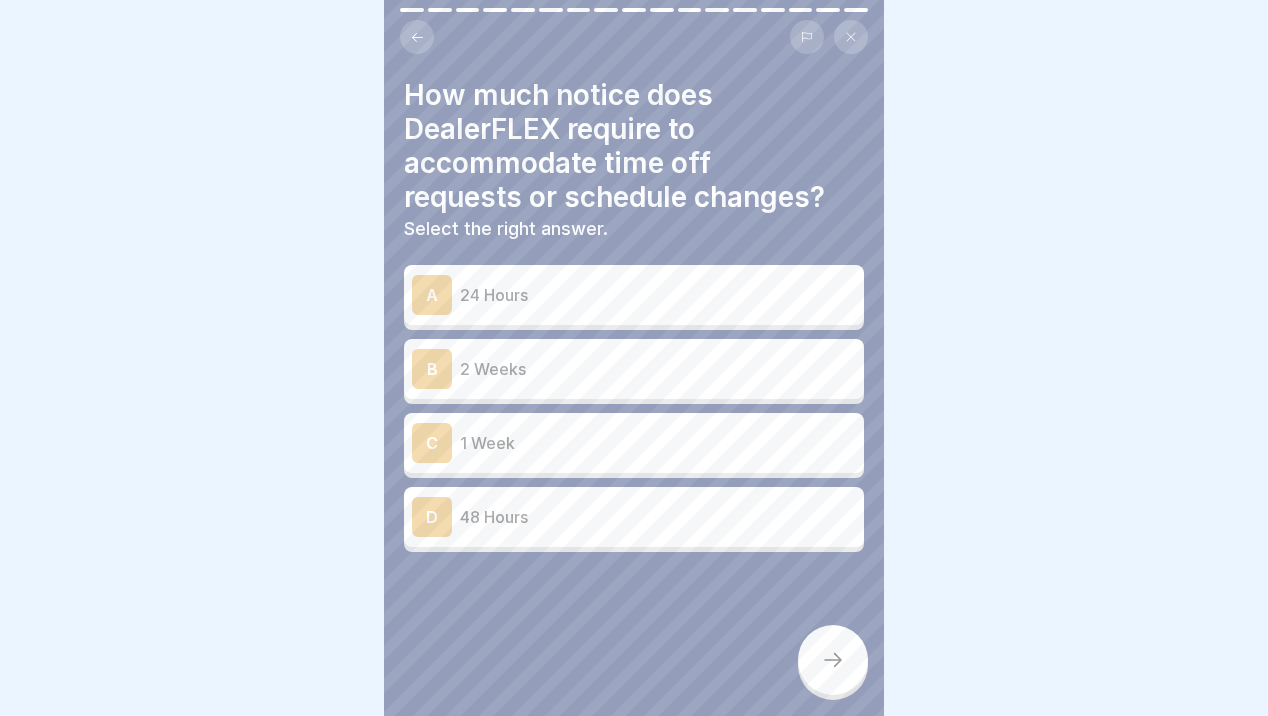 click on "2 Weeks" at bounding box center [658, 369] 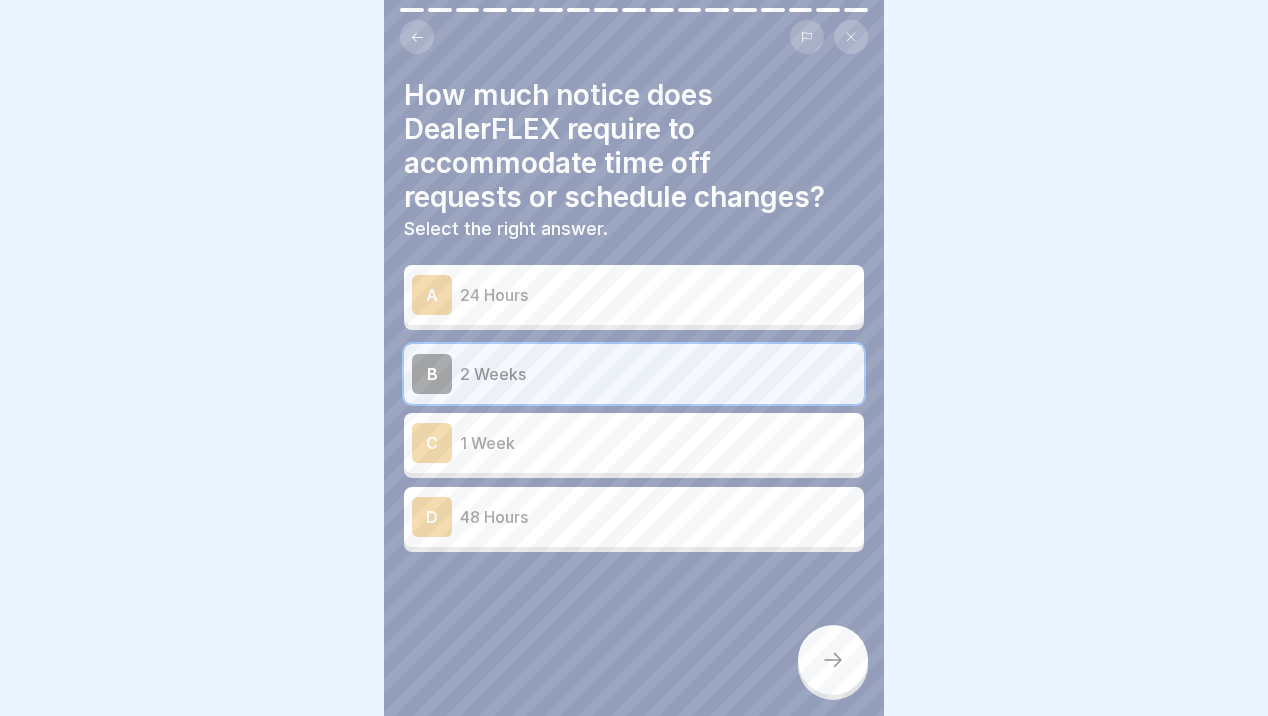 click at bounding box center (833, 660) 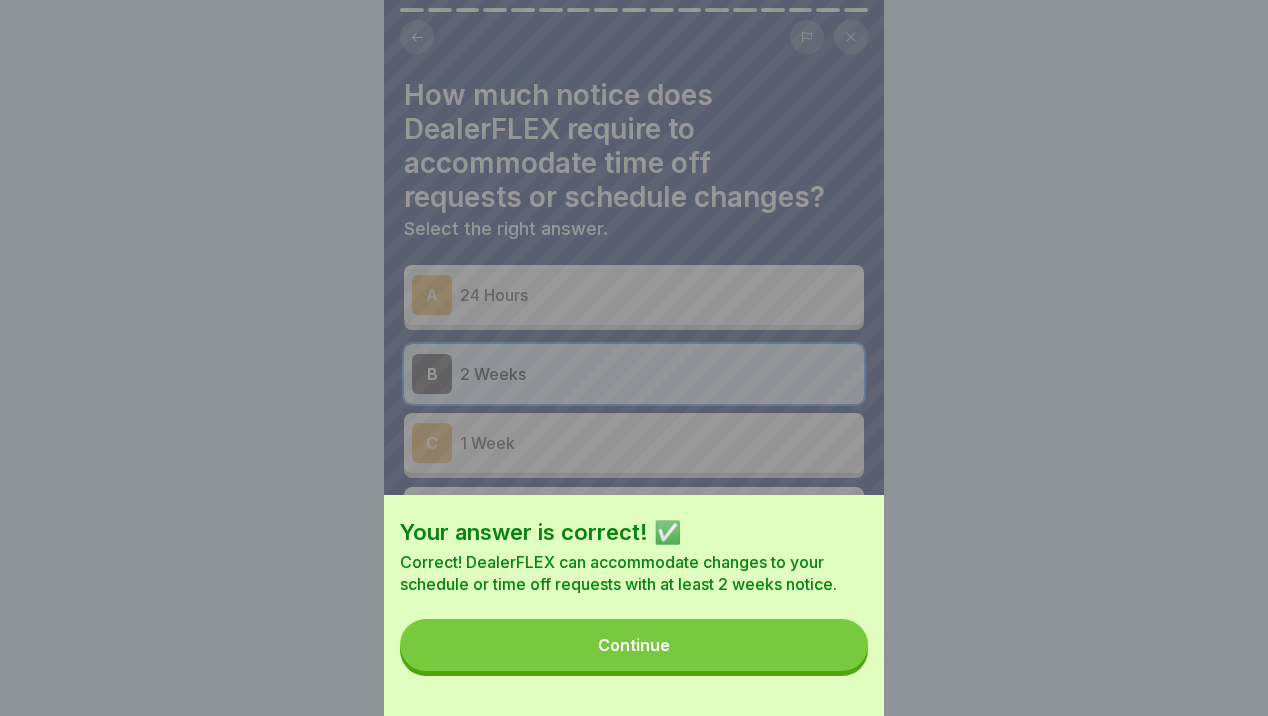 click on "Continue" at bounding box center [634, 645] 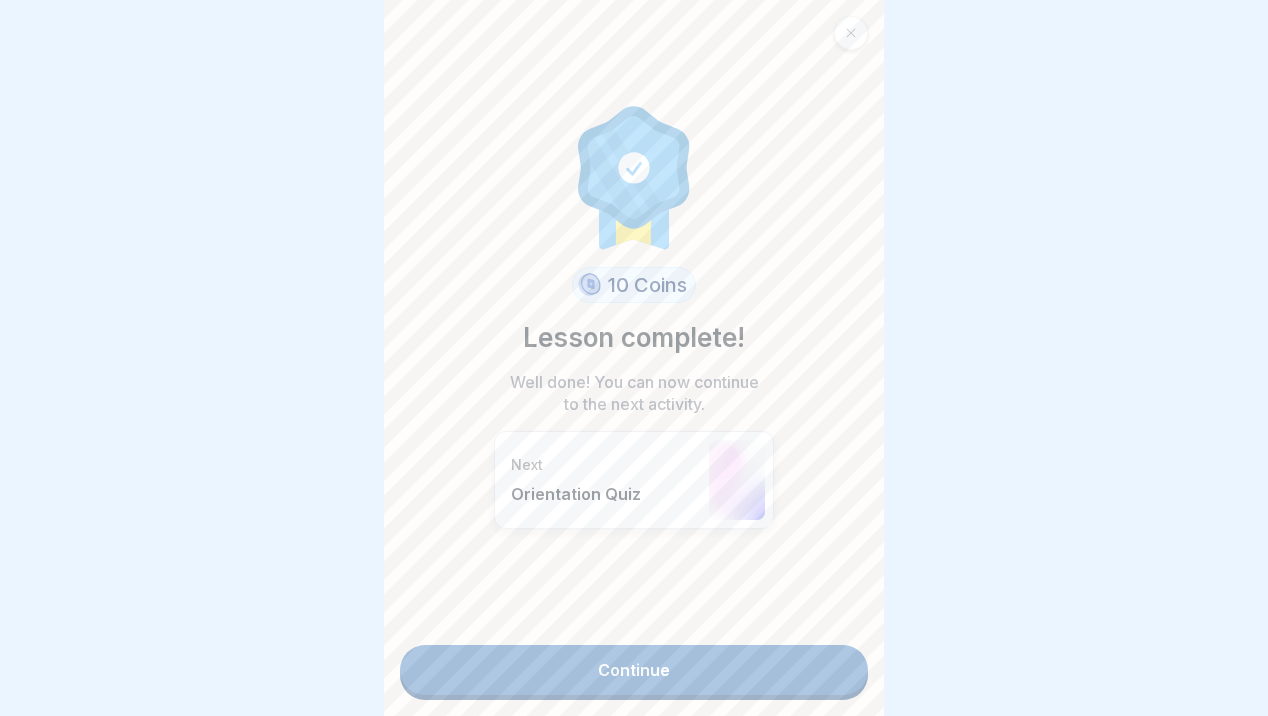 click on "Continue" at bounding box center [634, 670] 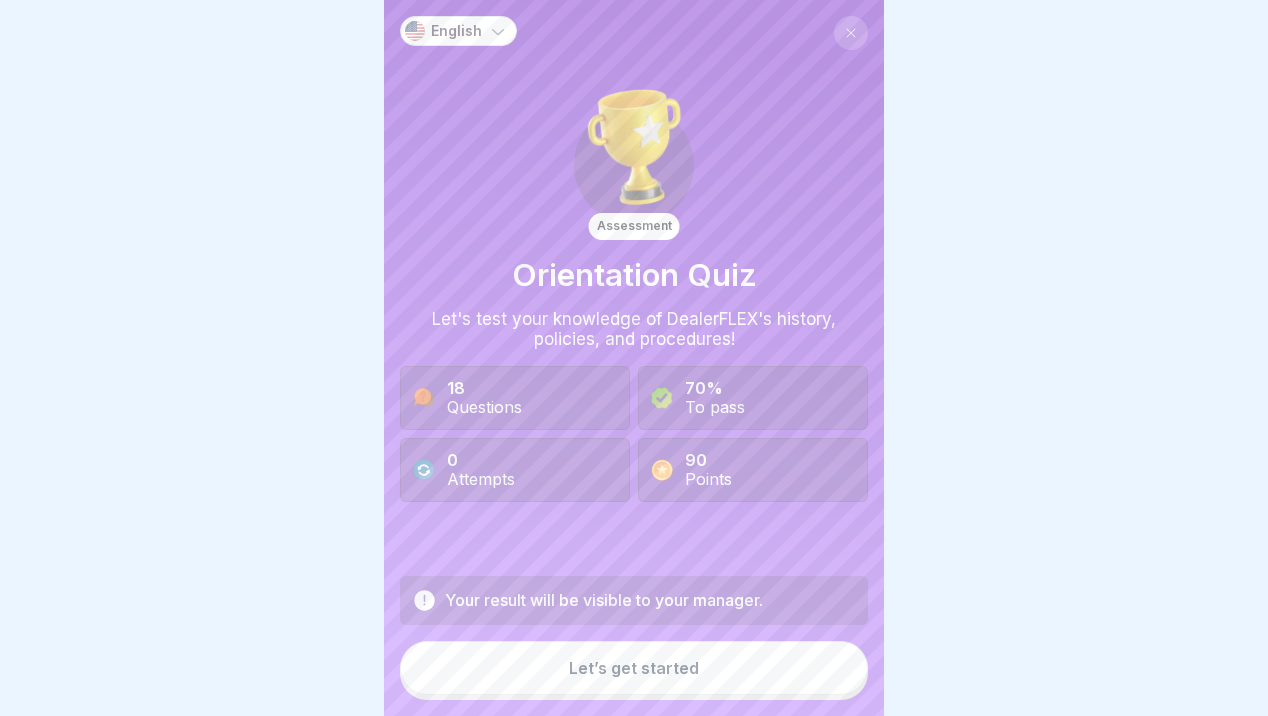 click on "Let’s get started" at bounding box center (634, 668) 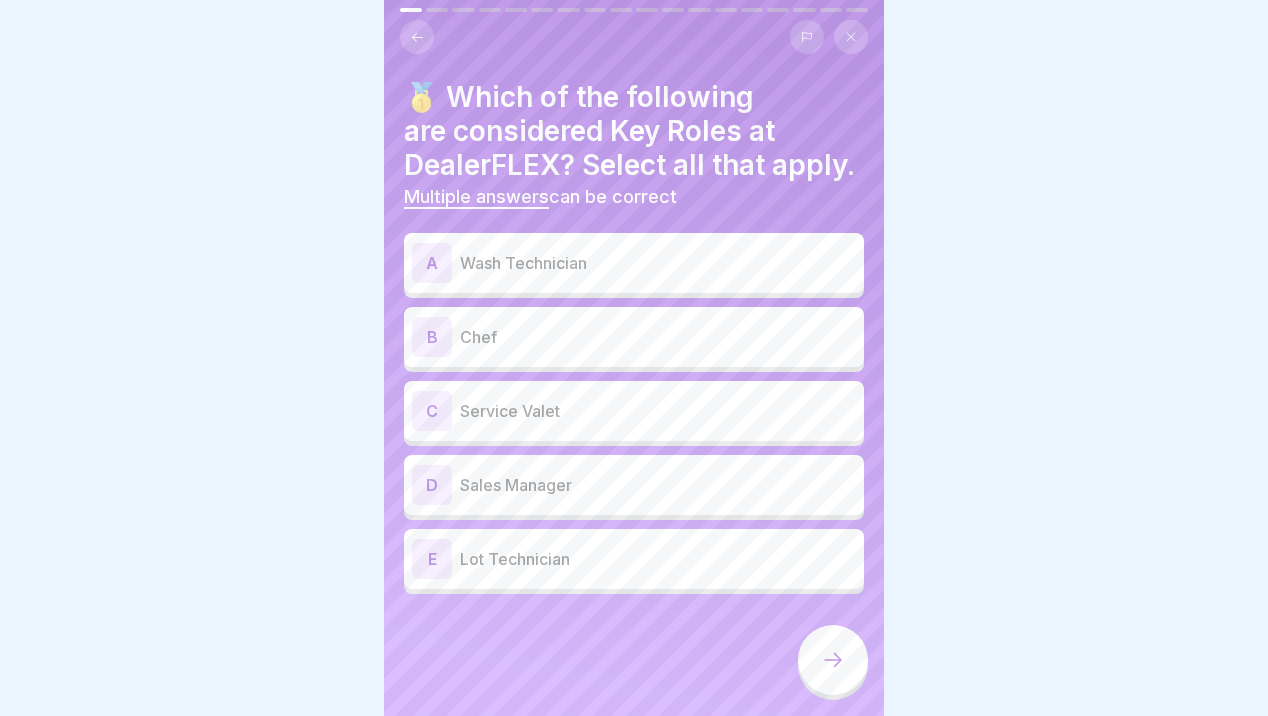 click on "Service Valet" at bounding box center (658, 411) 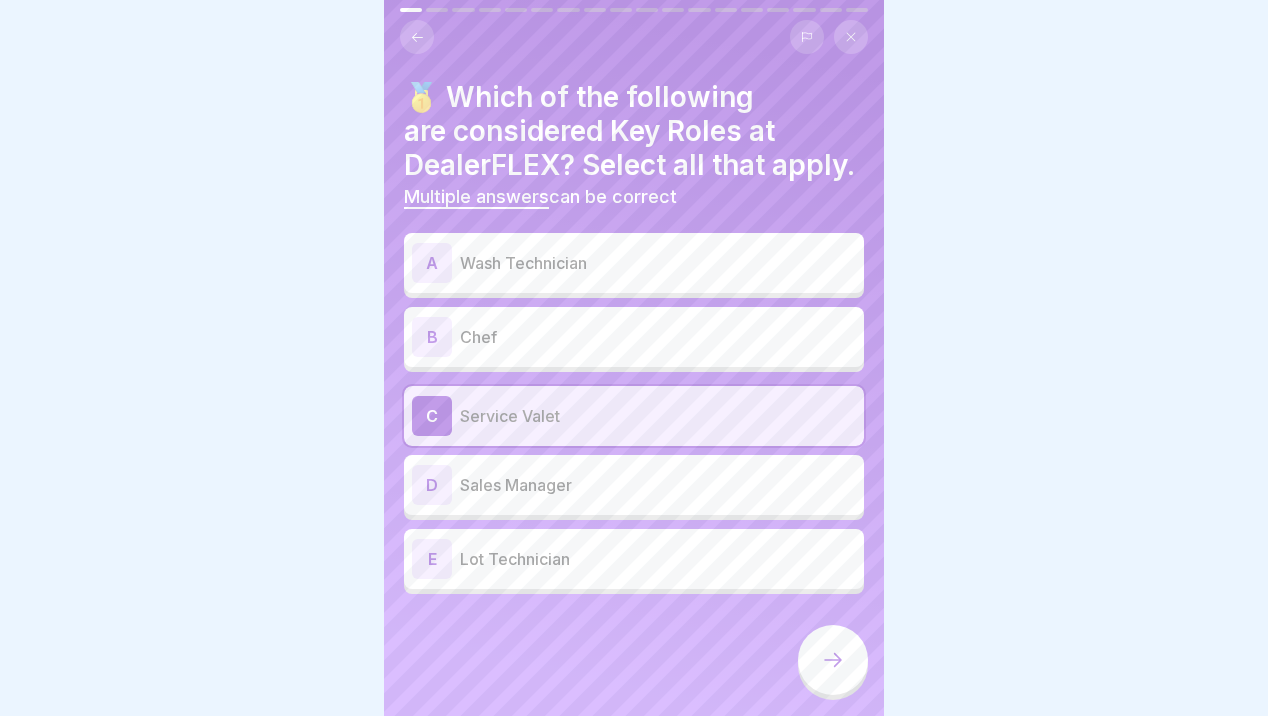 click on "Wash Technician" at bounding box center (658, 263) 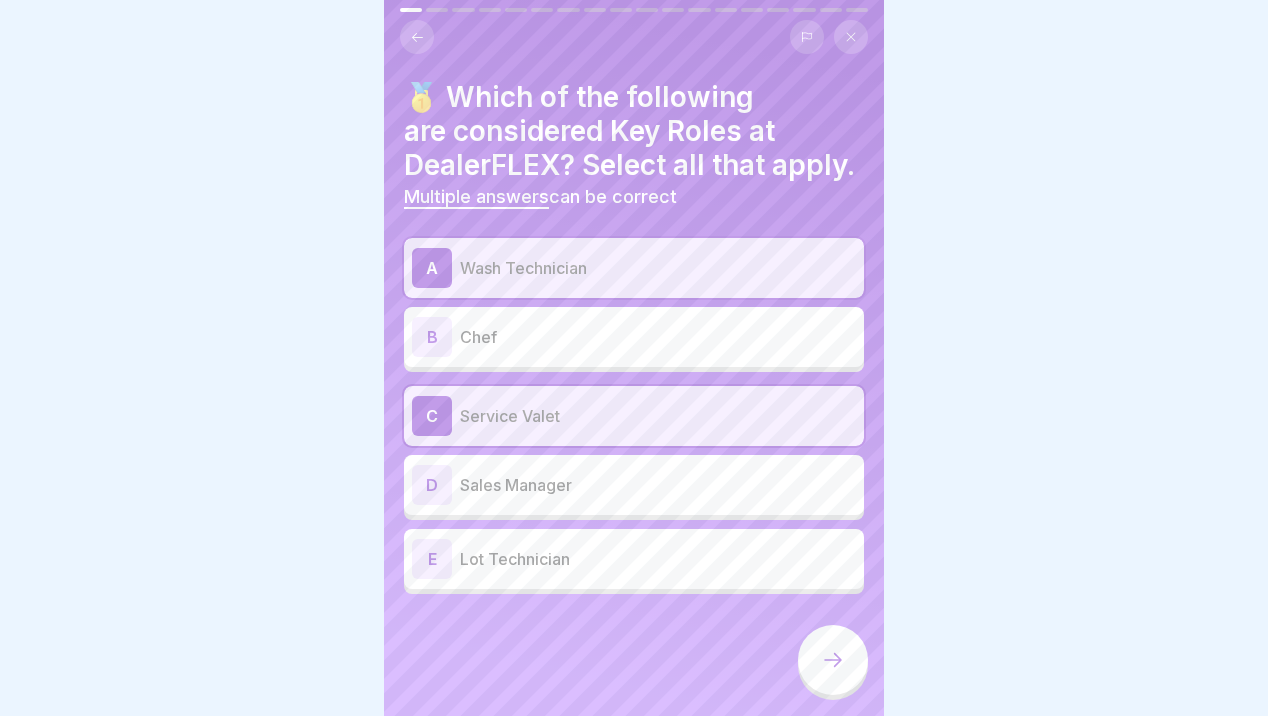 click on "D Sales Manager" at bounding box center (634, 485) 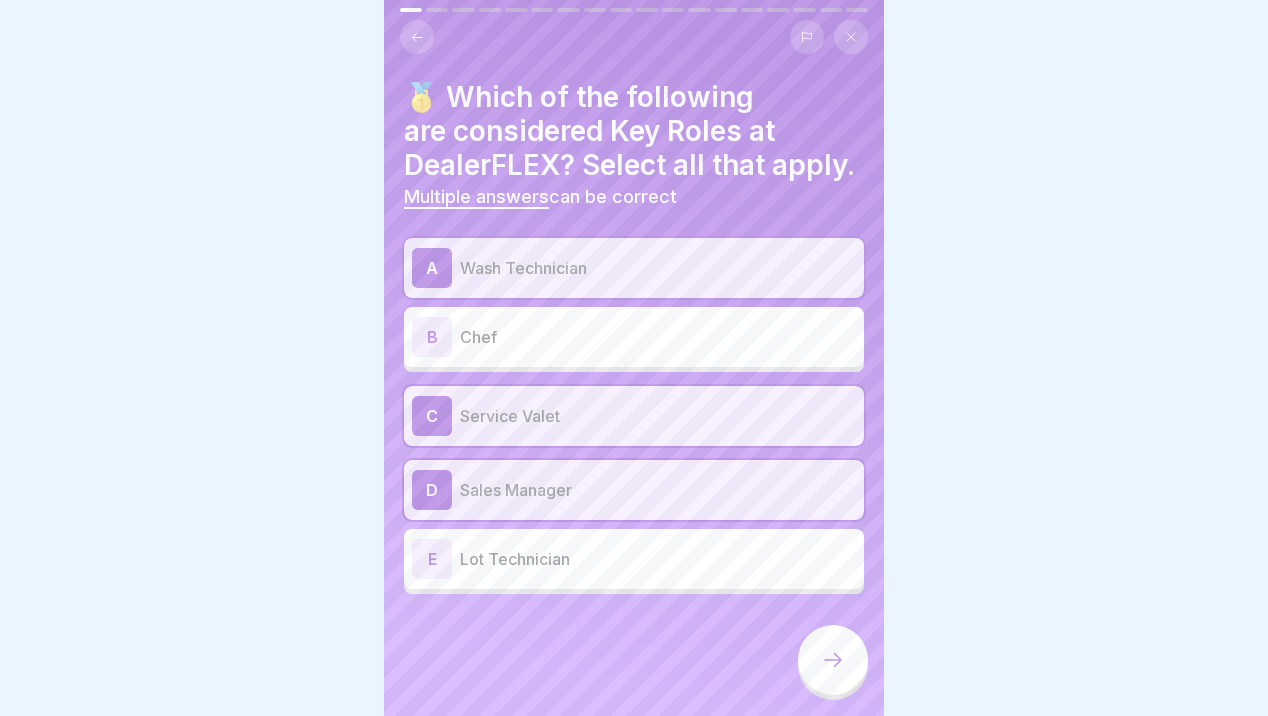 click on "Sales Manager" at bounding box center (658, 490) 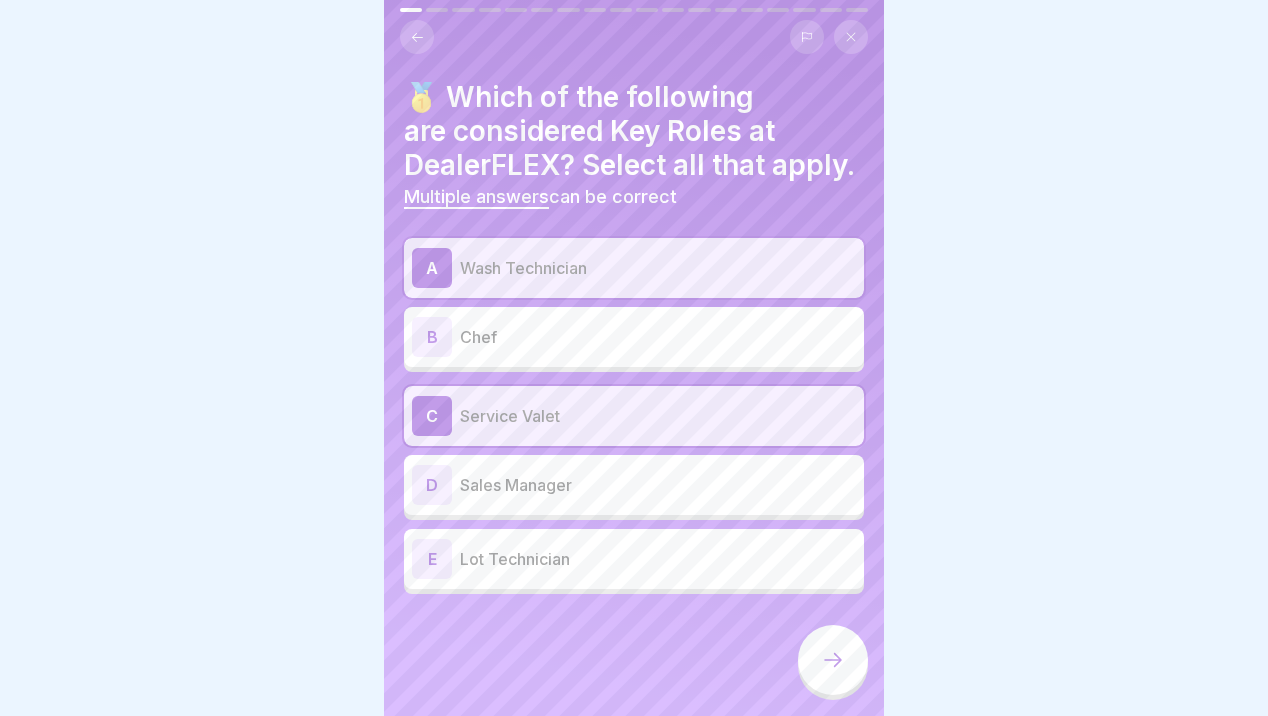 click on "Lot Technician" at bounding box center [658, 559] 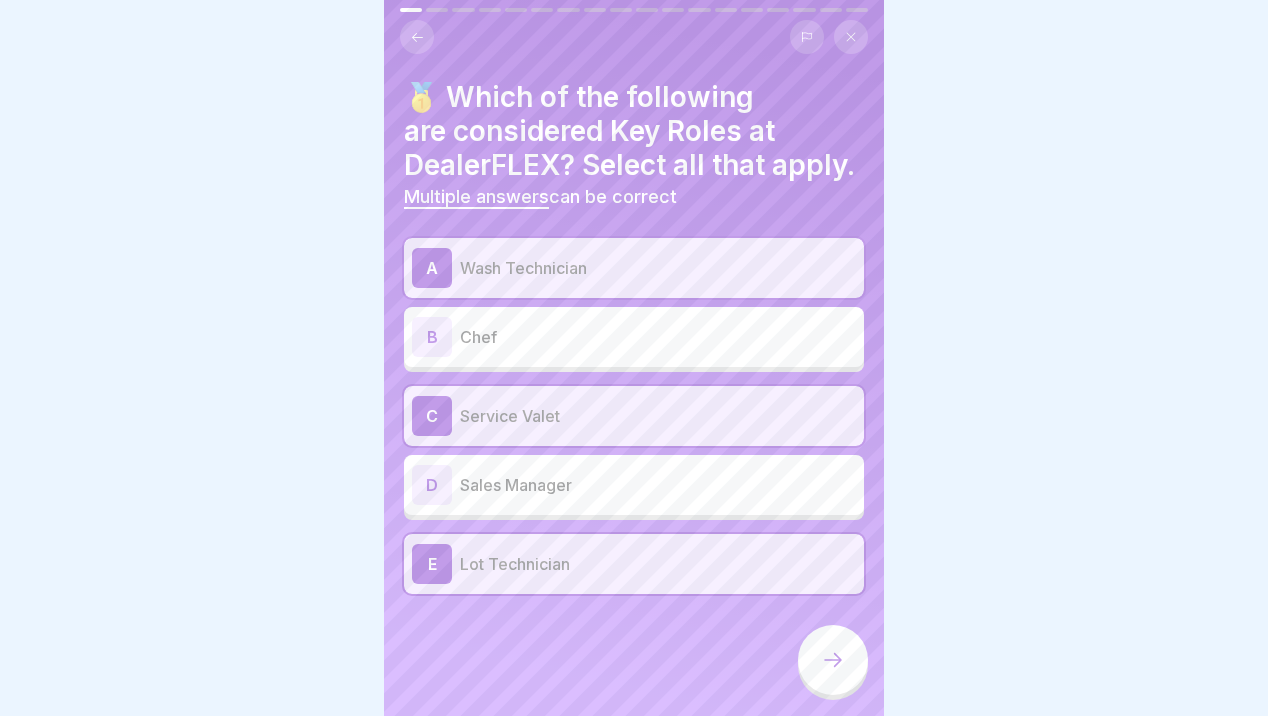 click 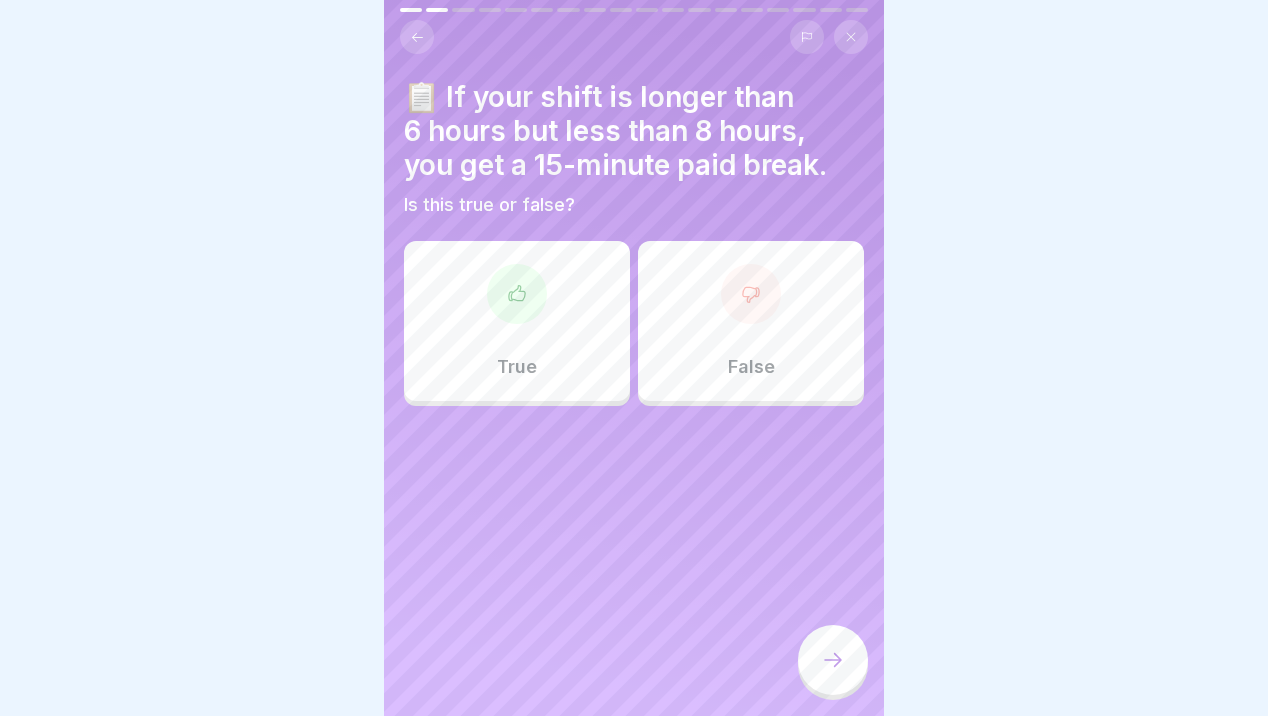 click on "True" at bounding box center [517, 321] 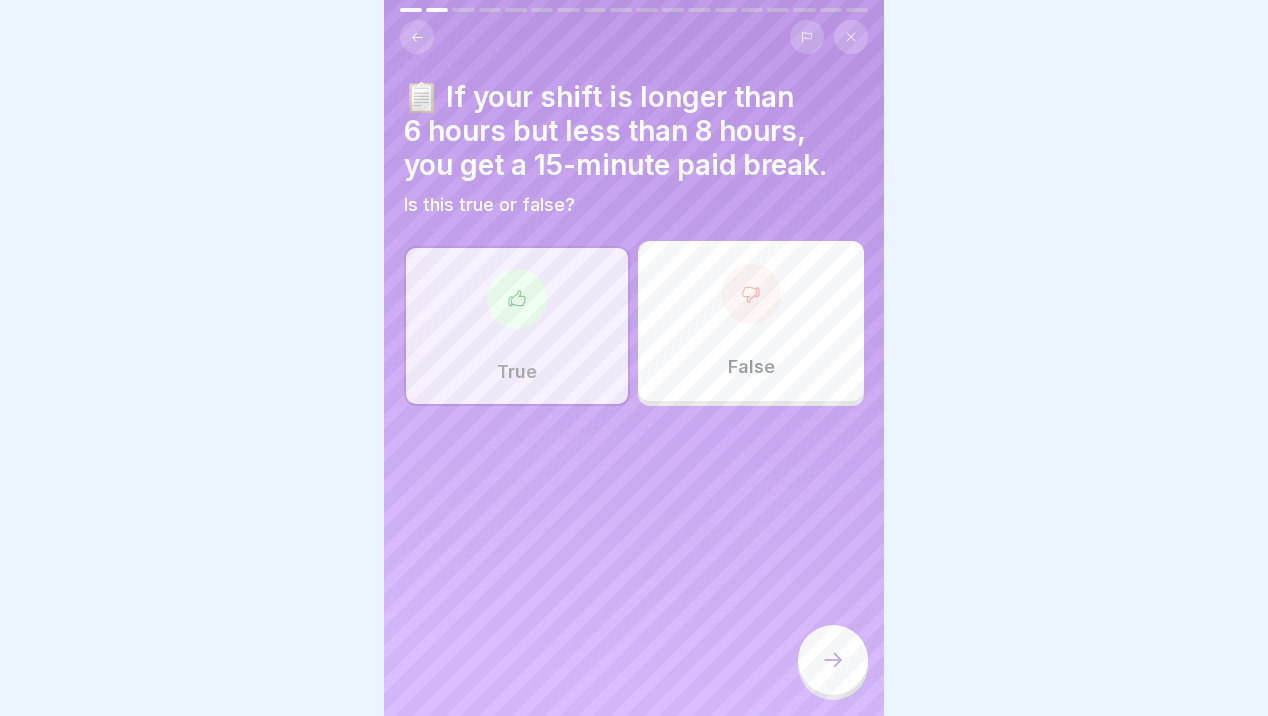 click 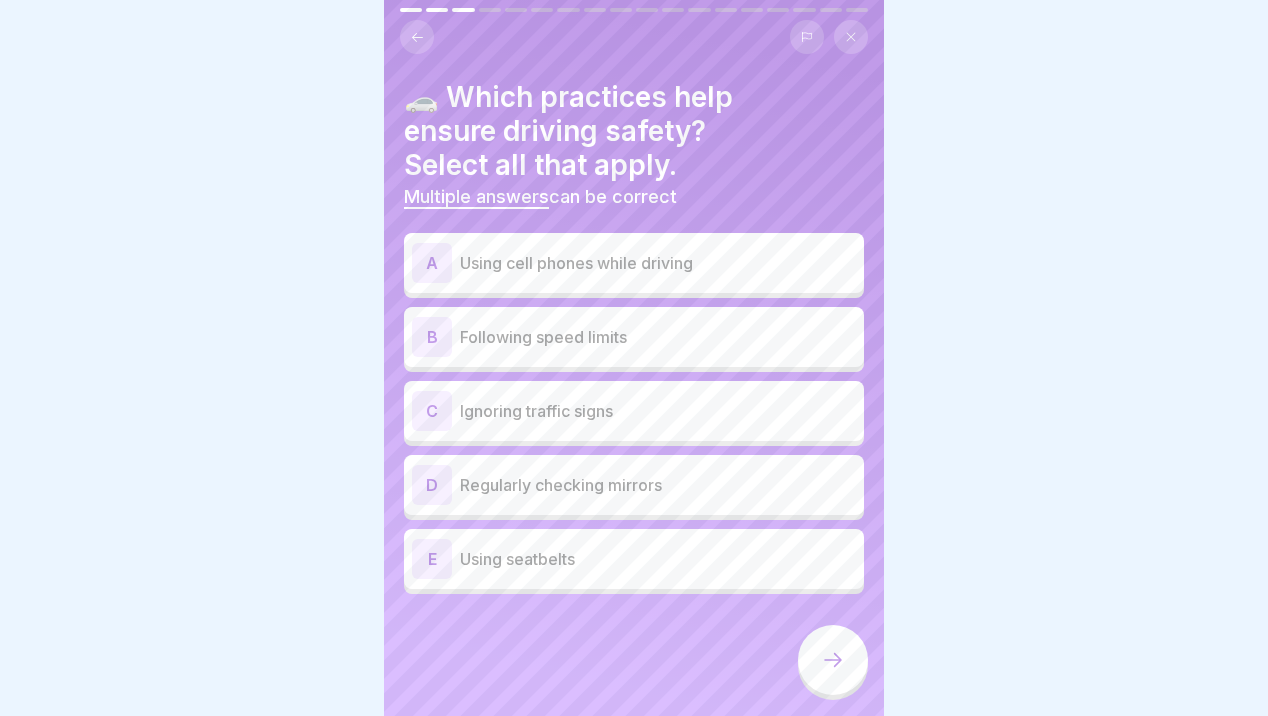 click on "Following speed limits" at bounding box center (658, 337) 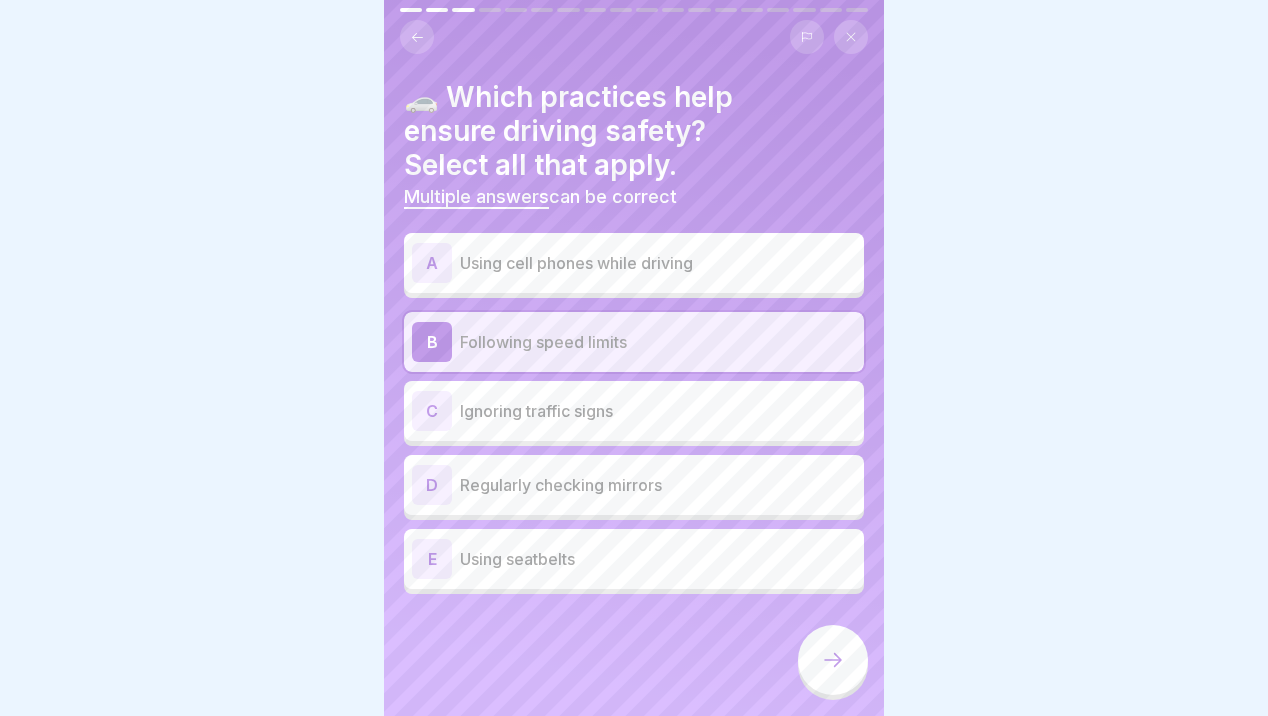 click on "Regularly checking mirrors" at bounding box center [658, 485] 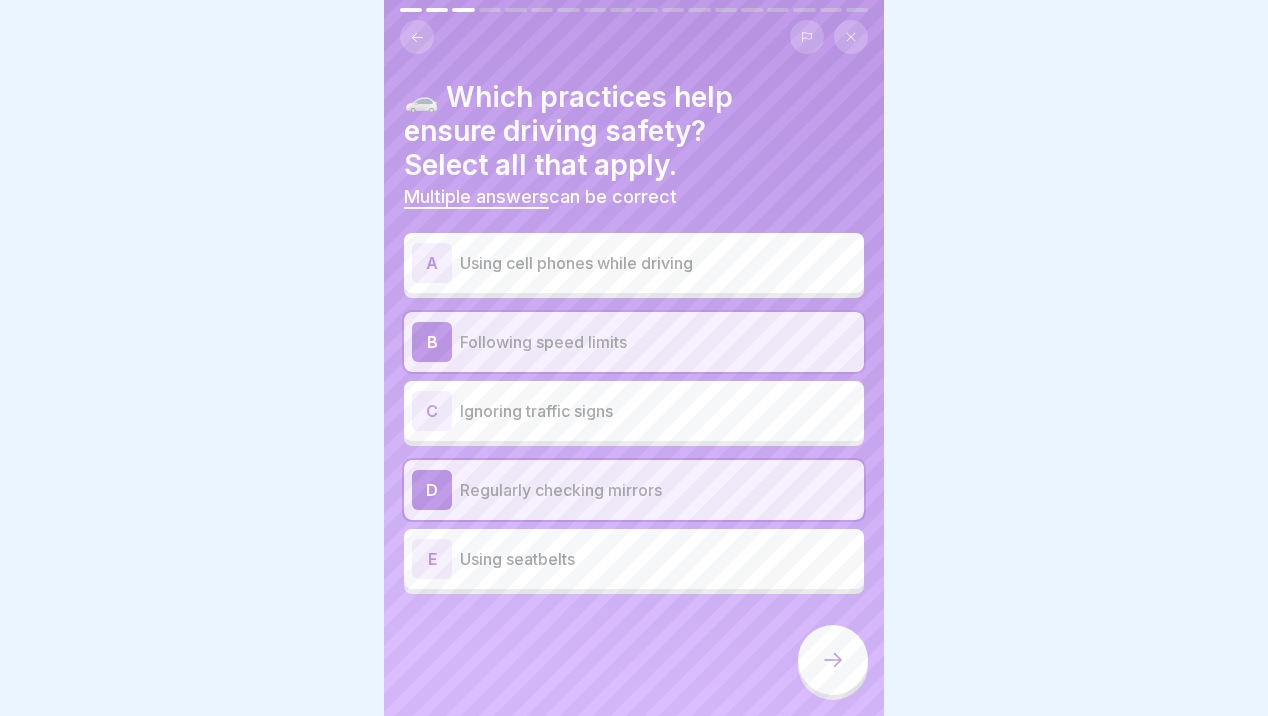 click on "Using seatbelts" at bounding box center (658, 559) 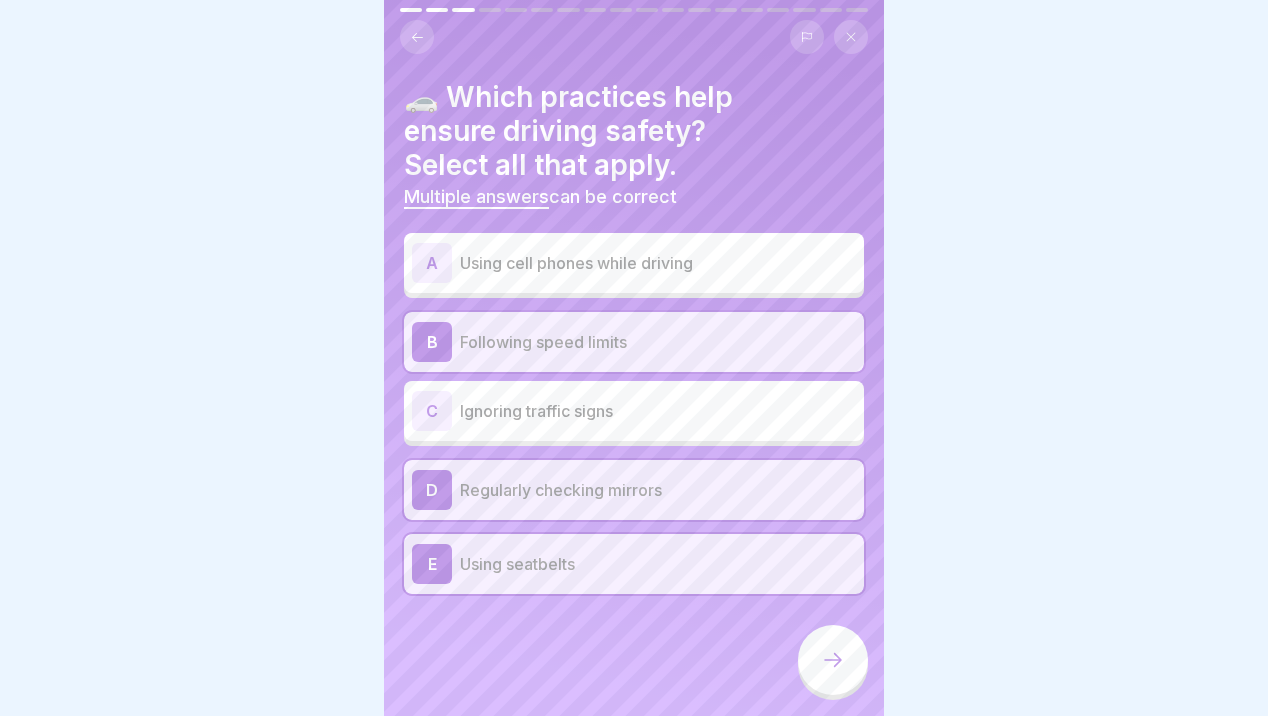 click at bounding box center [833, 660] 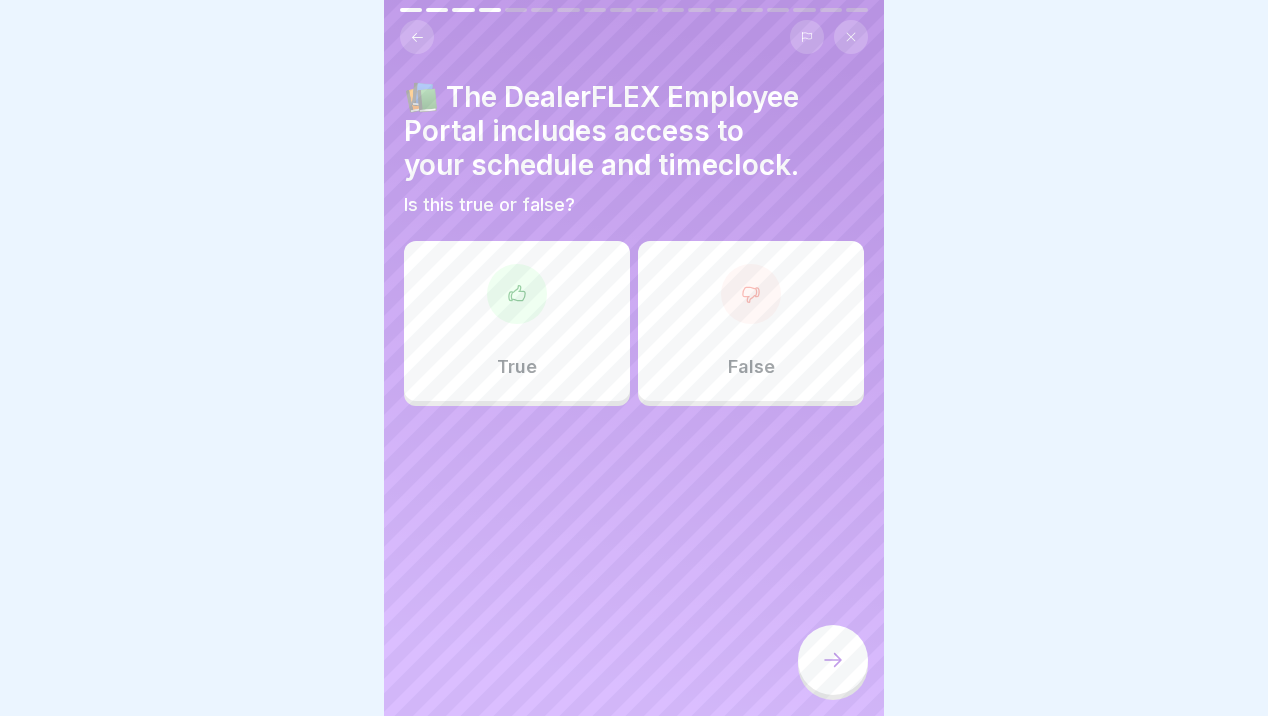 click on "True" at bounding box center [517, 367] 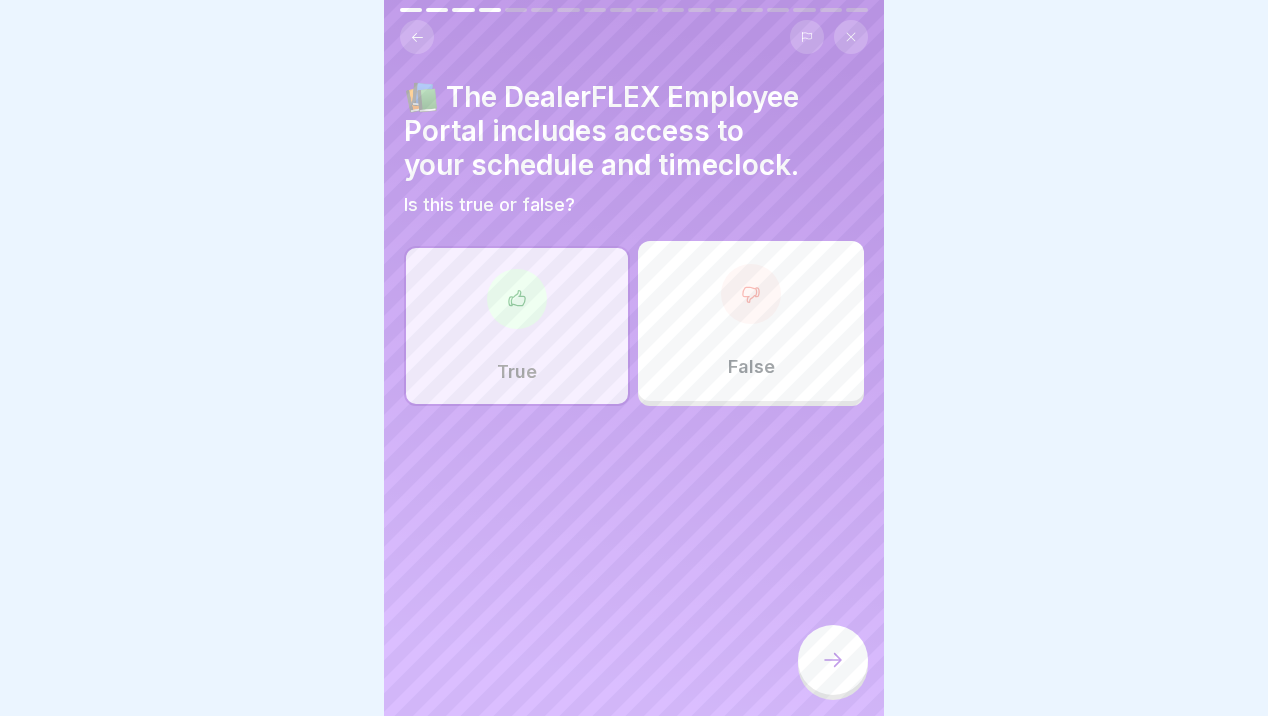 click at bounding box center (833, 660) 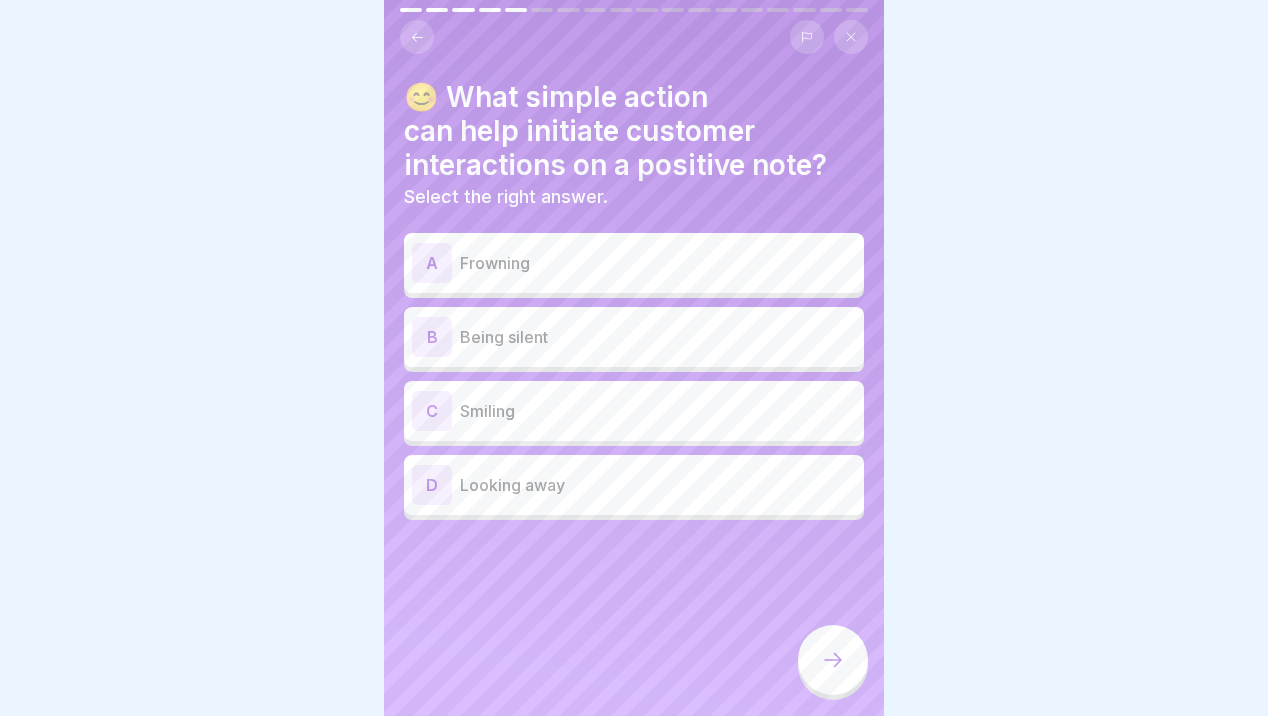 click on "Smiling" at bounding box center (658, 411) 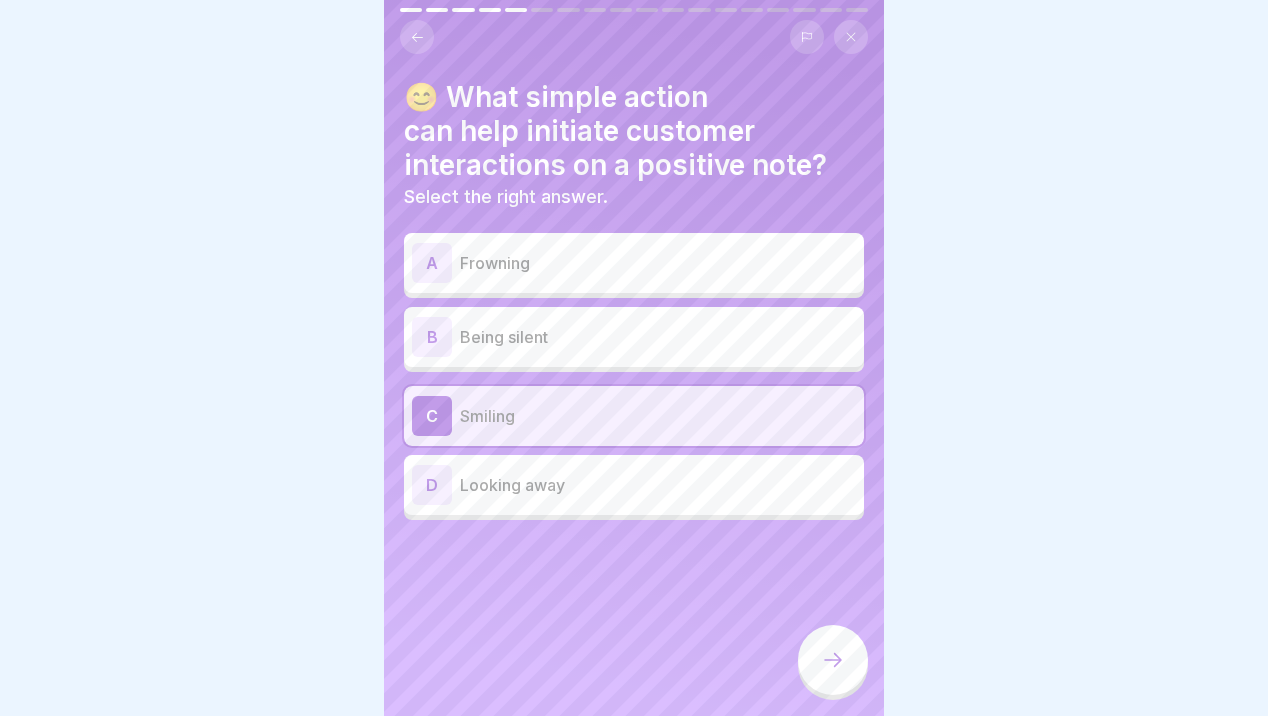 click at bounding box center (833, 660) 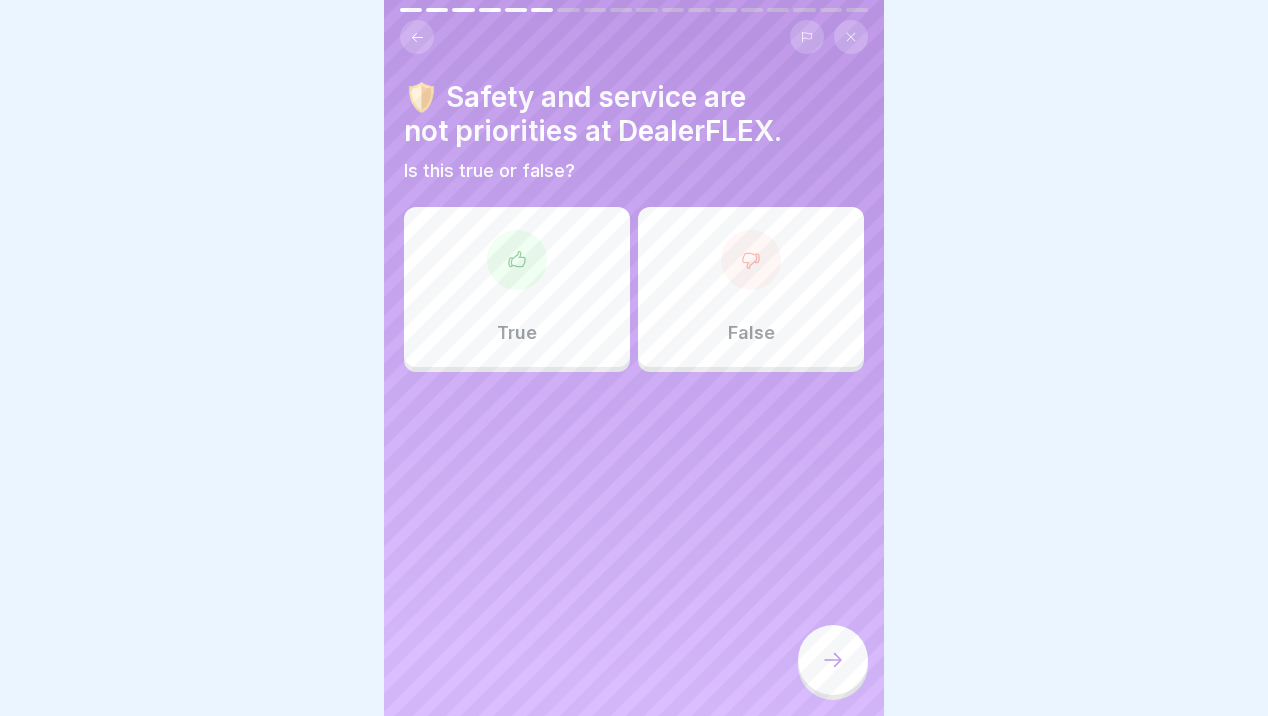 click on "False" at bounding box center [751, 333] 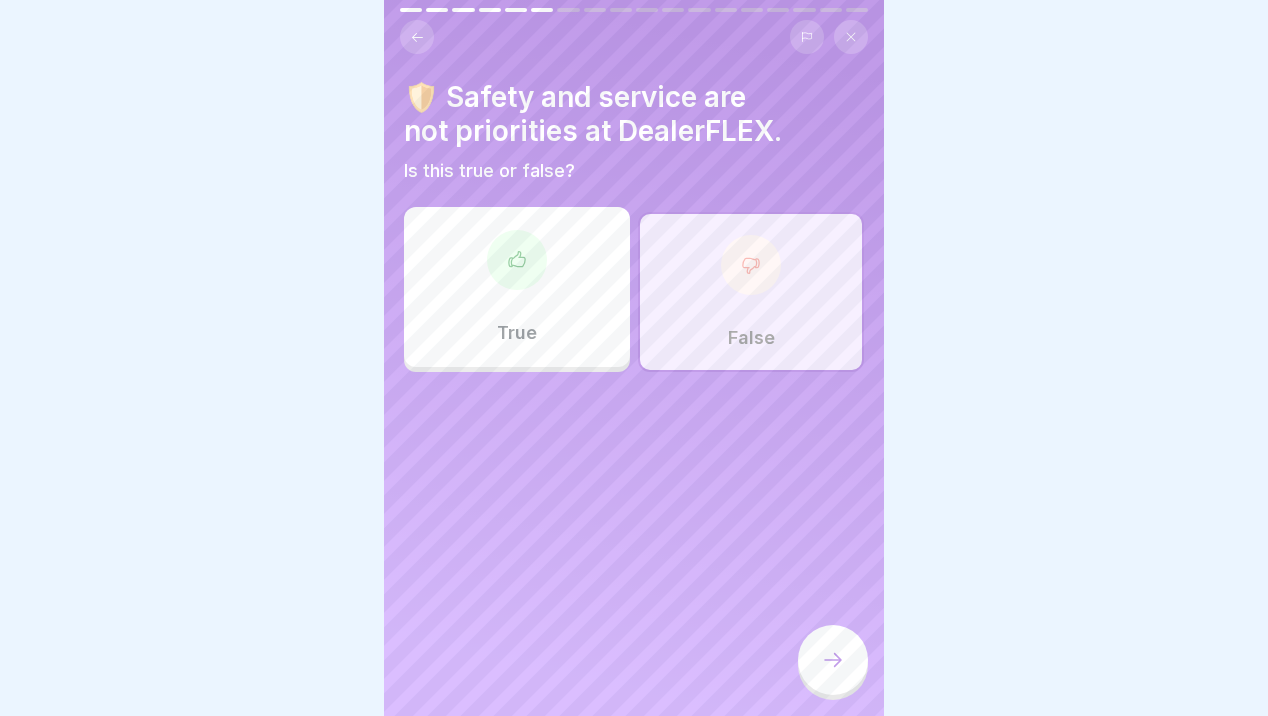 click 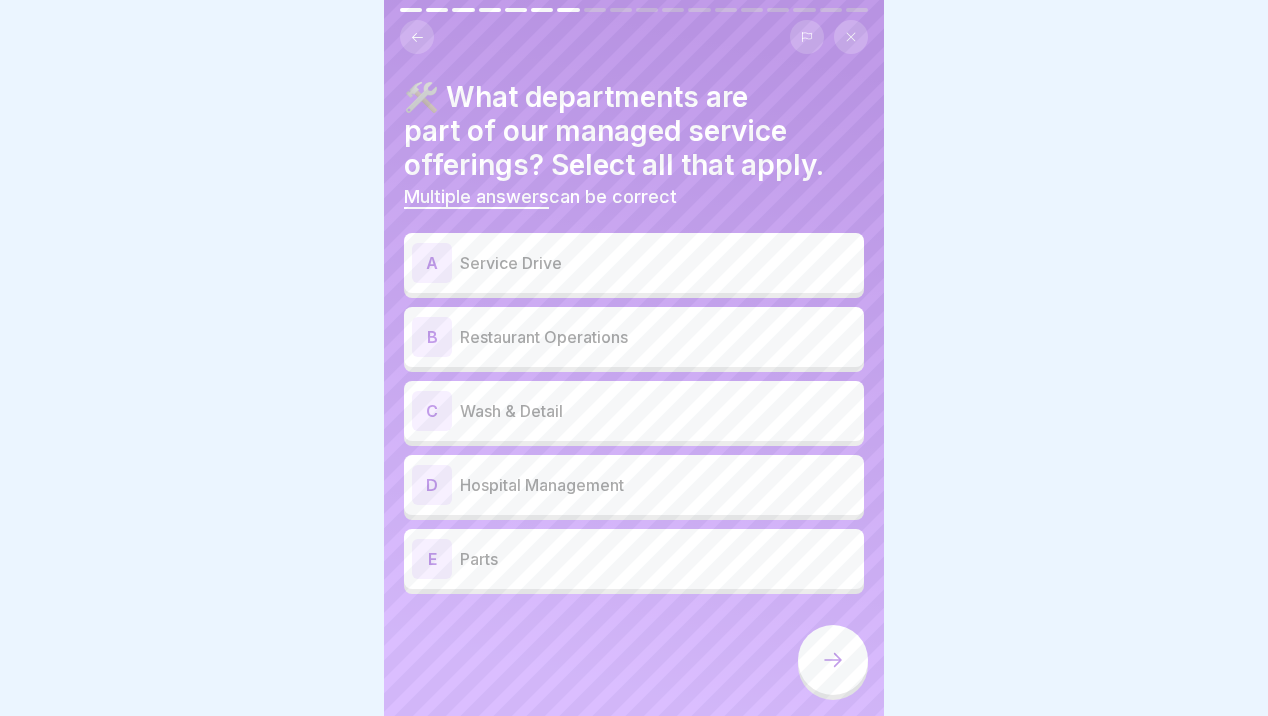 click on "Service Drive" at bounding box center [658, 263] 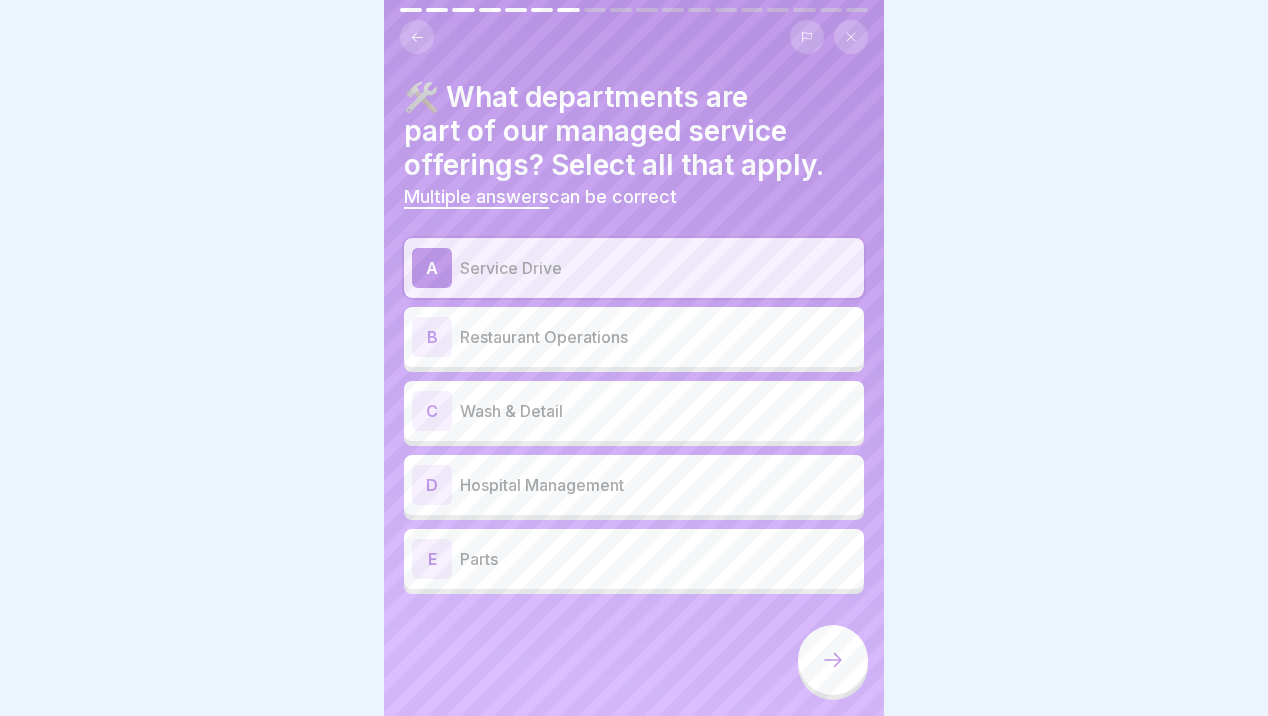 click on "C Wash & Detail" at bounding box center [634, 411] 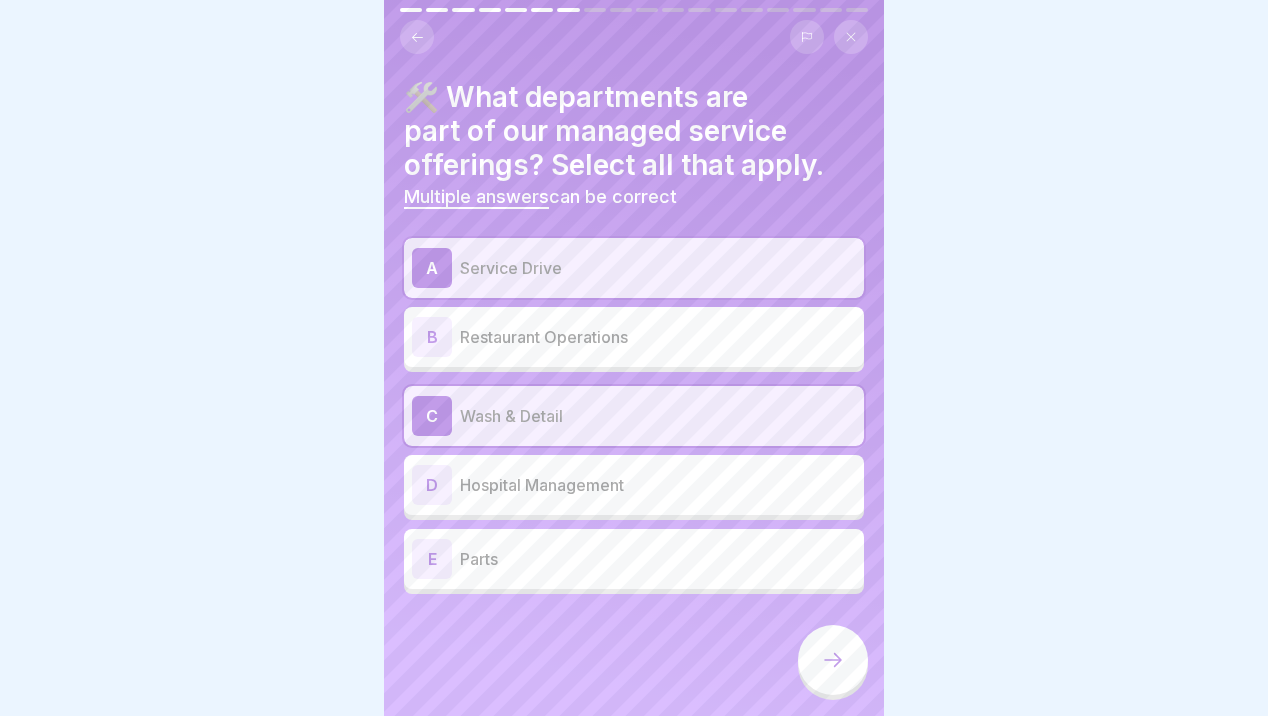 click on "E Parts" at bounding box center (634, 559) 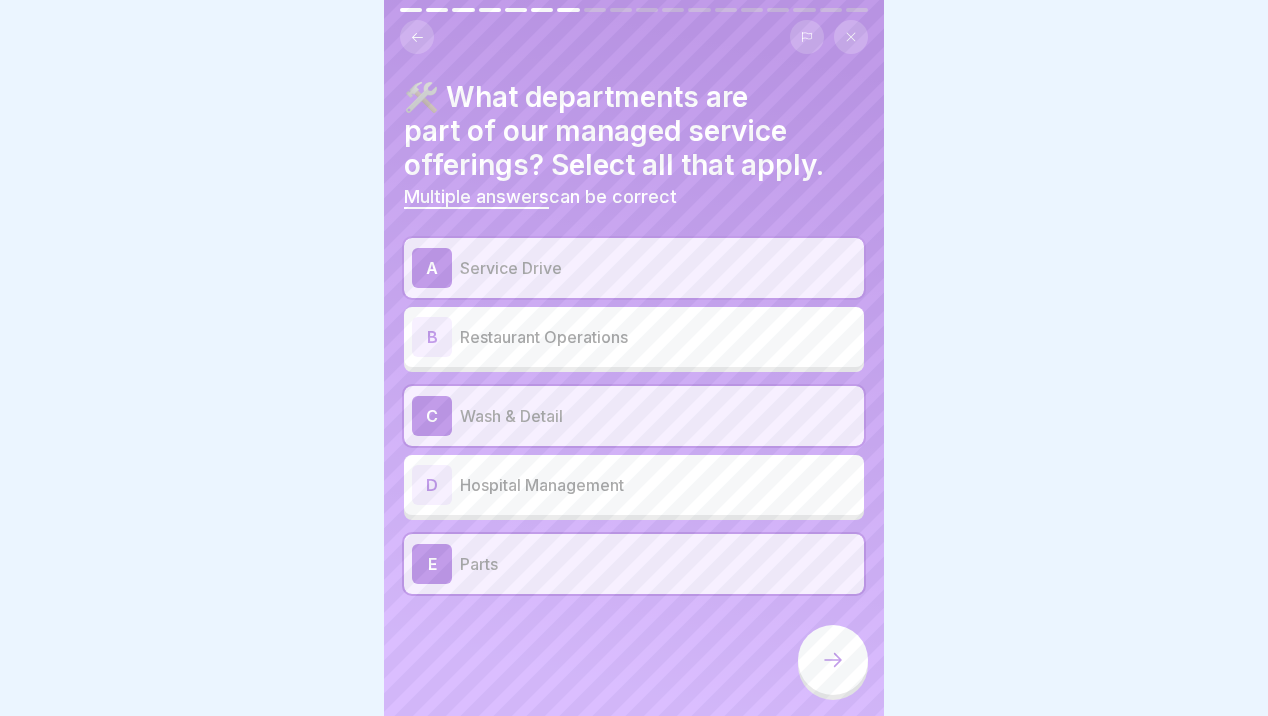 click 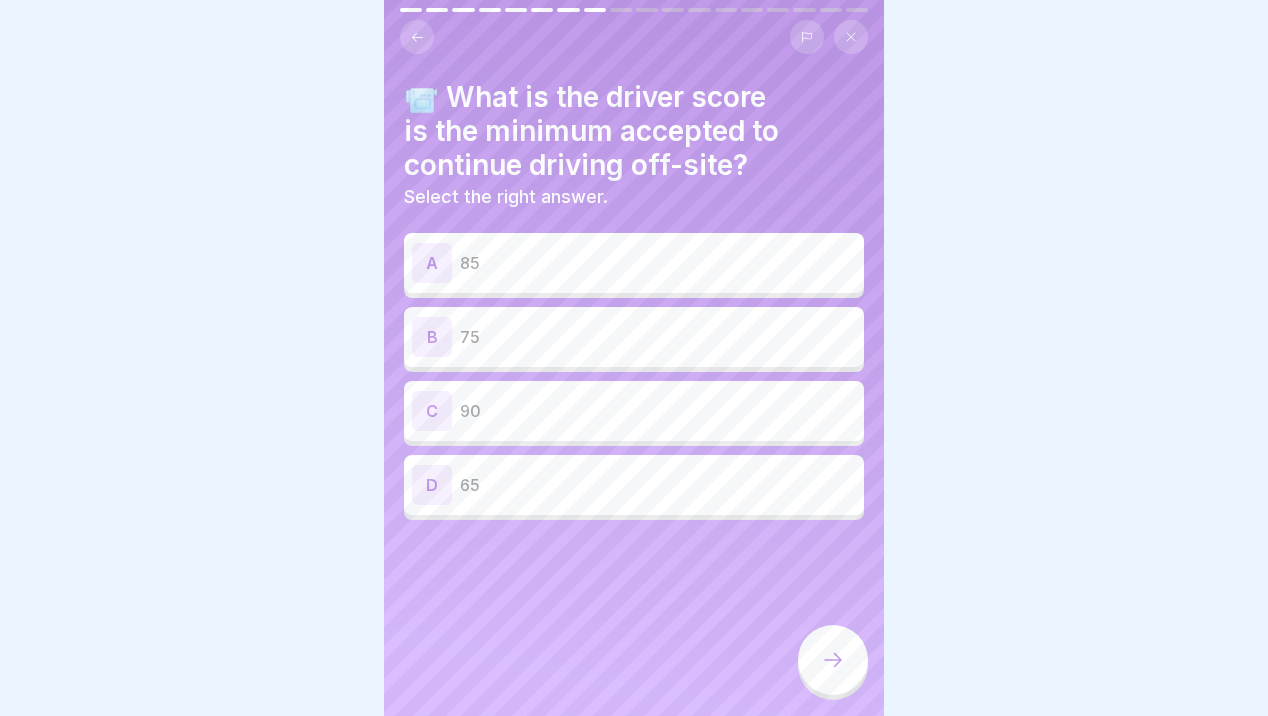 click on "90" at bounding box center [658, 411] 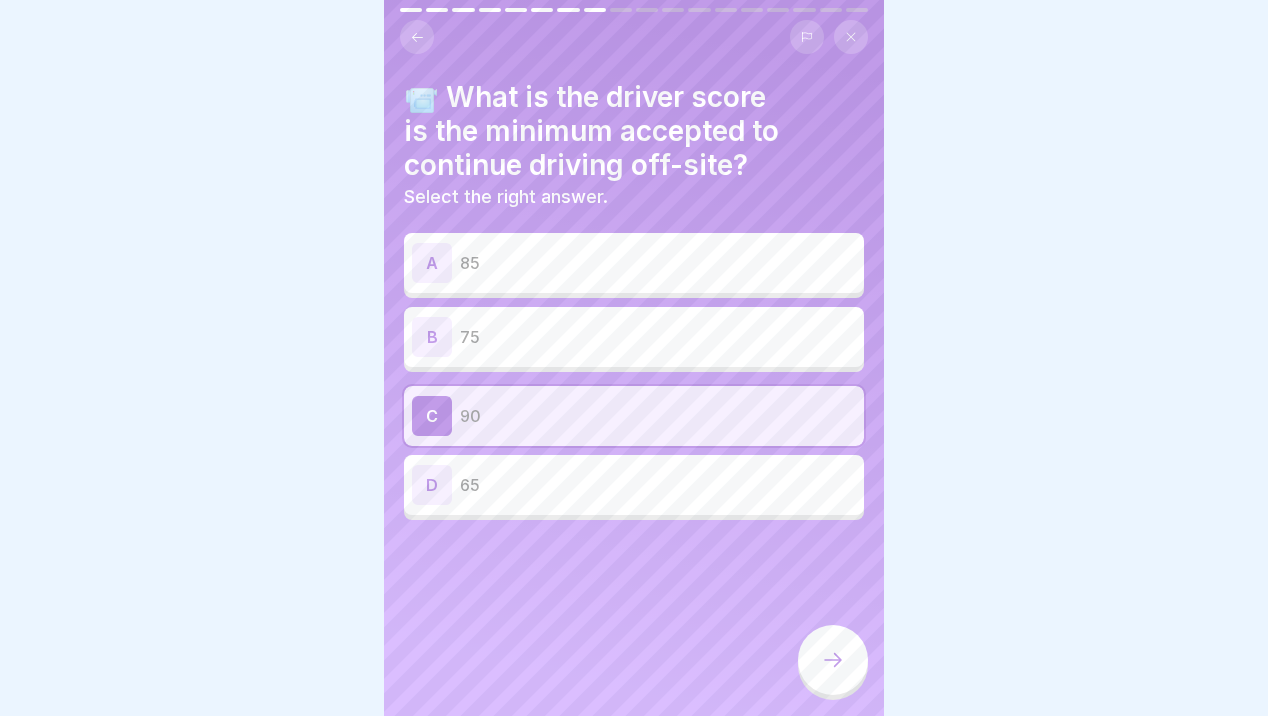 click at bounding box center [833, 660] 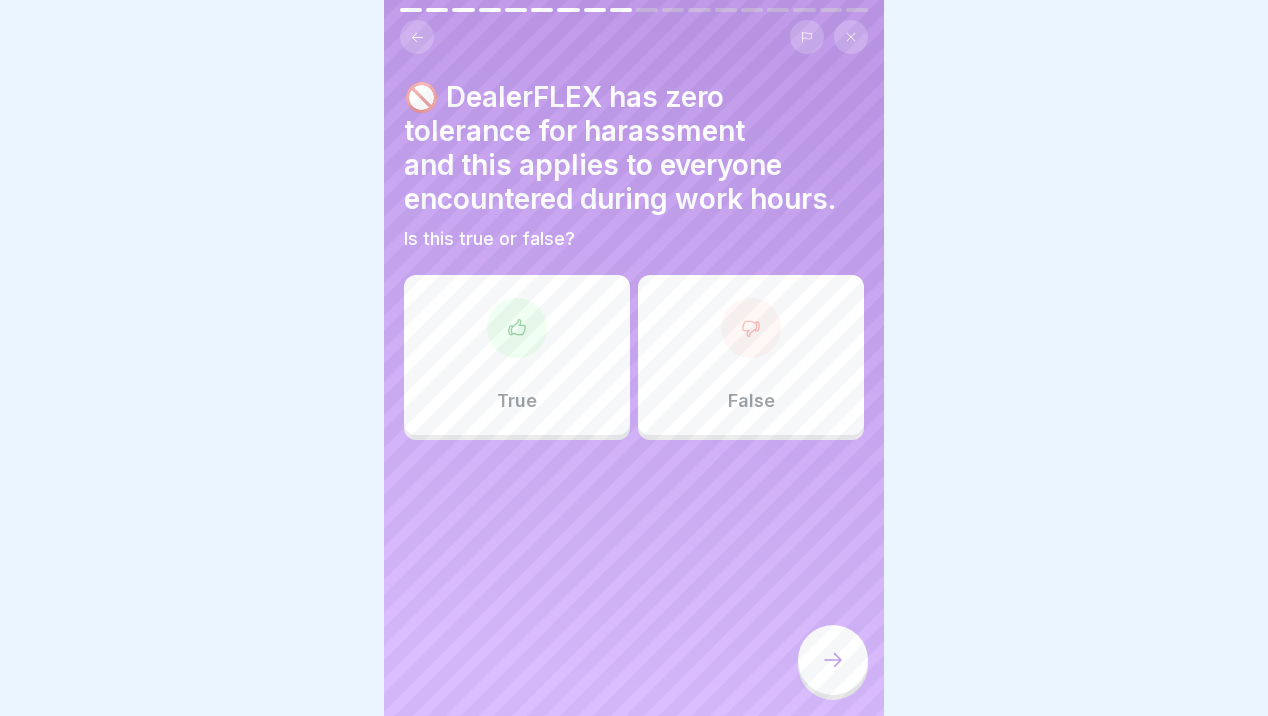 click on "True" at bounding box center [517, 355] 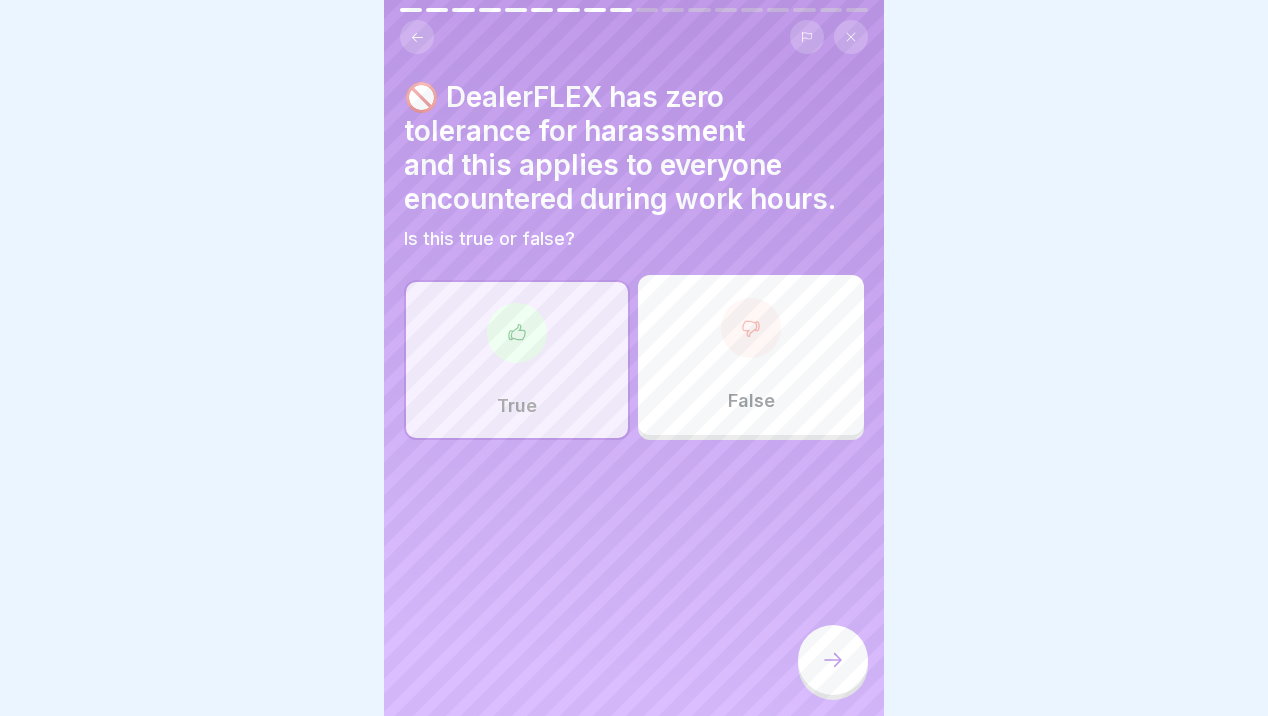 click 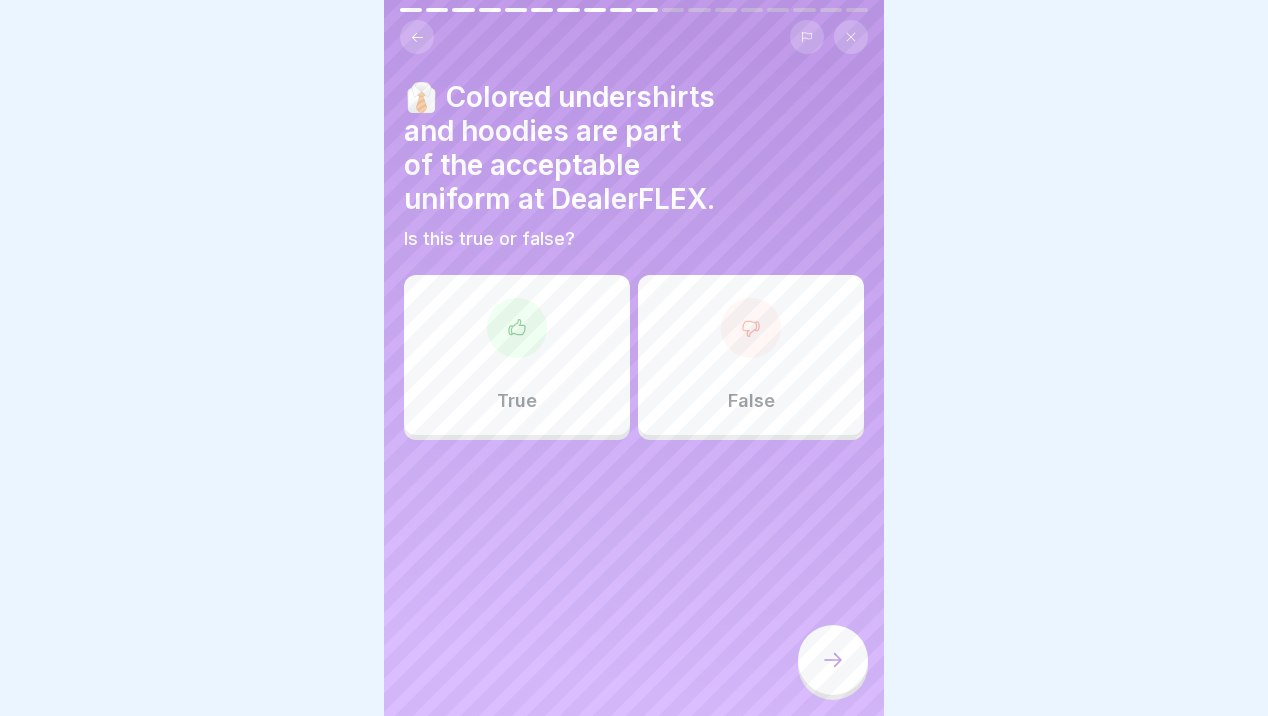 click on "False" at bounding box center [751, 355] 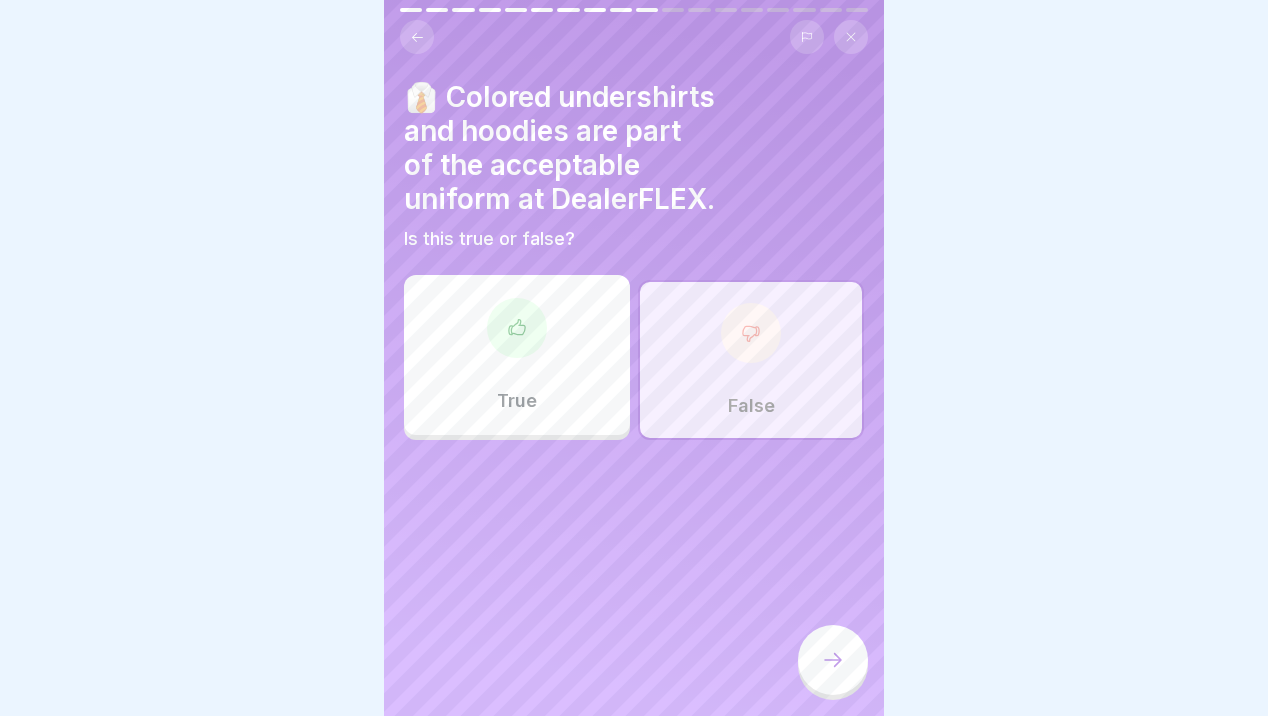 click at bounding box center [833, 660] 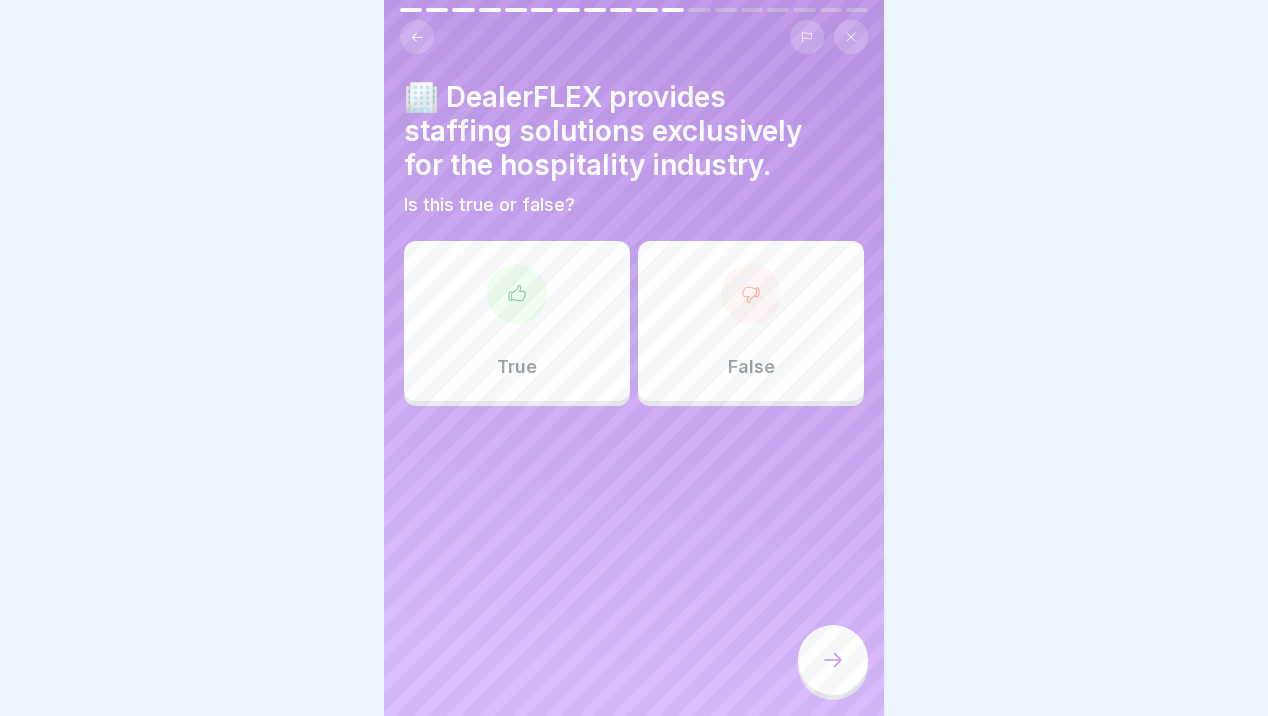 click on "False" at bounding box center (751, 321) 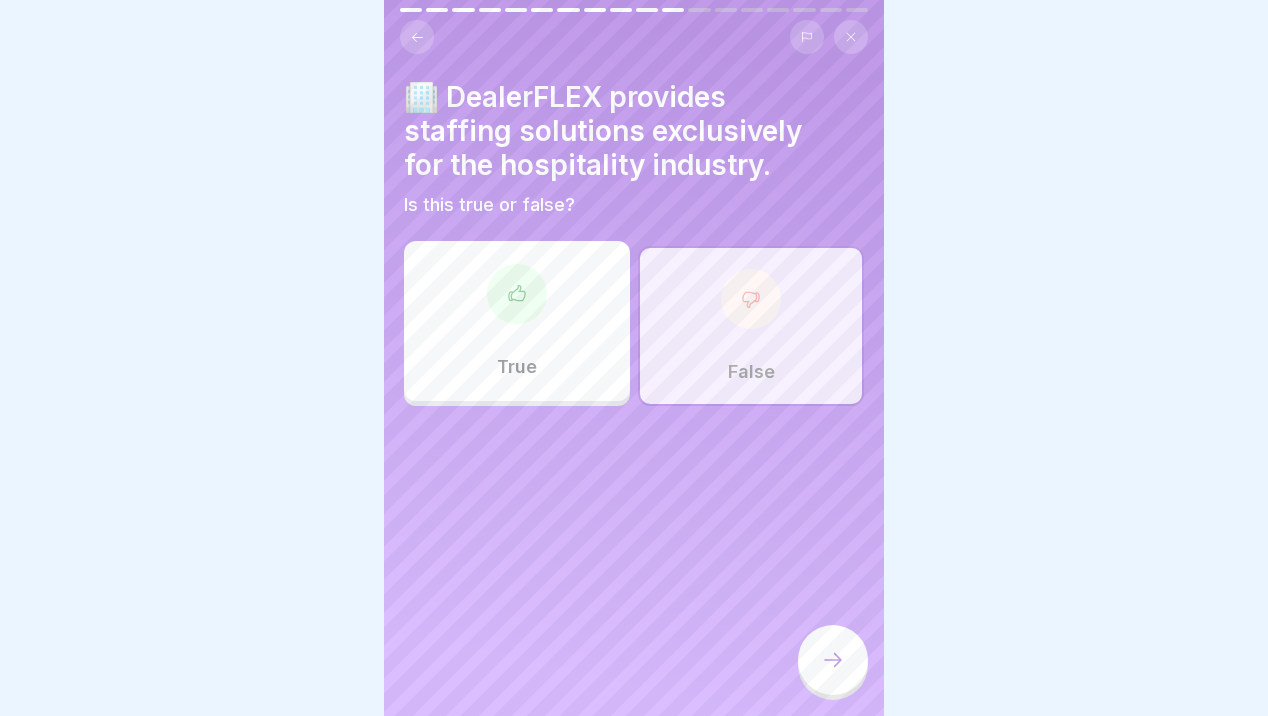 click 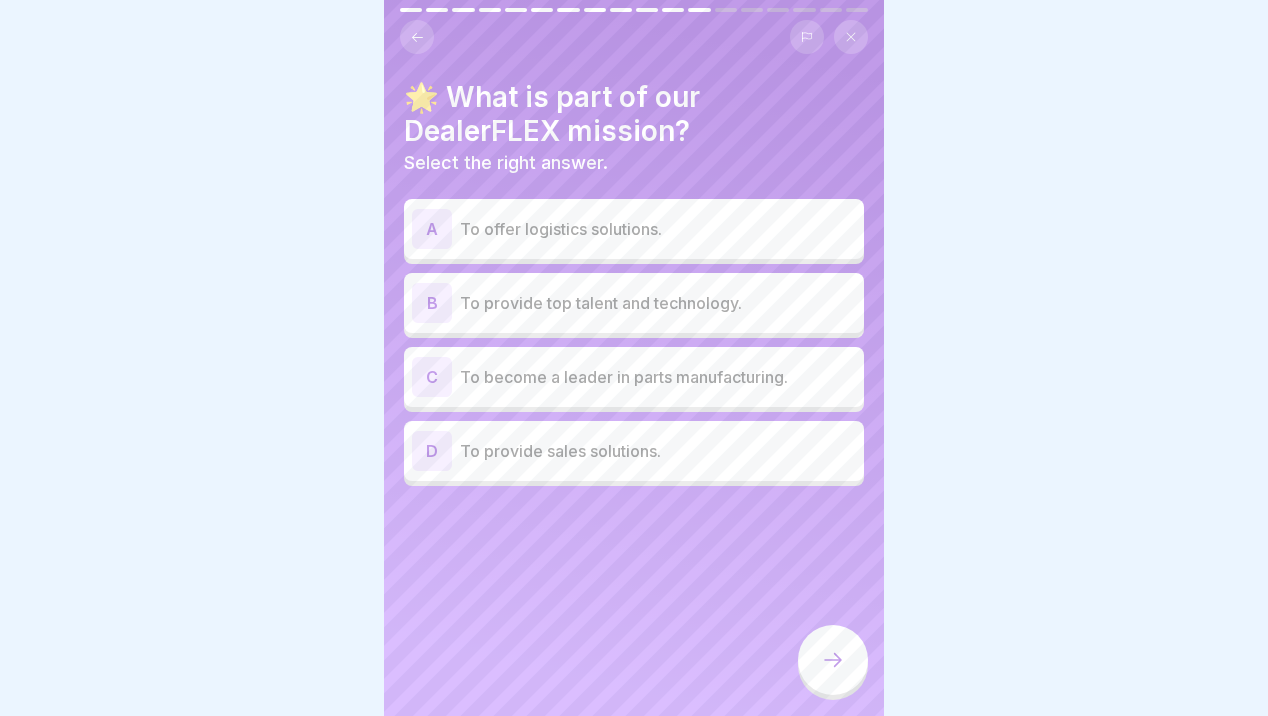 click on "To provide top talent and technology." at bounding box center [658, 303] 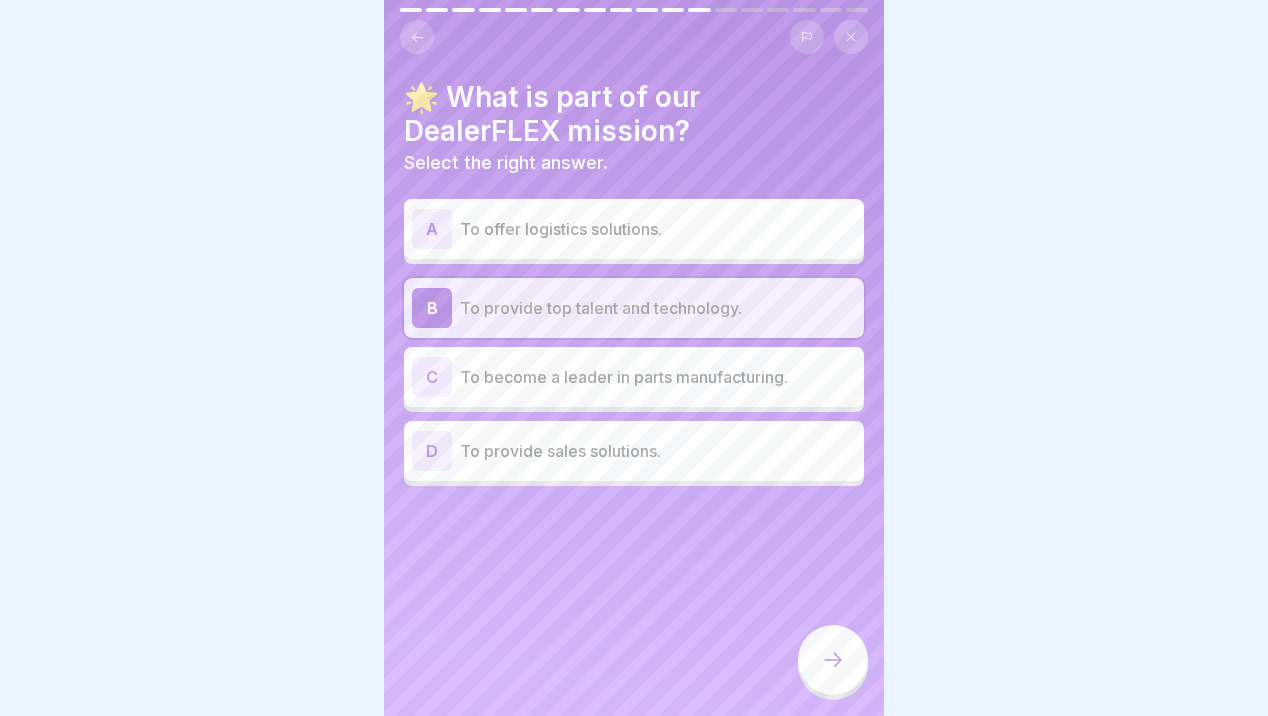 click on "To offer logistics solutions." at bounding box center (658, 229) 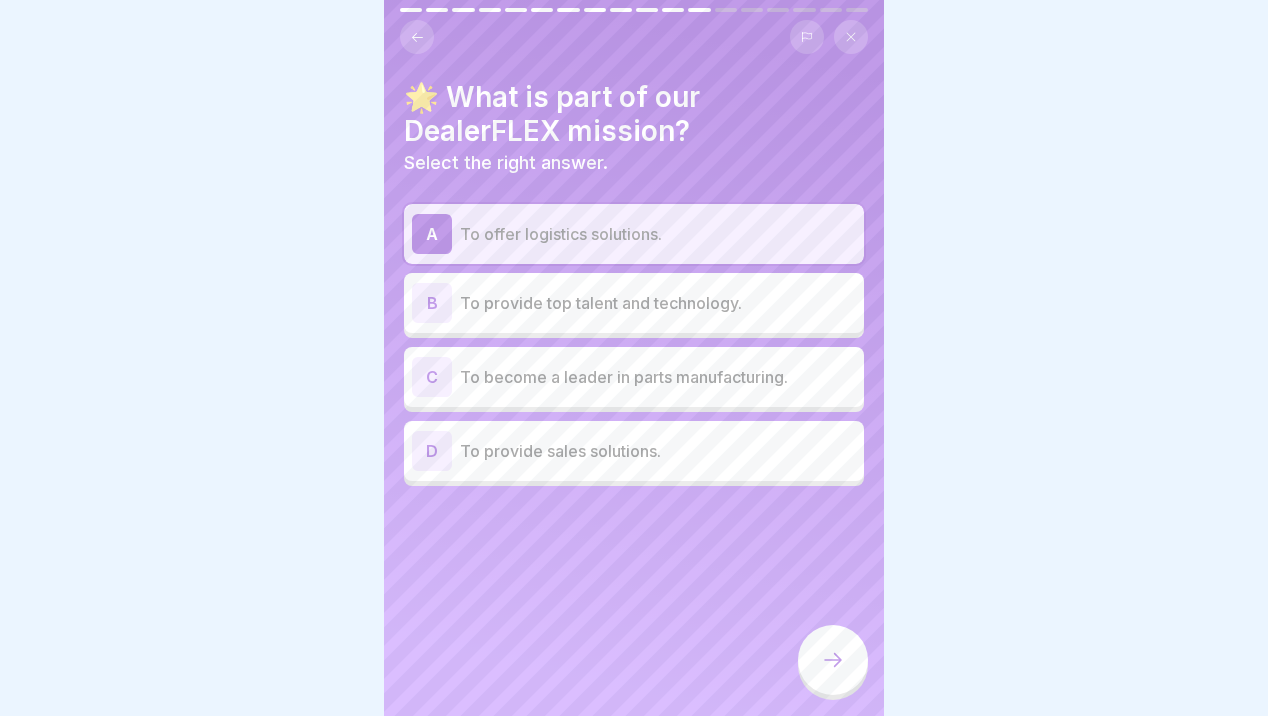 click on "B To provide top talent and technology." at bounding box center [634, 303] 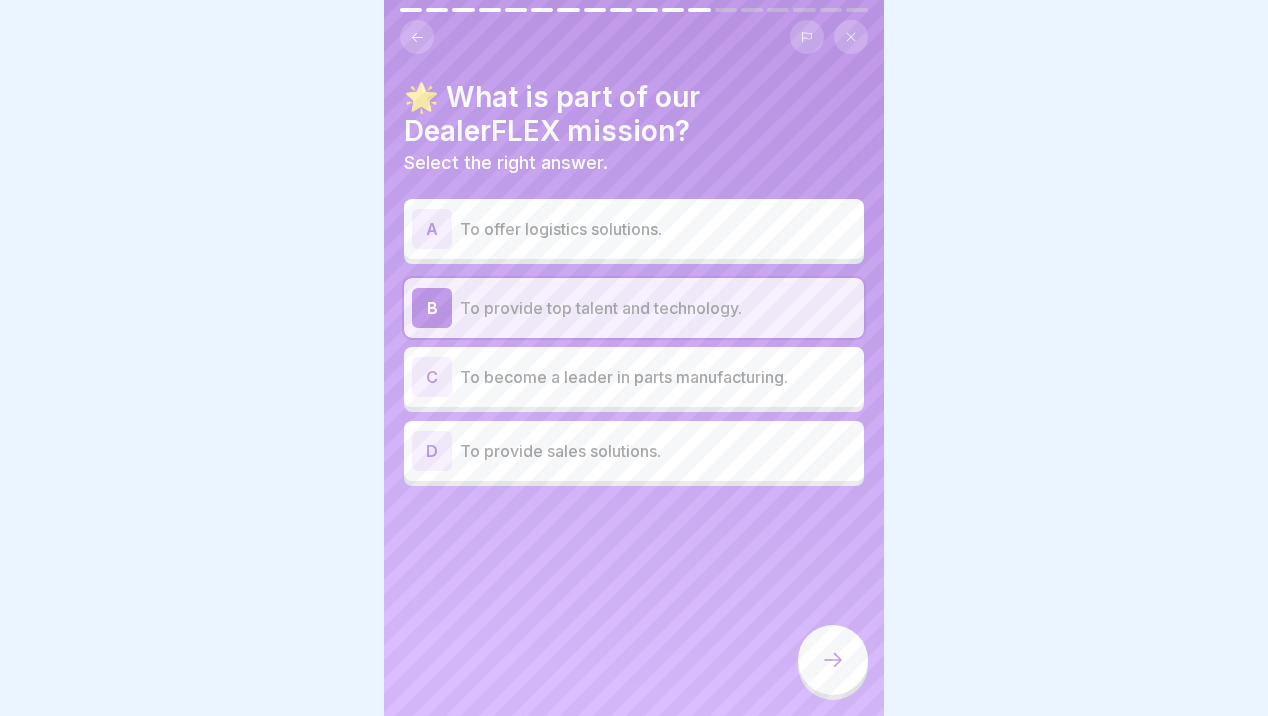 click on "To offer logistics solutions." at bounding box center (658, 229) 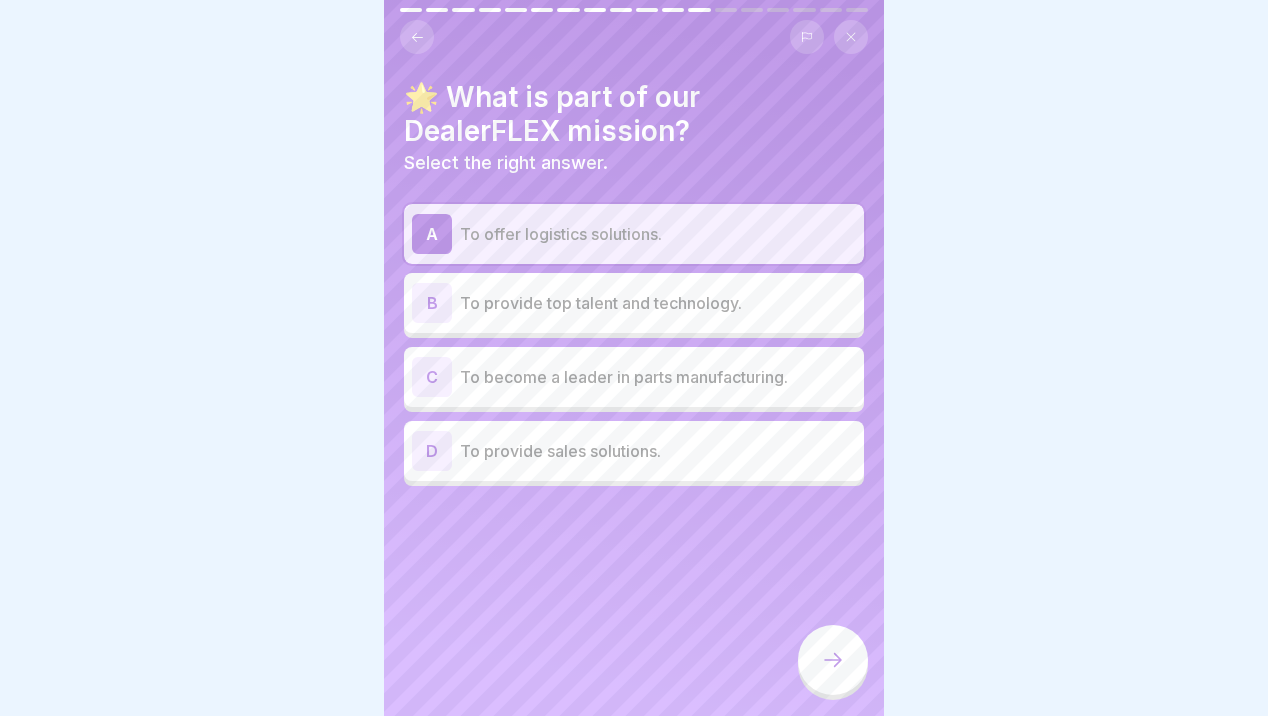 click at bounding box center [833, 660] 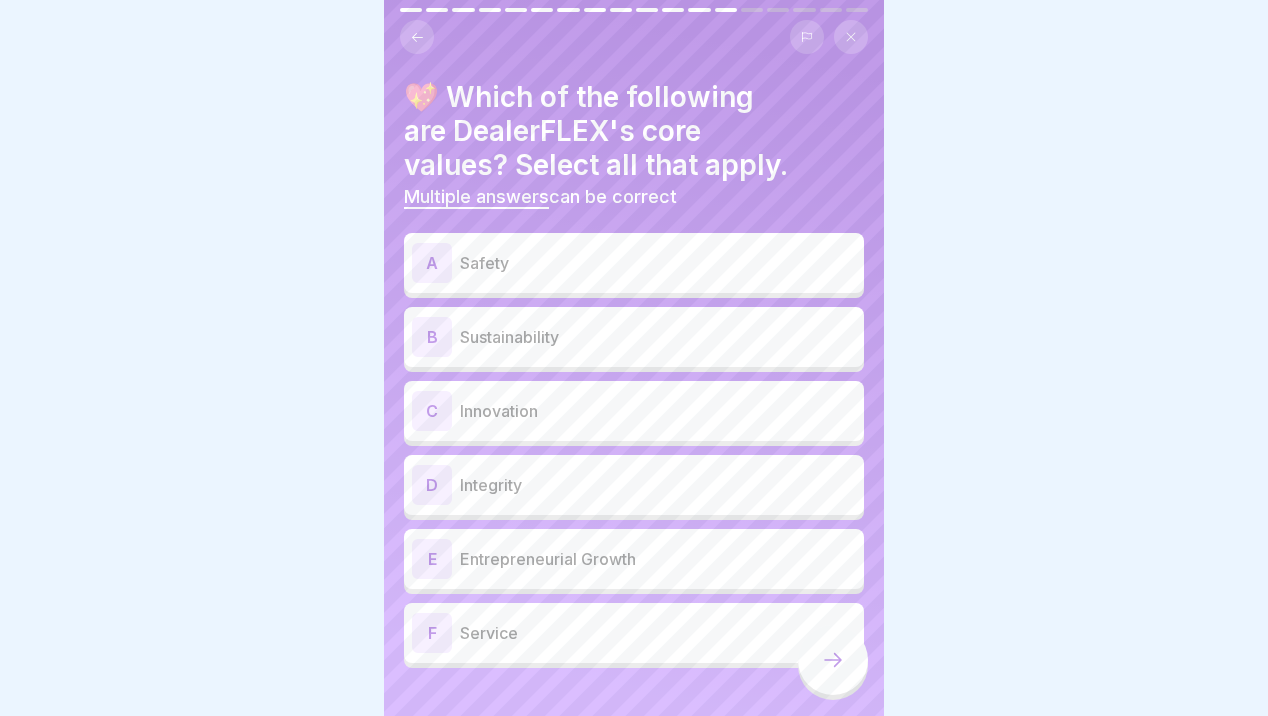 click on "Safety" at bounding box center [658, 263] 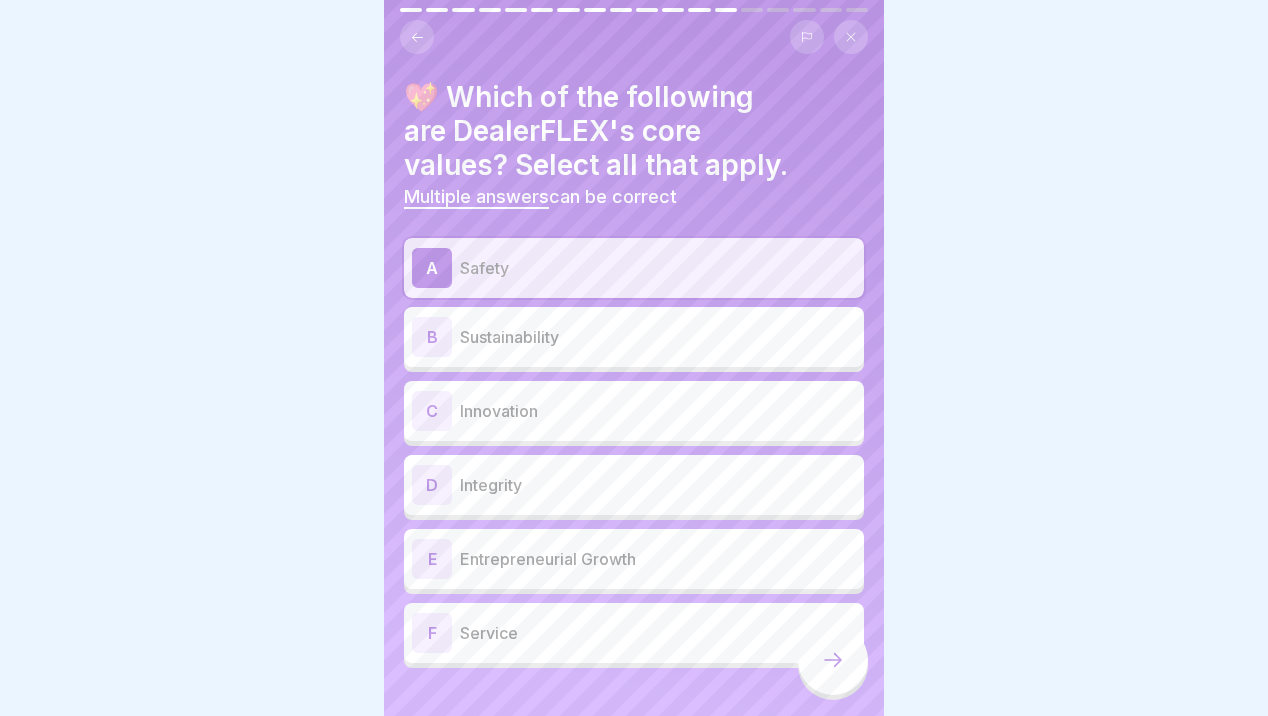 click on "B Sustainability" at bounding box center (634, 337) 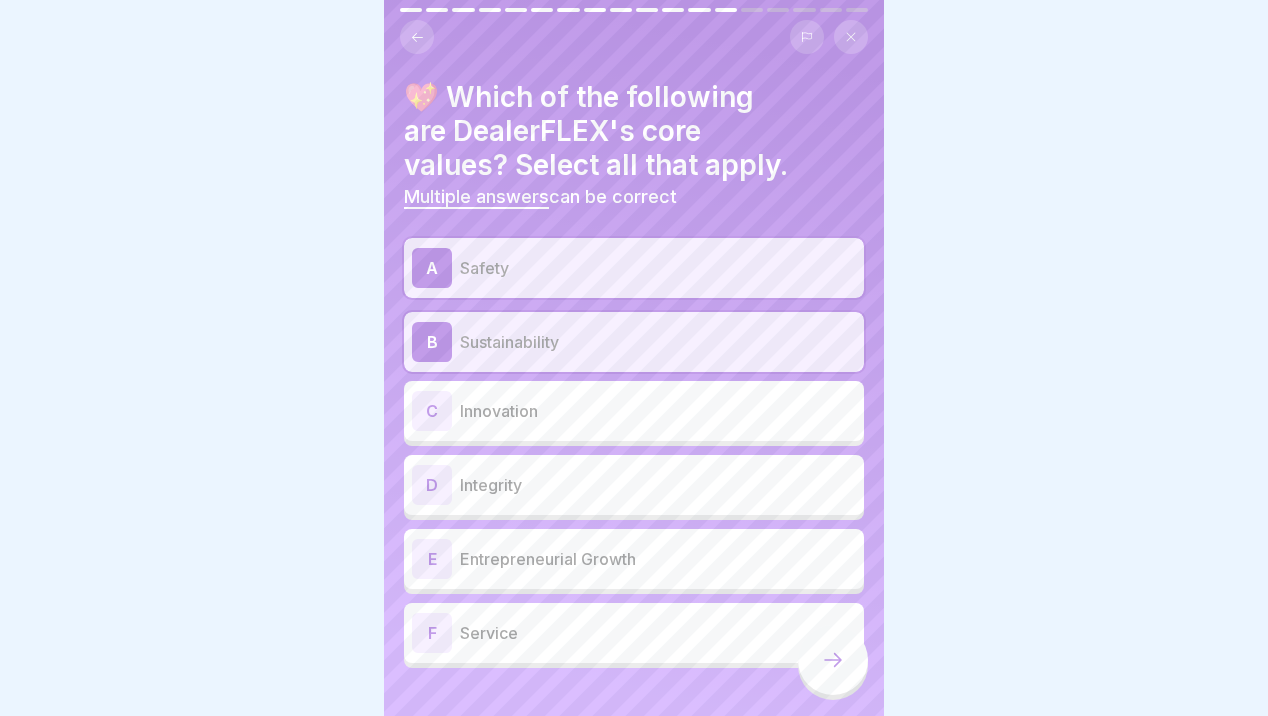 scroll, scrollTop: 31, scrollLeft: 0, axis: vertical 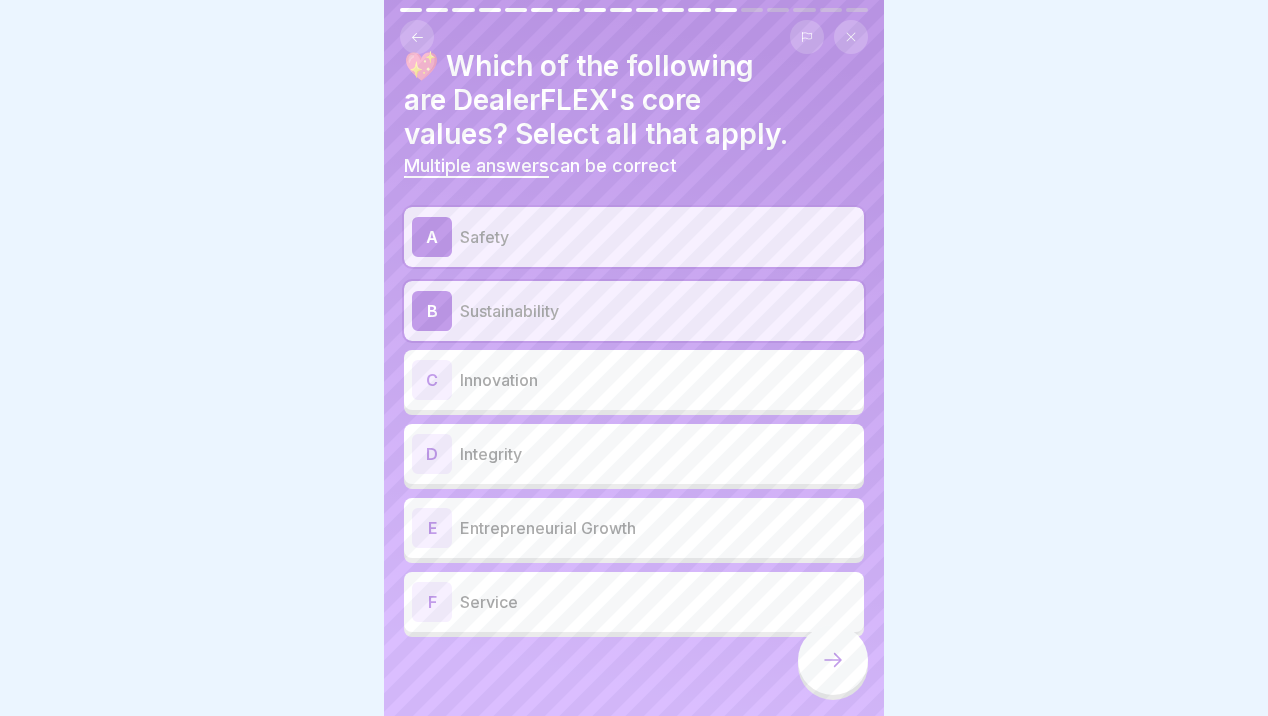 click on "F Service" at bounding box center [634, 602] 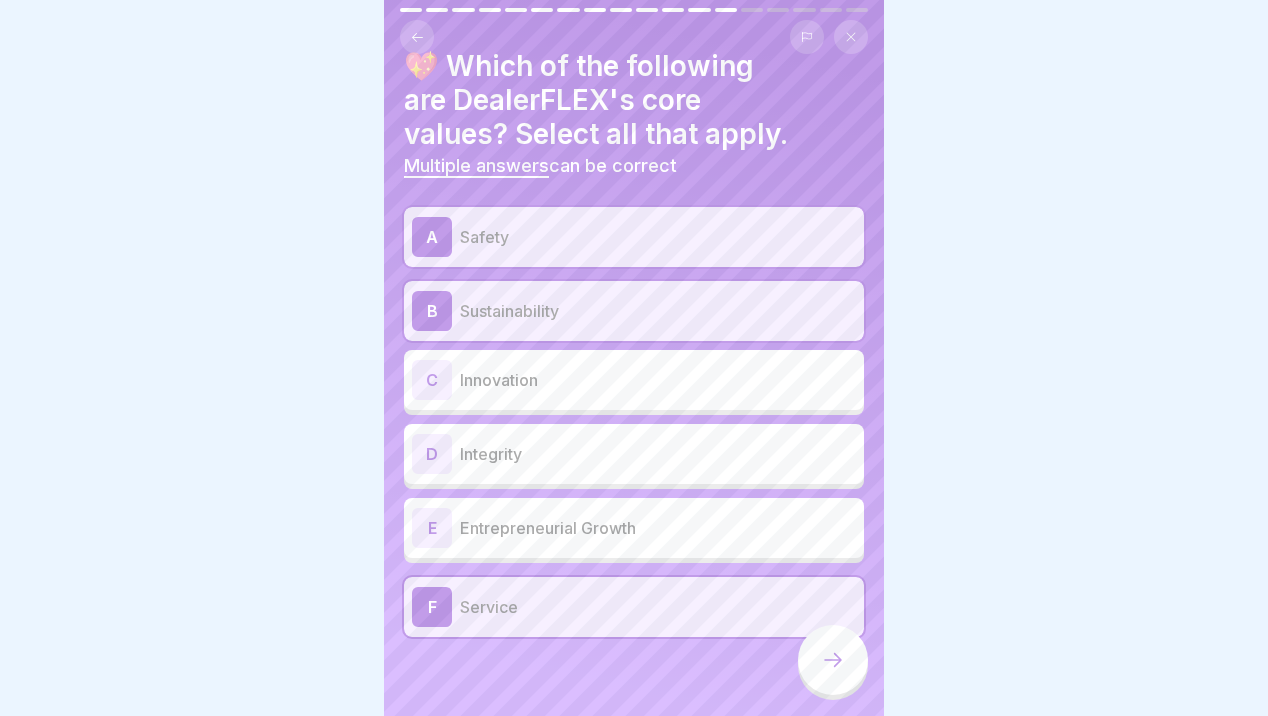click on "Integrity" at bounding box center (658, 454) 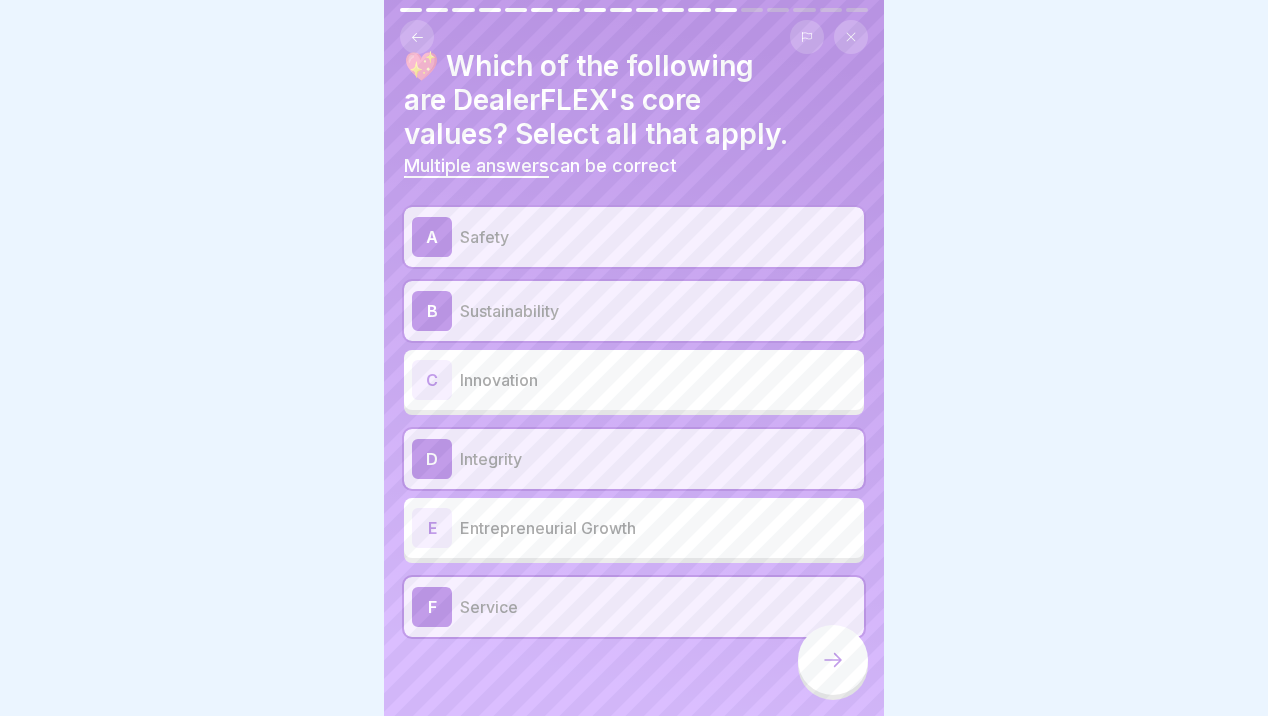 click 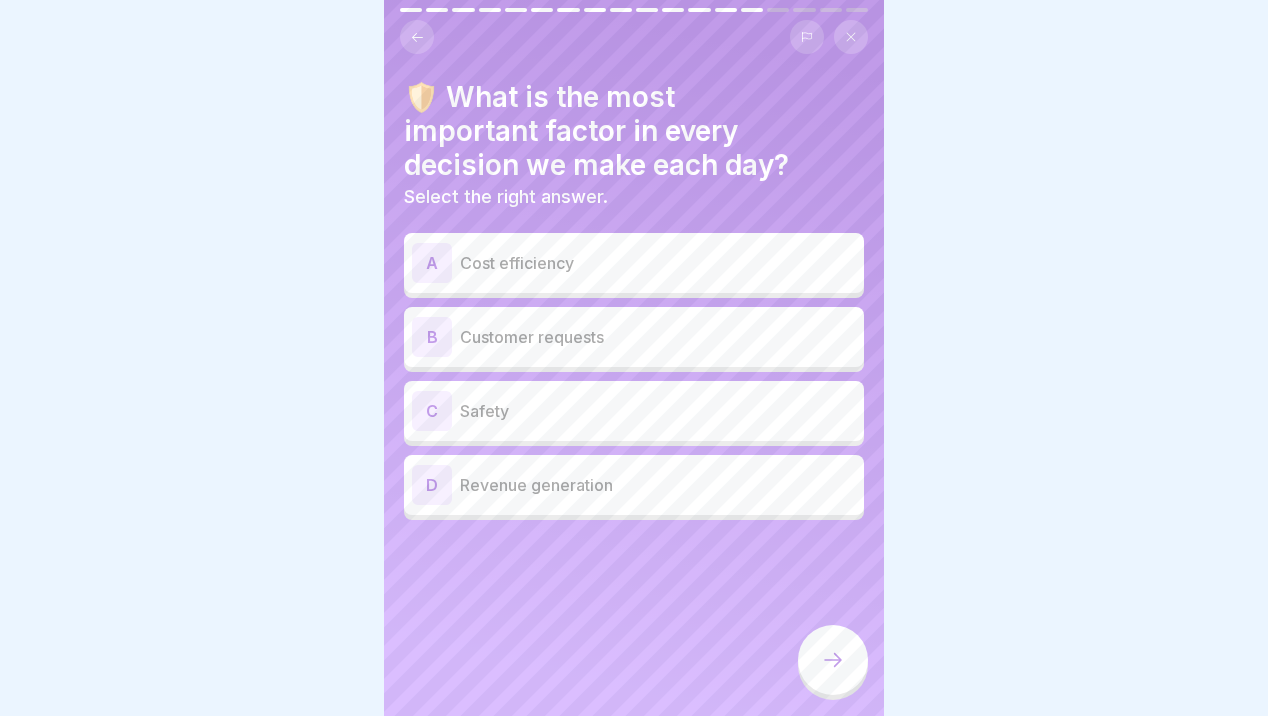 click on "Safety" at bounding box center (658, 411) 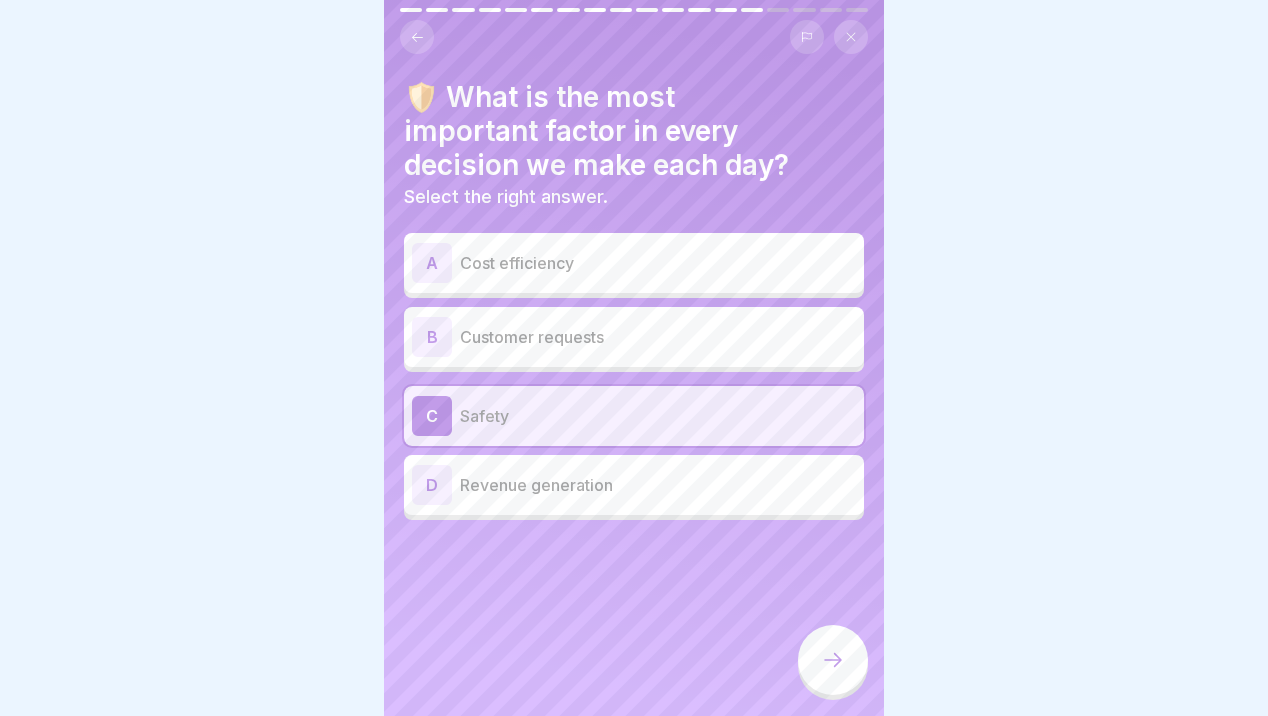 click 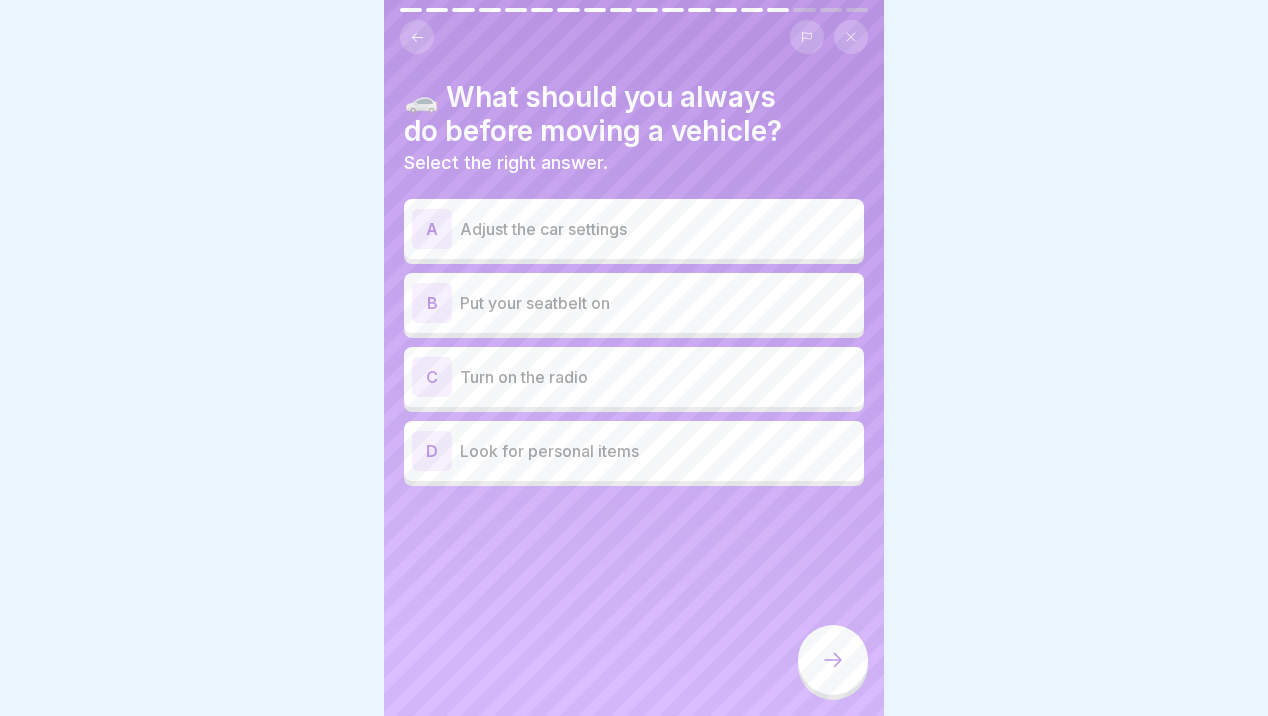click on "Put your seatbelt on" at bounding box center (658, 303) 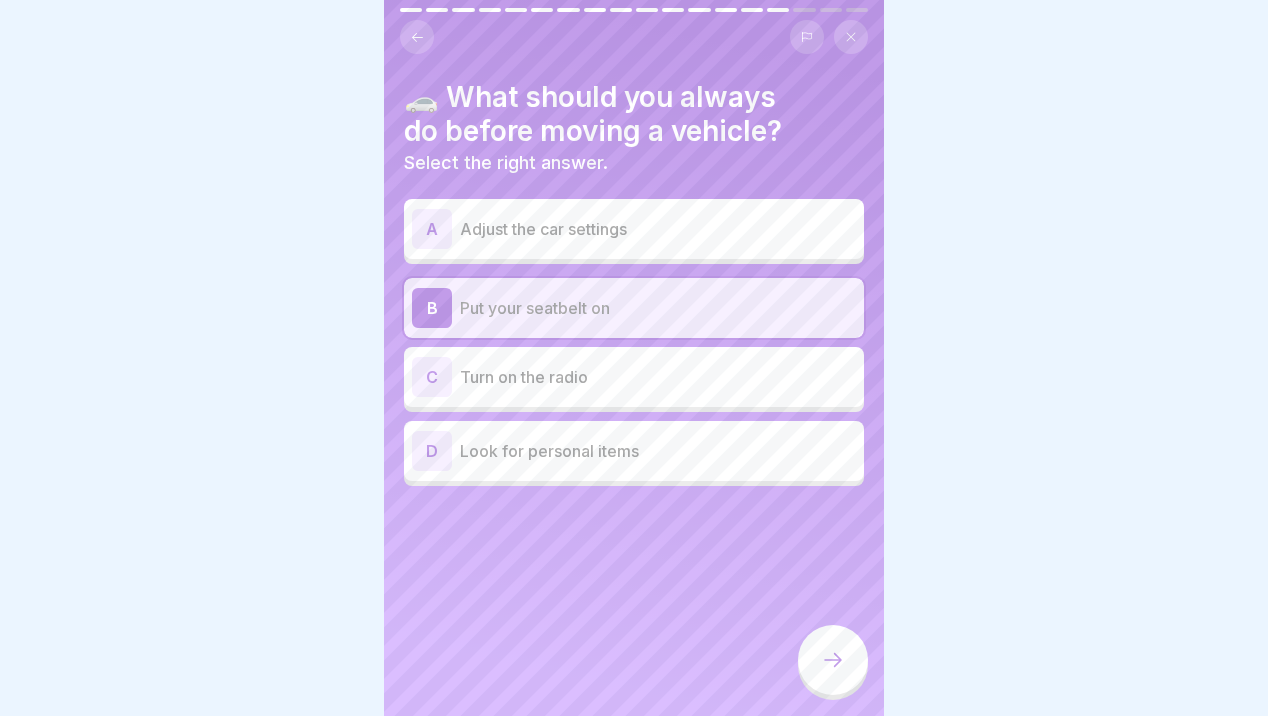 click on "Adjust the car settings" at bounding box center [658, 229] 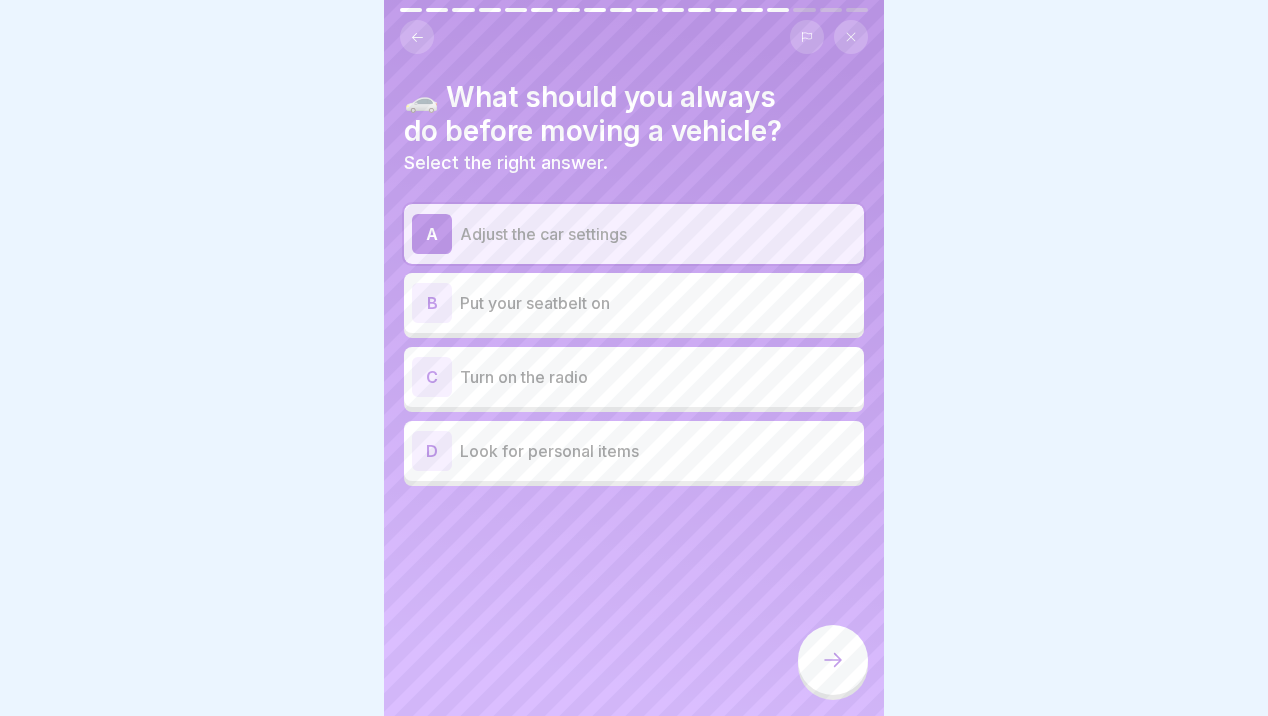 click on "Put your seatbelt on" at bounding box center [658, 303] 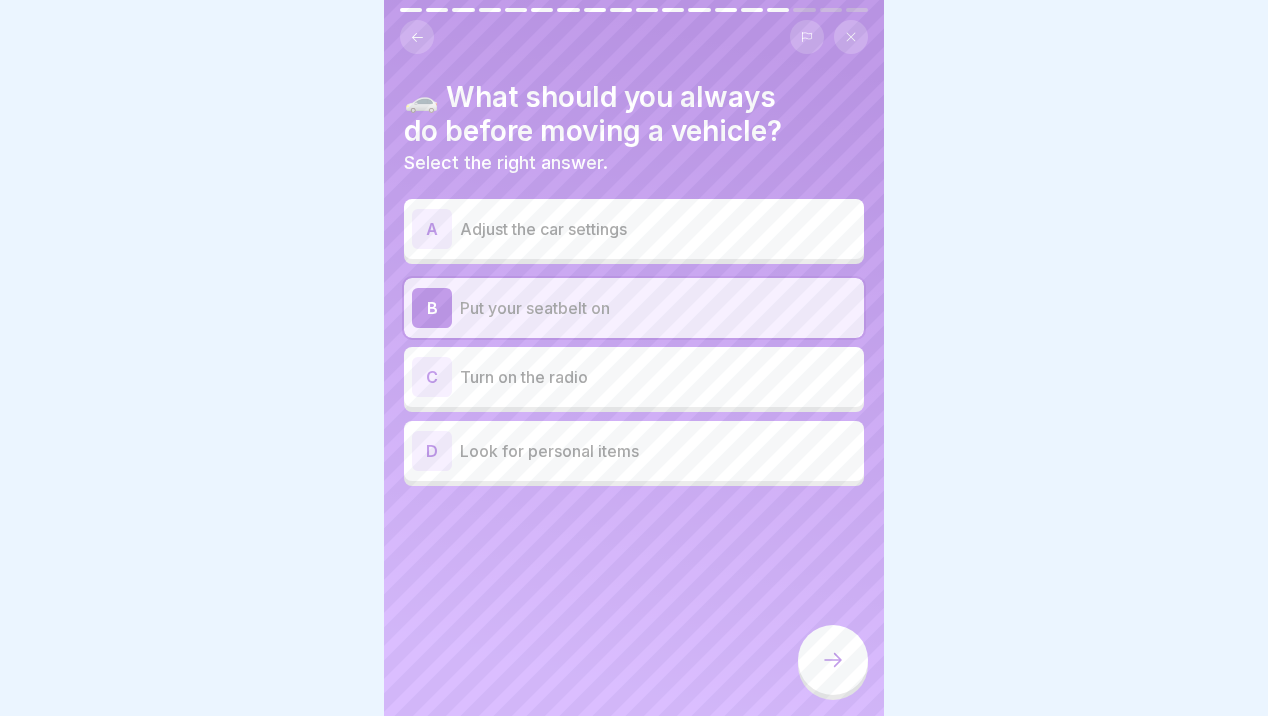 click 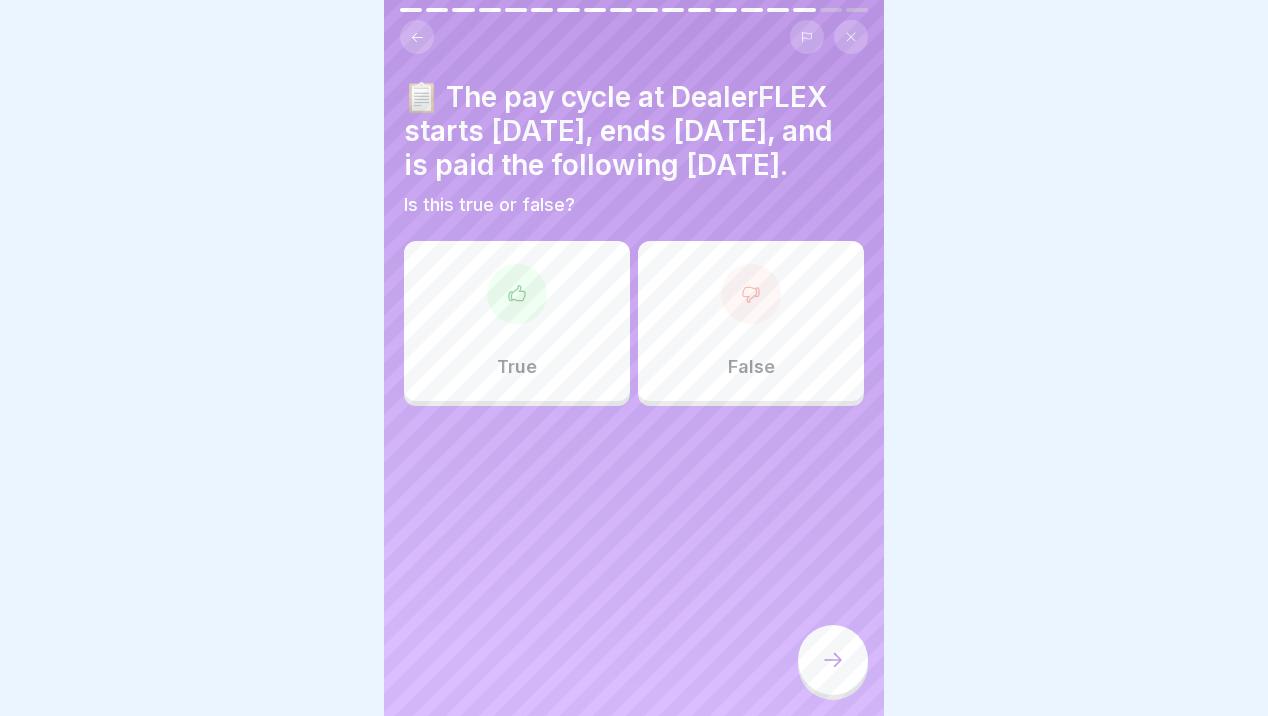 click on "True" at bounding box center [517, 367] 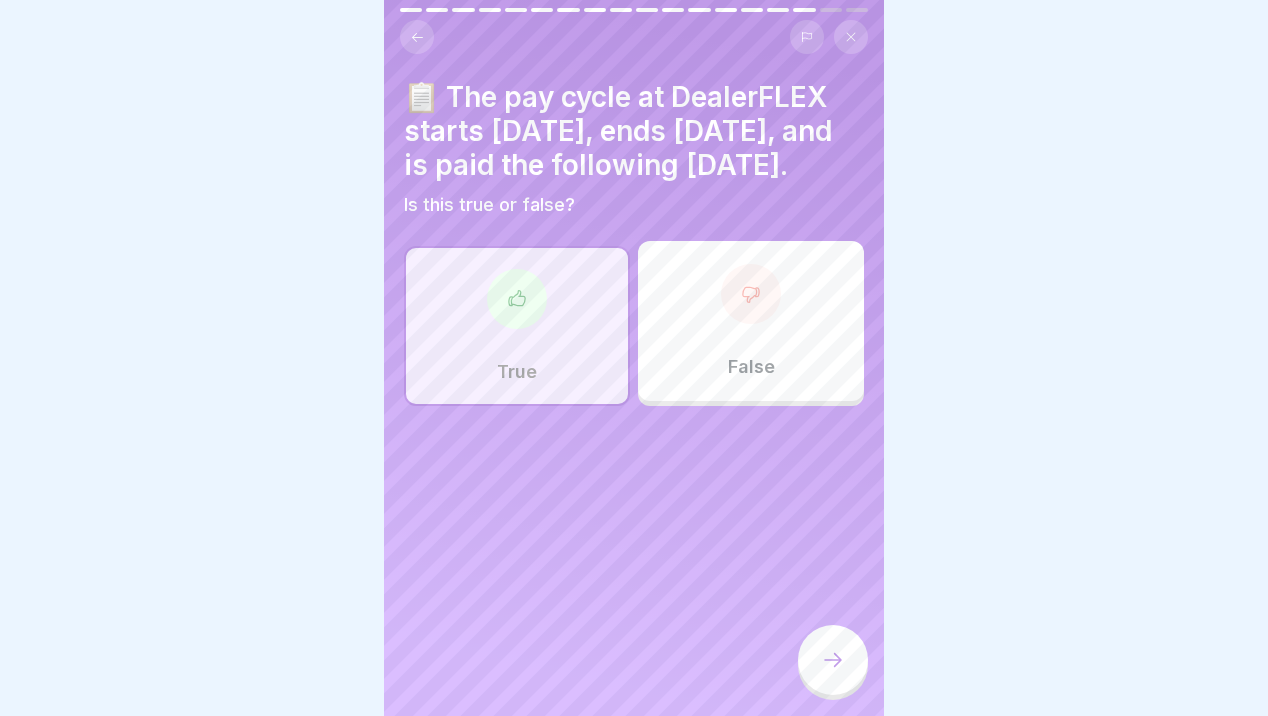 click 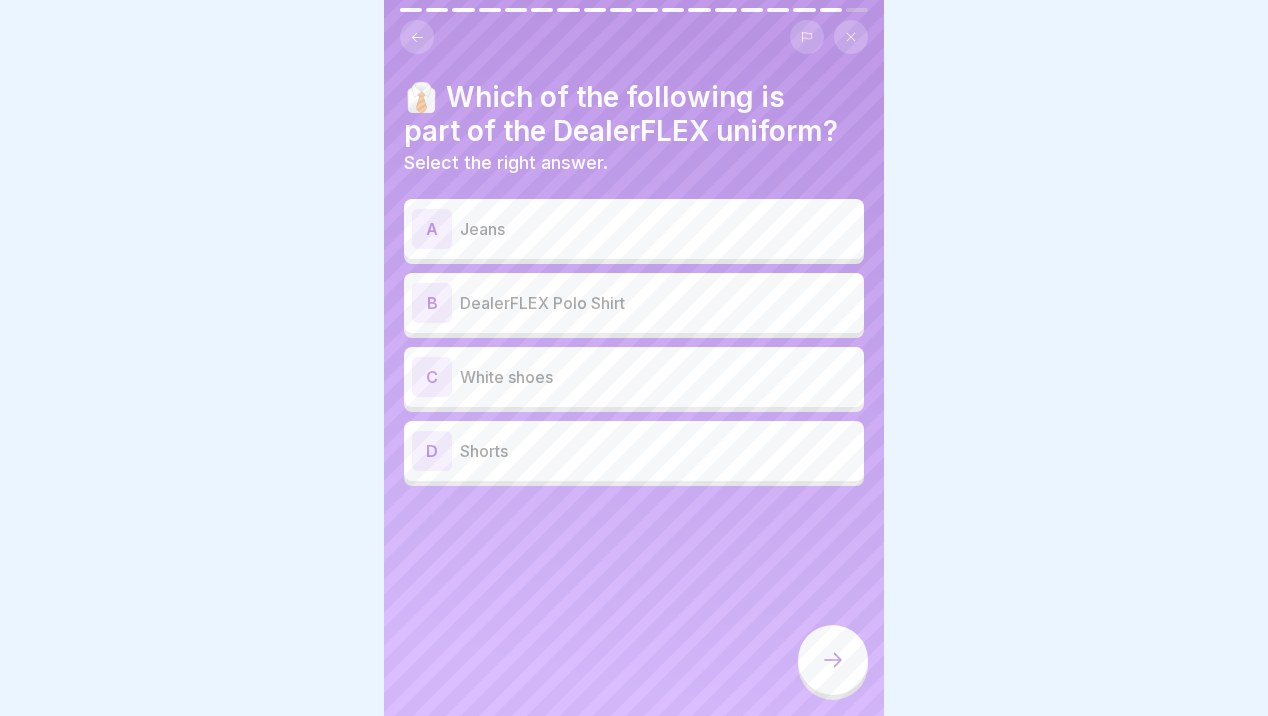 click on "DealerFLEX Polo Shirt" at bounding box center (658, 303) 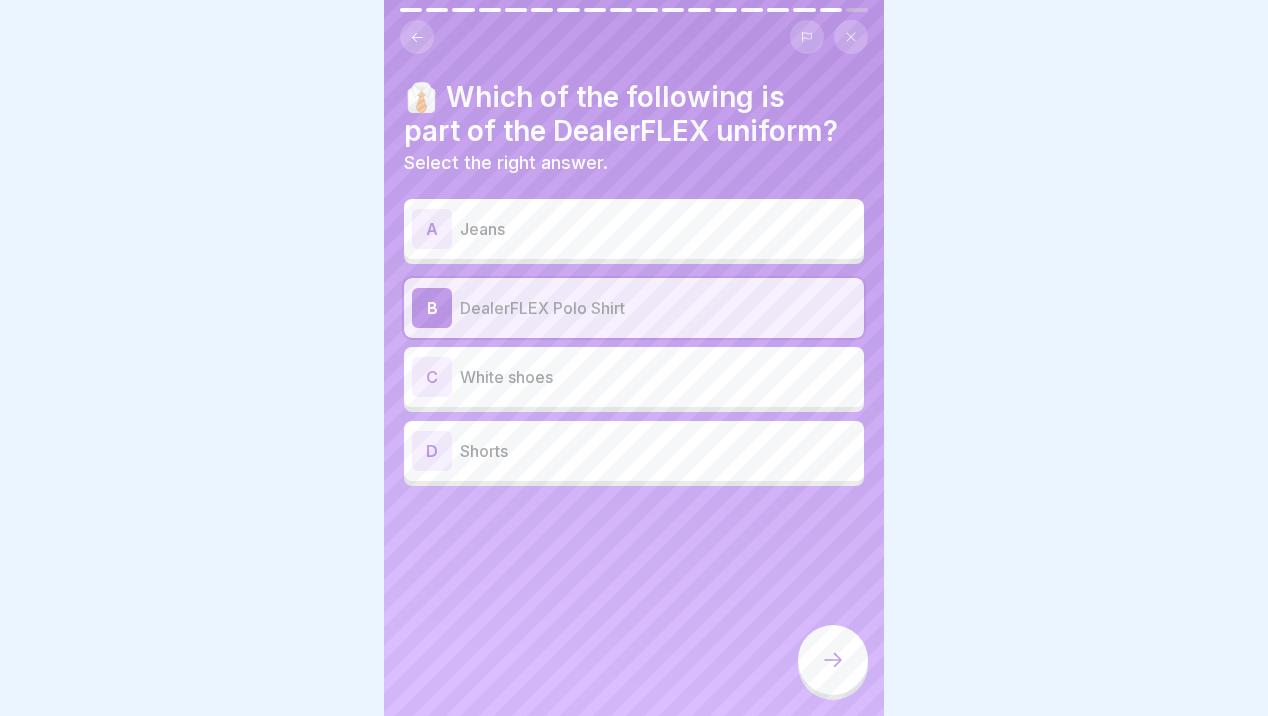click at bounding box center [833, 660] 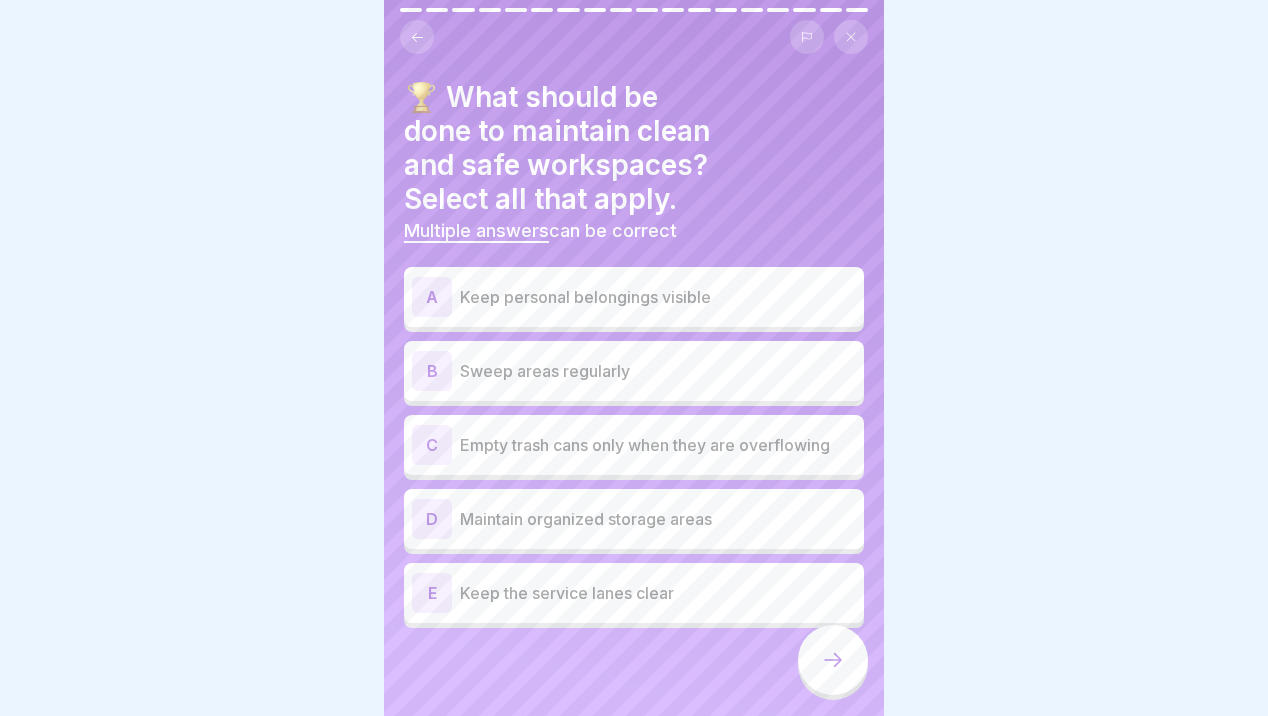 click on "Sweep areas regularly" at bounding box center [658, 371] 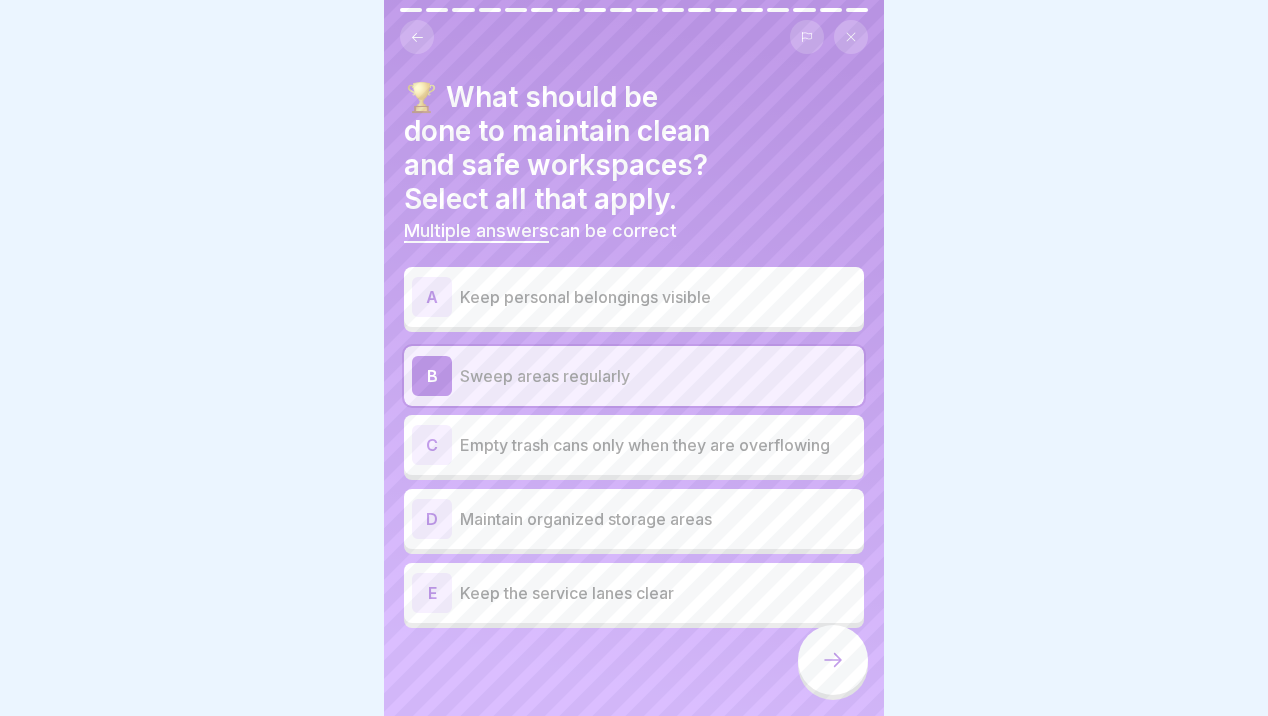 click on "Empty trash cans only when they are overflowing" at bounding box center (658, 445) 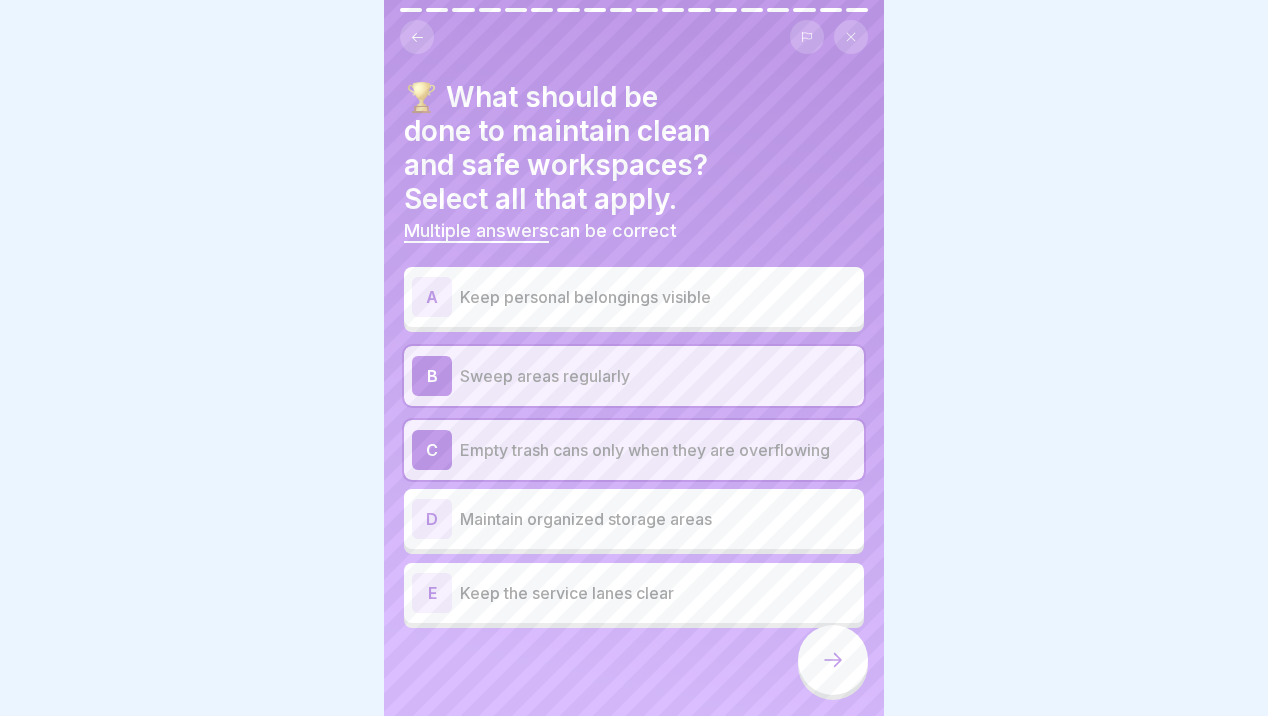 click on "Empty trash cans only when they are overflowing" at bounding box center [658, 450] 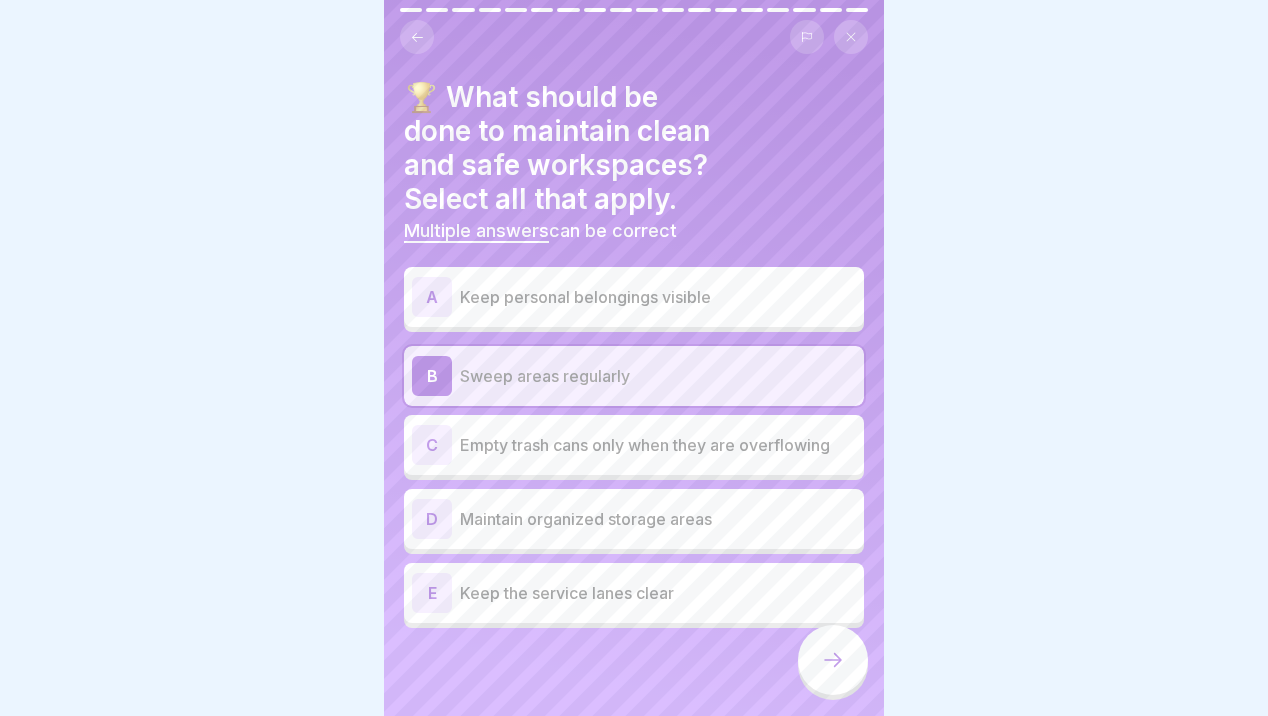 click on "Maintain organized storage areas" at bounding box center (658, 519) 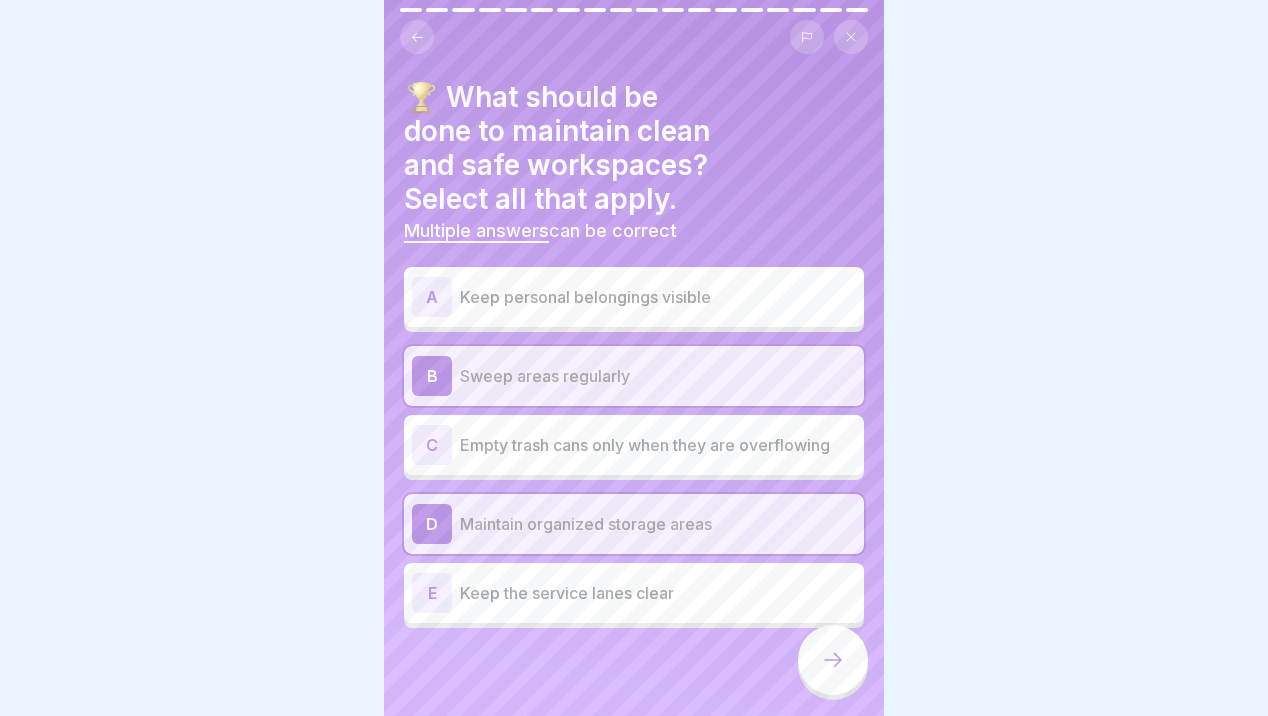 click on "Keep the service lanes clear" at bounding box center [658, 593] 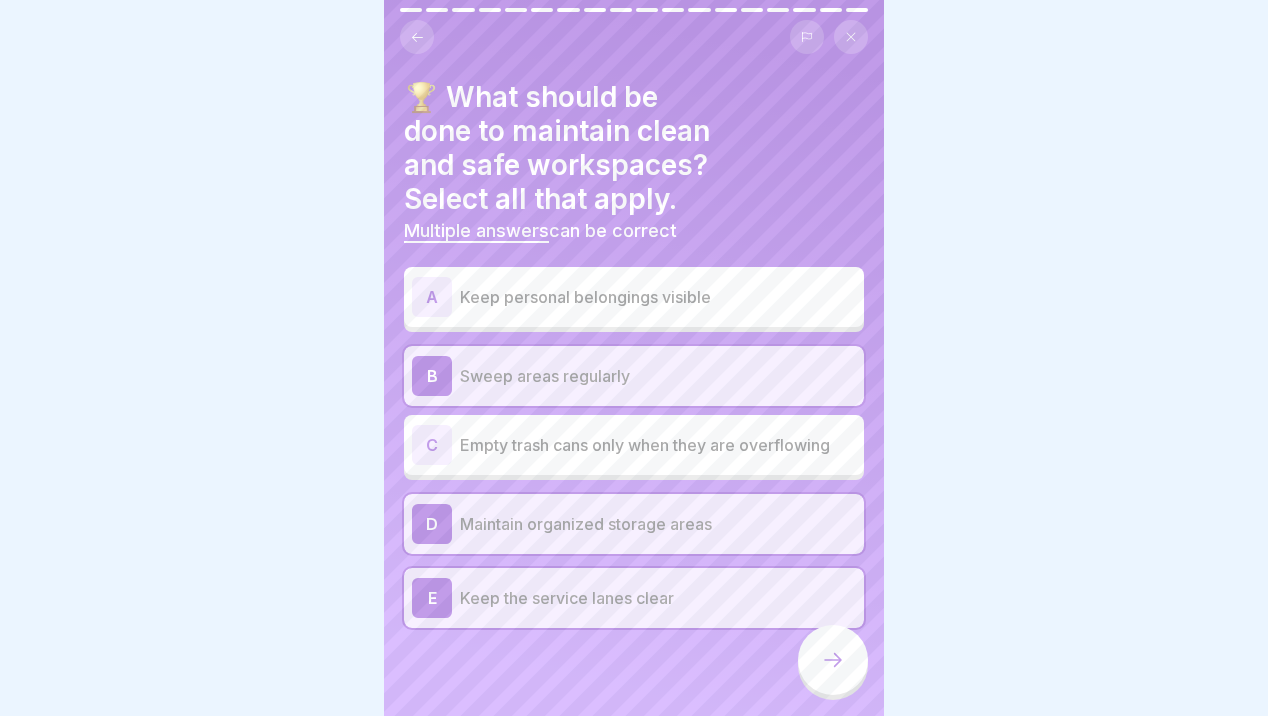 click at bounding box center [833, 660] 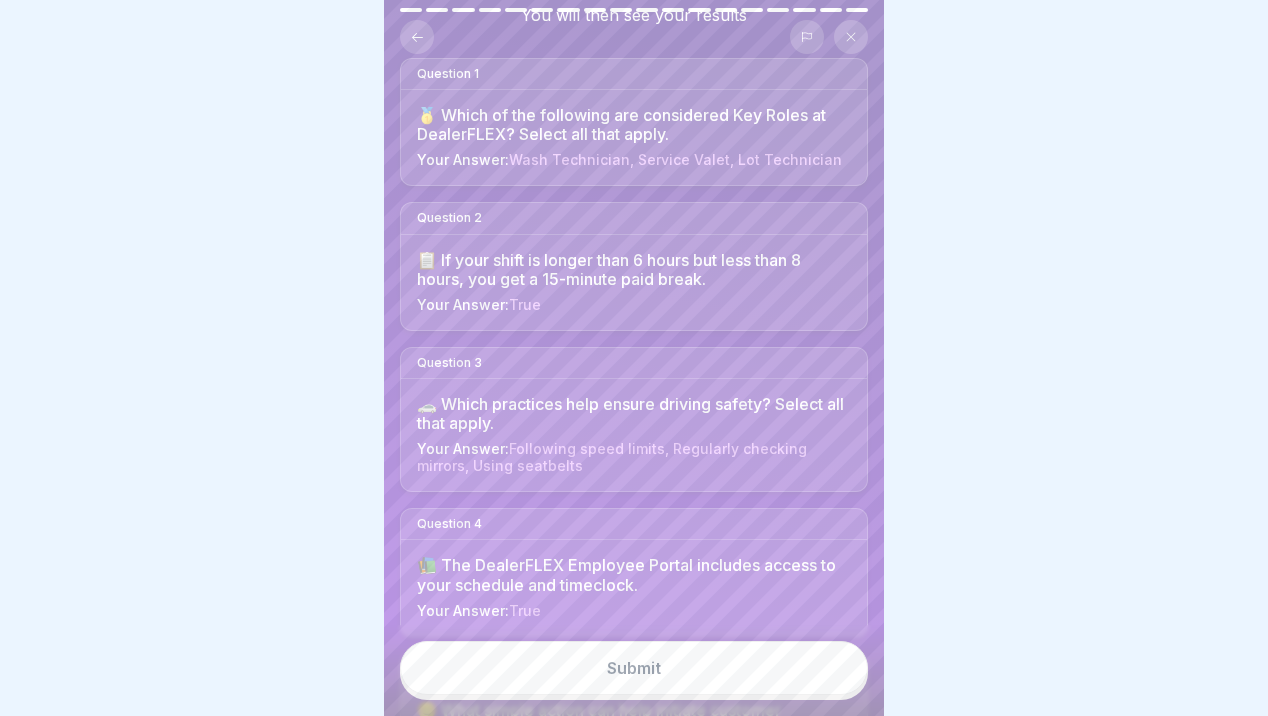 scroll, scrollTop: 158, scrollLeft: 0, axis: vertical 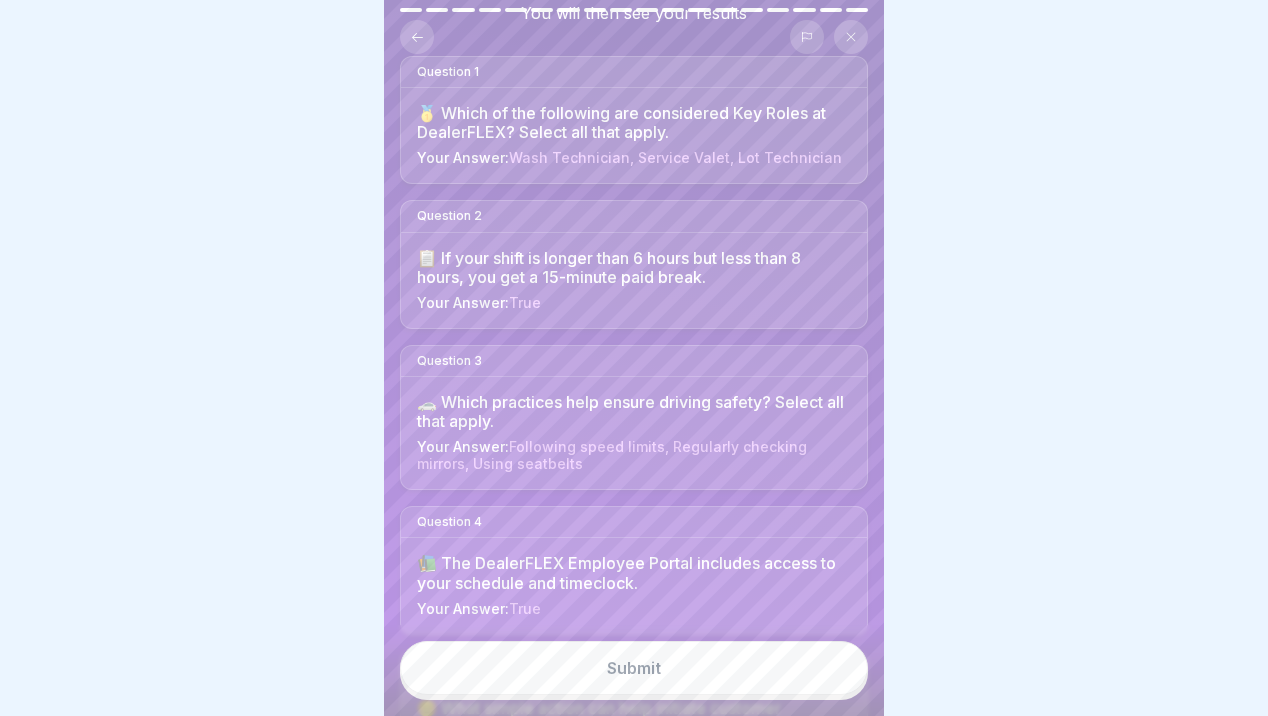 click on "Submit" at bounding box center [634, 668] 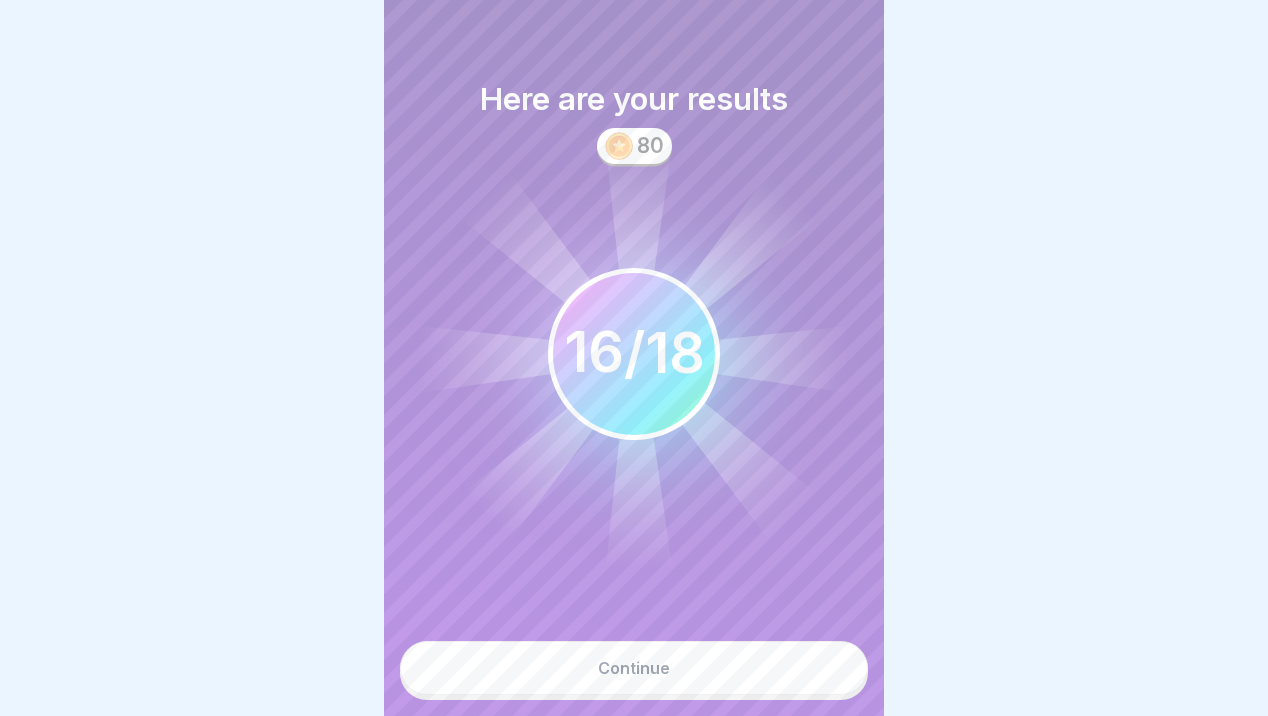 click on "Continue" at bounding box center [634, 668] 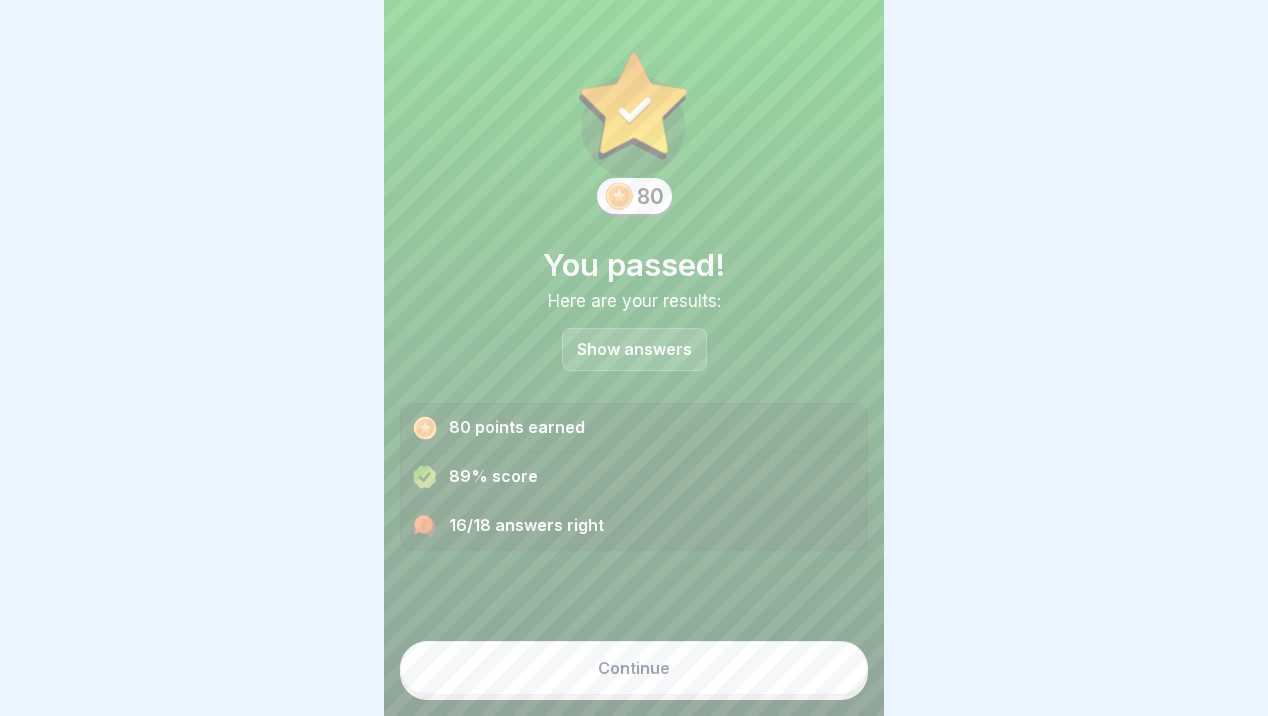 click on "Continue" at bounding box center (634, 668) 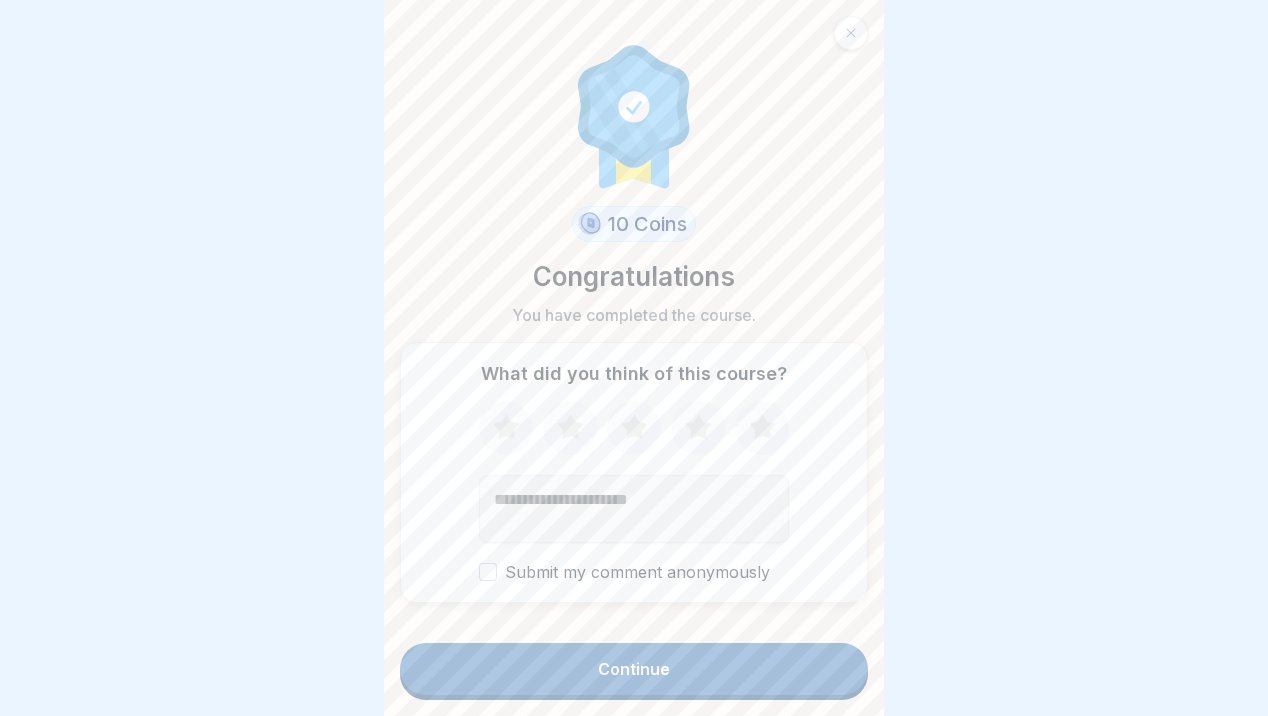 click 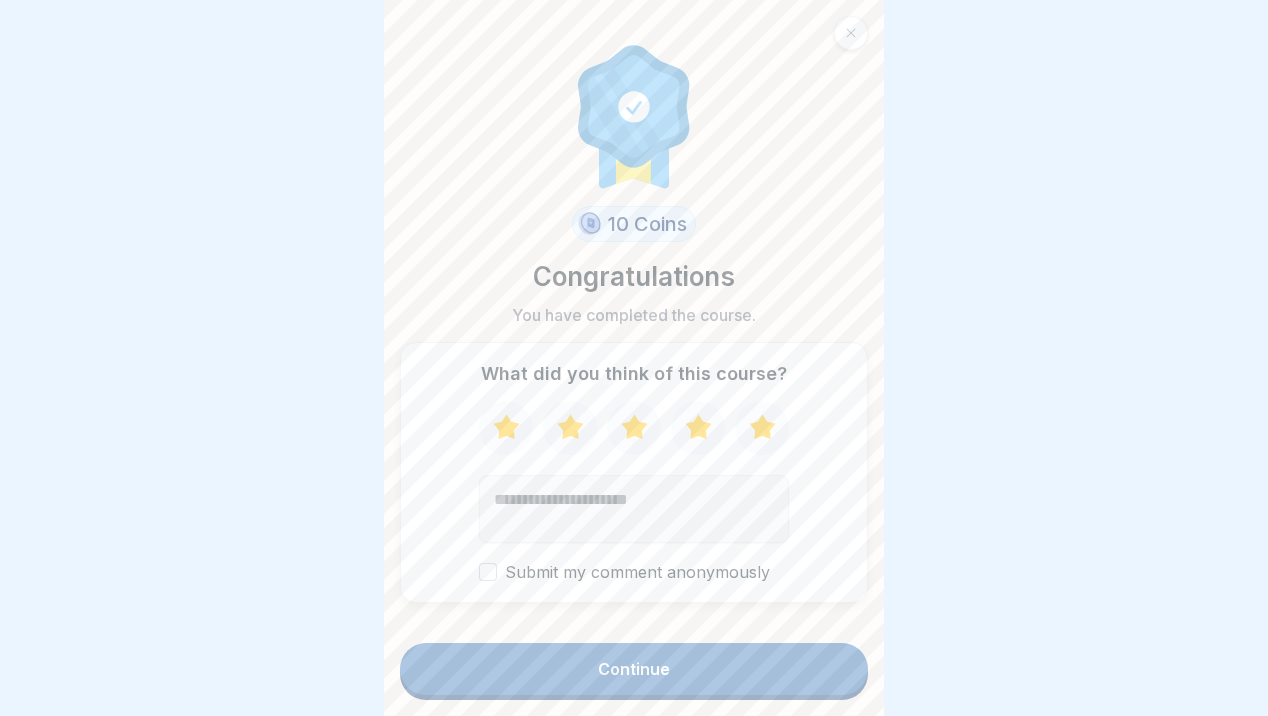 click on "Continue" at bounding box center [634, 669] 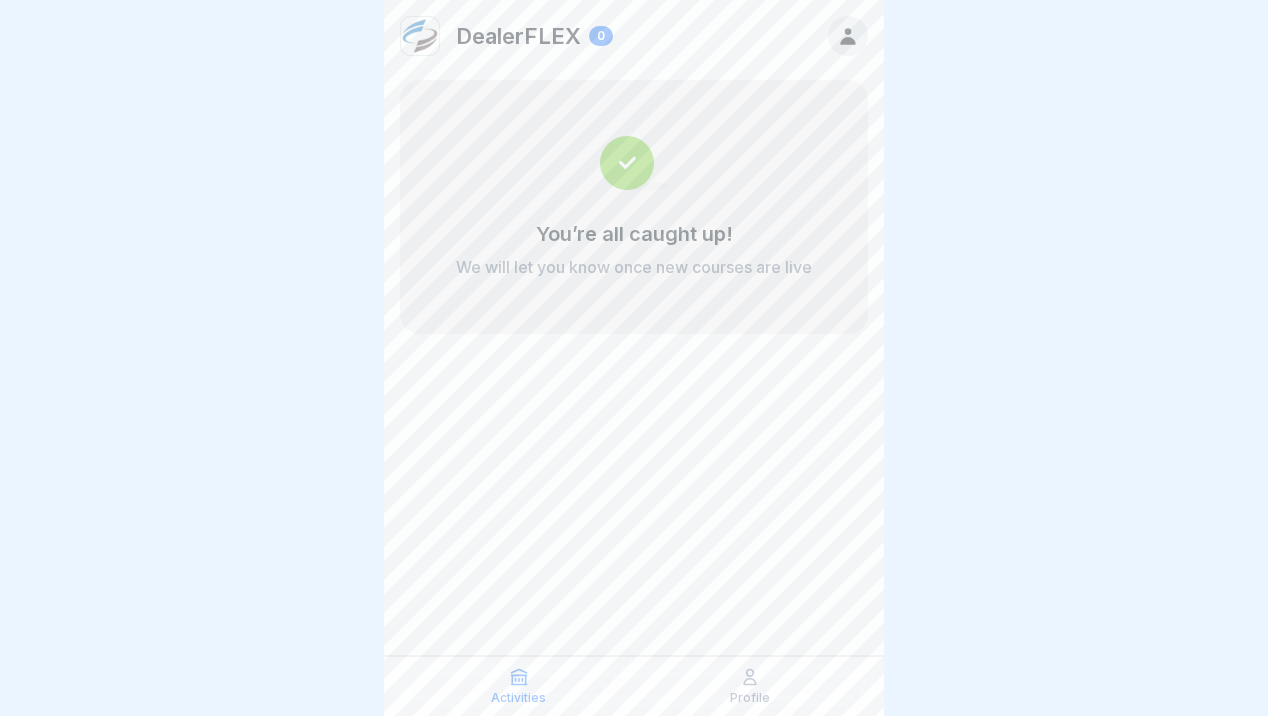 click on "Profile" at bounding box center (750, 698) 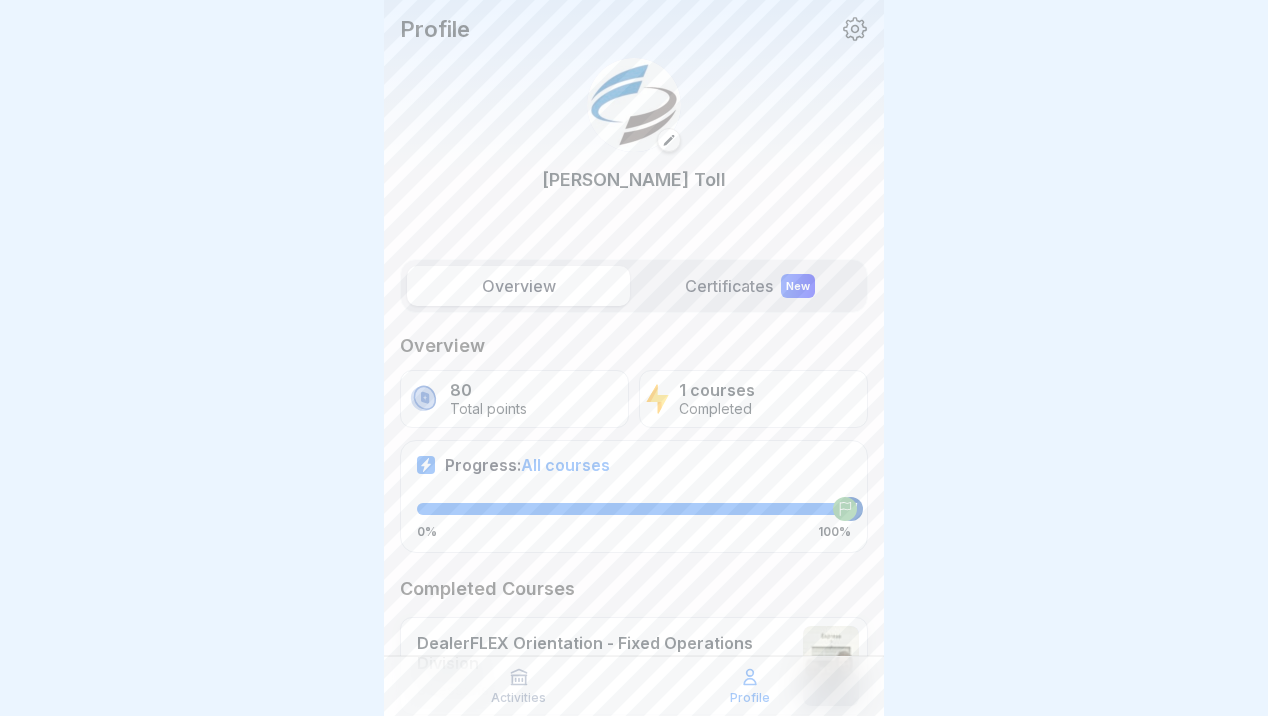 click on "Activities" at bounding box center (518, 698) 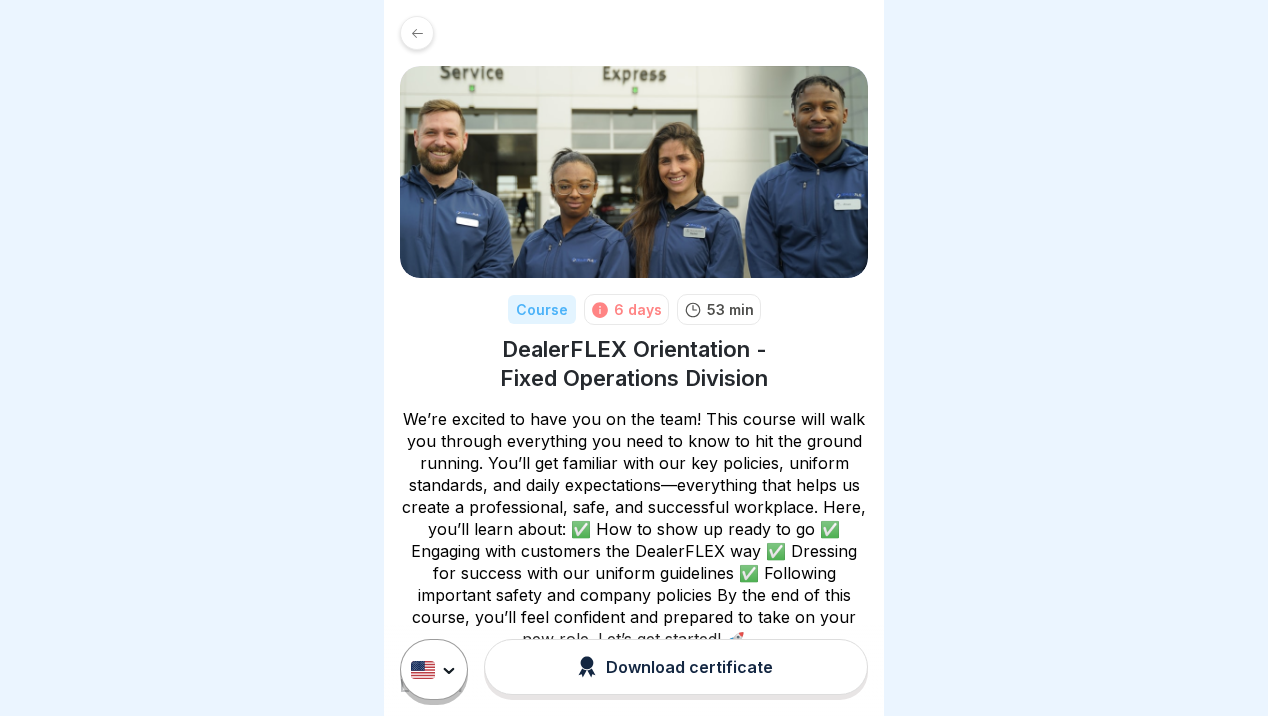scroll, scrollTop: 0, scrollLeft: 0, axis: both 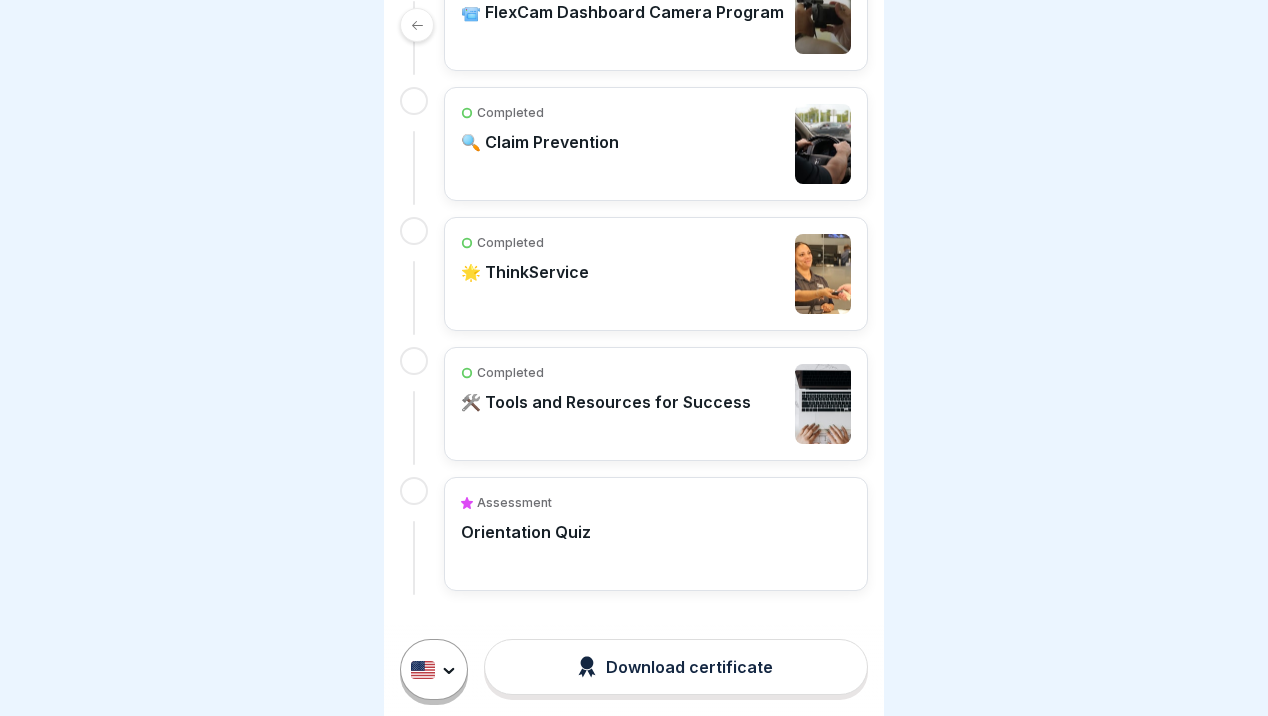 click on "Download certificate" at bounding box center (675, 667) 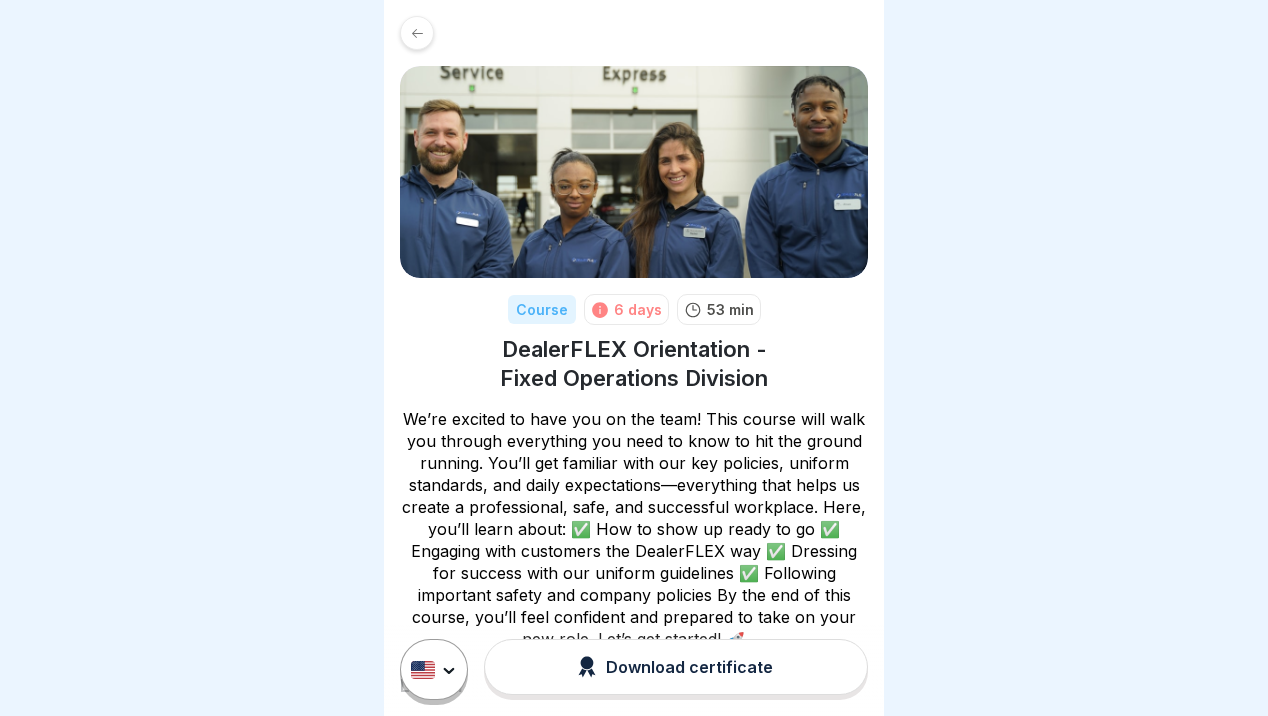 scroll, scrollTop: 0, scrollLeft: 0, axis: both 